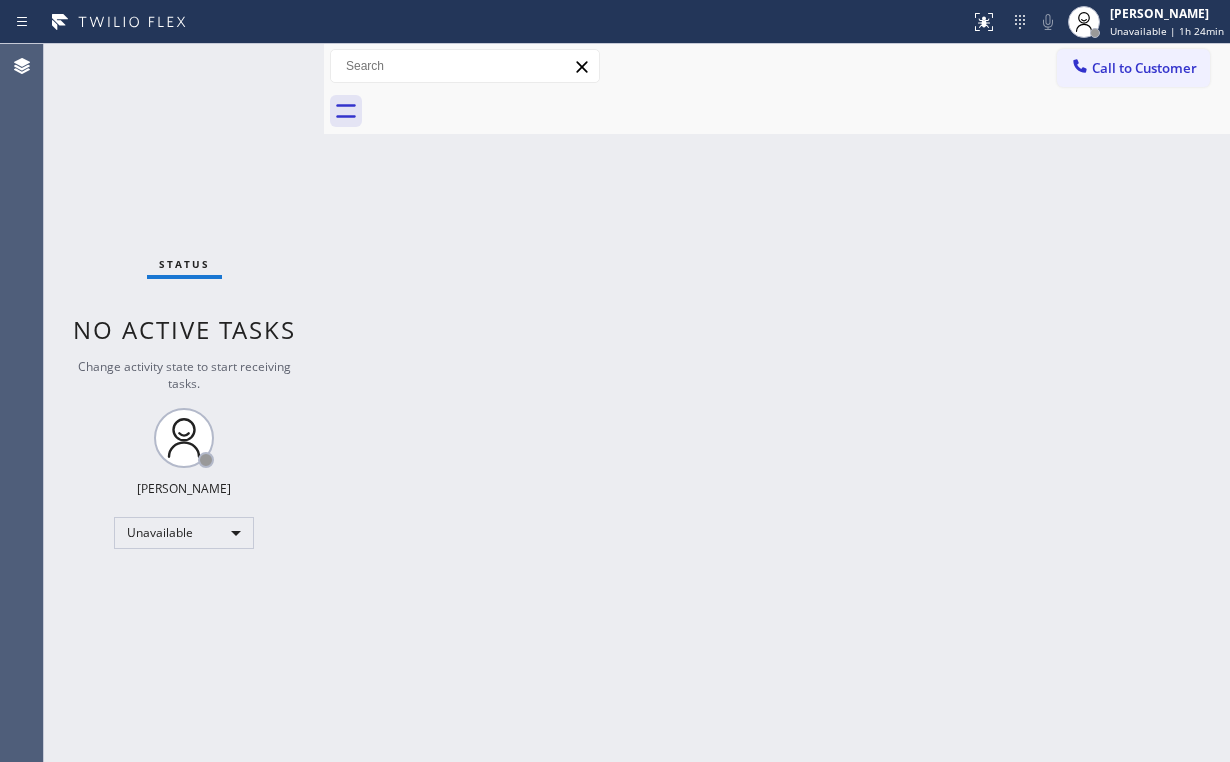 scroll, scrollTop: 0, scrollLeft: 0, axis: both 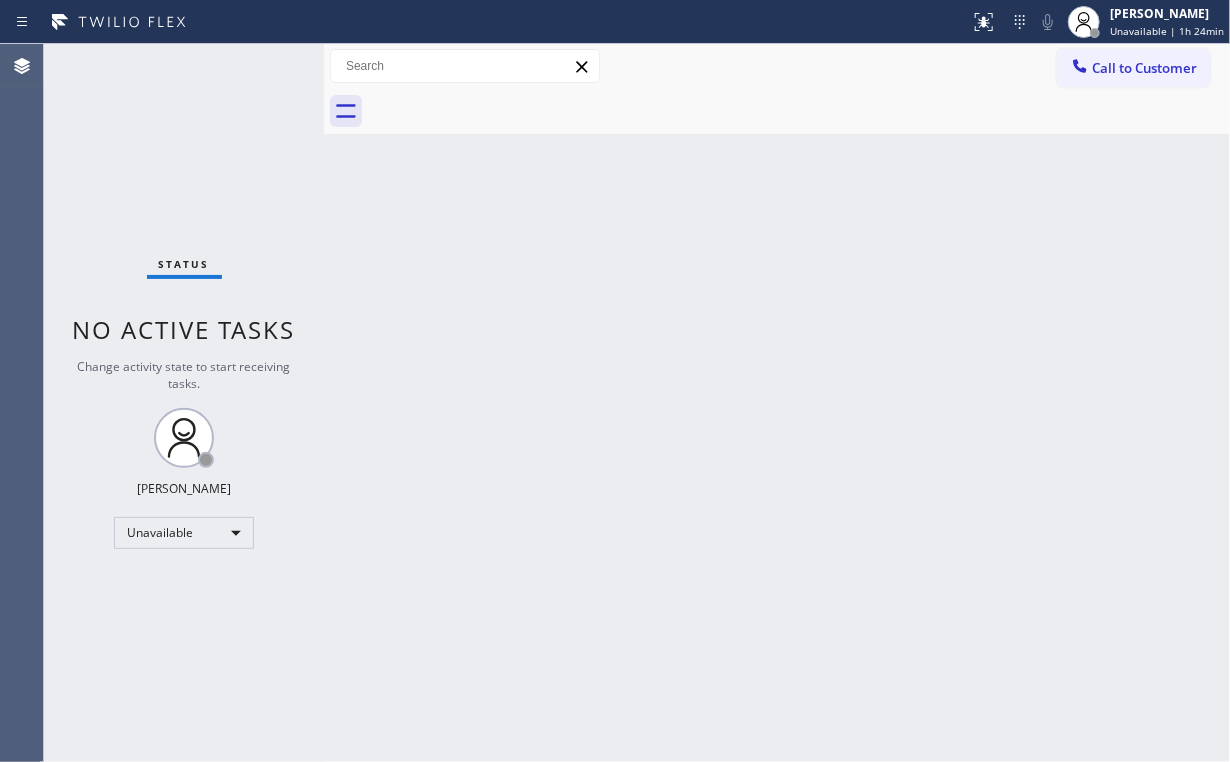 click on "Call to Customer" at bounding box center (1144, 68) 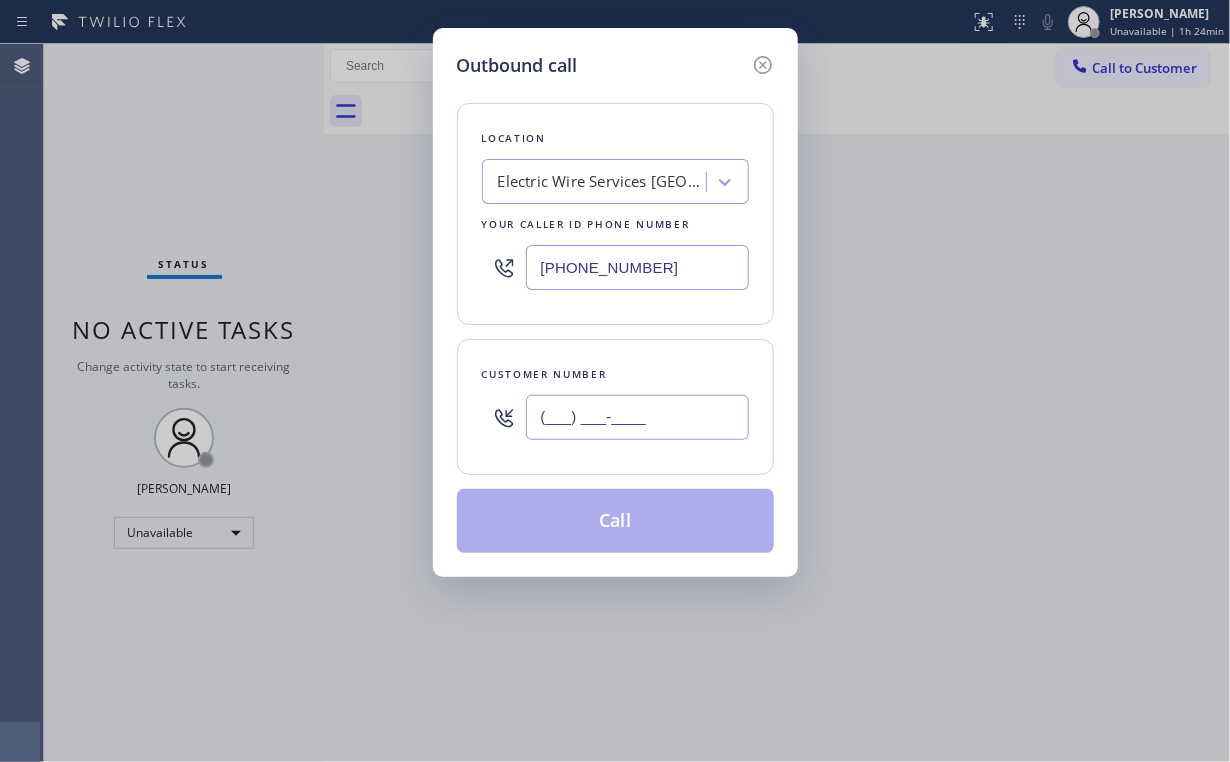 drag, startPoint x: 620, startPoint y: 427, endPoint x: 665, endPoint y: 411, distance: 47.759815 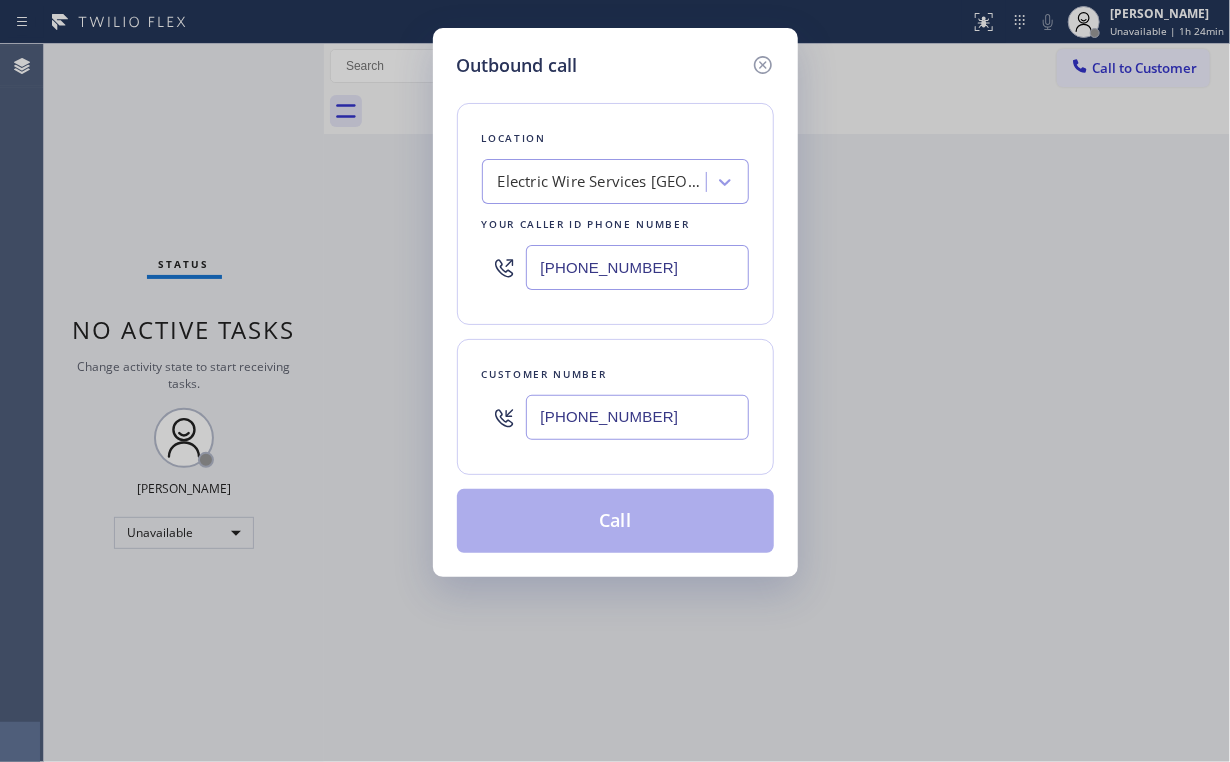 type on "[PHONE_NUMBER]" 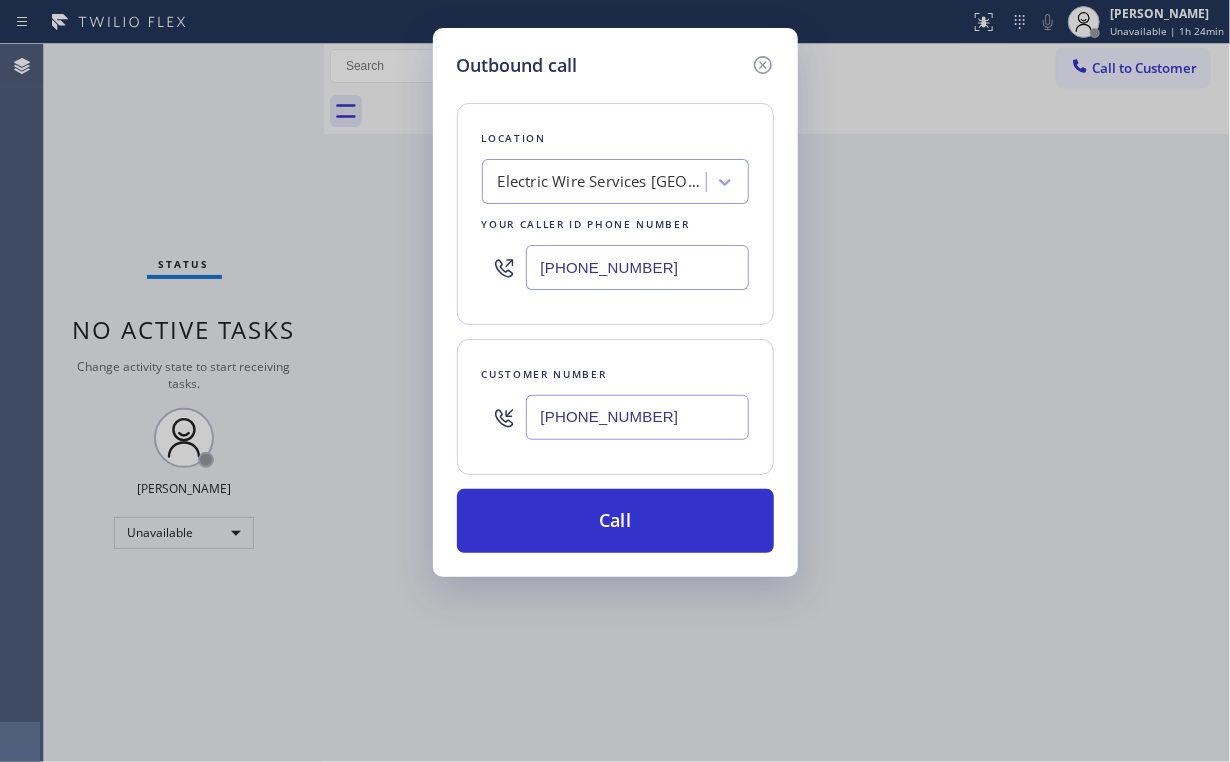 click on "Location Electric Wire Services [GEOGRAPHIC_DATA] Your caller id phone number [PHONE_NUMBER]" at bounding box center (615, 214) 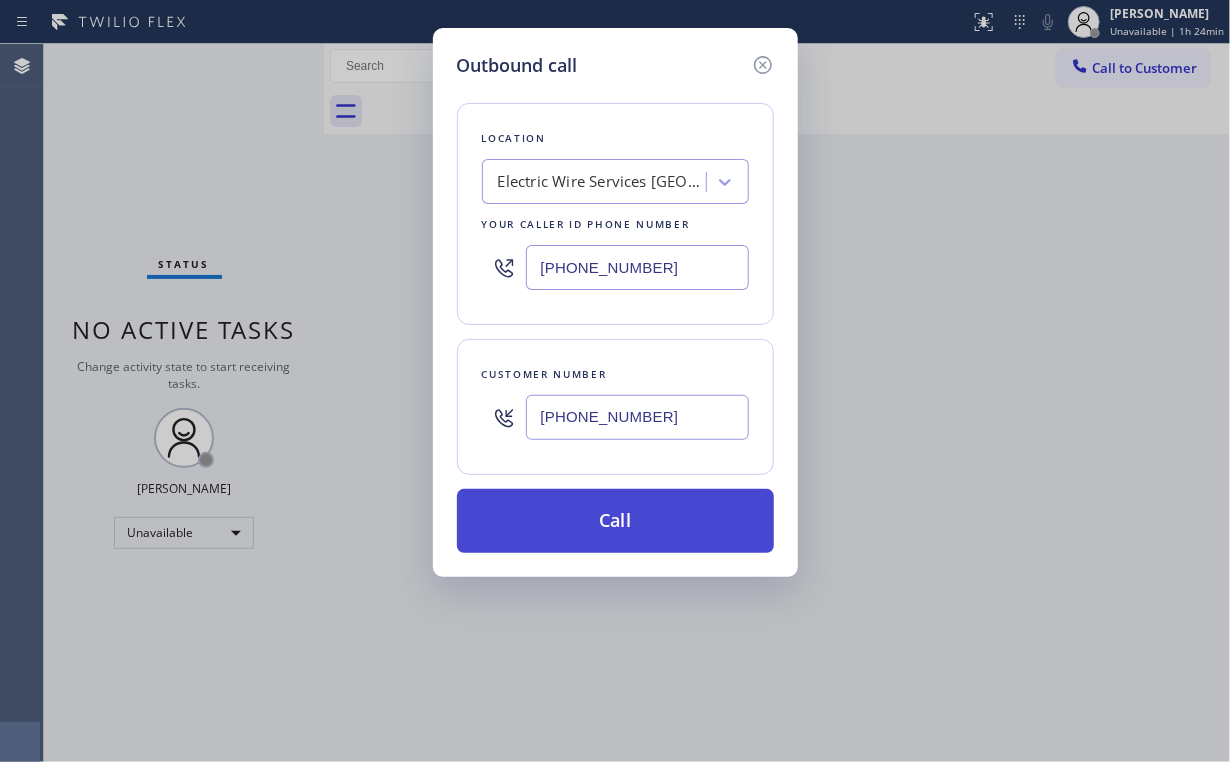 paste on "855) 731-4952" 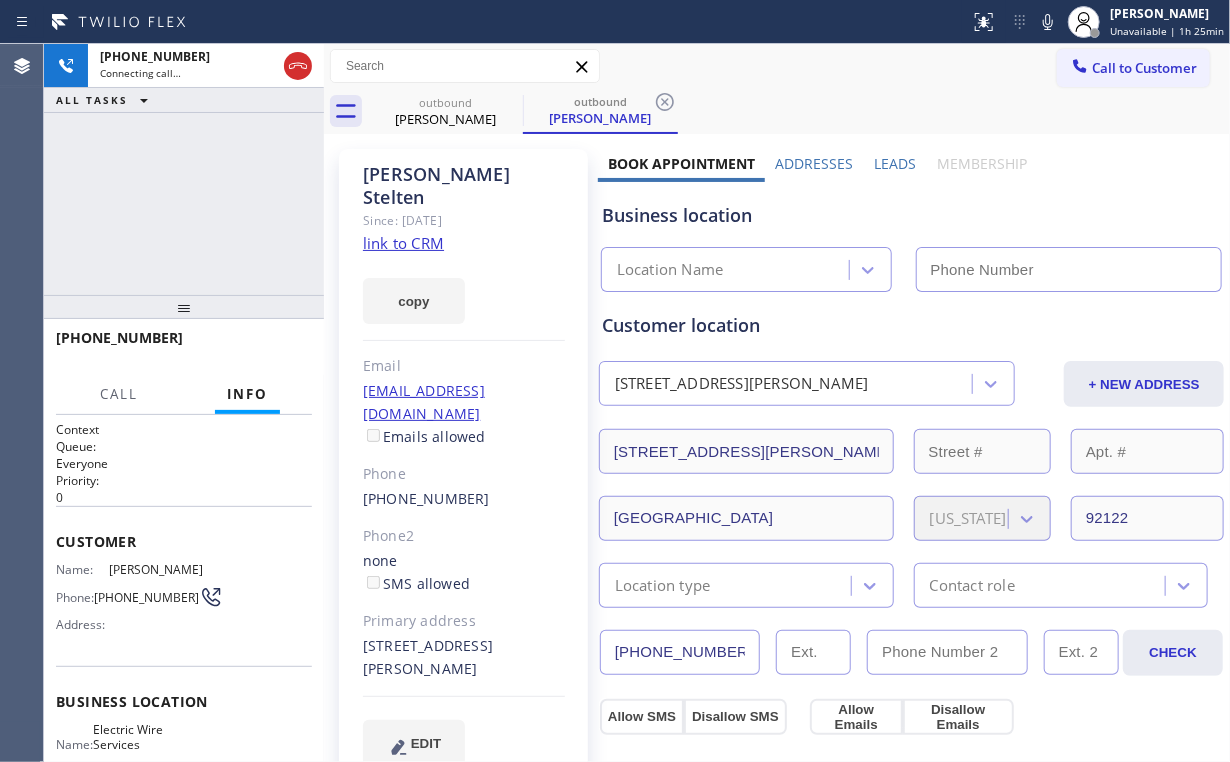 type on "[PHONE_NUMBER]" 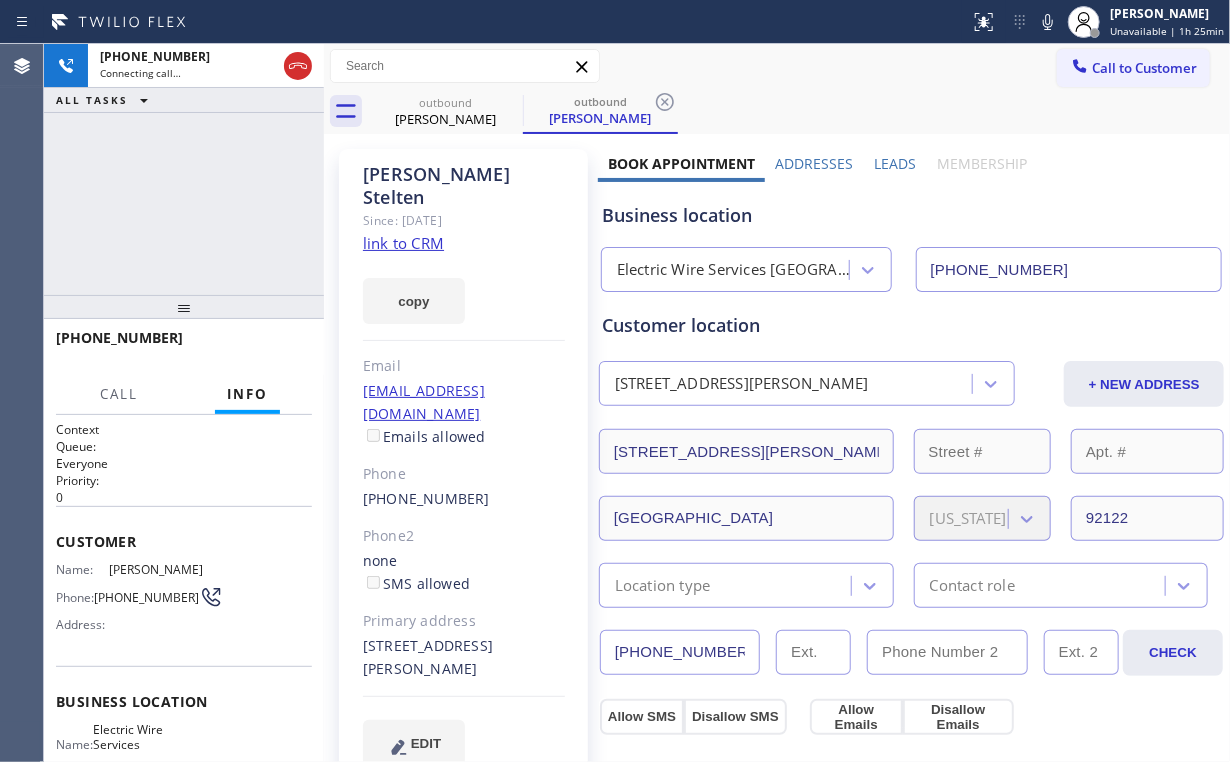 click on "[PHONE_NUMBER] Connecting call… ALL TASKS ALL TASKS ACTIVE TASKS TASKS IN WRAP UP" at bounding box center [184, 169] 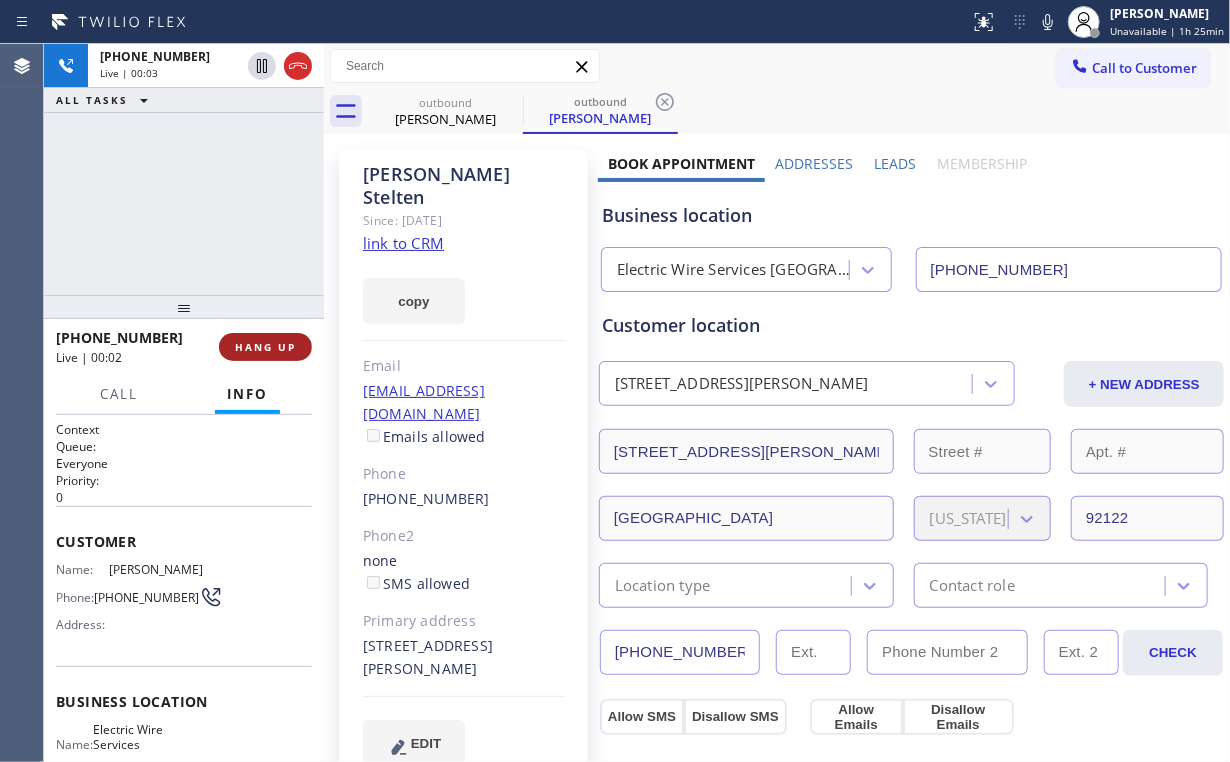click on "HANG UP" at bounding box center (265, 347) 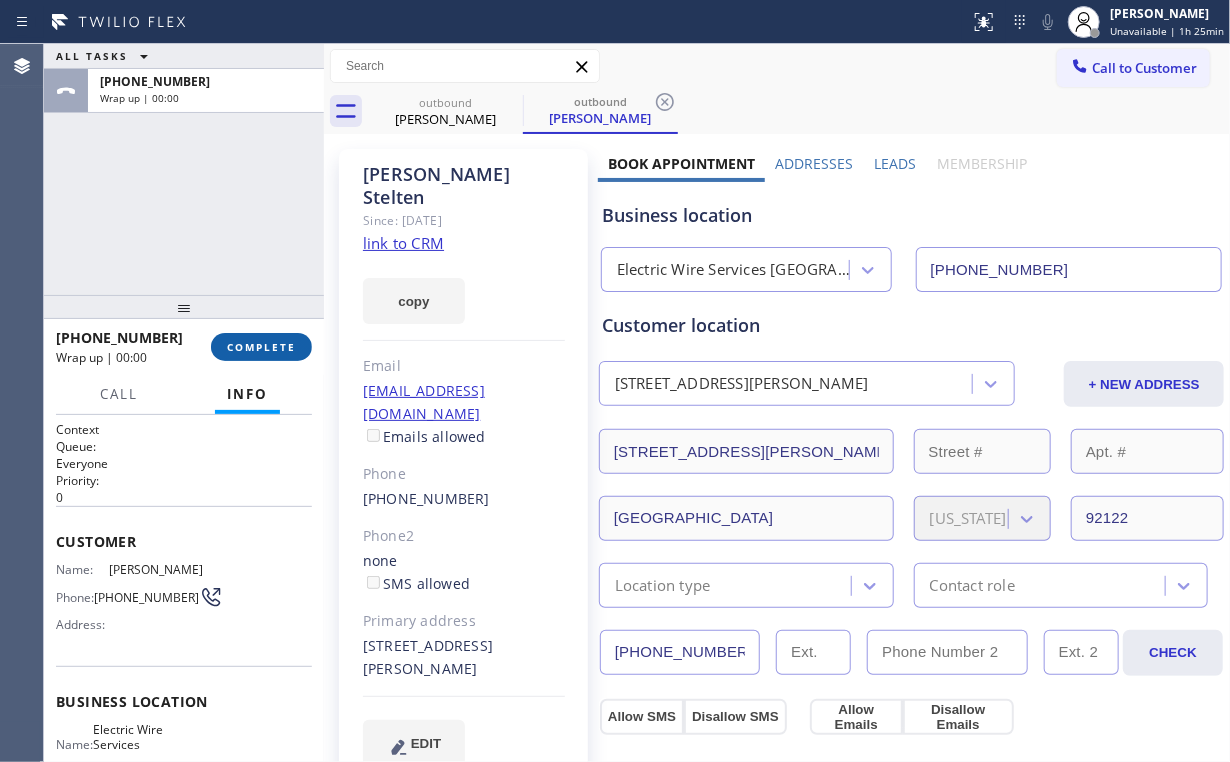 click on "COMPLETE" at bounding box center (261, 347) 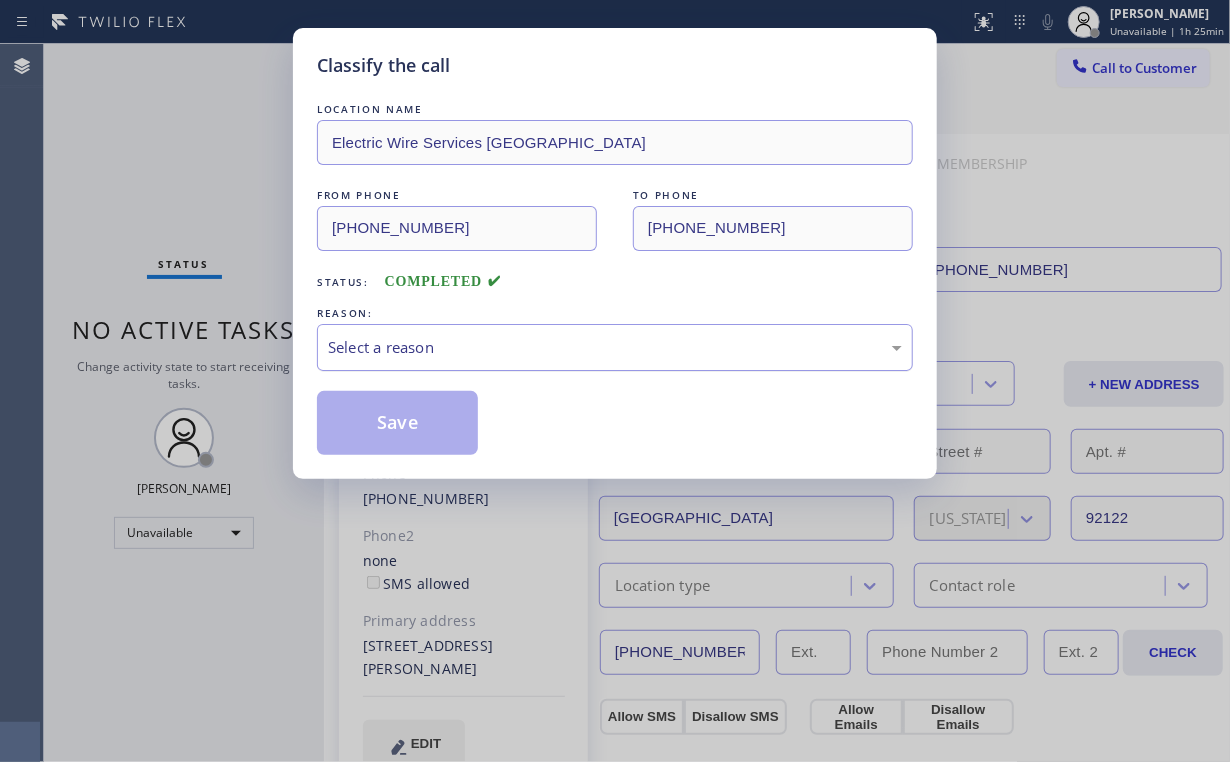 drag, startPoint x: 381, startPoint y: 336, endPoint x: 388, endPoint y: 352, distance: 17.464249 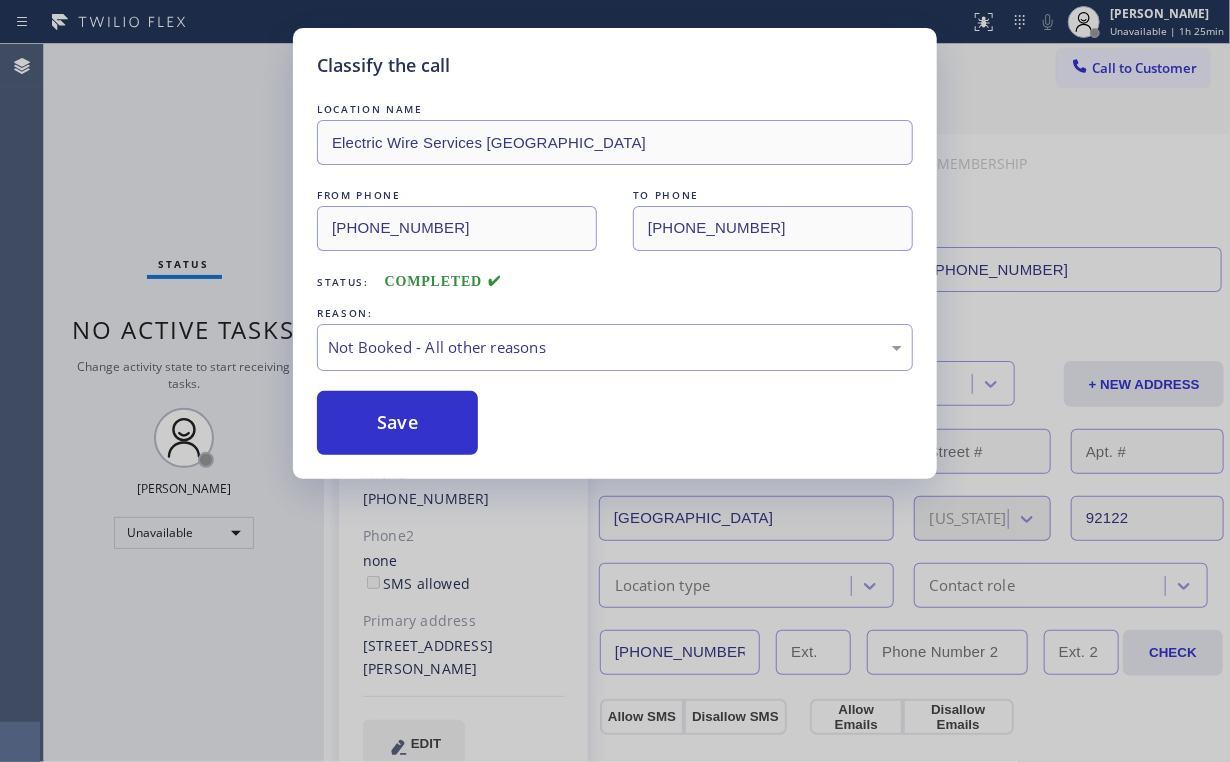 drag, startPoint x: 407, startPoint y: 425, endPoint x: 375, endPoint y: 371, distance: 62.76942 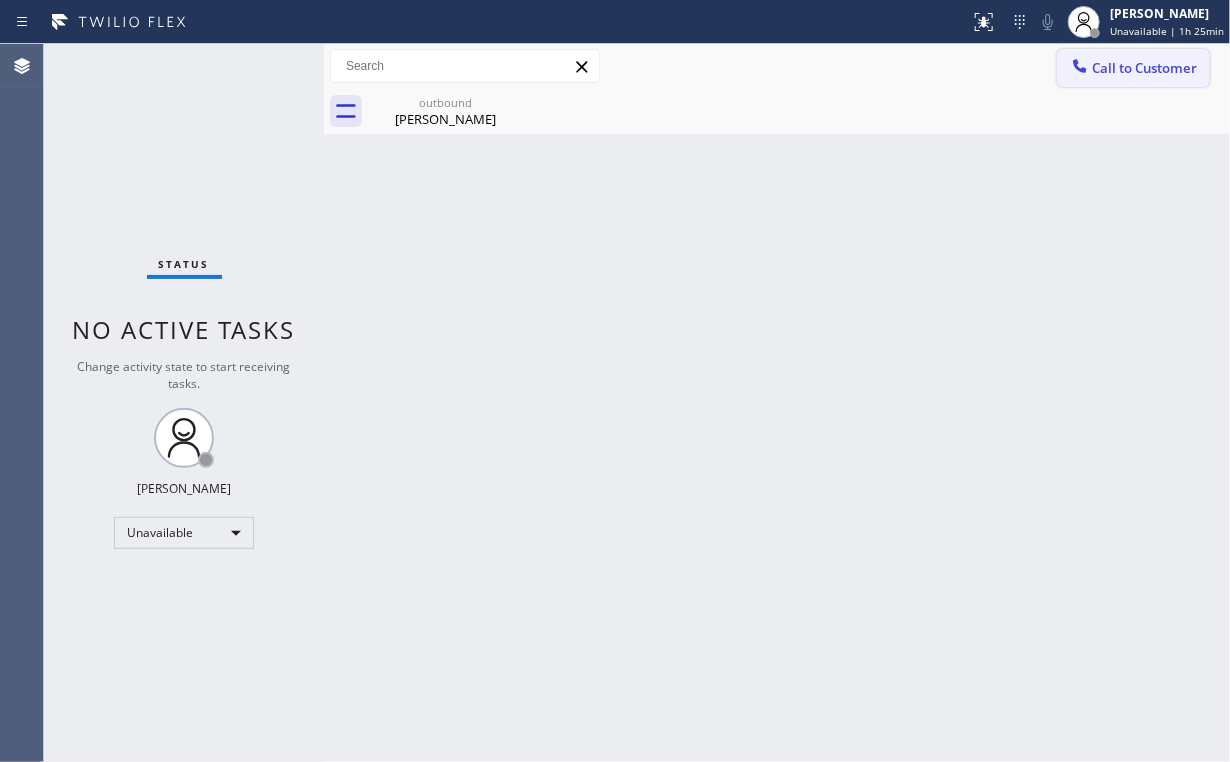 drag, startPoint x: 1120, startPoint y: 65, endPoint x: 866, endPoint y: 201, distance: 288.11804 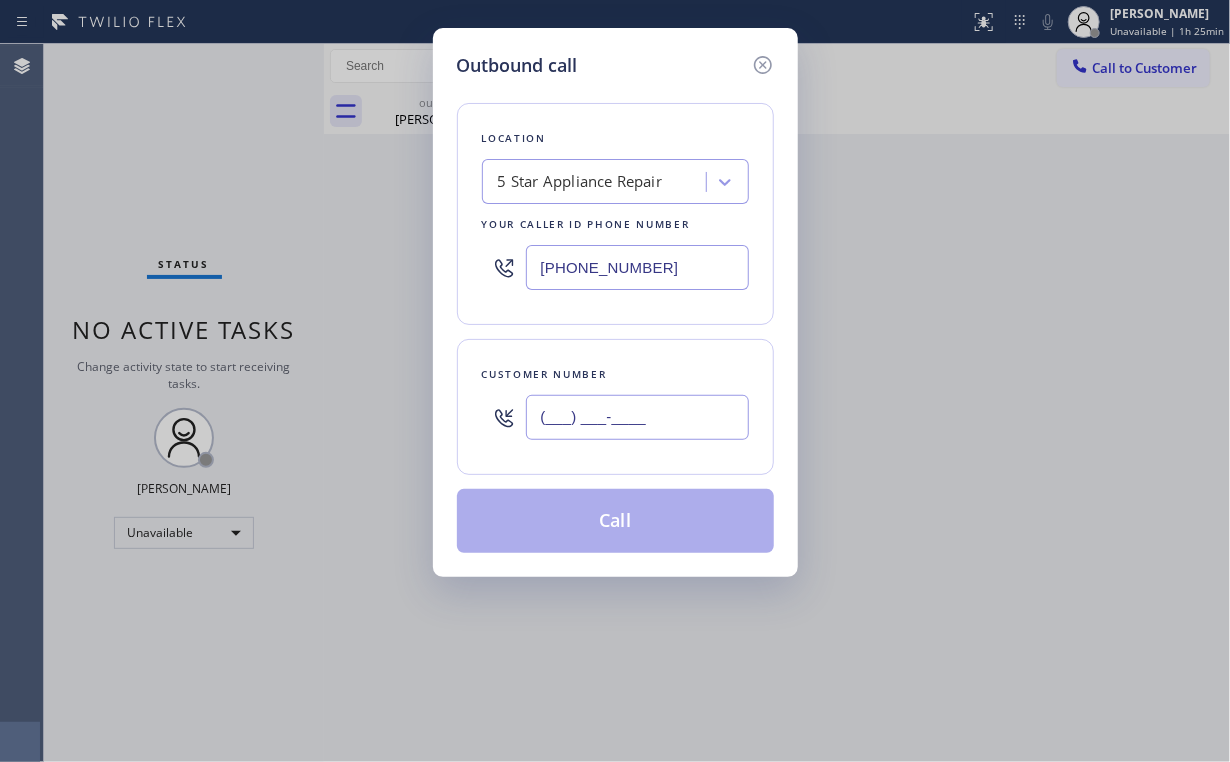 click on "(___) ___-____" at bounding box center (637, 417) 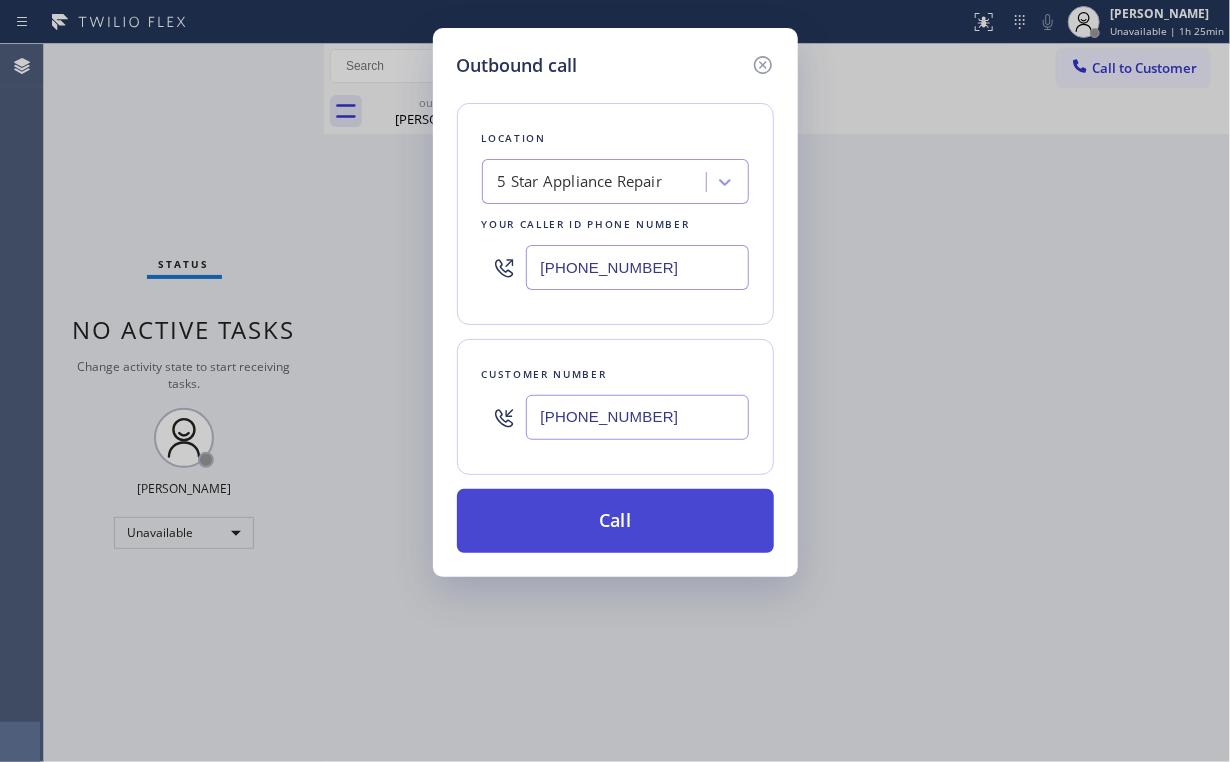 type on "[PHONE_NUMBER]" 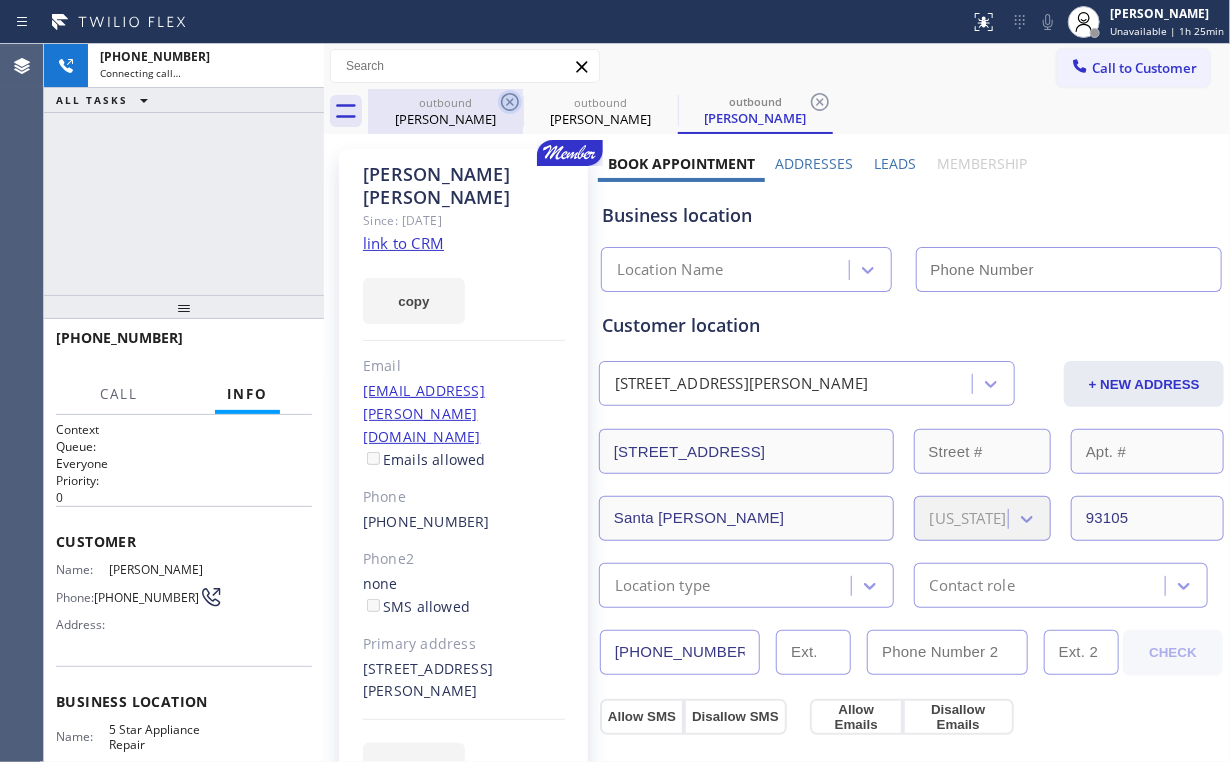 drag, startPoint x: 466, startPoint y: 100, endPoint x: 505, endPoint y: 100, distance: 39 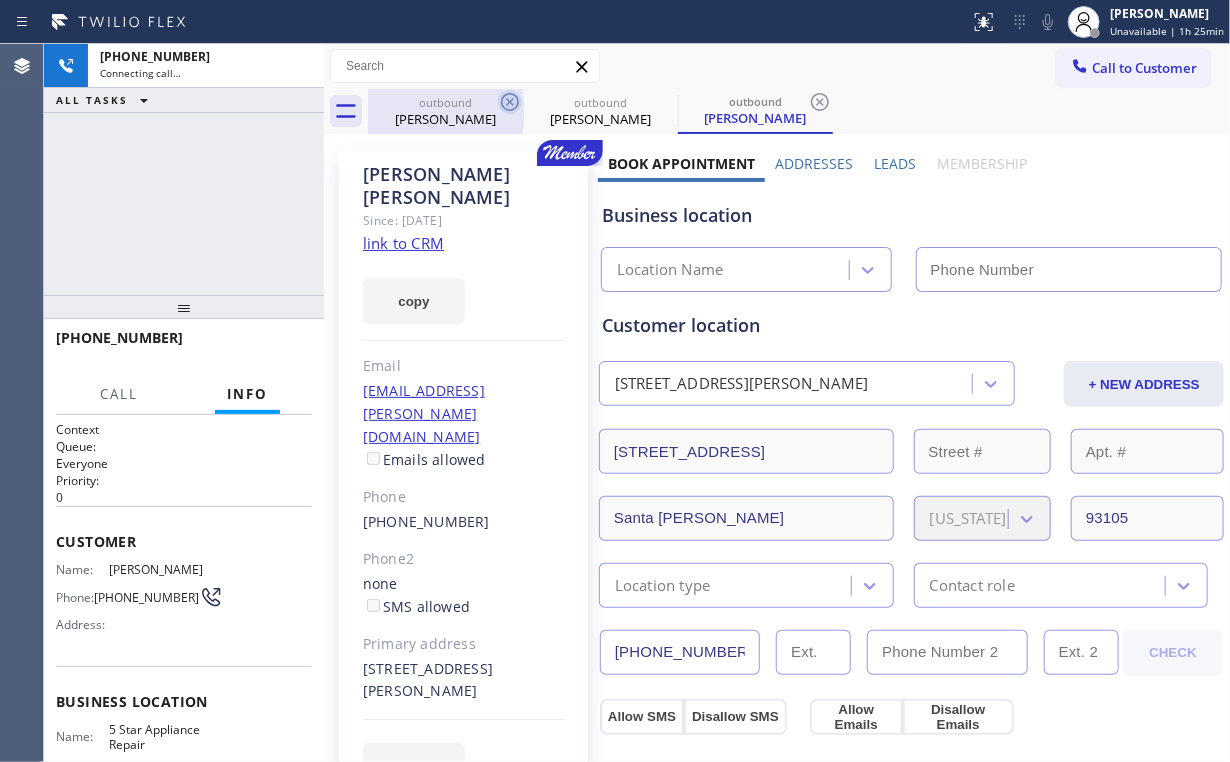 click on "outbound" at bounding box center (445, 102) 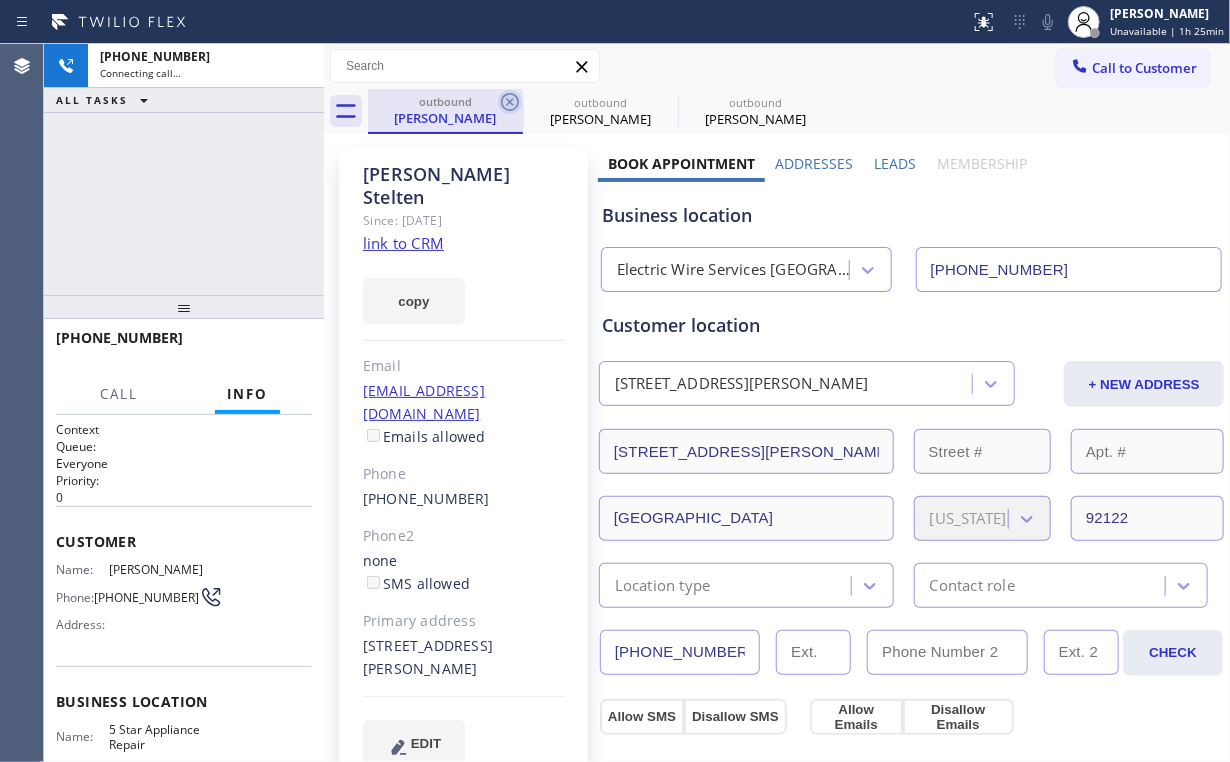 click 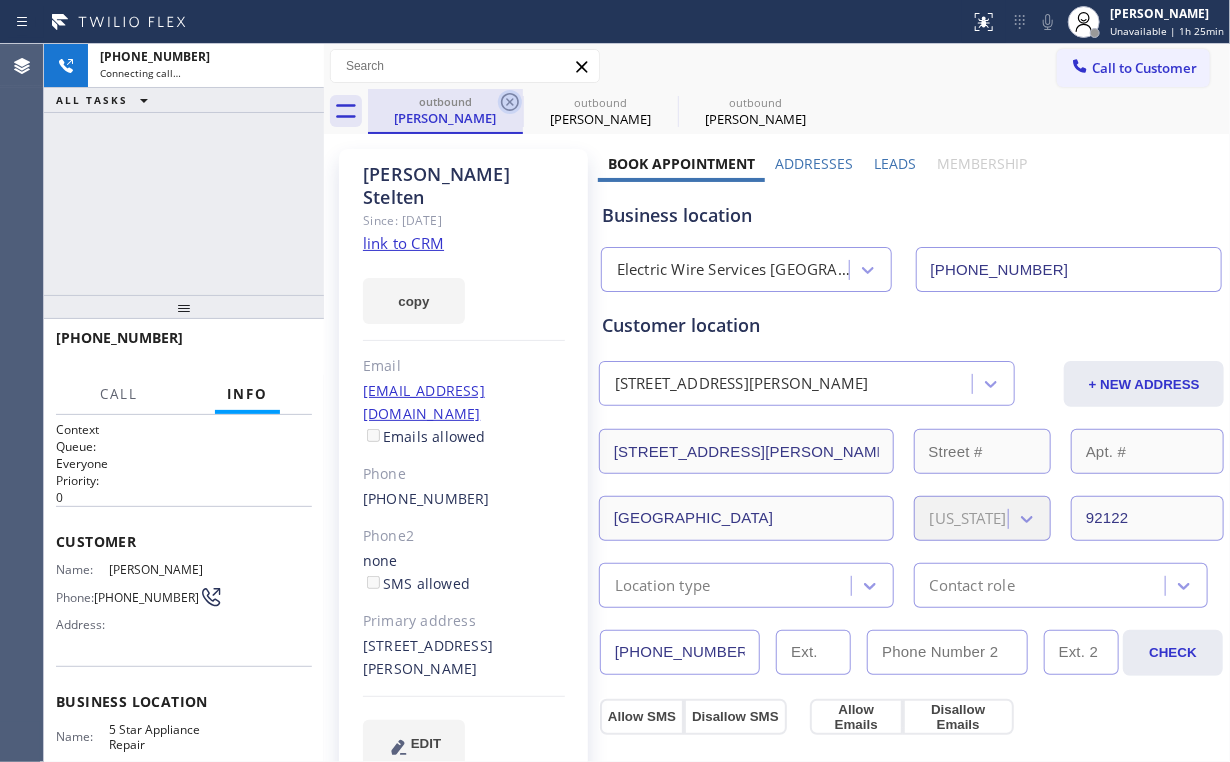 type on "[PHONE_NUMBER]" 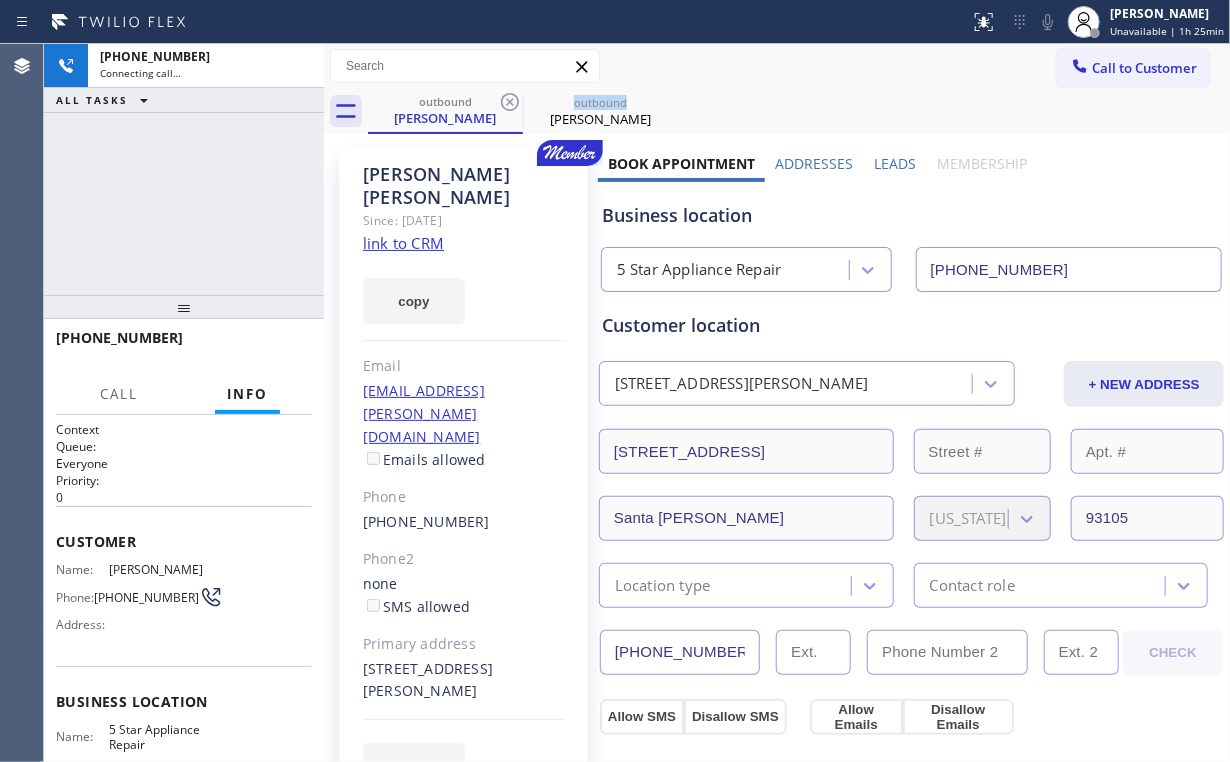 click 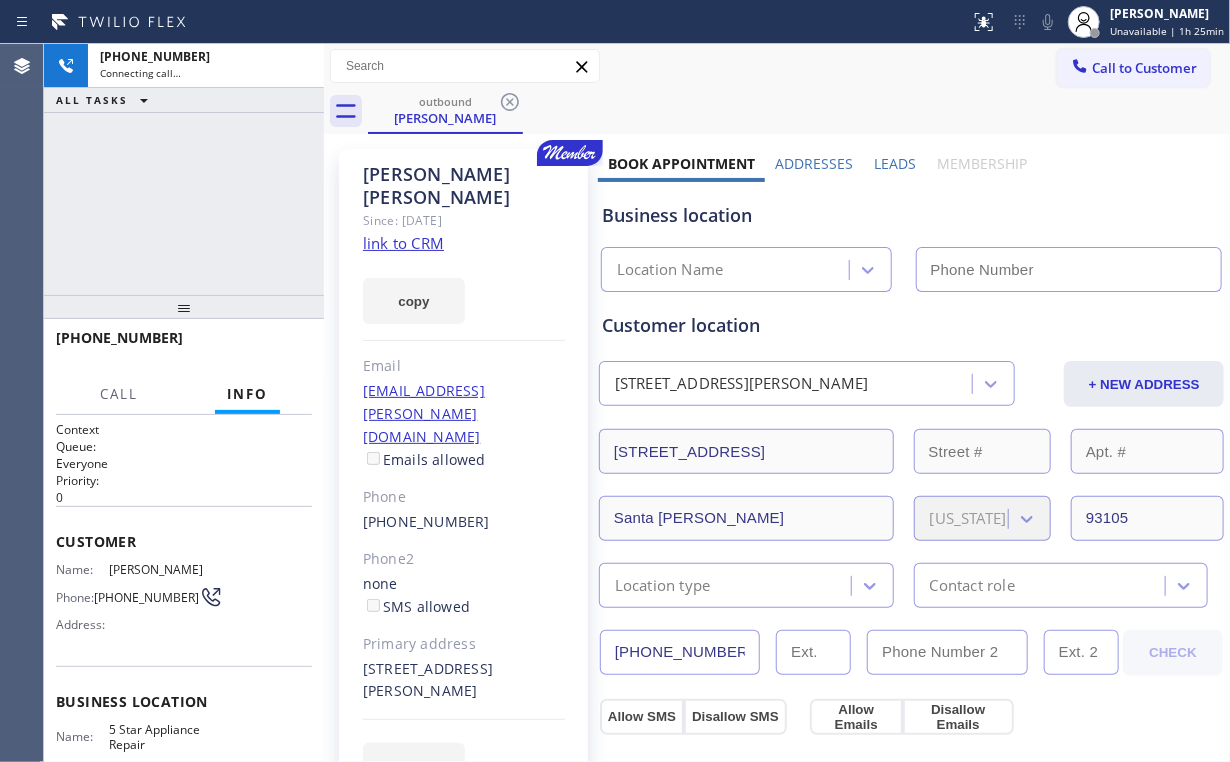 click 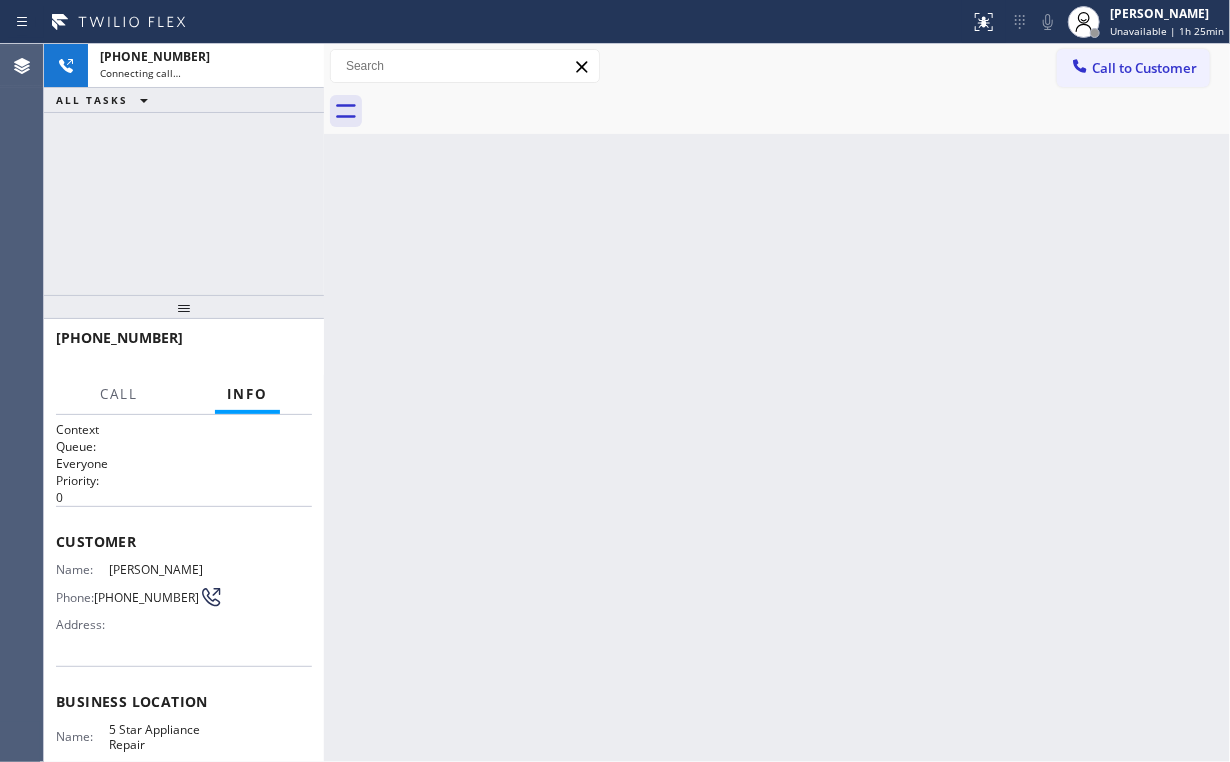 click on "[PHONE_NUMBER] Connecting call… ALL TASKS ALL TASKS ACTIVE TASKS TASKS IN WRAP UP" at bounding box center (184, 169) 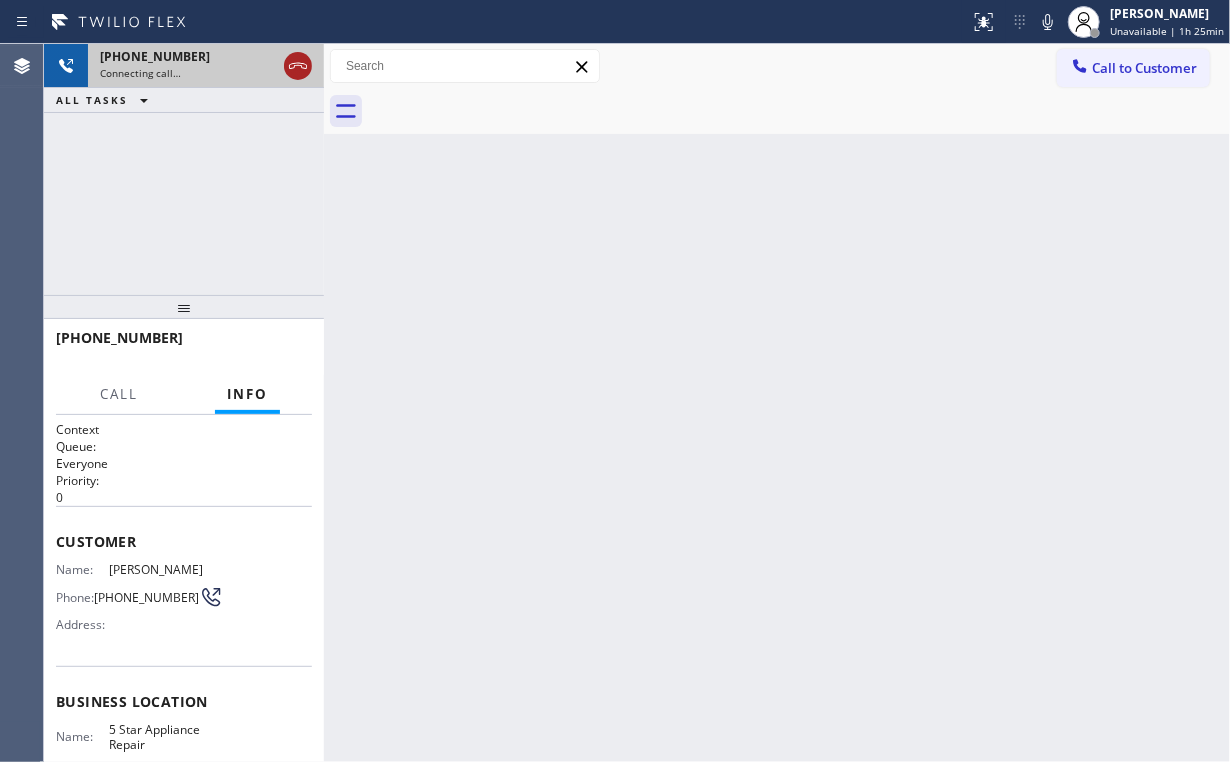 click 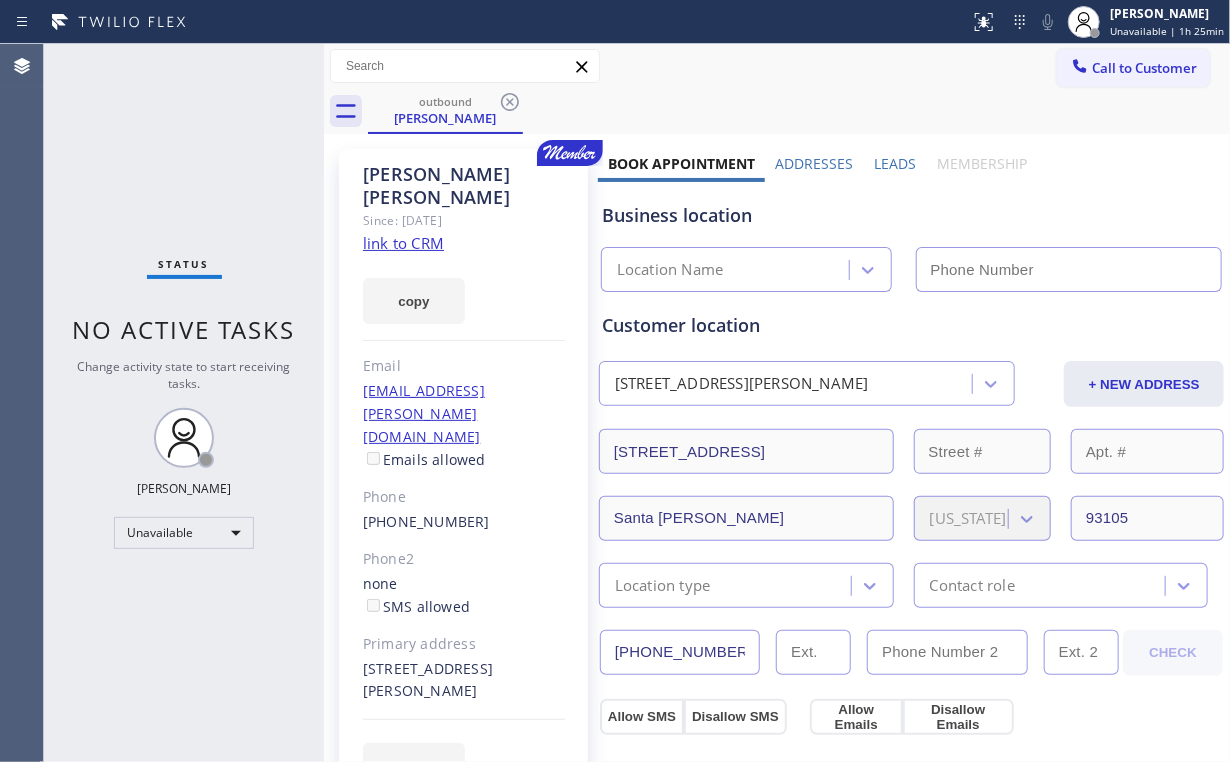 type on "[PHONE_NUMBER]" 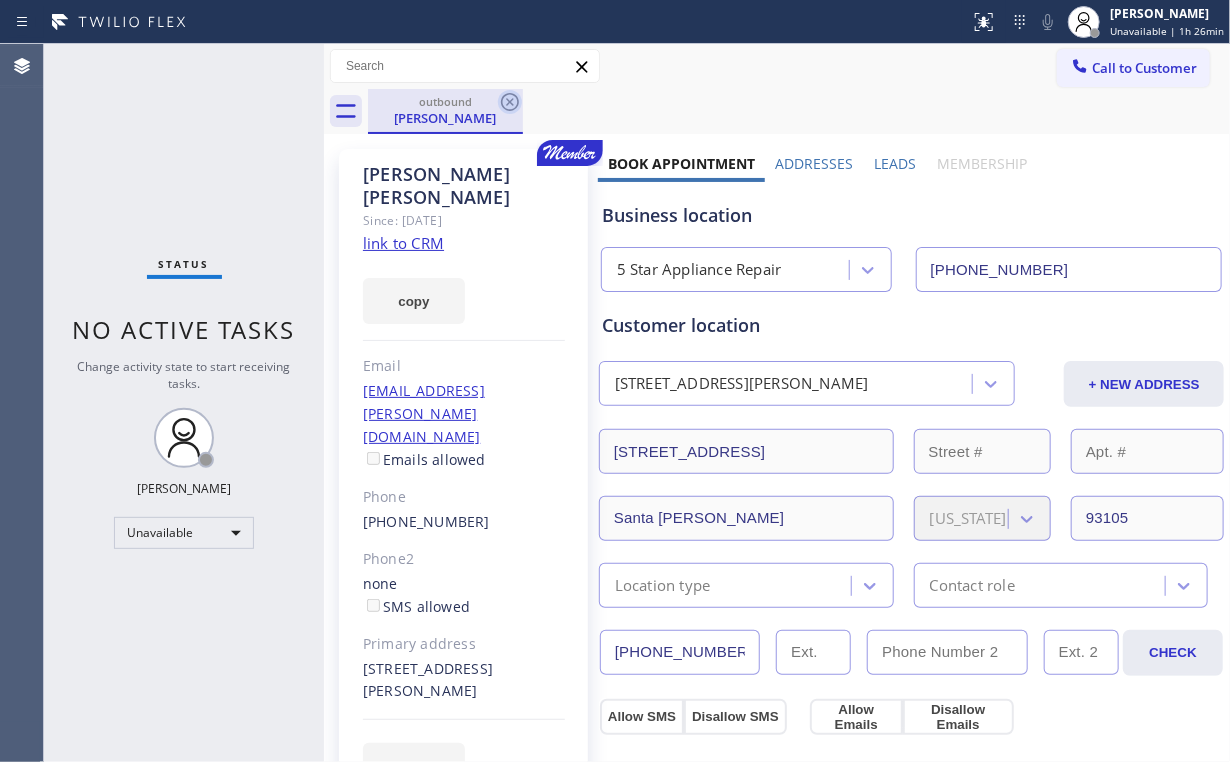 drag, startPoint x: 436, startPoint y: 104, endPoint x: 517, endPoint y: 101, distance: 81.055534 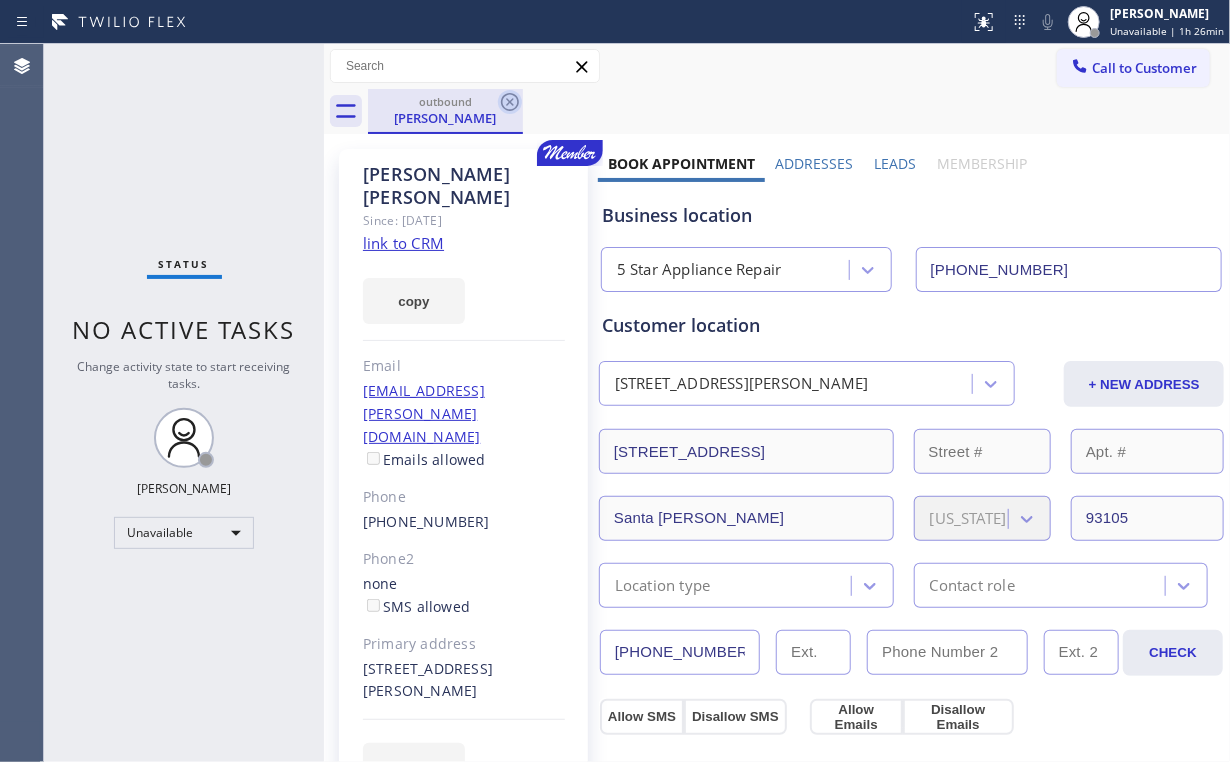 click on "outbound" at bounding box center [445, 101] 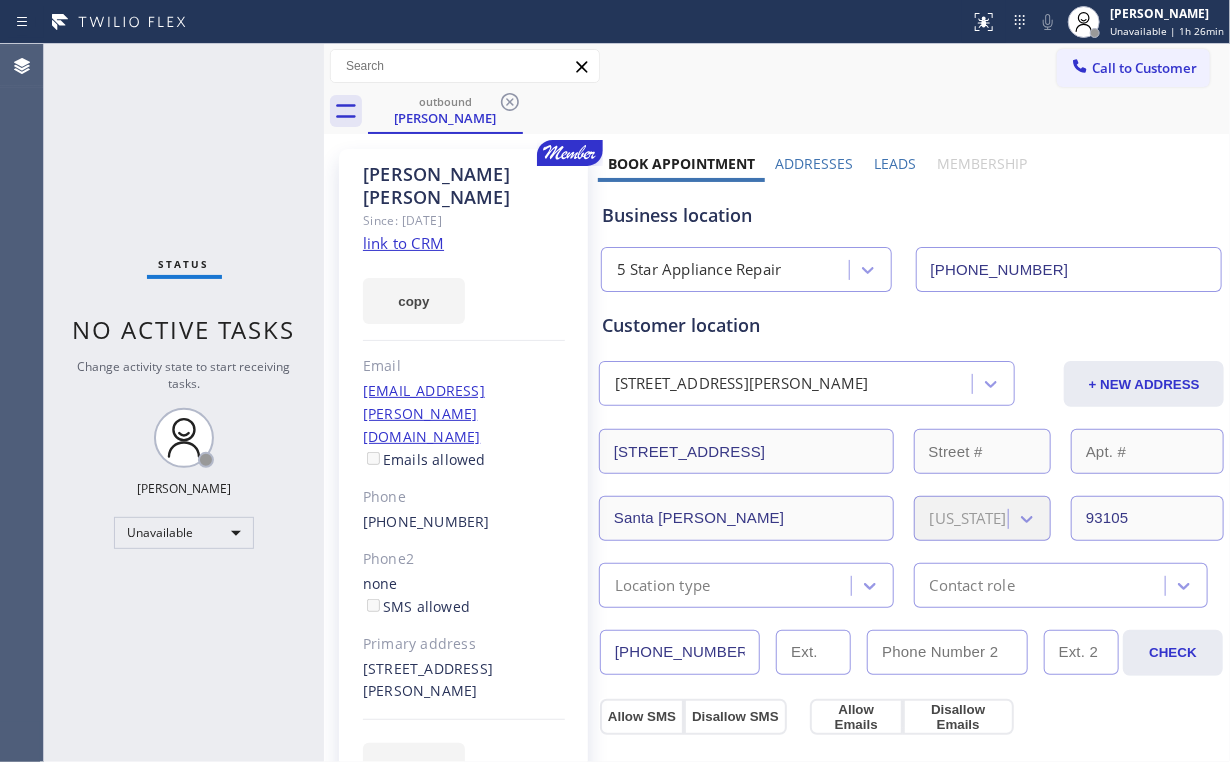 drag, startPoint x: 513, startPoint y: 97, endPoint x: 619, endPoint y: 124, distance: 109.38464 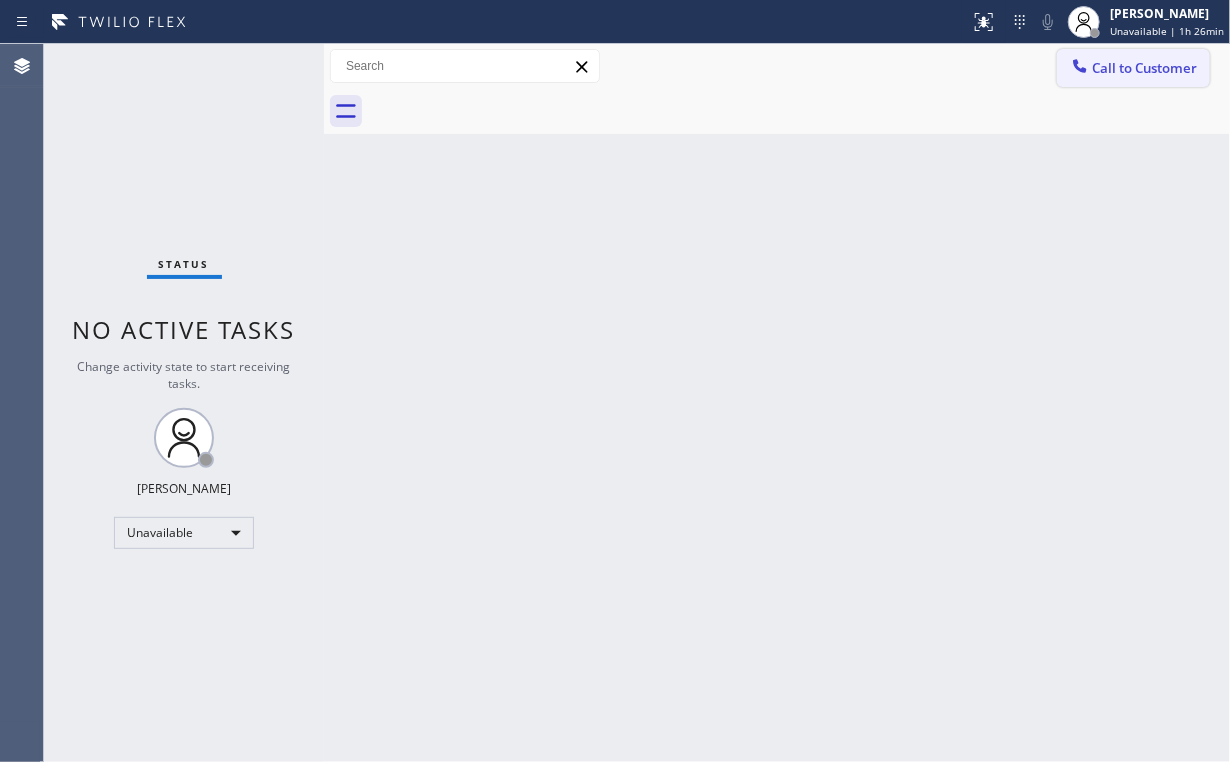 click on "Call to Customer" at bounding box center [1133, 68] 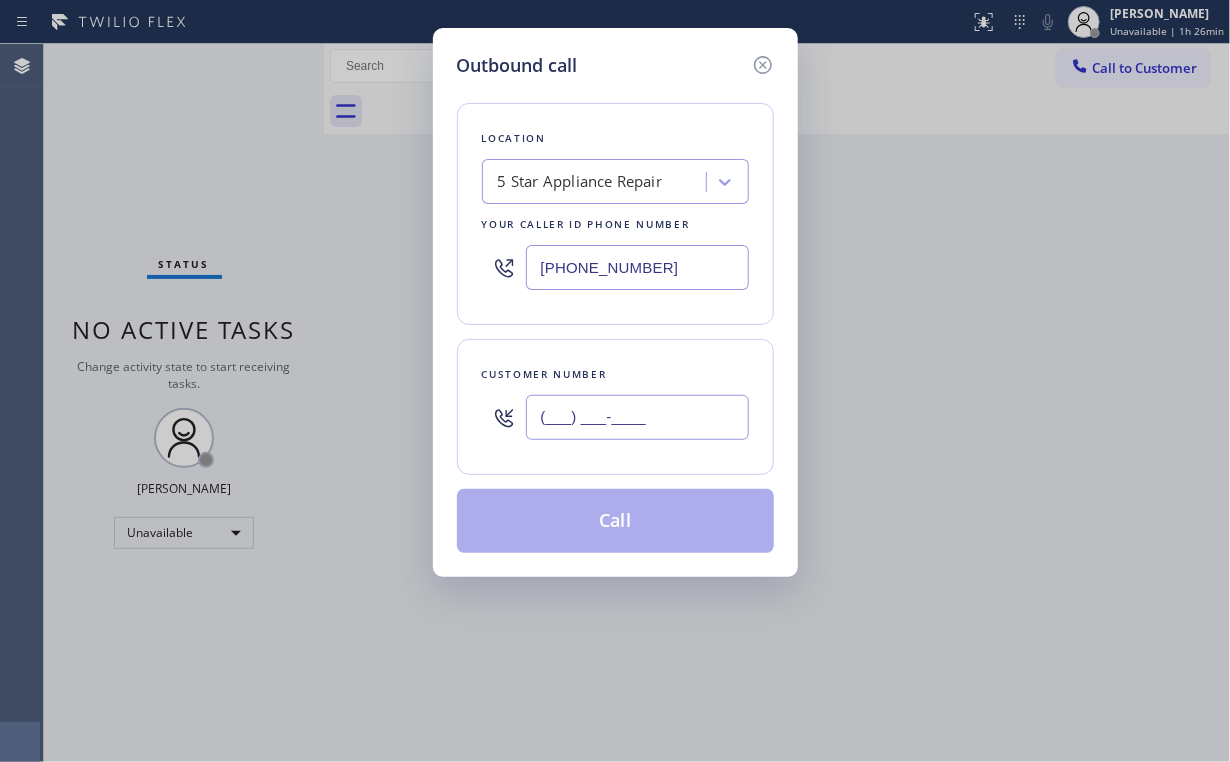 click on "(___) ___-____" at bounding box center (637, 417) 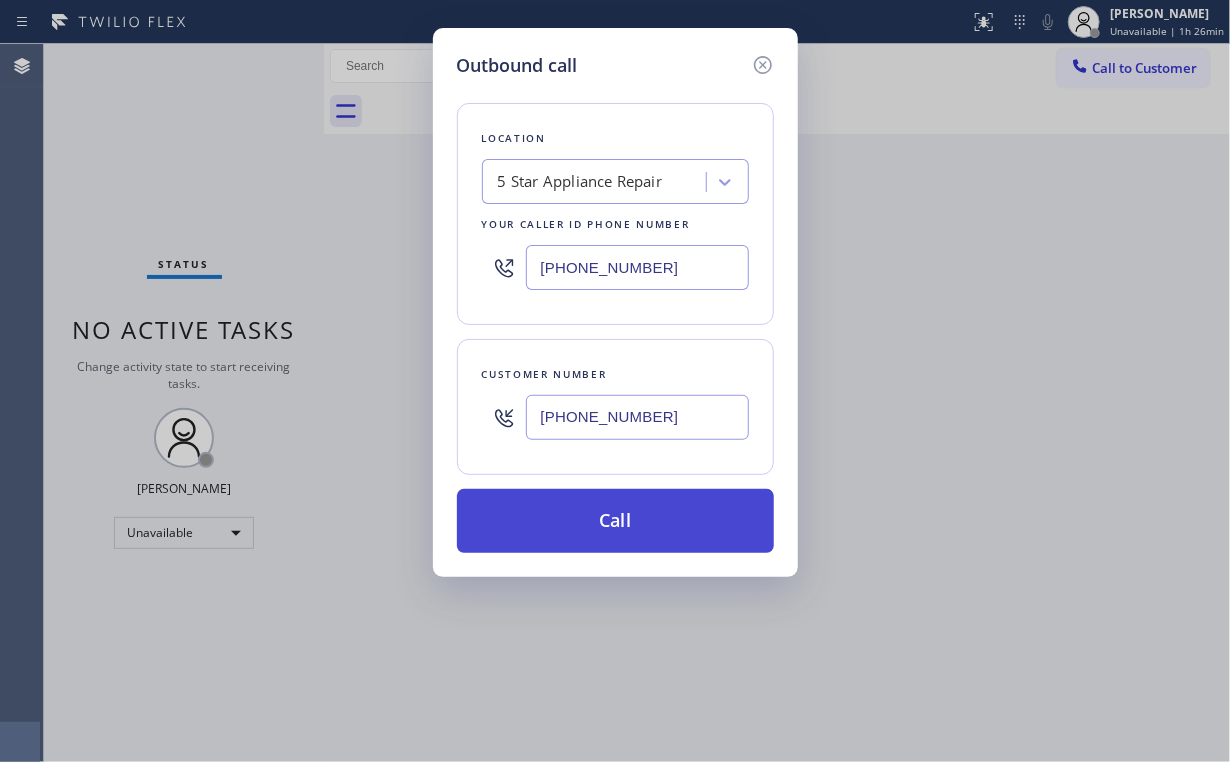 type on "[PHONE_NUMBER]" 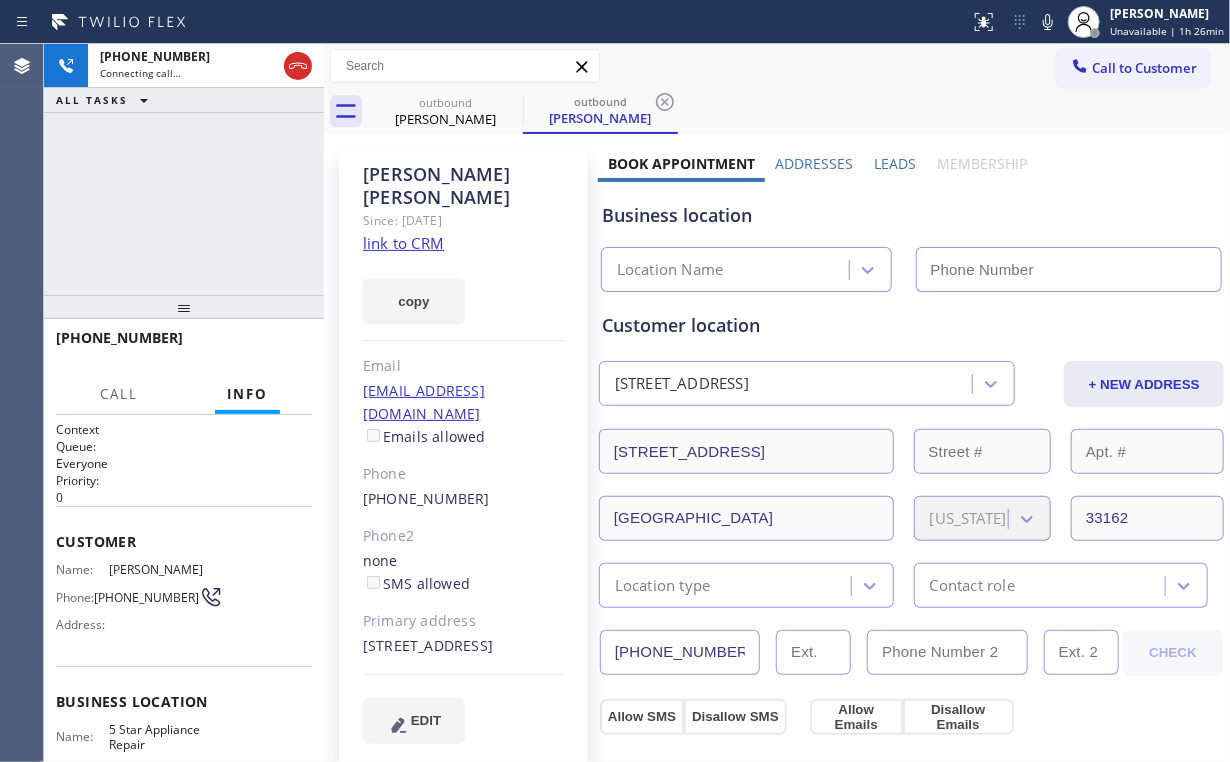 click on "[PHONE_NUMBER] Connecting call… ALL TASKS ALL TASKS ACTIVE TASKS TASKS IN WRAP UP" at bounding box center [184, 169] 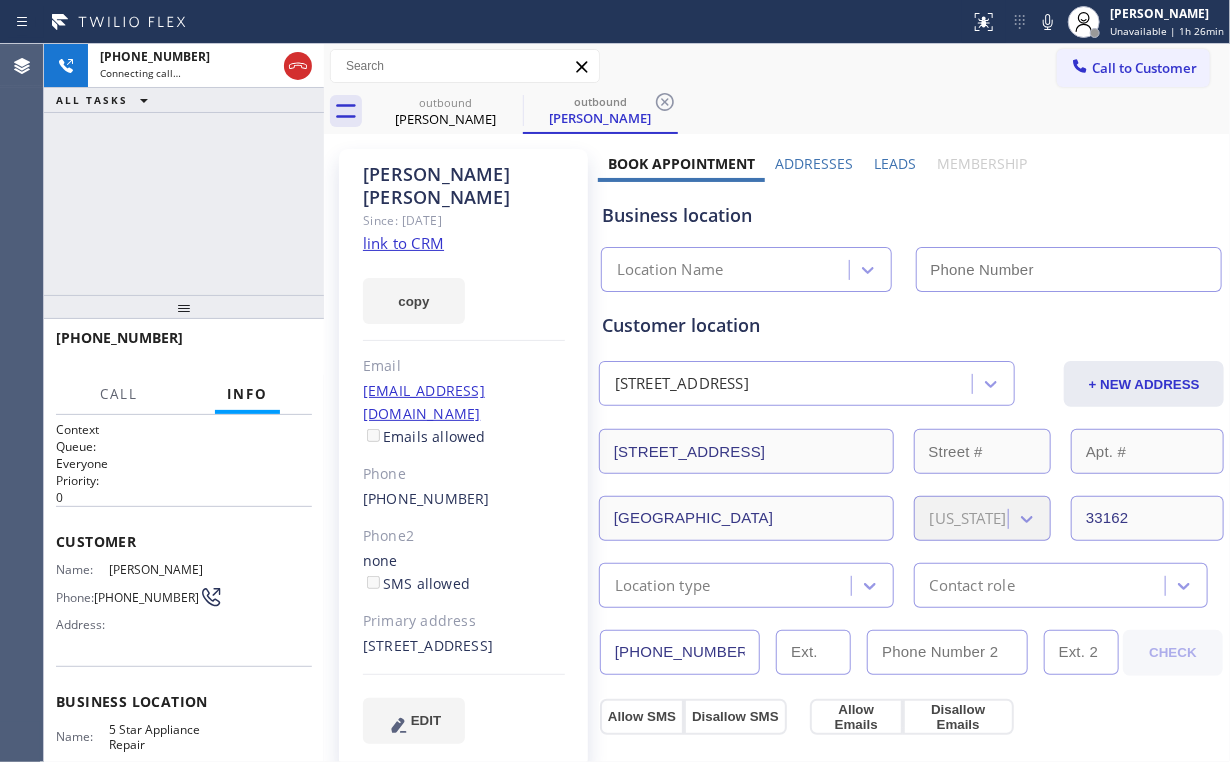 type on "[PHONE_NUMBER]" 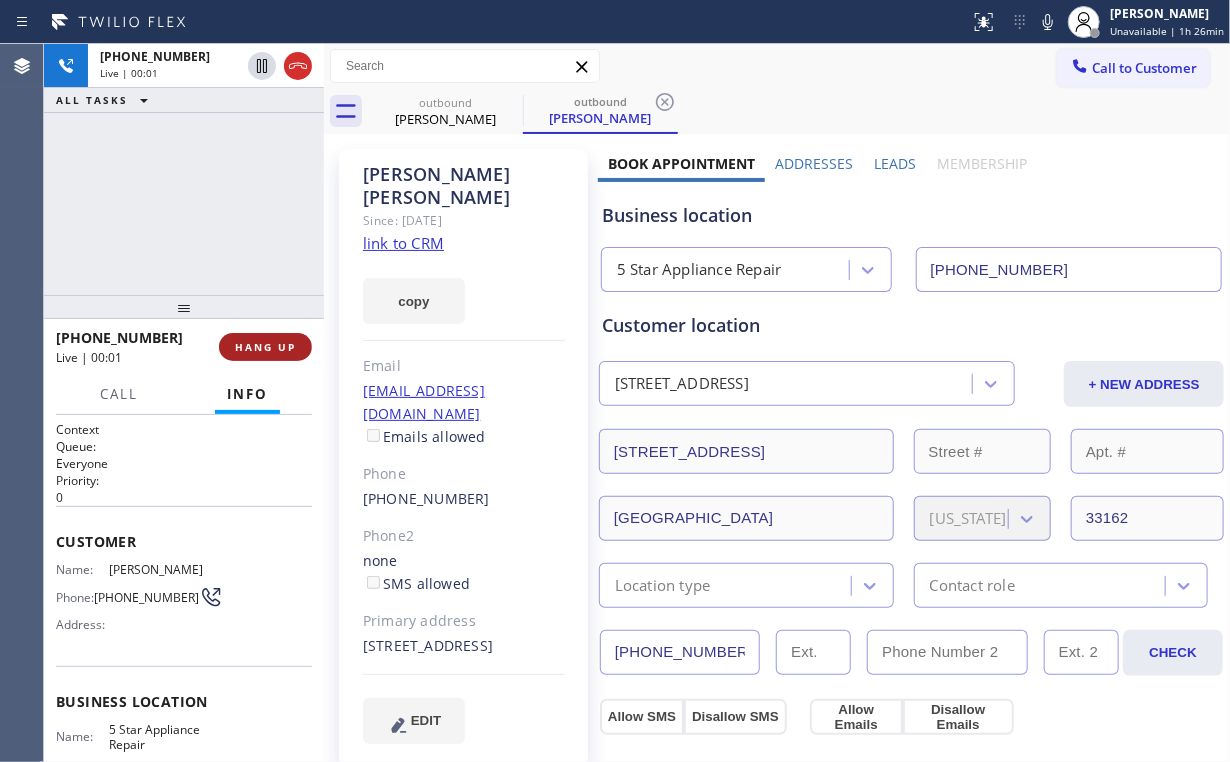 click on "HANG UP" at bounding box center (265, 347) 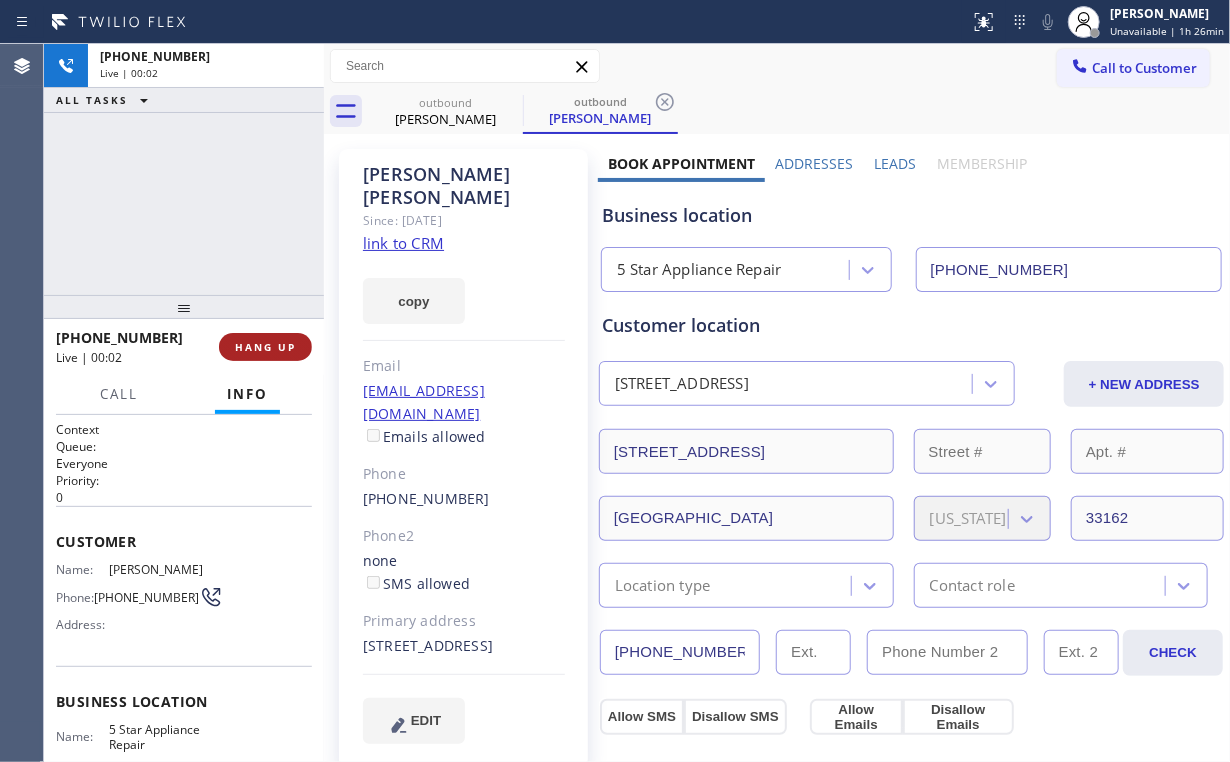 click on "HANG UP" at bounding box center (265, 347) 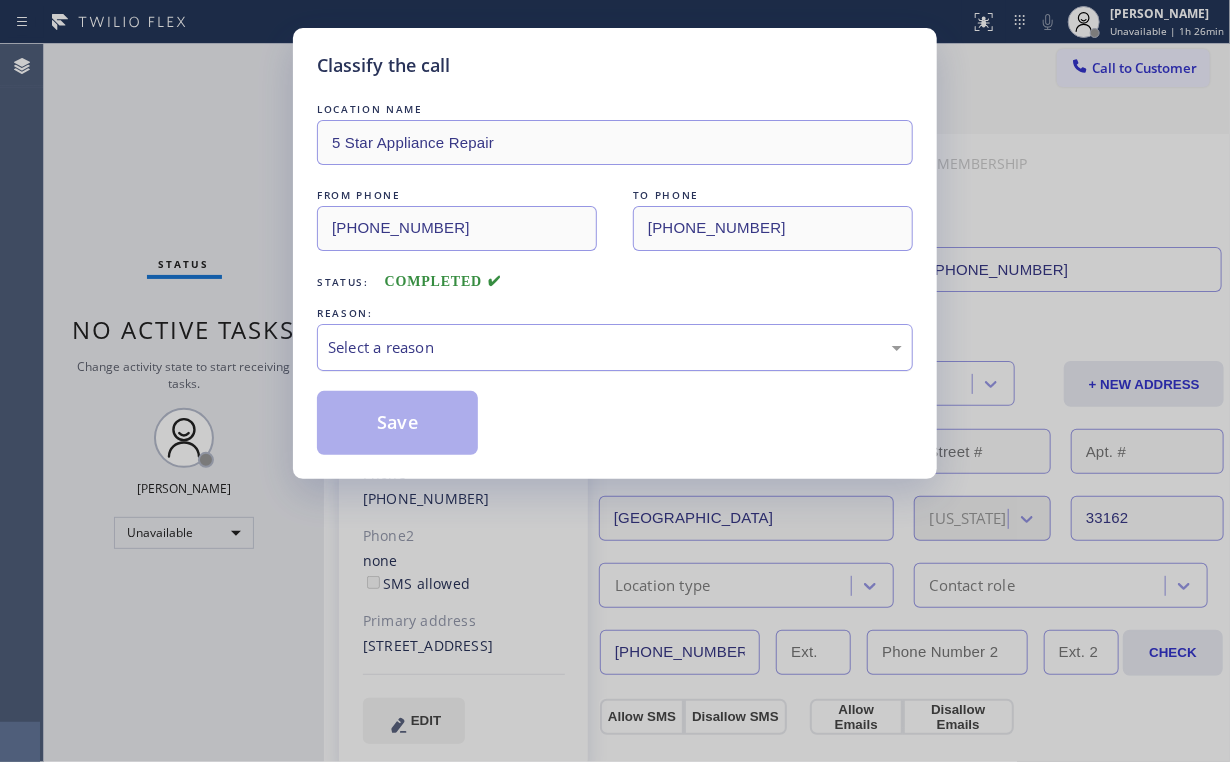 click on "Select a reason" at bounding box center [615, 347] 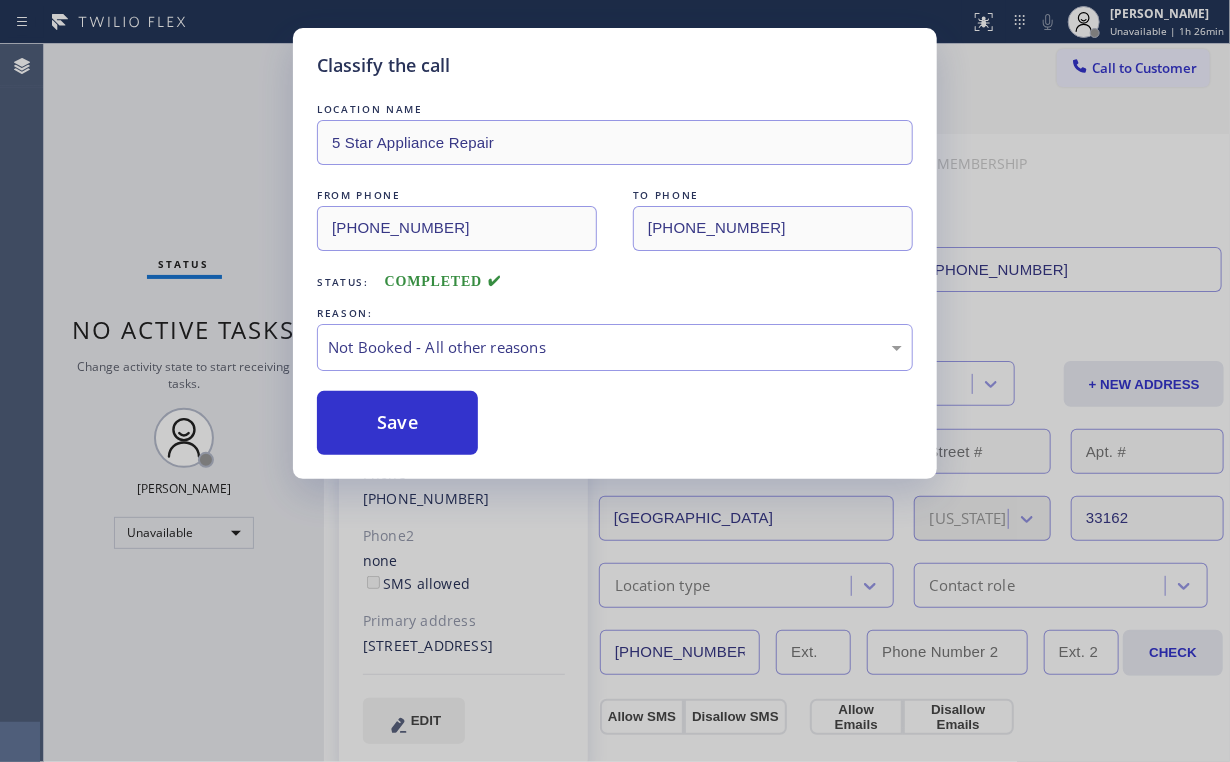 drag, startPoint x: 408, startPoint y: 424, endPoint x: 203, endPoint y: 233, distance: 280.1892 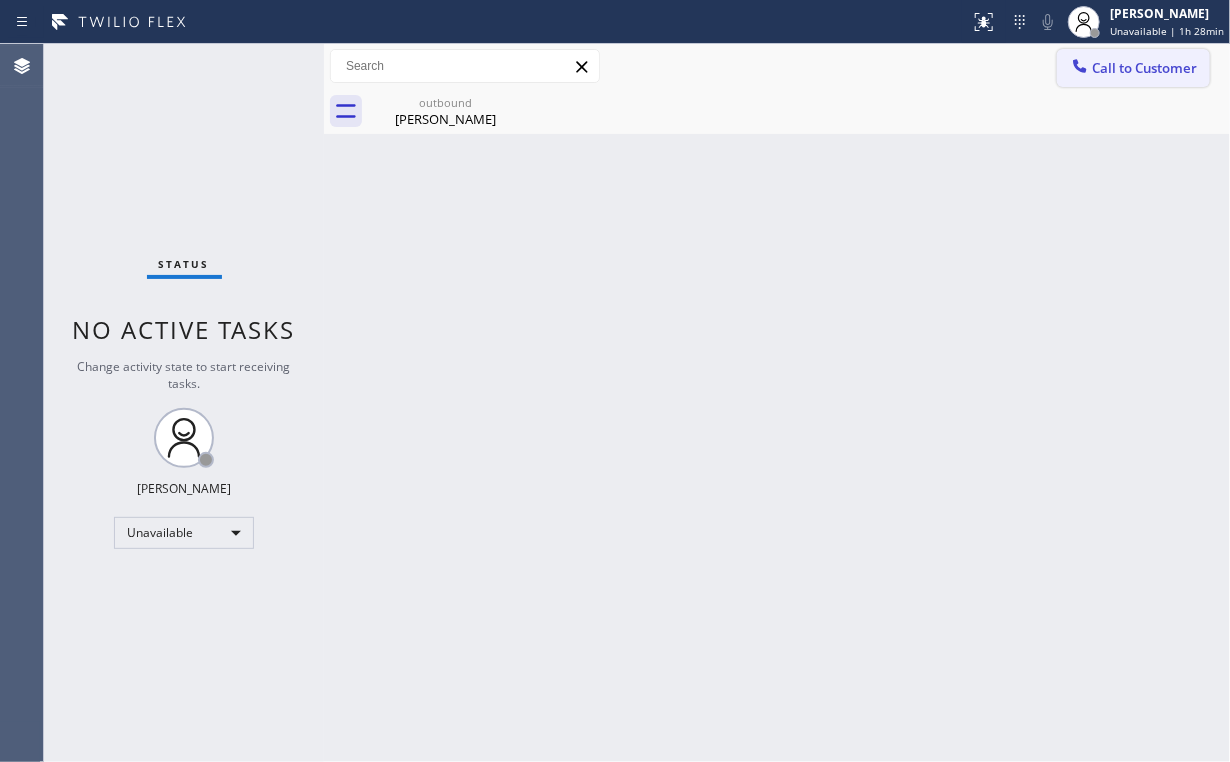 click on "Call to Customer" at bounding box center [1144, 68] 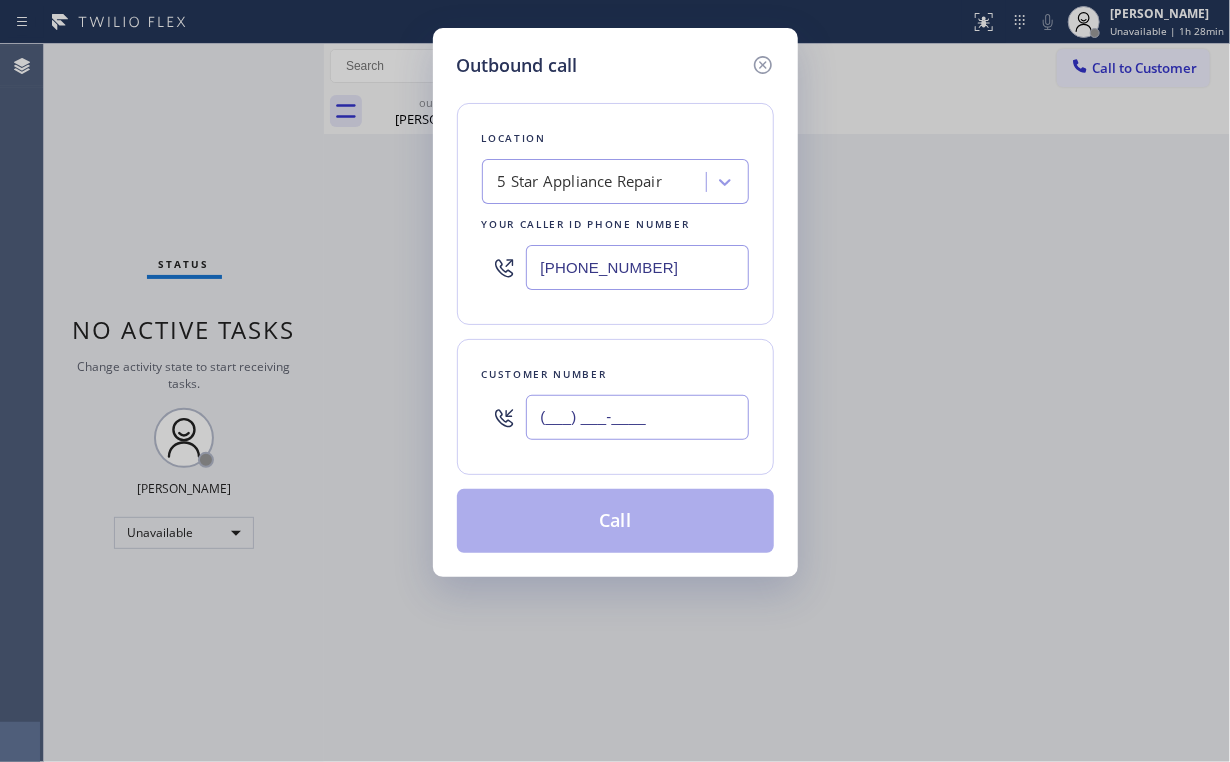 click on "(___) ___-____" at bounding box center [637, 417] 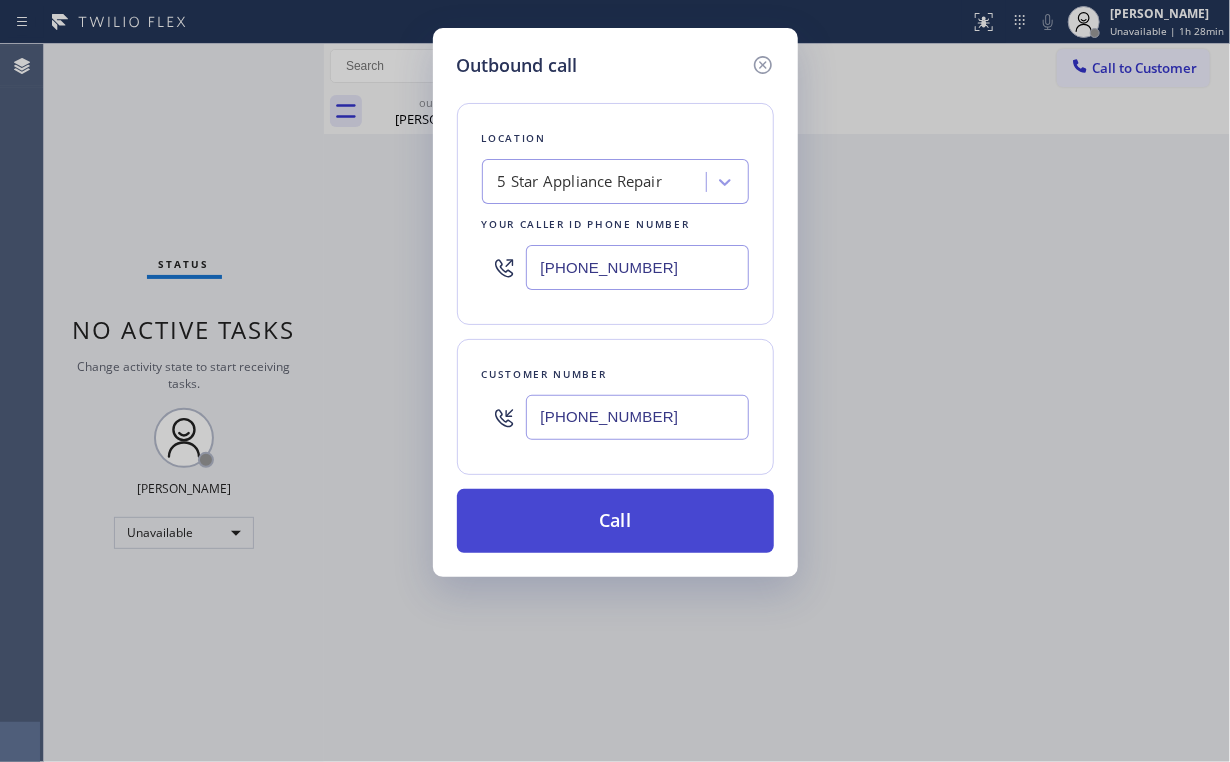 type on "[PHONE_NUMBER]" 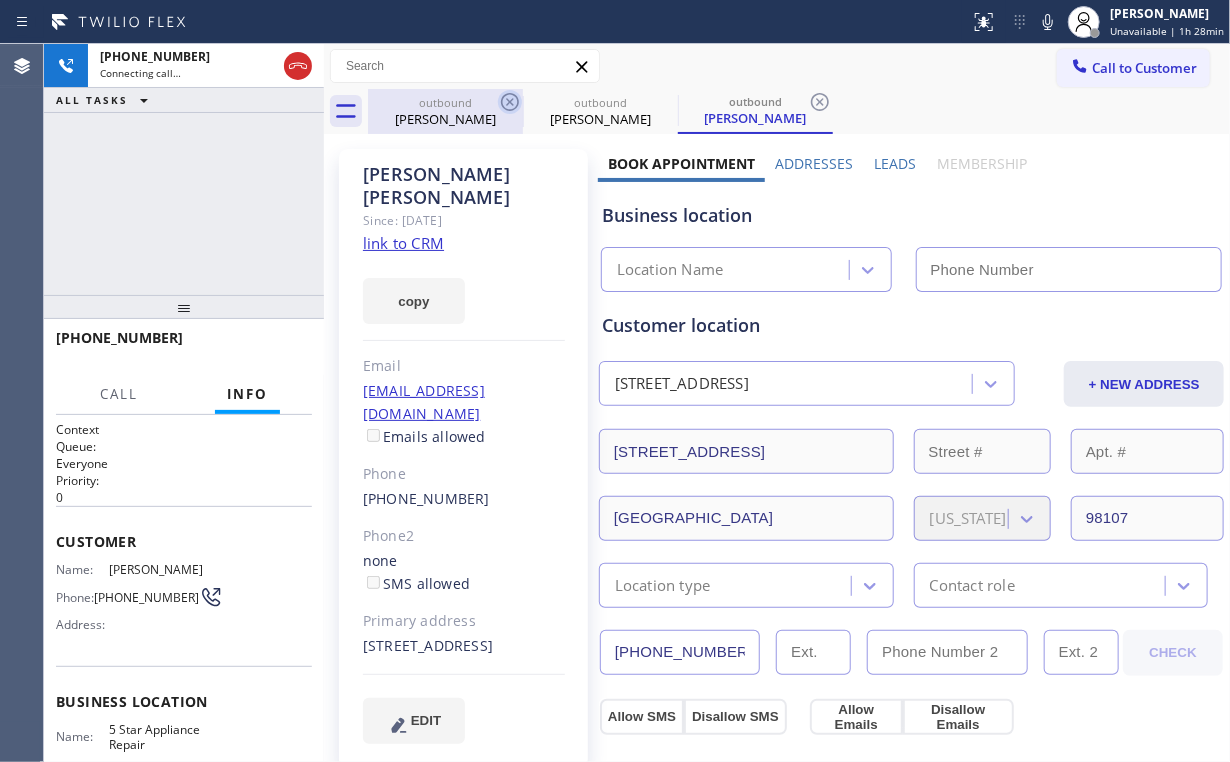 click on "outbound" at bounding box center [445, 102] 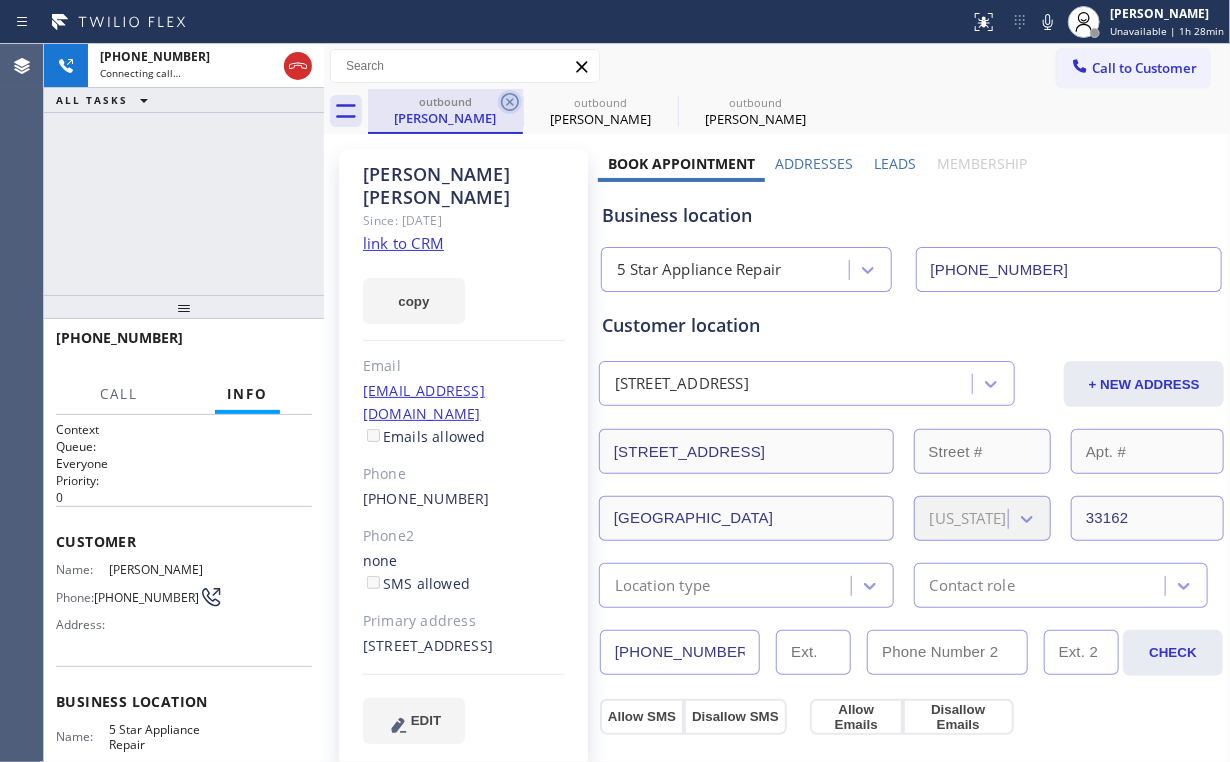 click 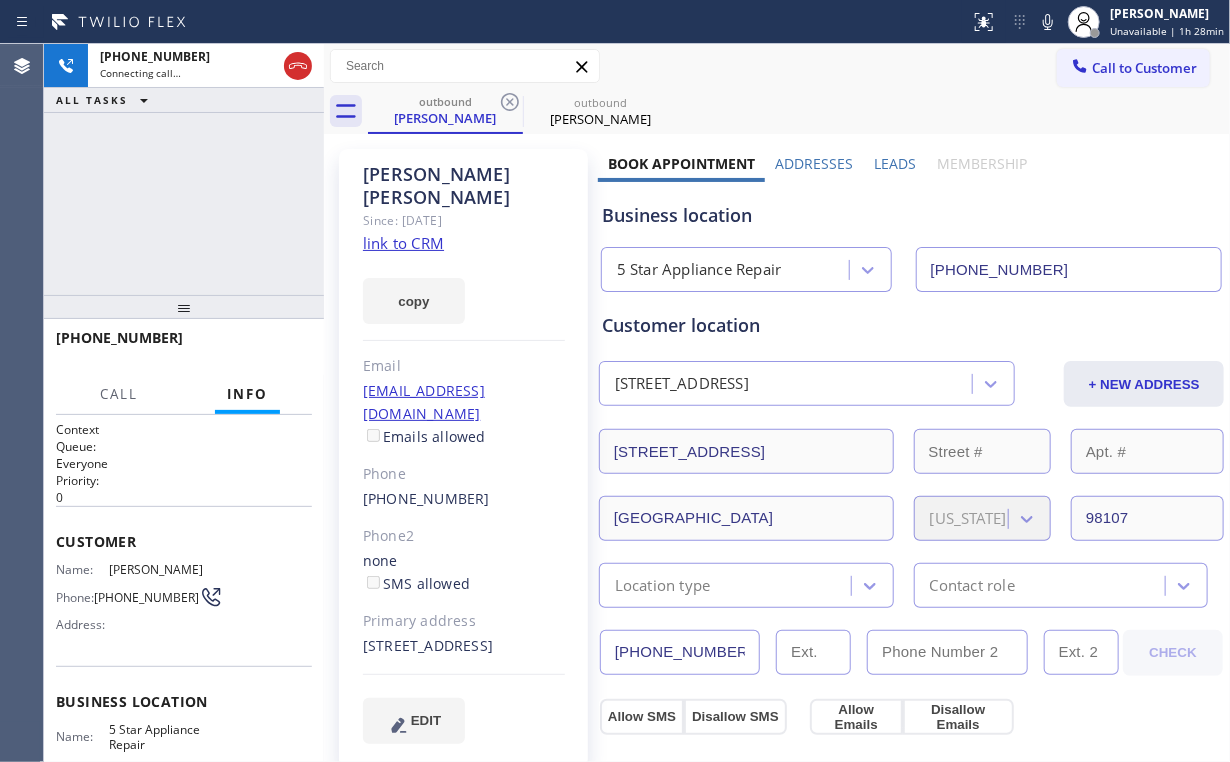 drag, startPoint x: 239, startPoint y: 172, endPoint x: 160, endPoint y: 56, distance: 140.34601 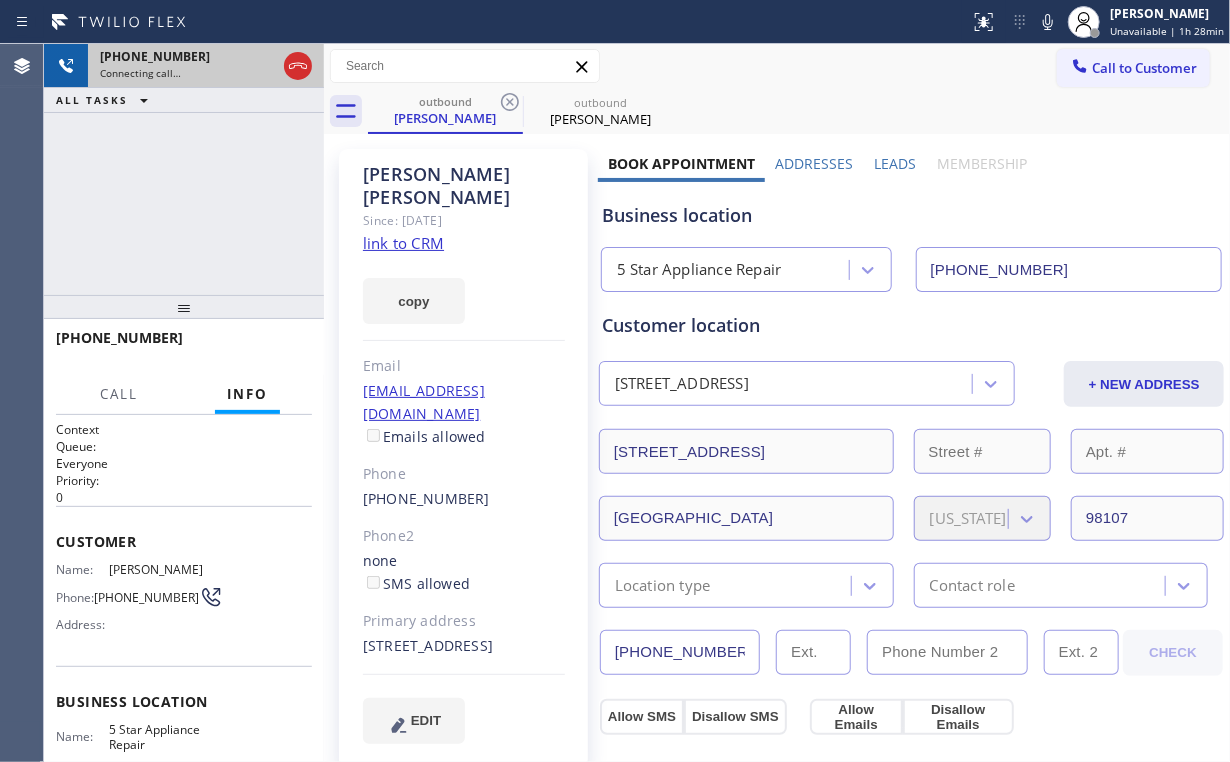 click on "[PHONE_NUMBER] Connecting call… ALL TASKS ALL TASKS ACTIVE TASKS TASKS IN WRAP UP" at bounding box center [184, 169] 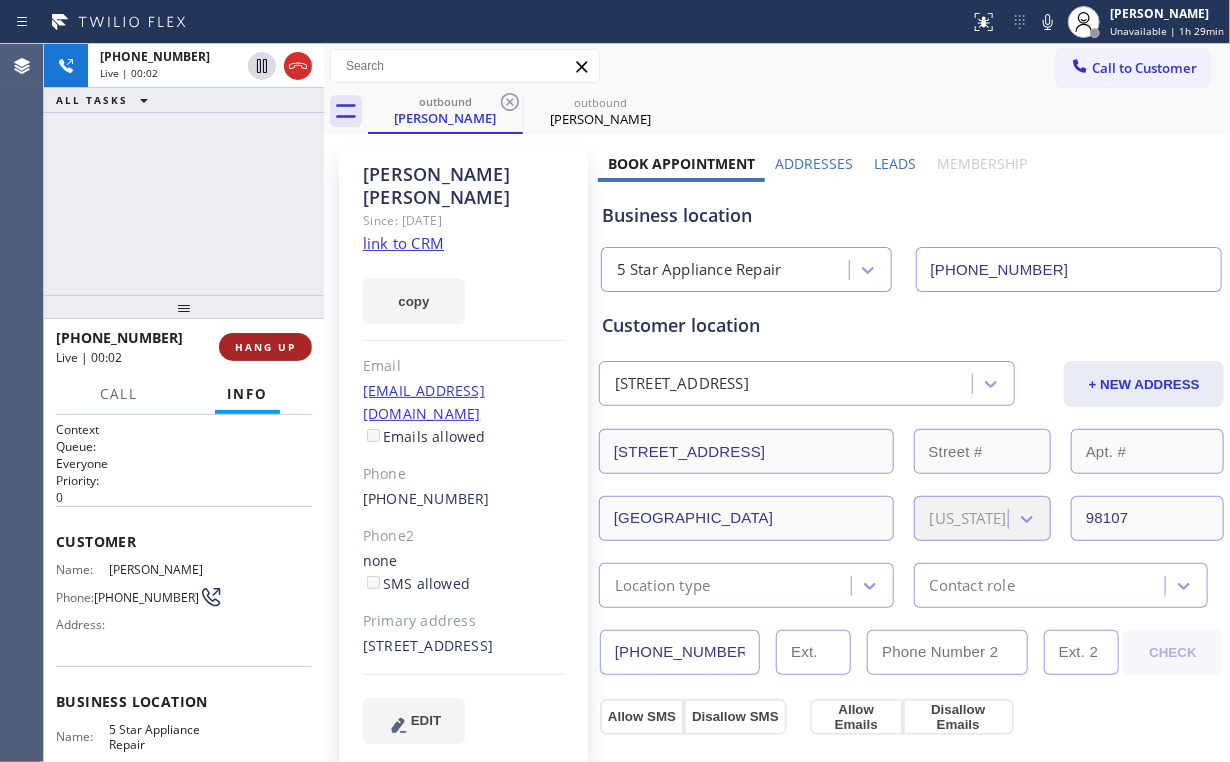 click on "HANG UP" at bounding box center (265, 347) 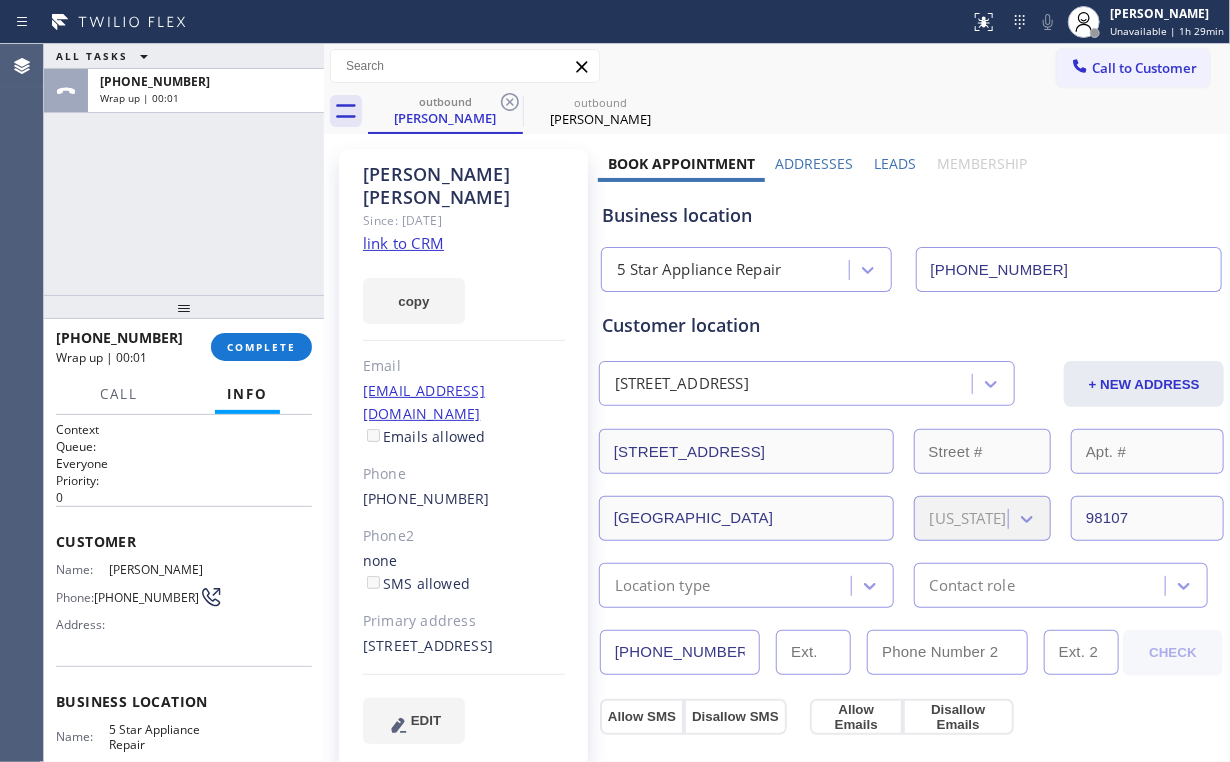 click at bounding box center [324, 403] 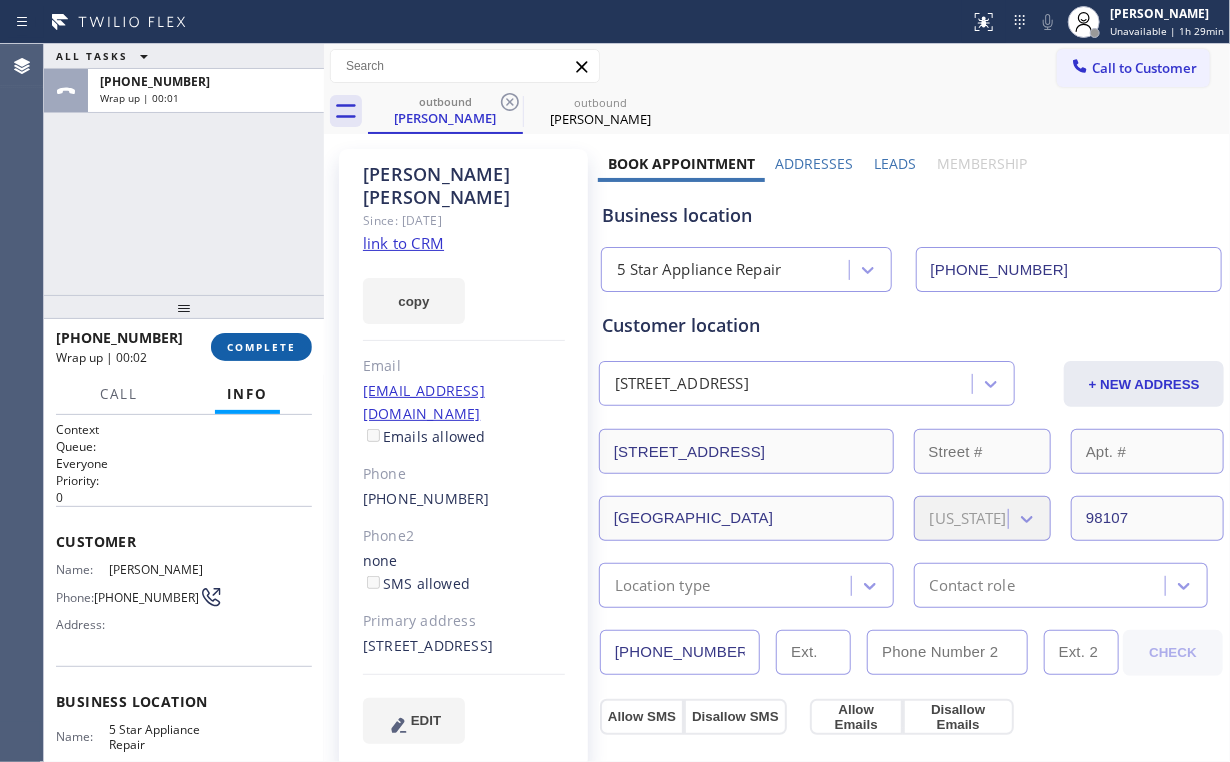 click on "COMPLETE" at bounding box center (261, 347) 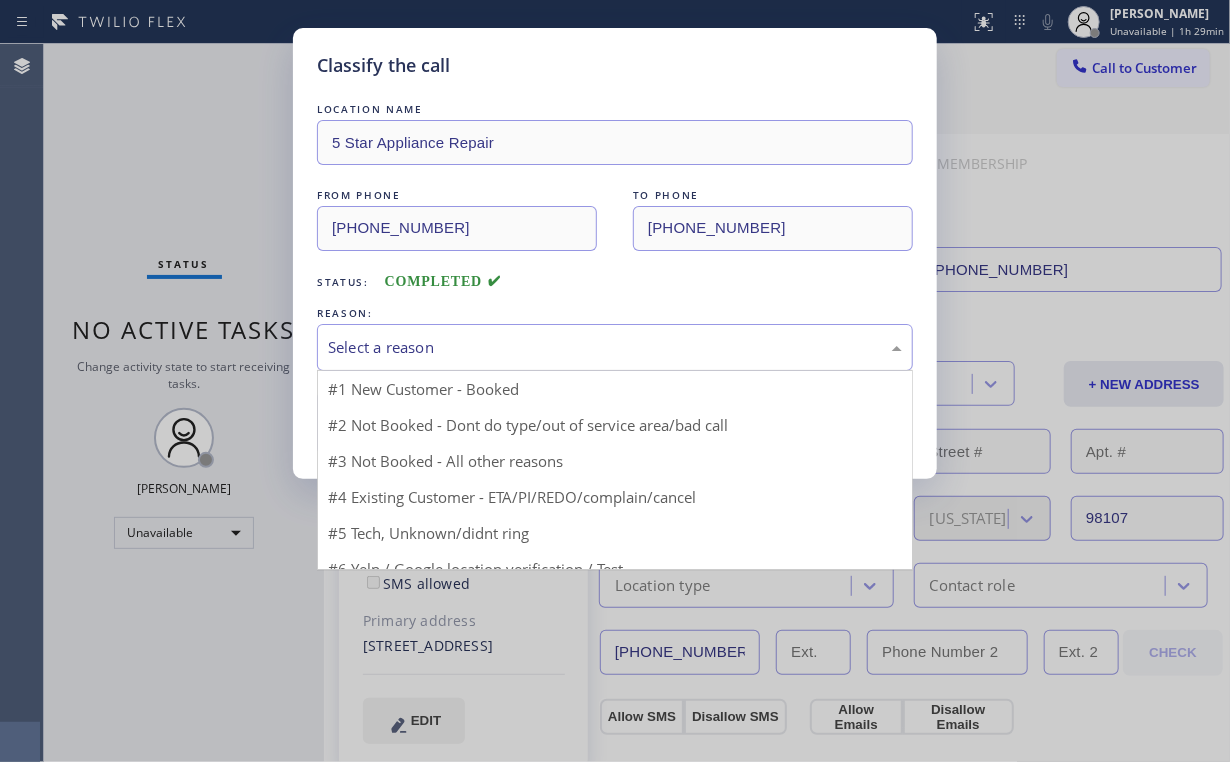 click on "Select a reason" at bounding box center [615, 347] 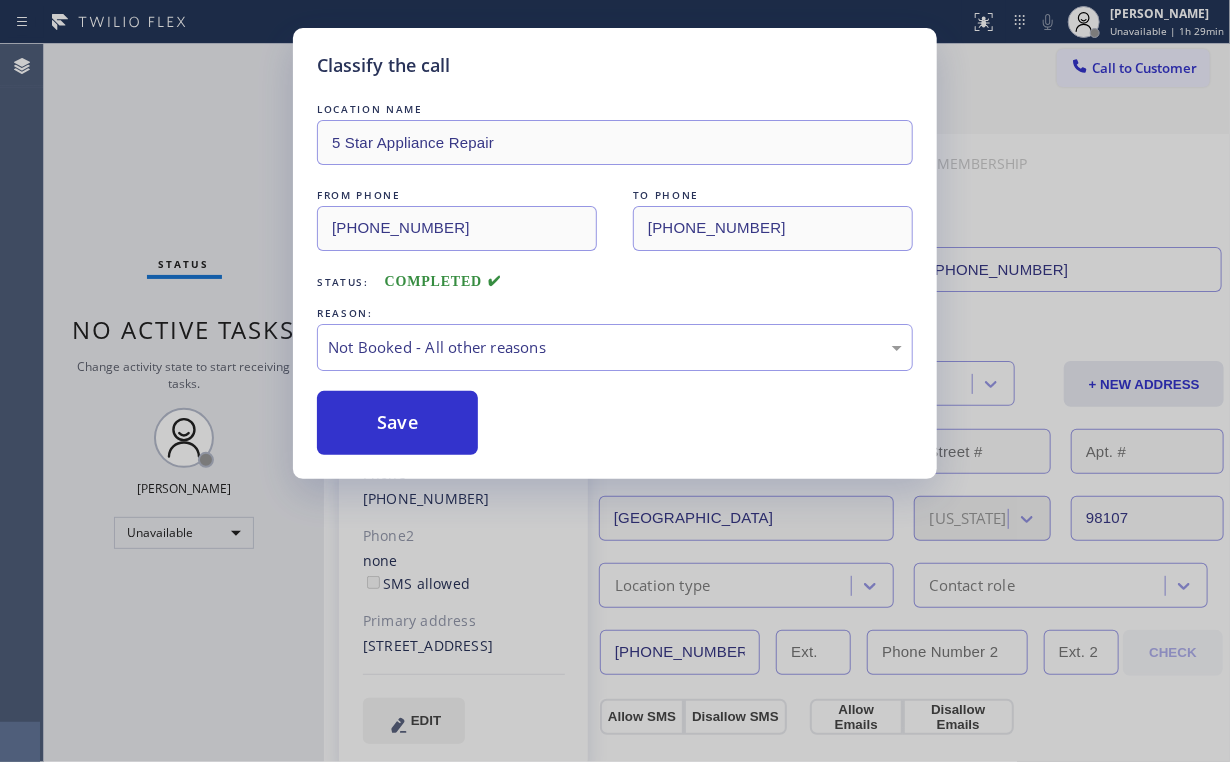 drag, startPoint x: 397, startPoint y: 422, endPoint x: 313, endPoint y: 272, distance: 171.91858 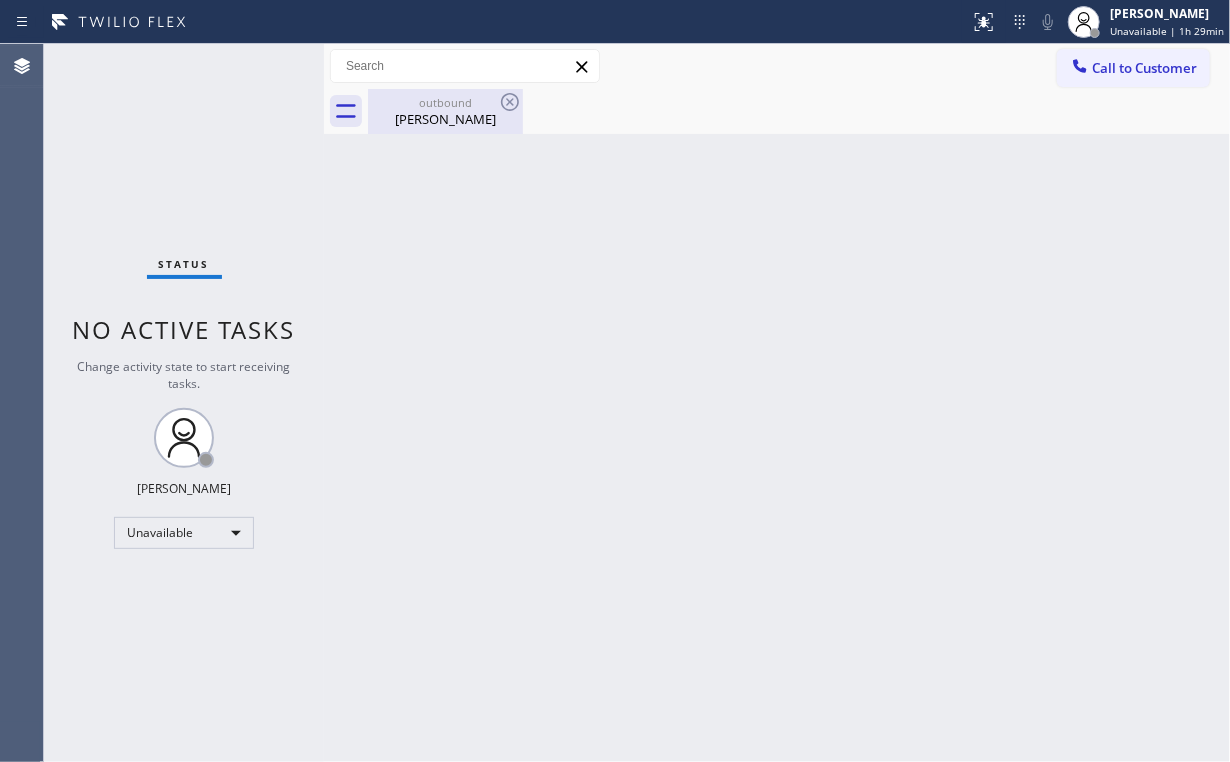 click on "[PERSON_NAME]" at bounding box center [445, 119] 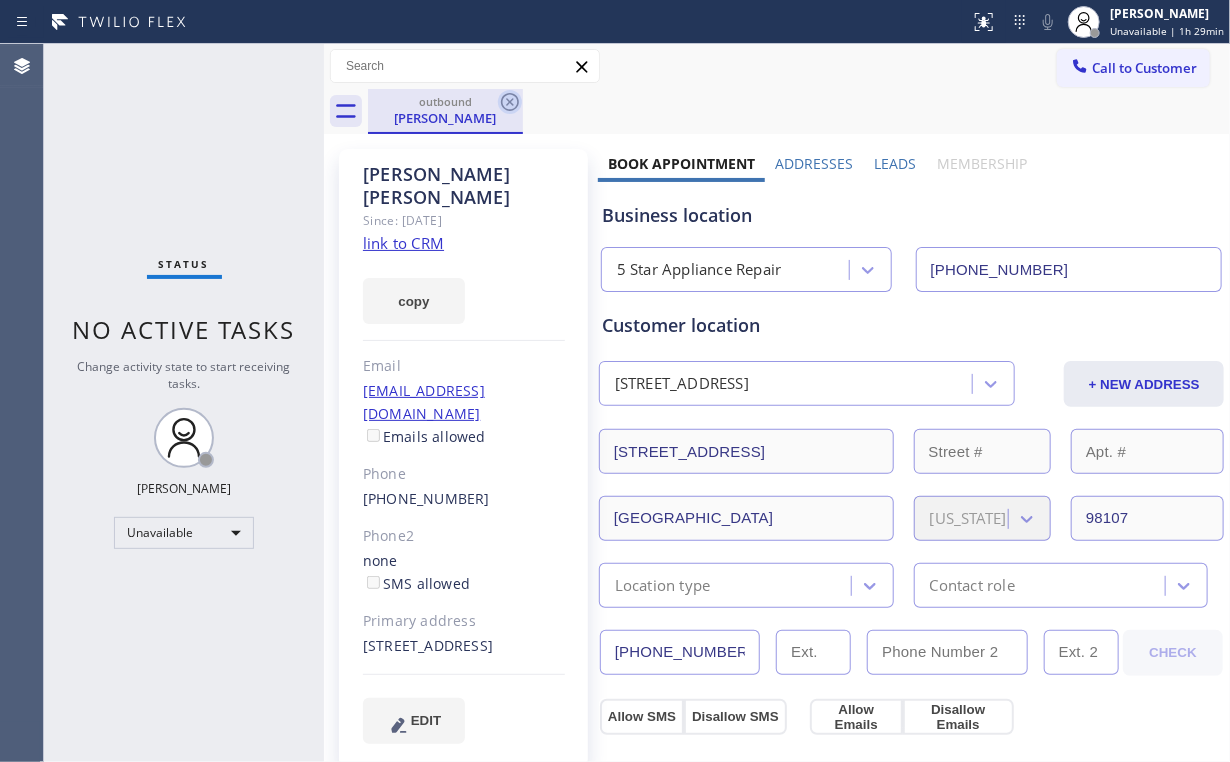 click 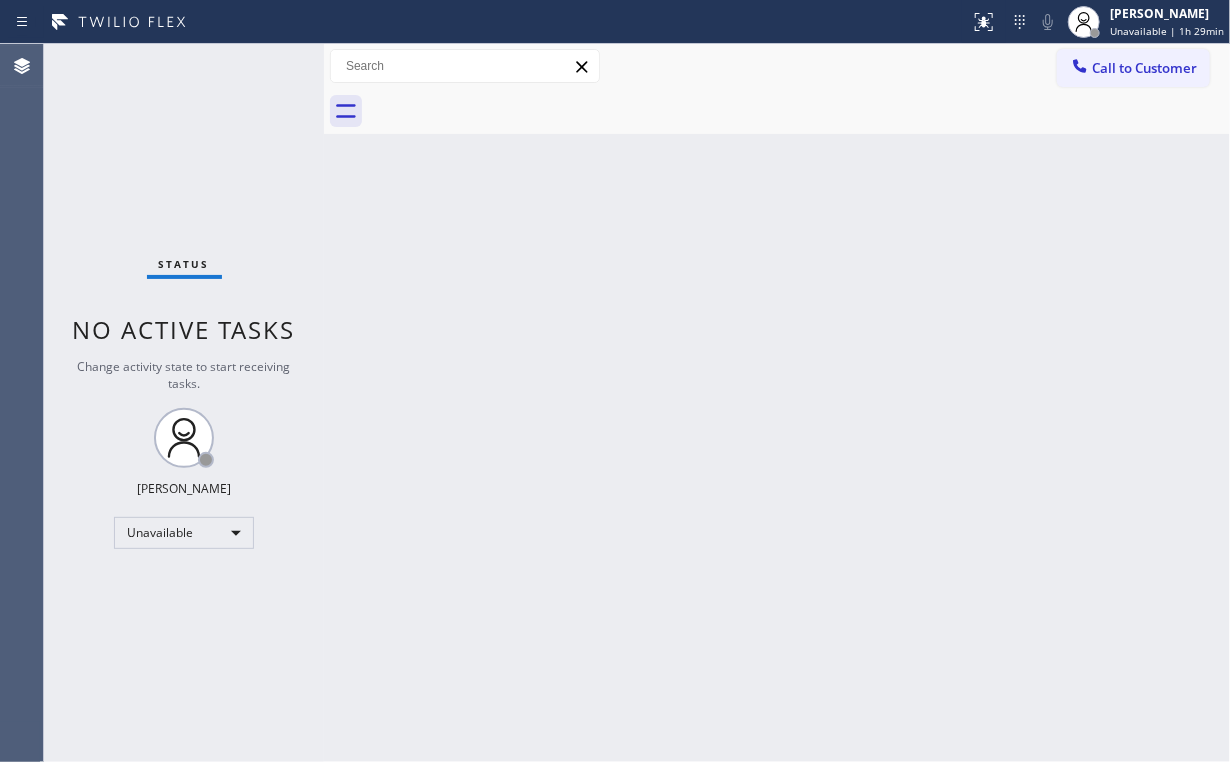 drag, startPoint x: 244, startPoint y: 115, endPoint x: 224, endPoint y: 12, distance: 104.92378 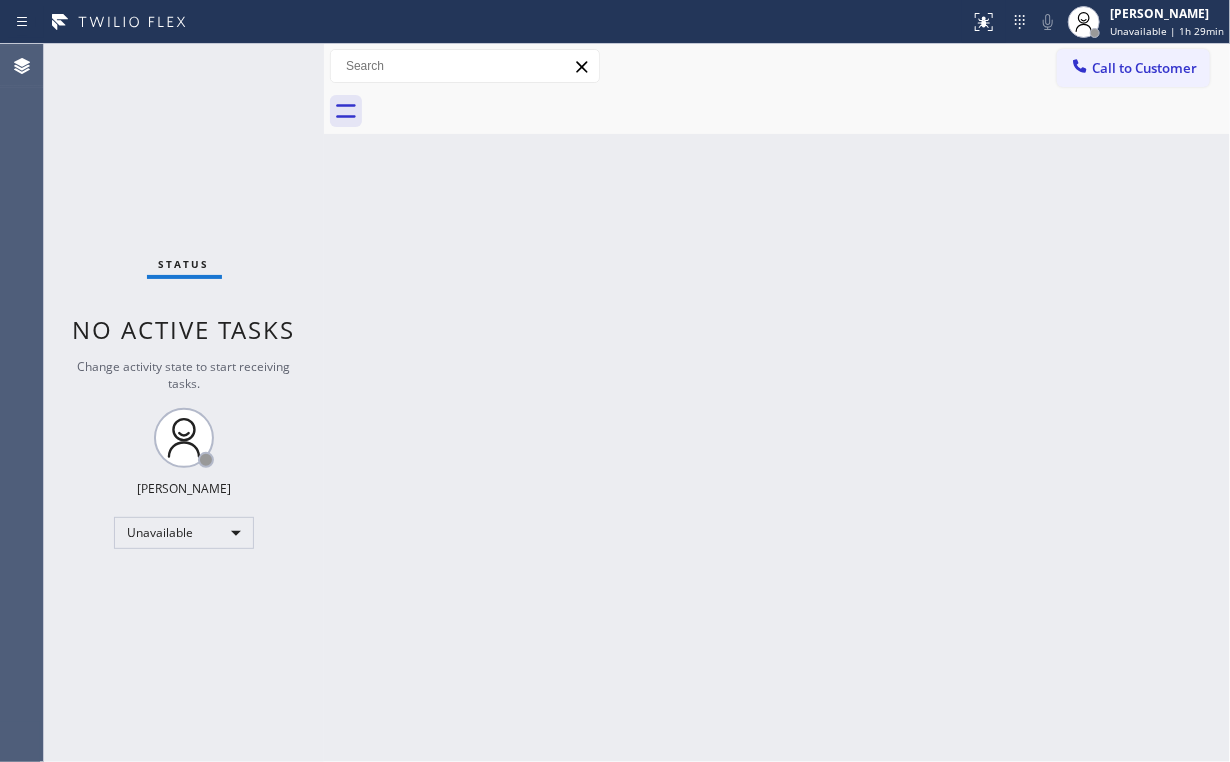 drag, startPoint x: 1132, startPoint y: 68, endPoint x: 964, endPoint y: 175, distance: 199.18082 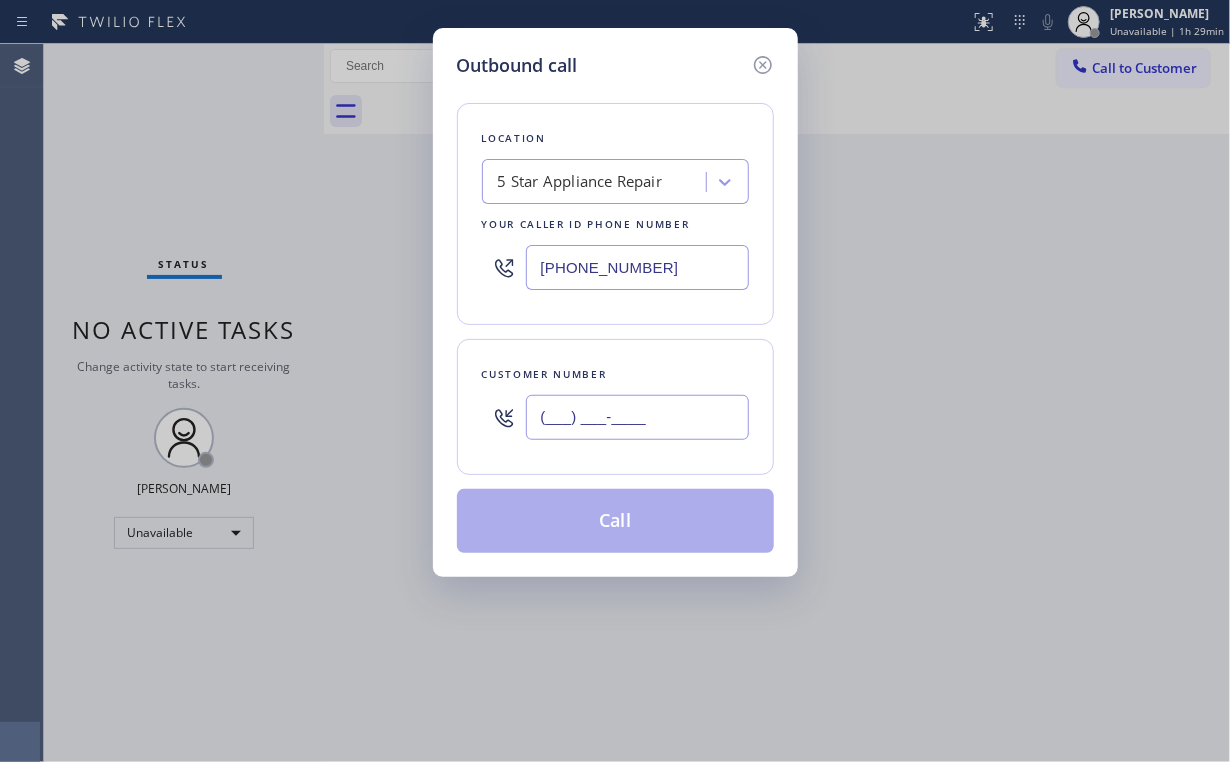 click on "(___) ___-____" at bounding box center (637, 417) 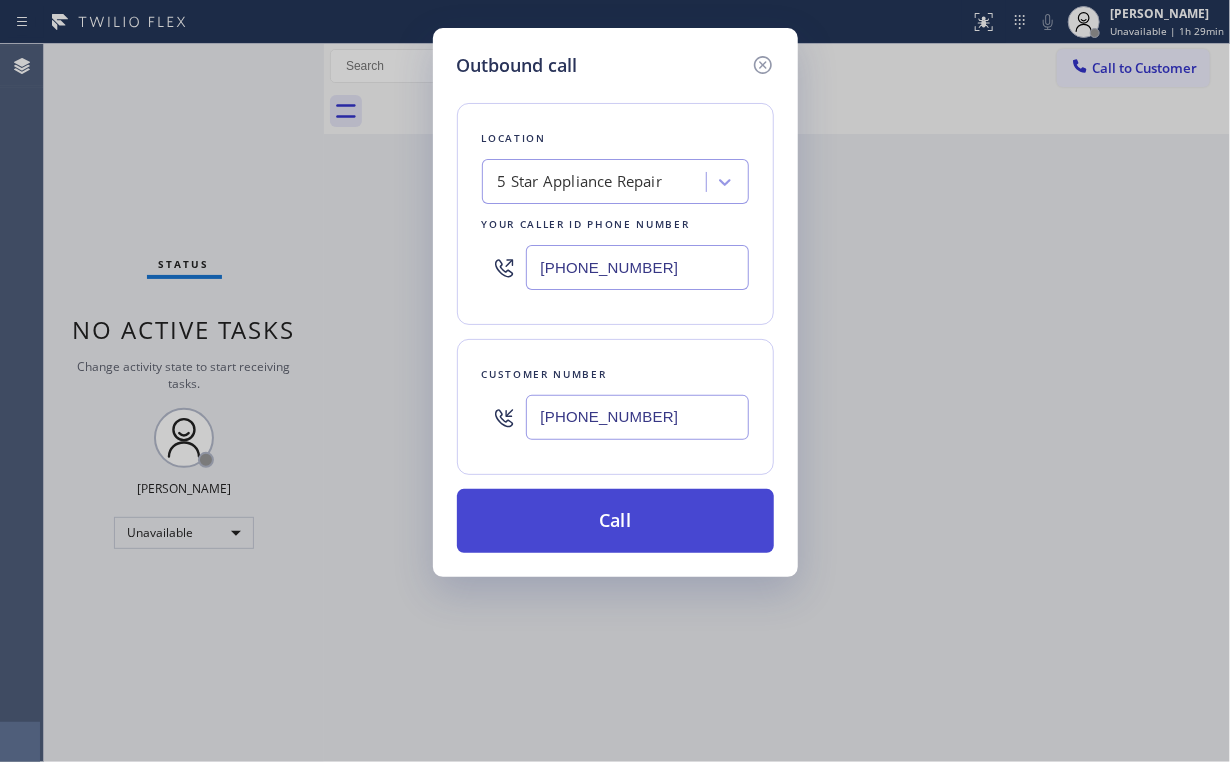 type on "[PHONE_NUMBER]" 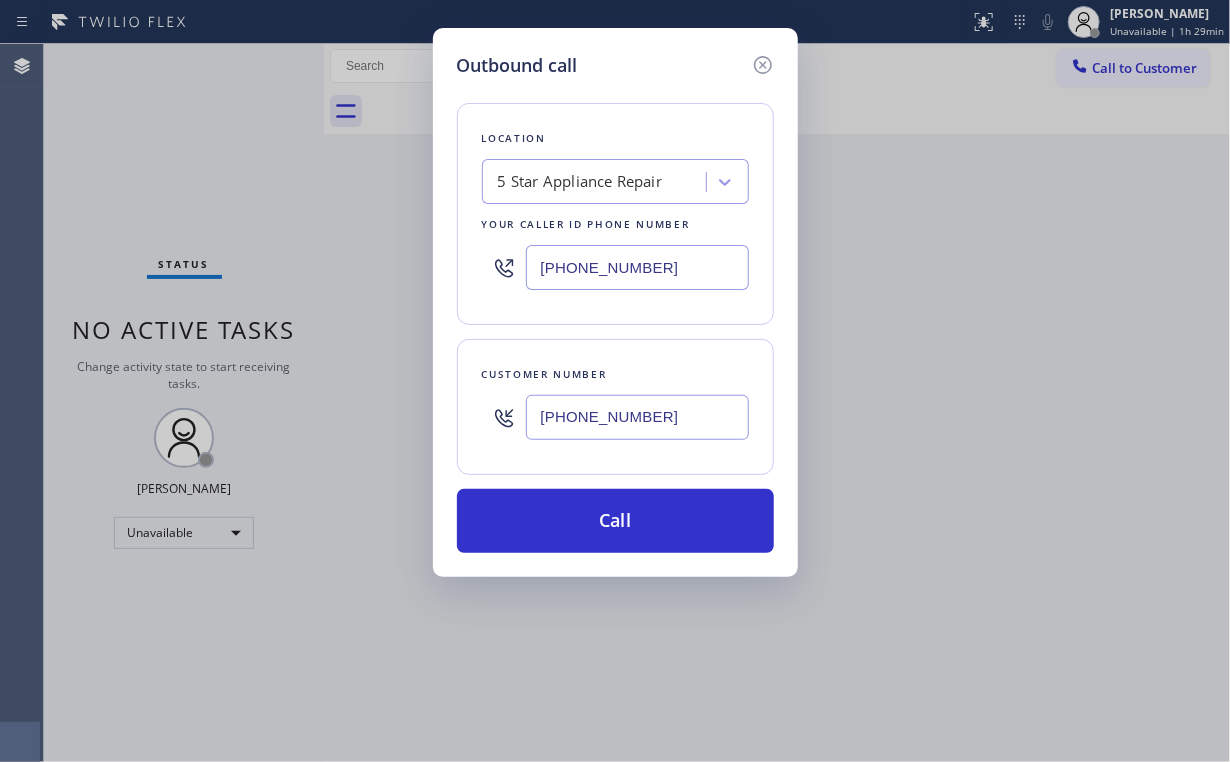 drag, startPoint x: 584, startPoint y: 521, endPoint x: 516, endPoint y: 728, distance: 217.883 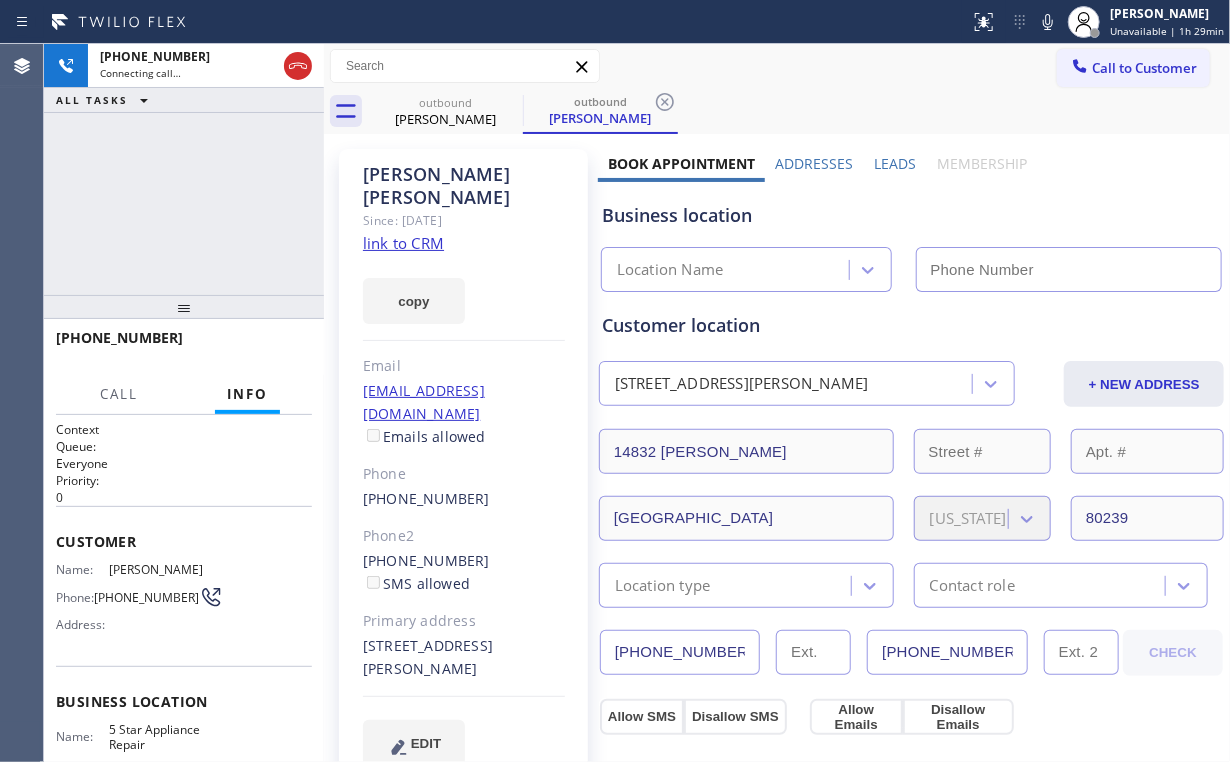 type on "[PHONE_NUMBER]" 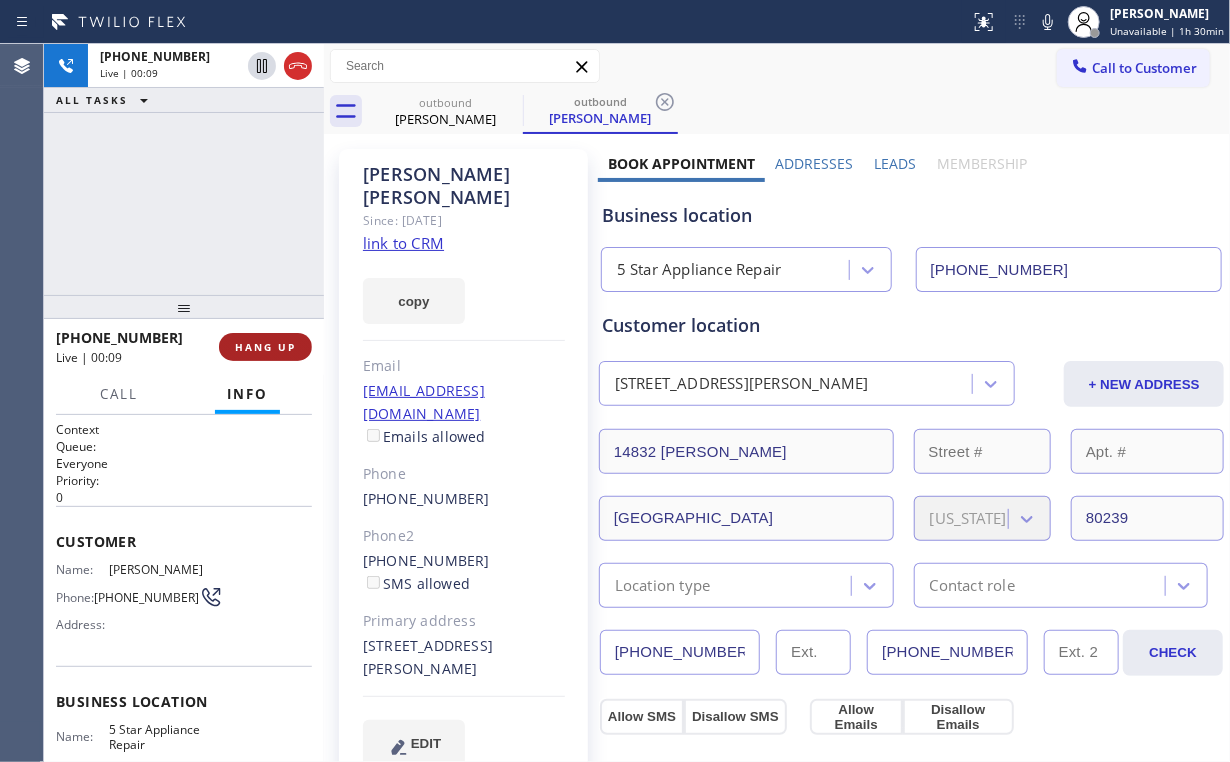 click on "HANG UP" at bounding box center [265, 347] 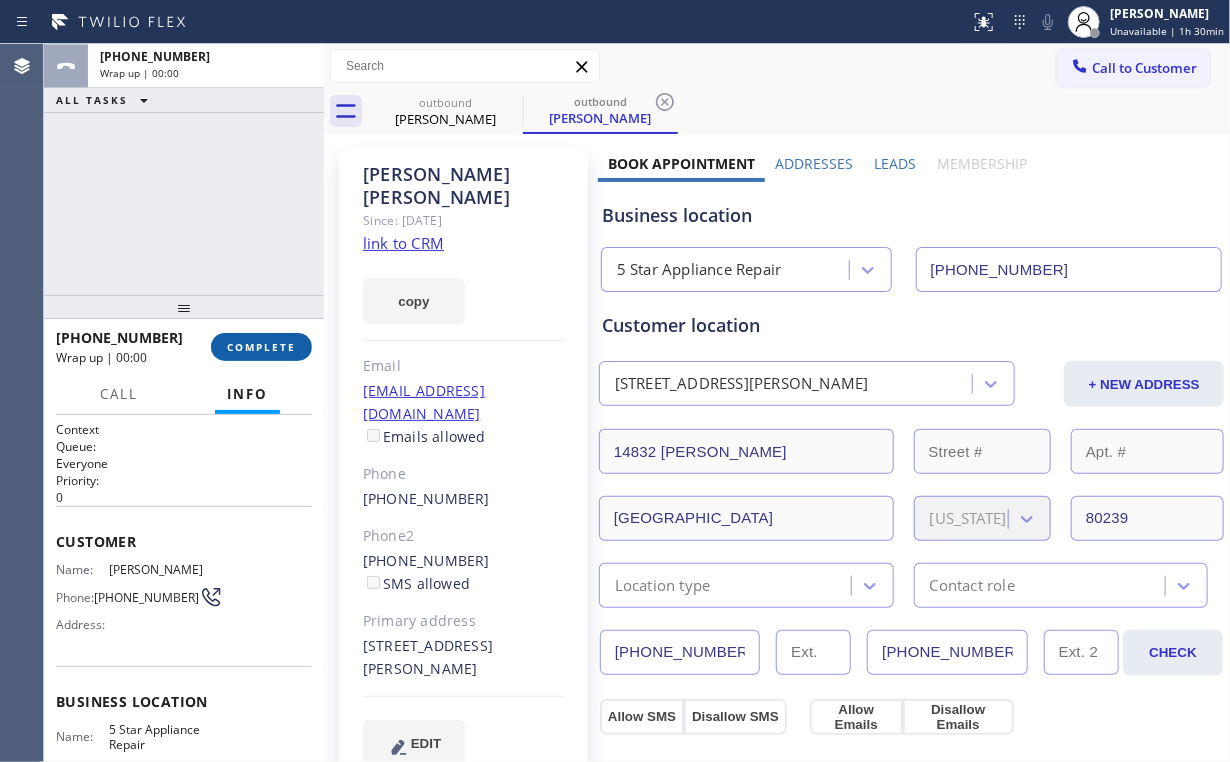 click on "COMPLETE" at bounding box center (261, 347) 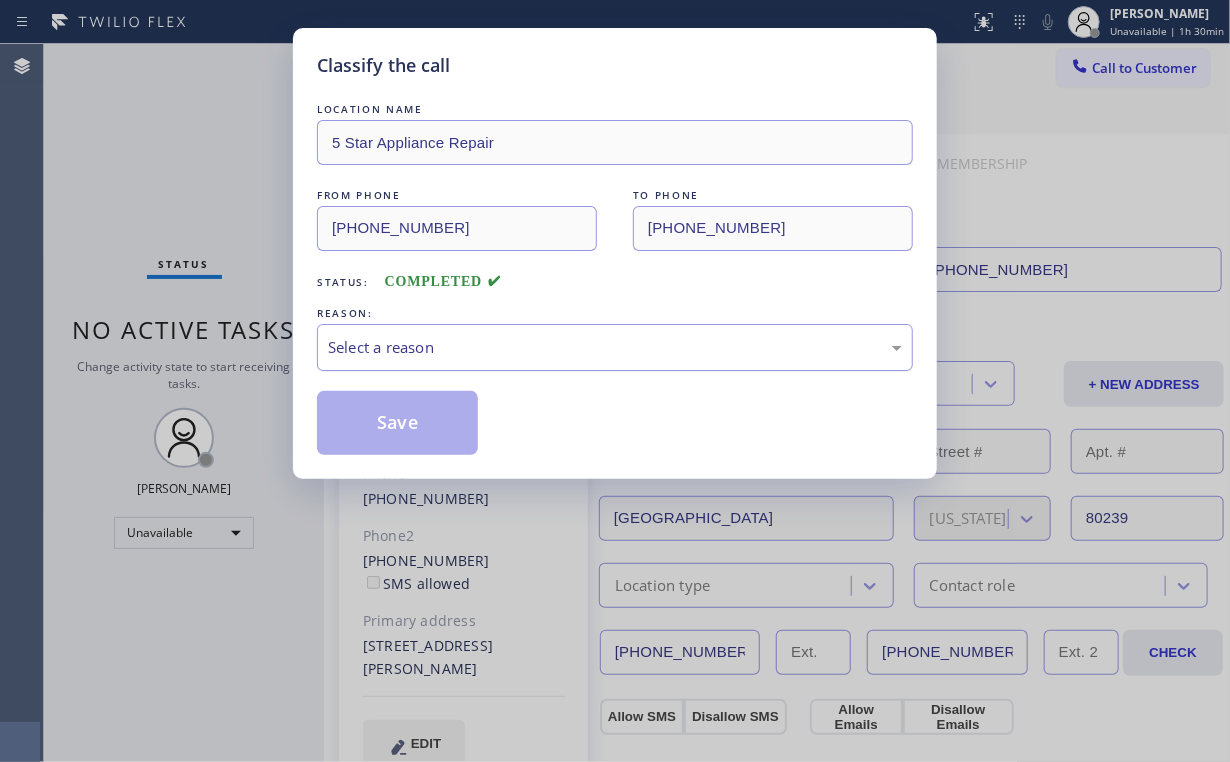 click on "Select a reason" at bounding box center (615, 347) 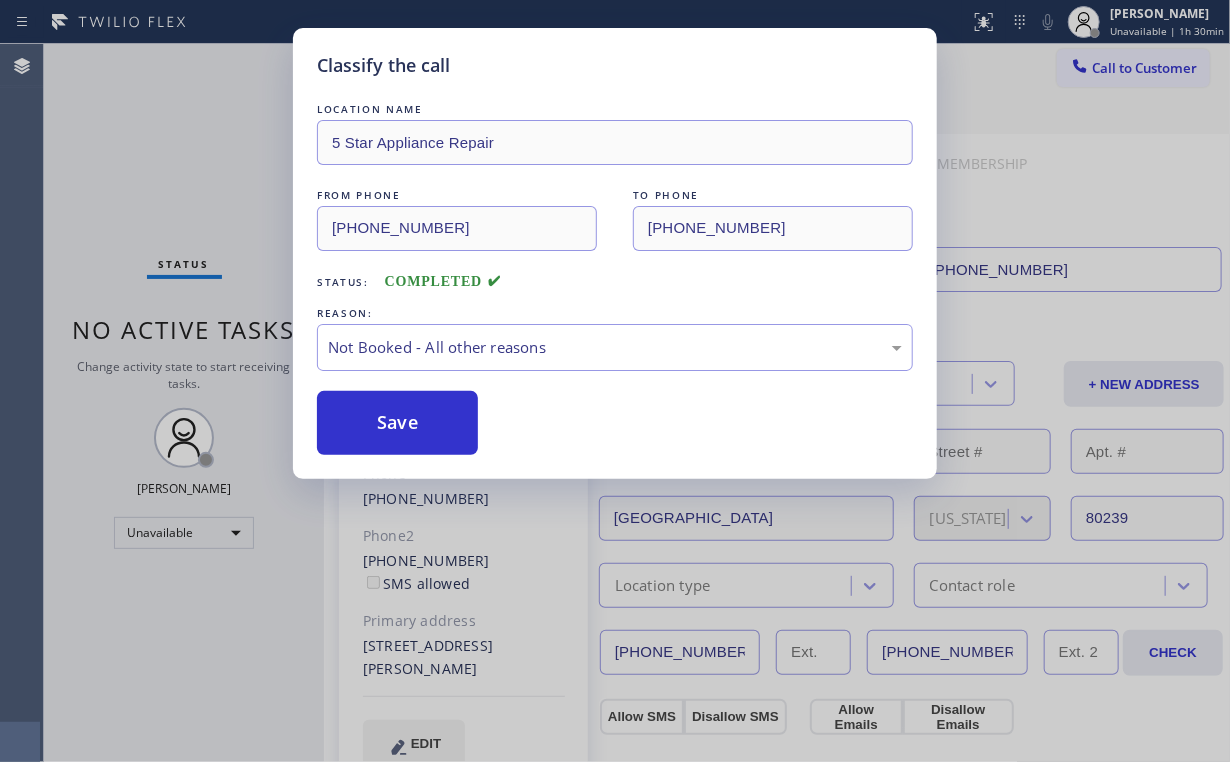 drag, startPoint x: 420, startPoint y: 431, endPoint x: 178, endPoint y: 168, distance: 357.39755 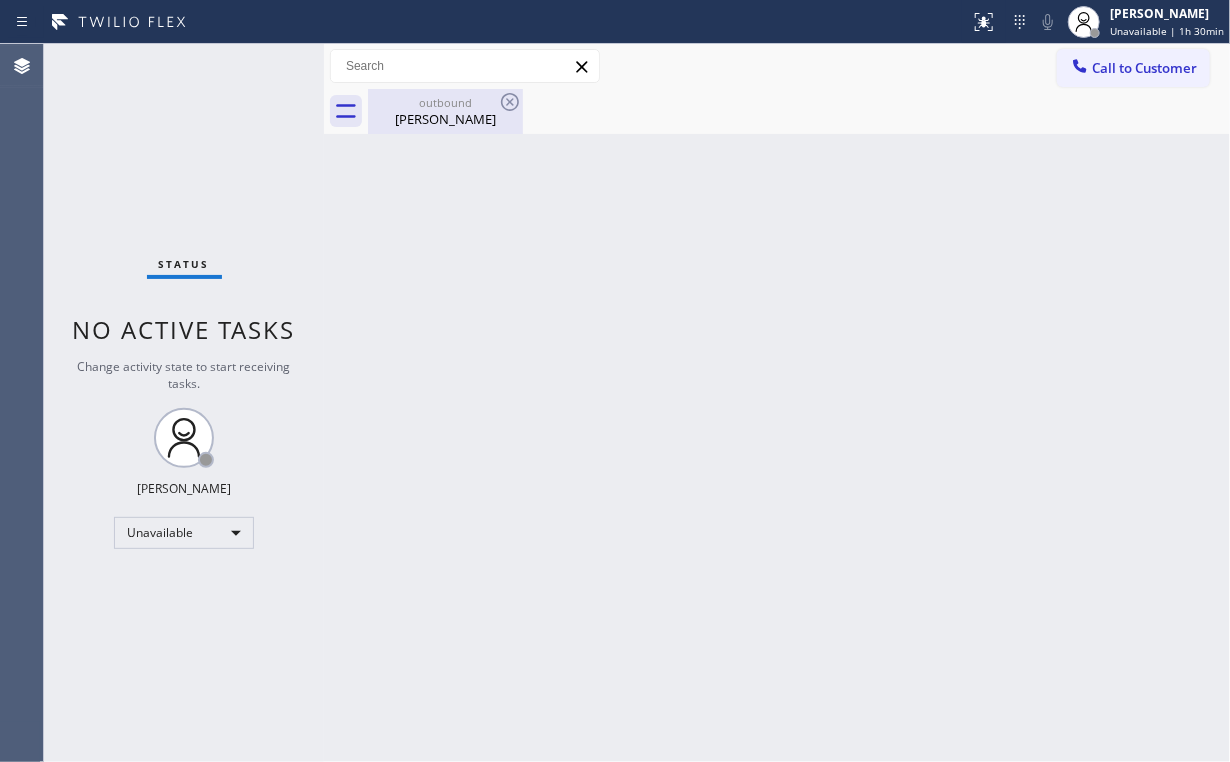 click on "outbound" at bounding box center (445, 102) 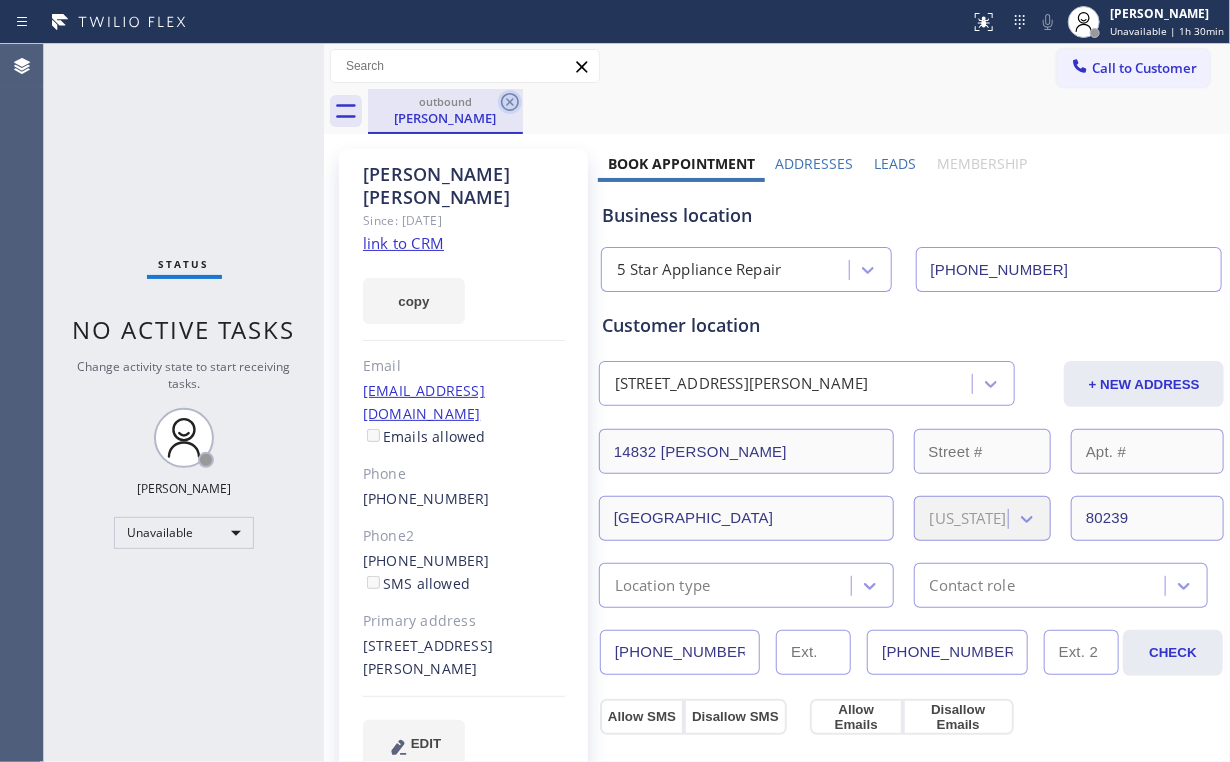 click 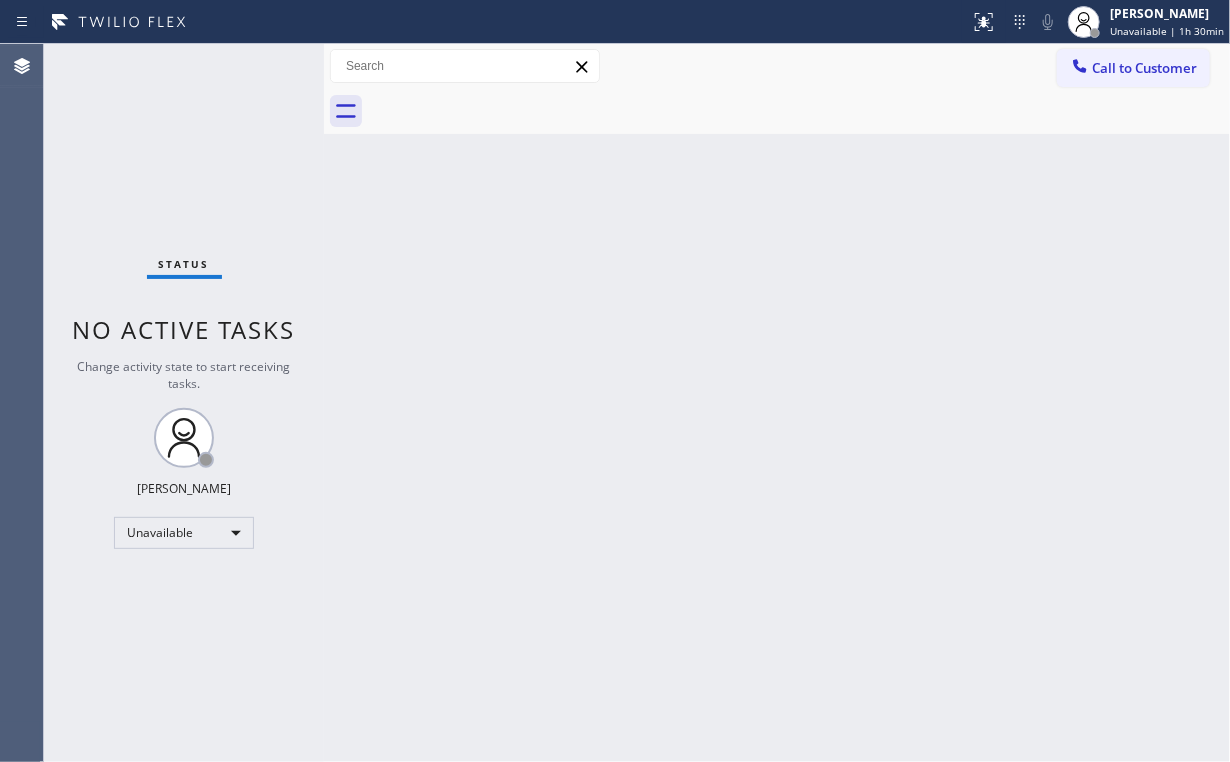 click on "Call to Customer" at bounding box center (1144, 68) 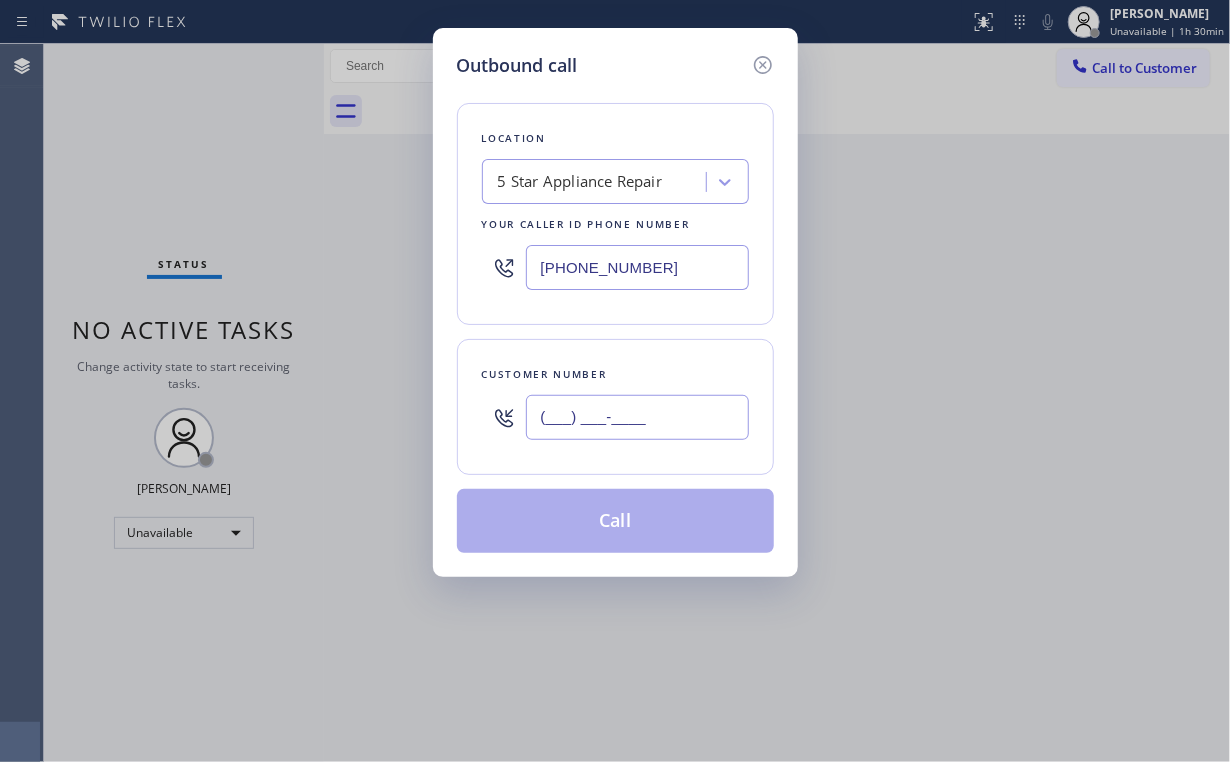 drag, startPoint x: 676, startPoint y: 400, endPoint x: 688, endPoint y: 392, distance: 14.422205 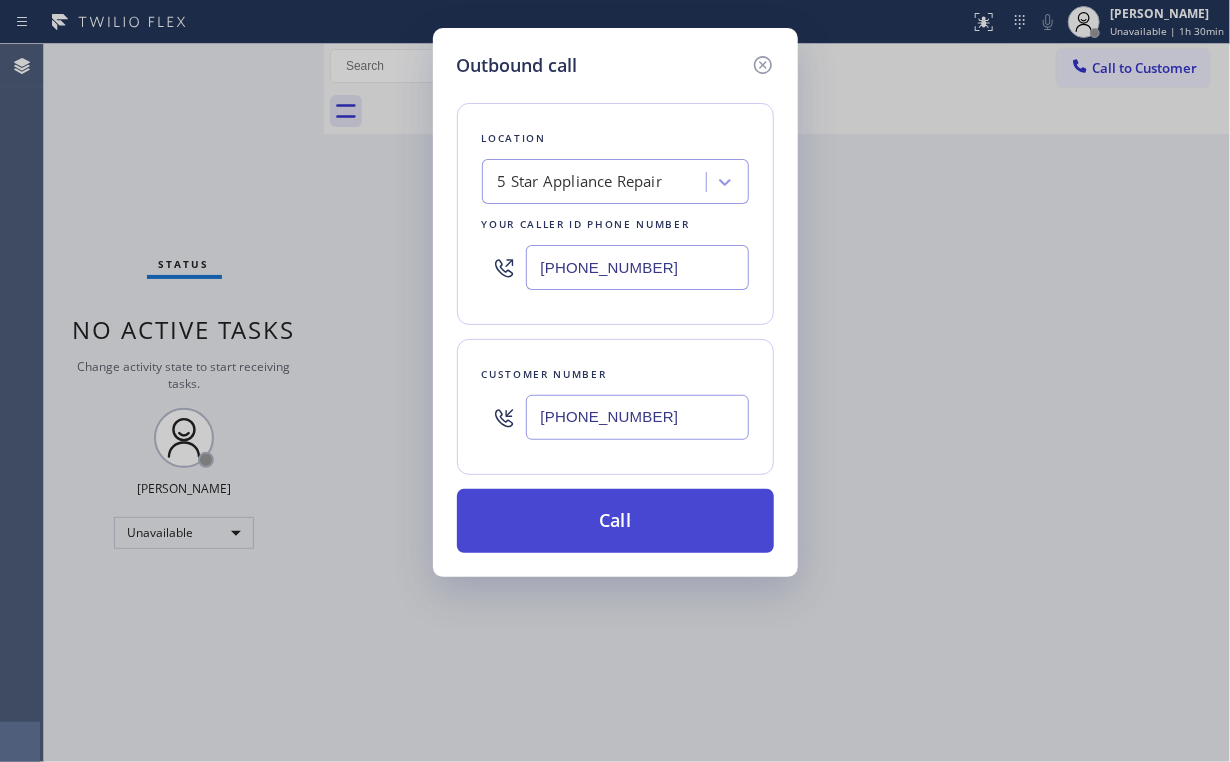 type on "[PHONE_NUMBER]" 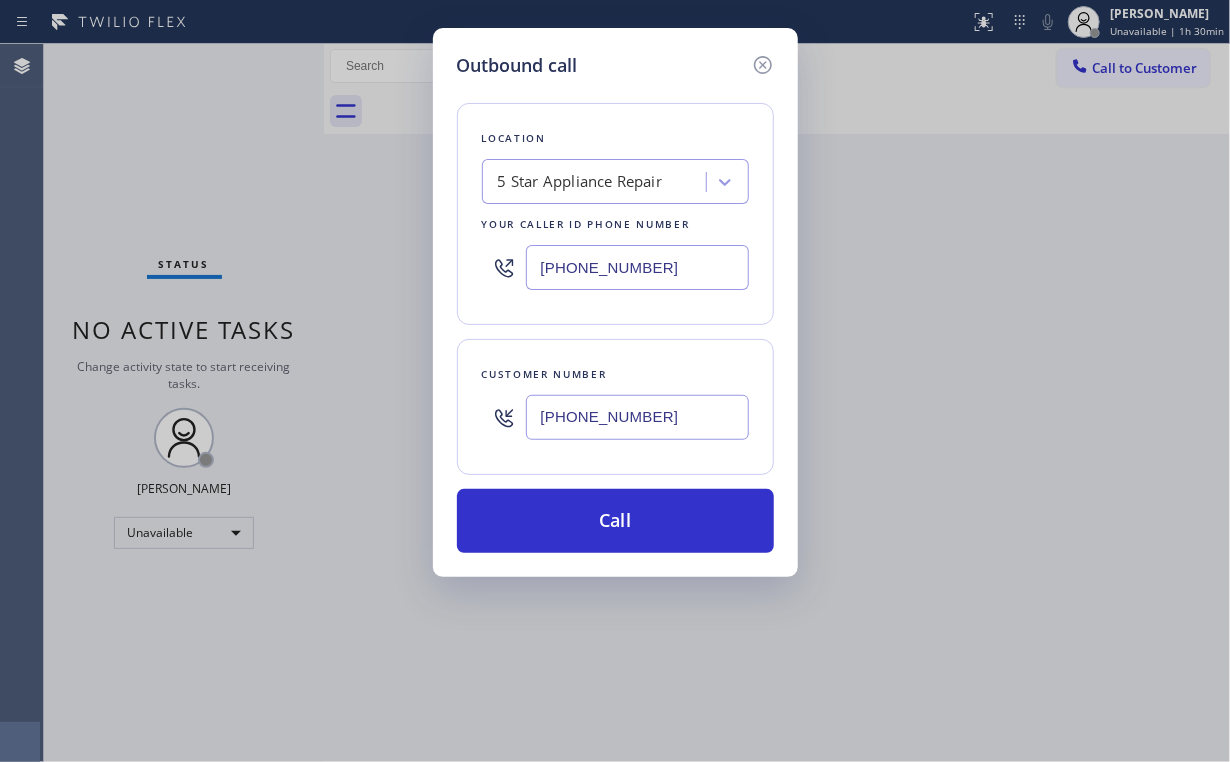 click on "Call" at bounding box center (615, 521) 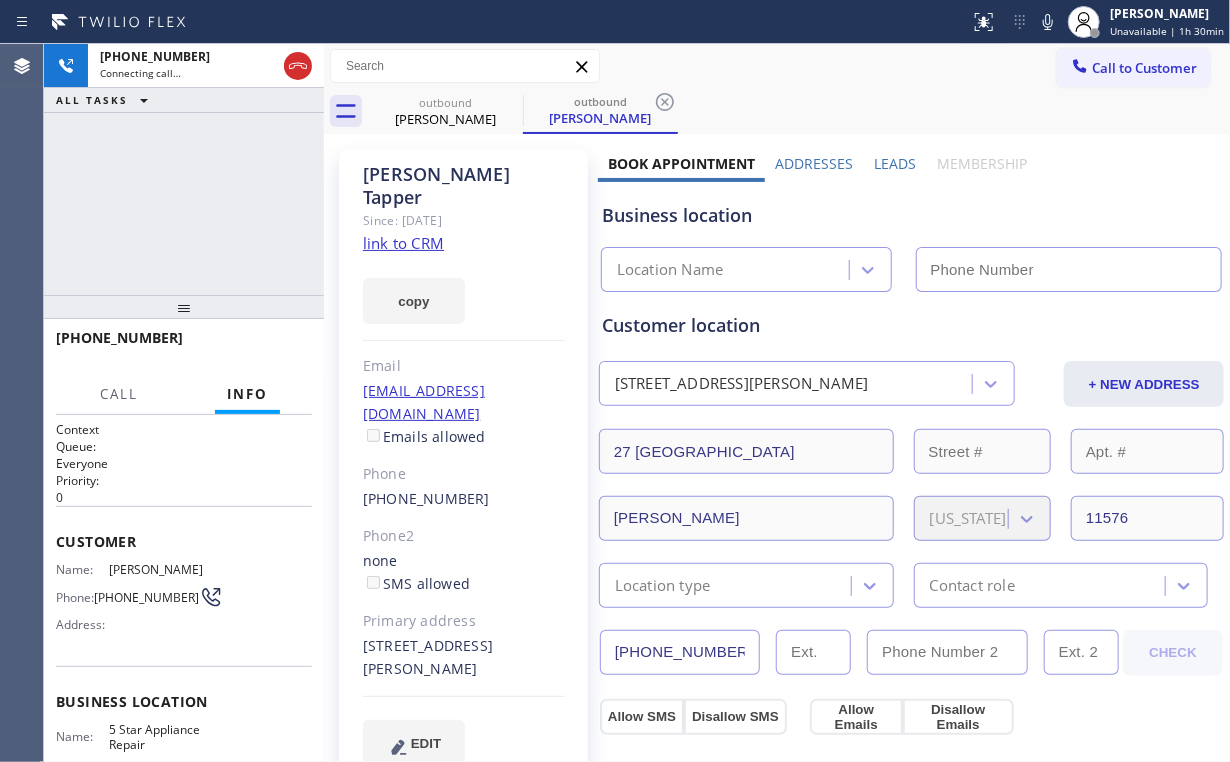 type on "[PHONE_NUMBER]" 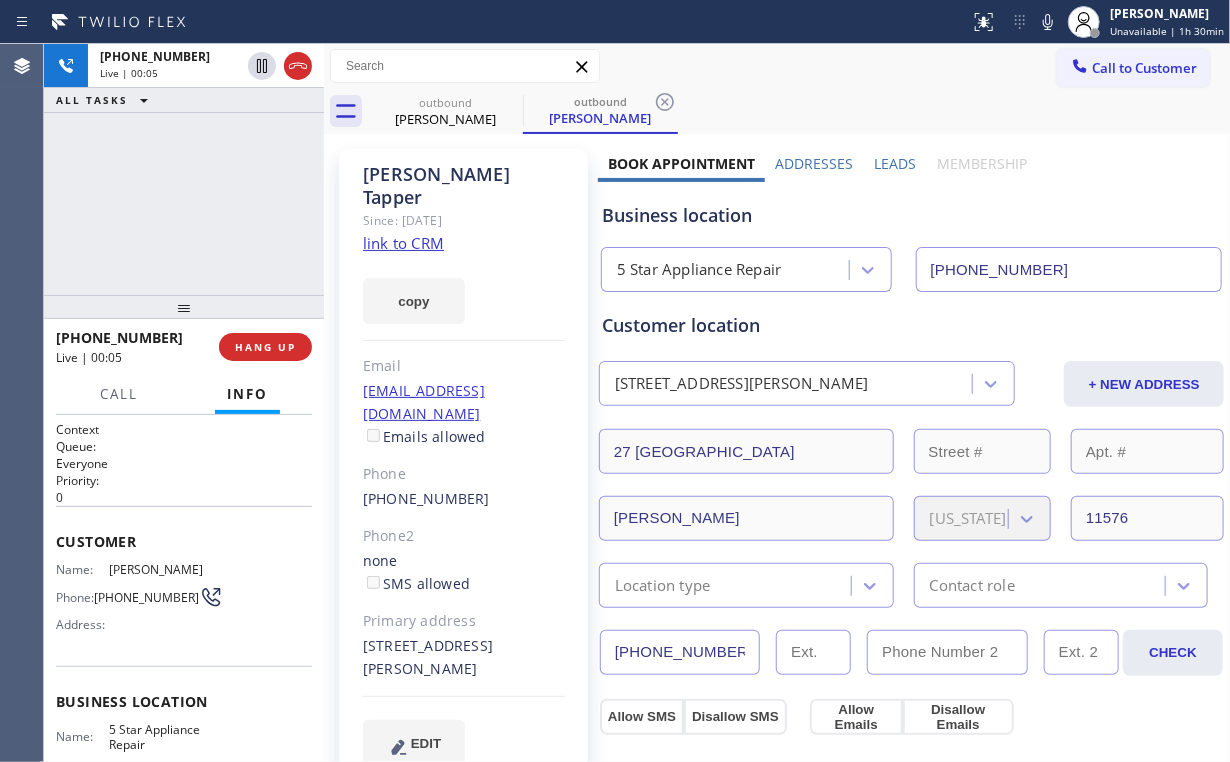 click on "[PHONE_NUMBER] Live | 00:05 ALL TASKS ALL TASKS ACTIVE TASKS TASKS IN WRAP UP" at bounding box center [184, 169] 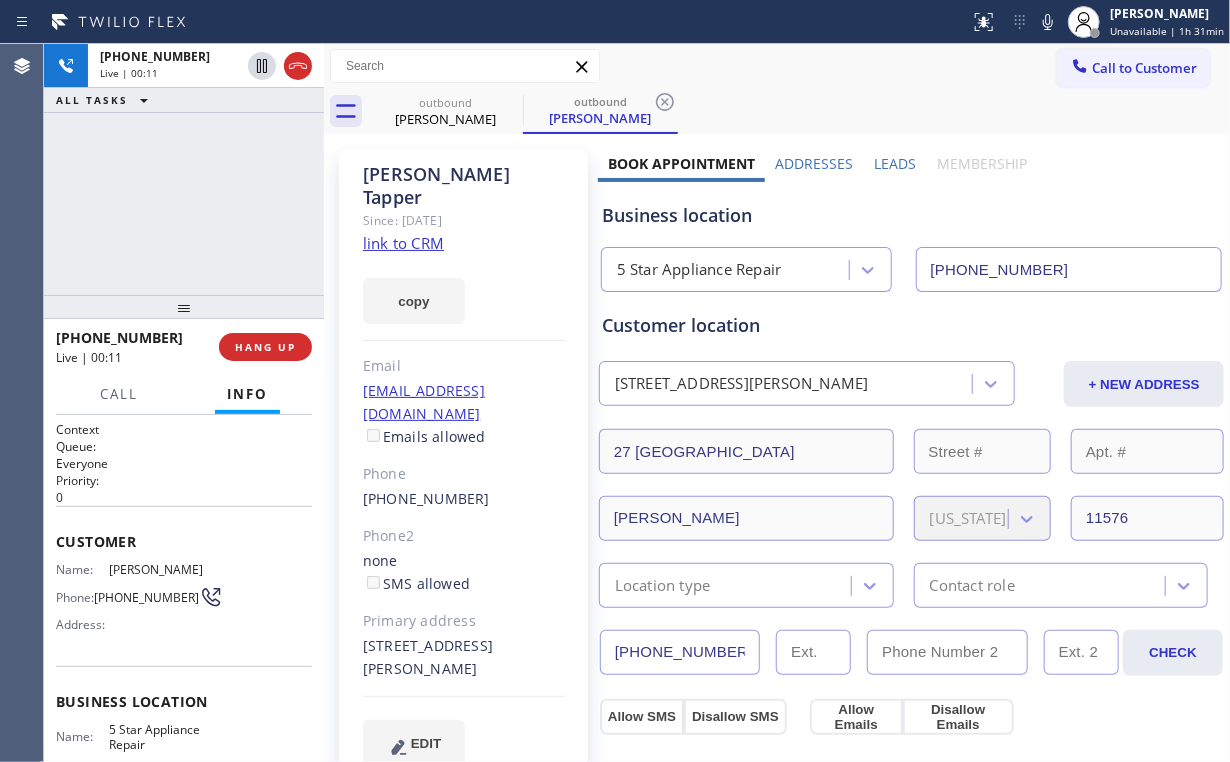 click on "[PHONE_NUMBER] Live | 00:11 ALL TASKS ALL TASKS ACTIVE TASKS TASKS IN WRAP UP" at bounding box center [184, 169] 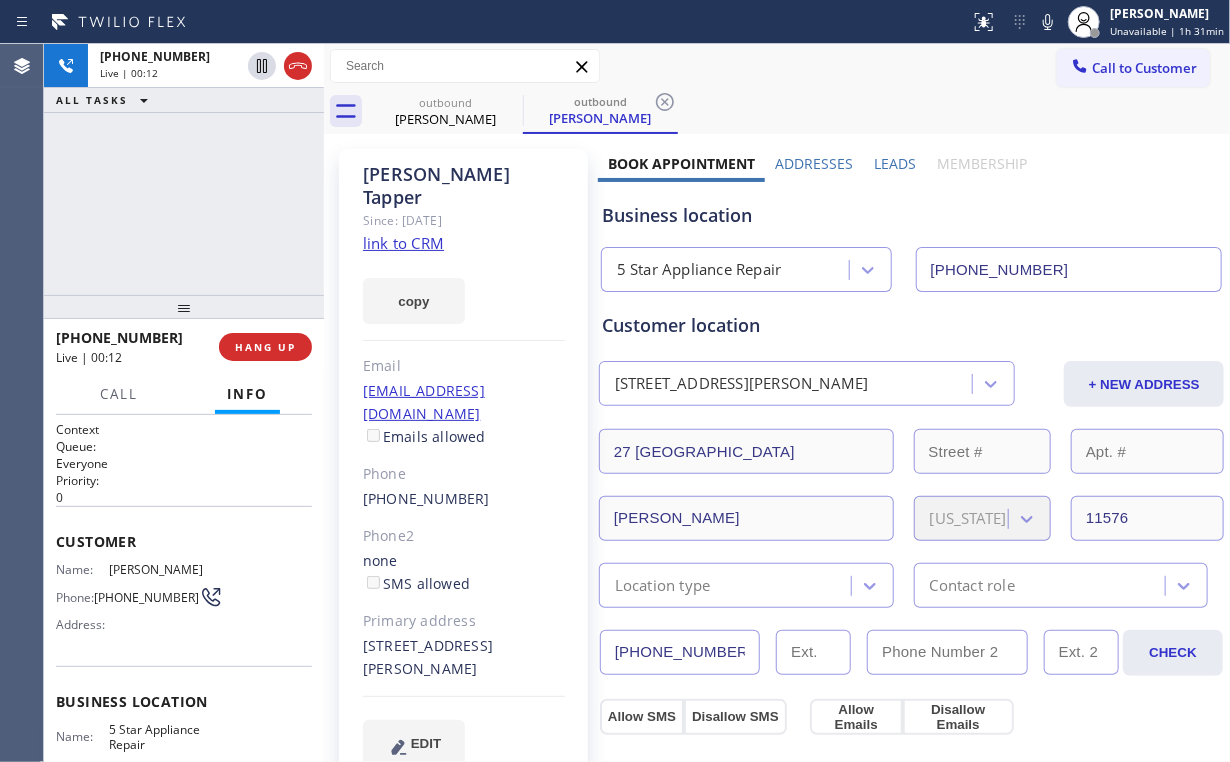 click on "[PHONE_NUMBER] Live | 00:12 ALL TASKS ALL TASKS ACTIVE TASKS TASKS IN WRAP UP" at bounding box center (184, 169) 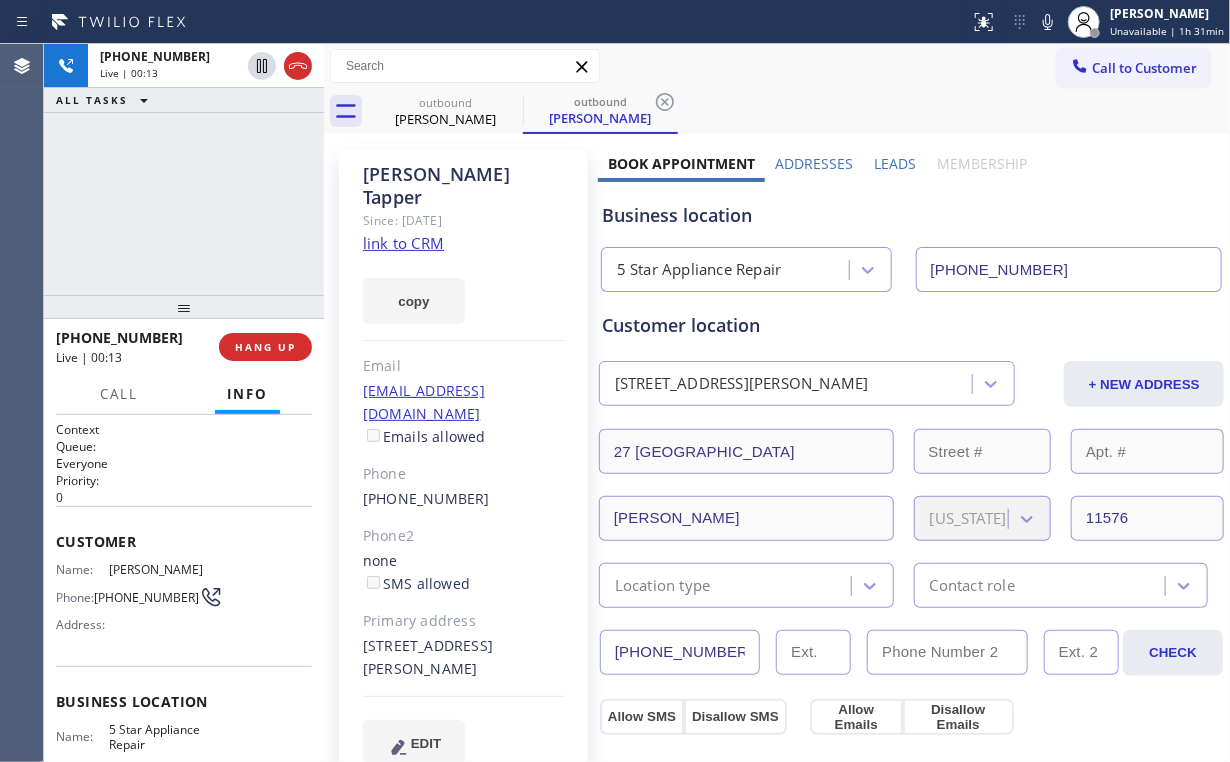 click on "[PHONE_NUMBER] Live | 00:13 ALL TASKS ALL TASKS ACTIVE TASKS TASKS IN WRAP UP" at bounding box center [184, 169] 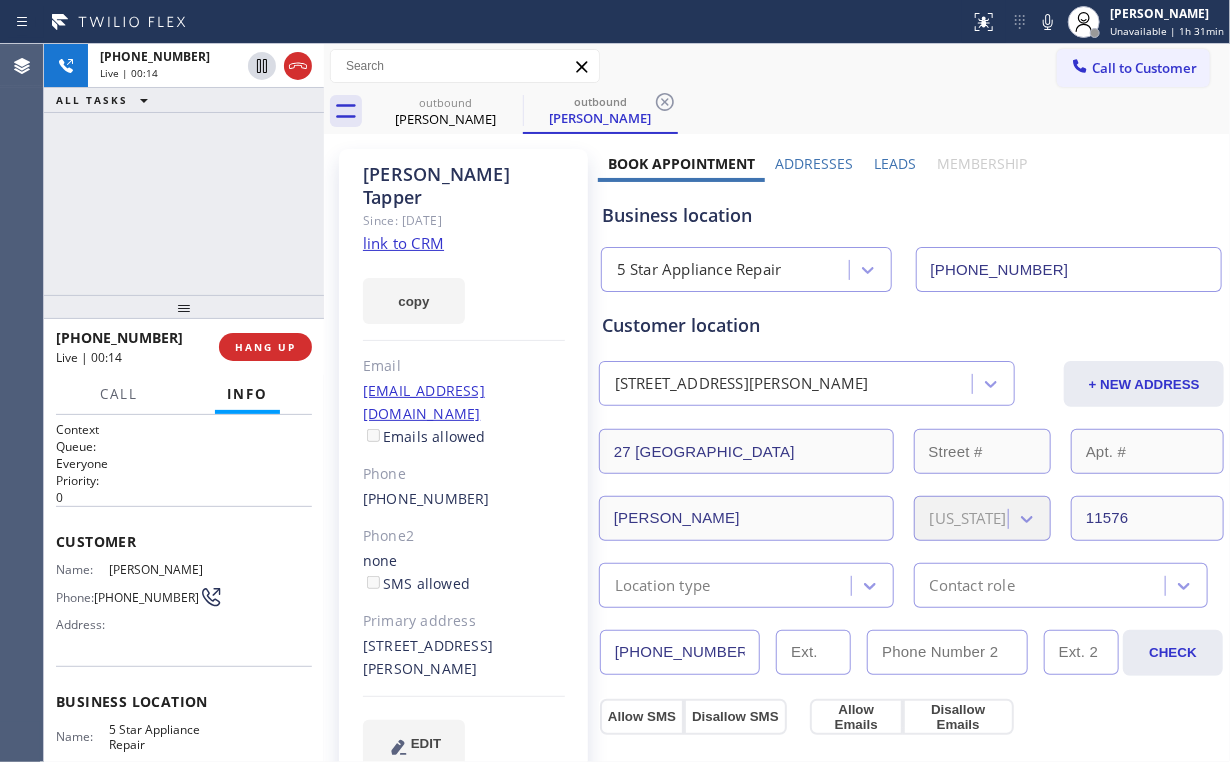 click on "[PHONE_NUMBER] Live | 00:14 ALL TASKS ALL TASKS ACTIVE TASKS TASKS IN WRAP UP" at bounding box center (184, 169) 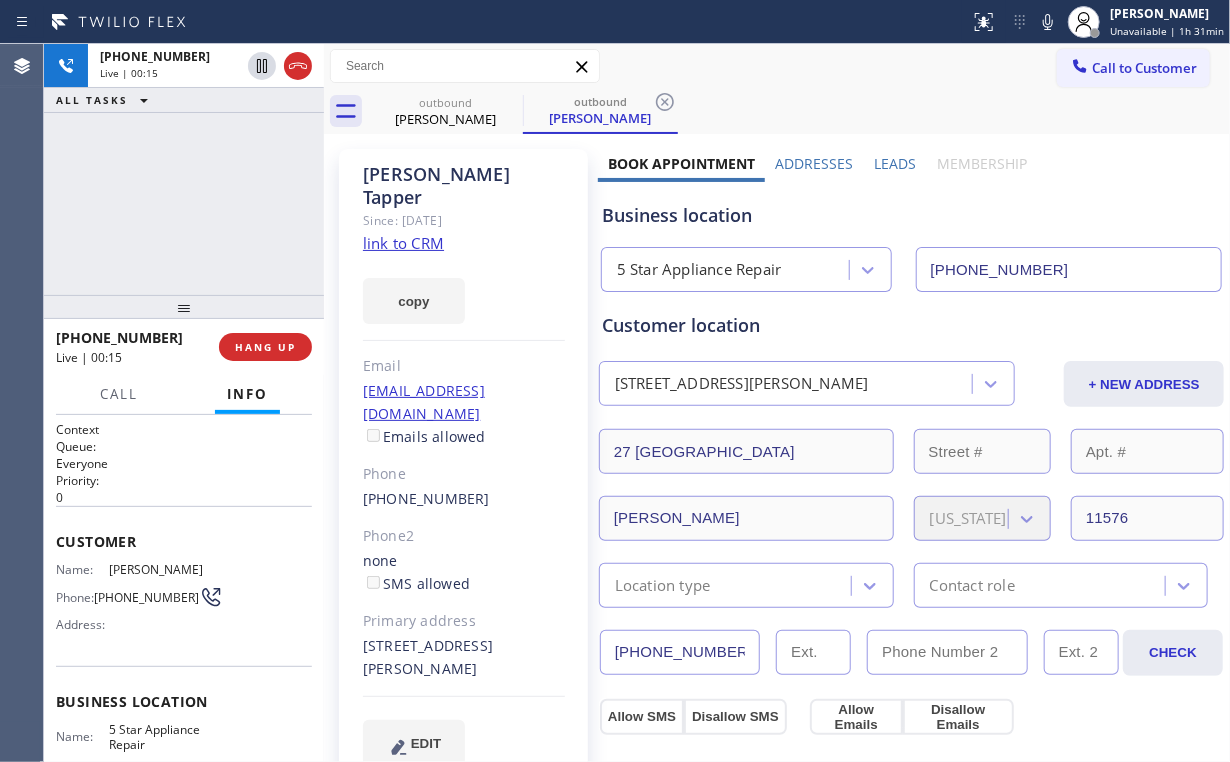 click on "[PHONE_NUMBER] Live | 00:15 ALL TASKS ALL TASKS ACTIVE TASKS TASKS IN WRAP UP" at bounding box center (184, 169) 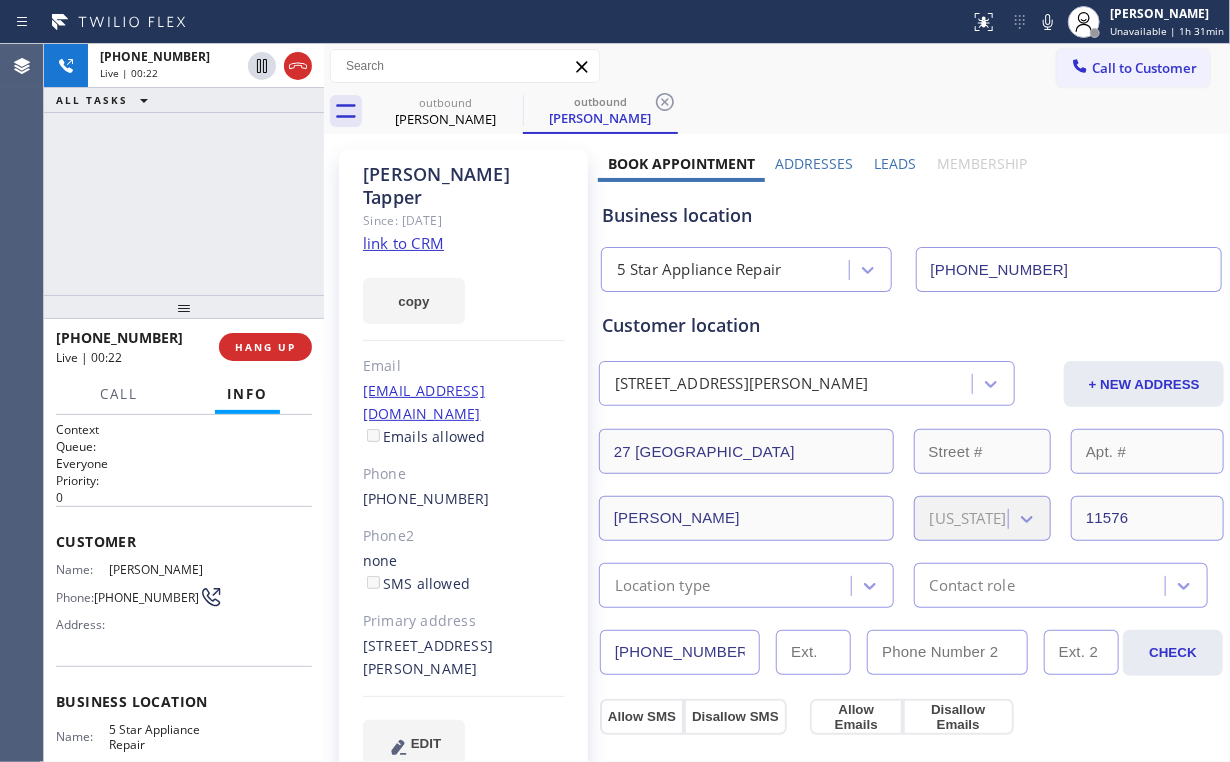 click on "[PHONE_NUMBER] Live | 00:22 ALL TASKS ALL TASKS ACTIVE TASKS TASKS IN WRAP UP" at bounding box center (184, 169) 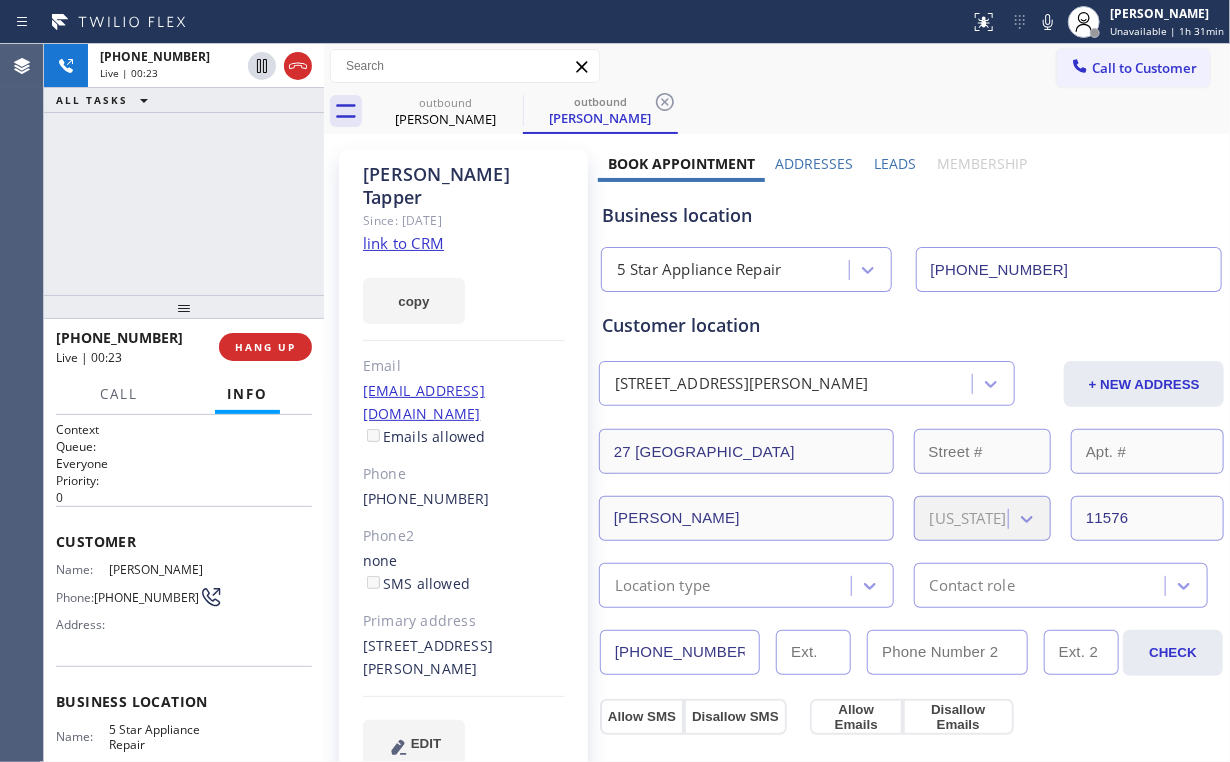 click on "[PHONE_NUMBER] Live | 00:23 ALL TASKS ALL TASKS ACTIVE TASKS TASKS IN WRAP UP" at bounding box center [184, 169] 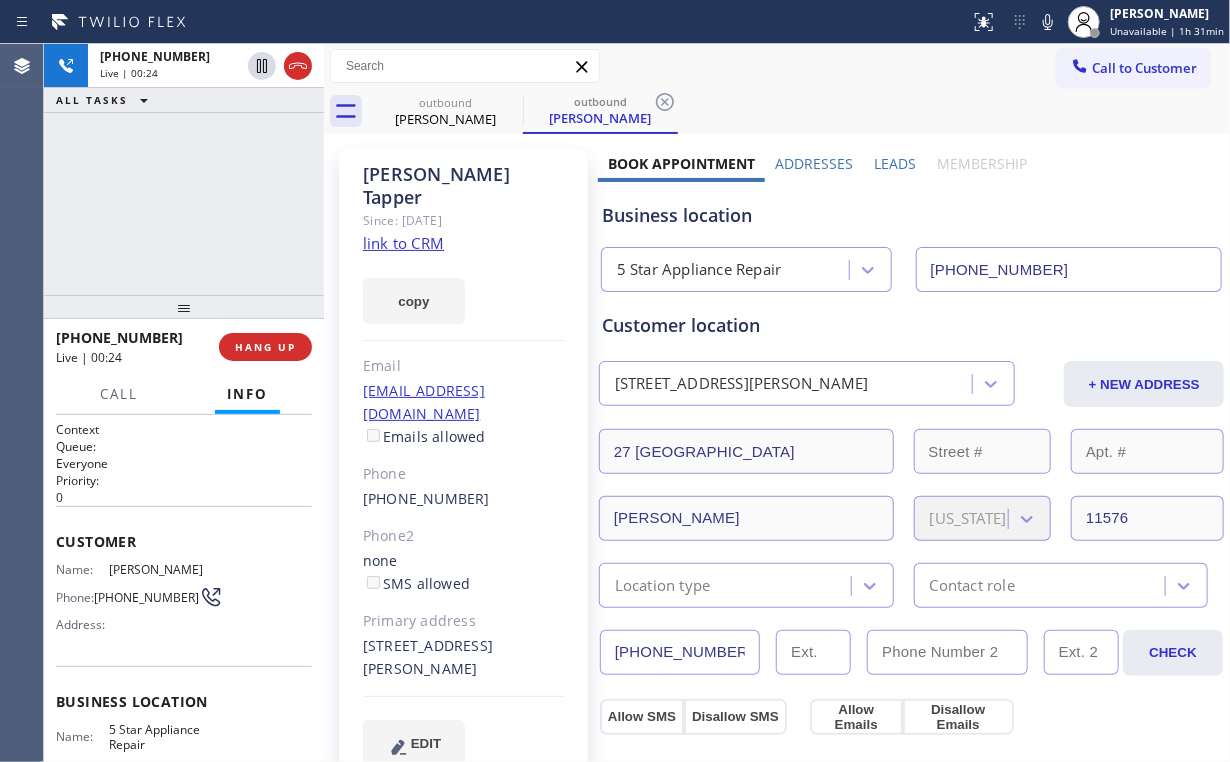 click on "[PHONE_NUMBER] Live | 00:24 ALL TASKS ALL TASKS ACTIVE TASKS TASKS IN WRAP UP" at bounding box center (184, 169) 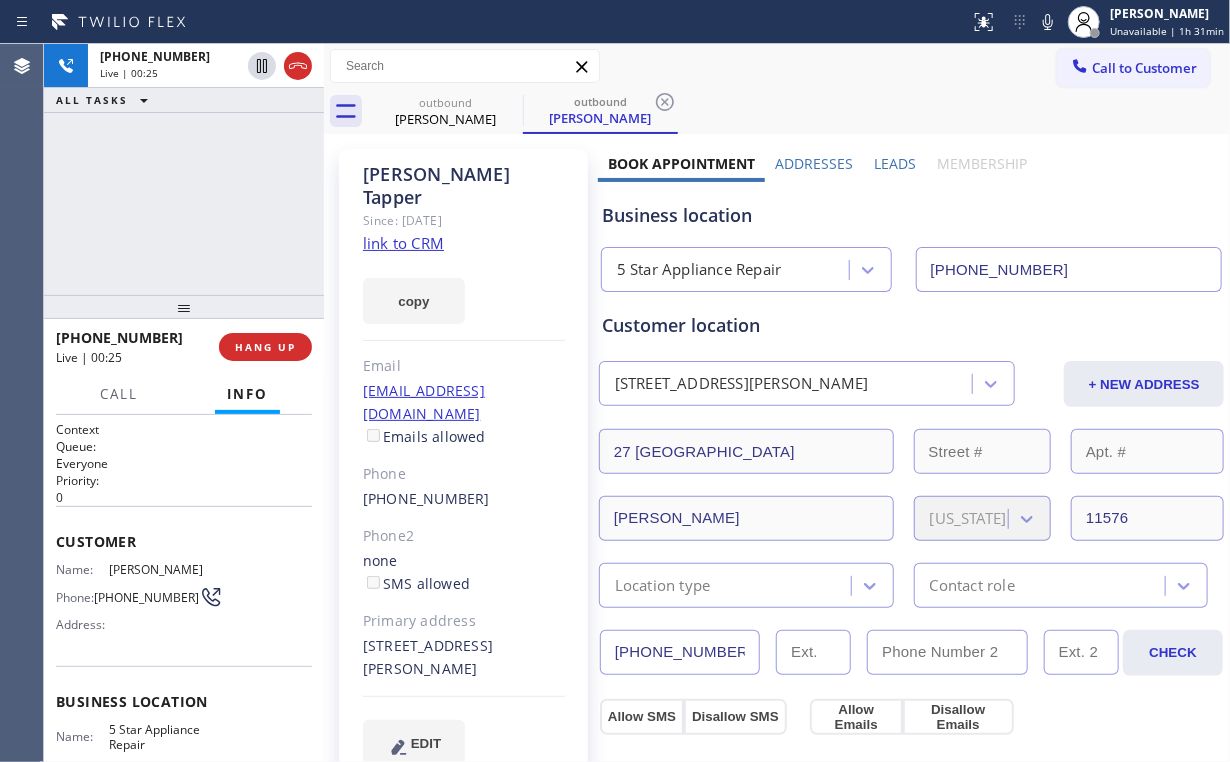 click on "[PHONE_NUMBER] Live | 00:25 ALL TASKS ALL TASKS ACTIVE TASKS TASKS IN WRAP UP" at bounding box center [184, 169] 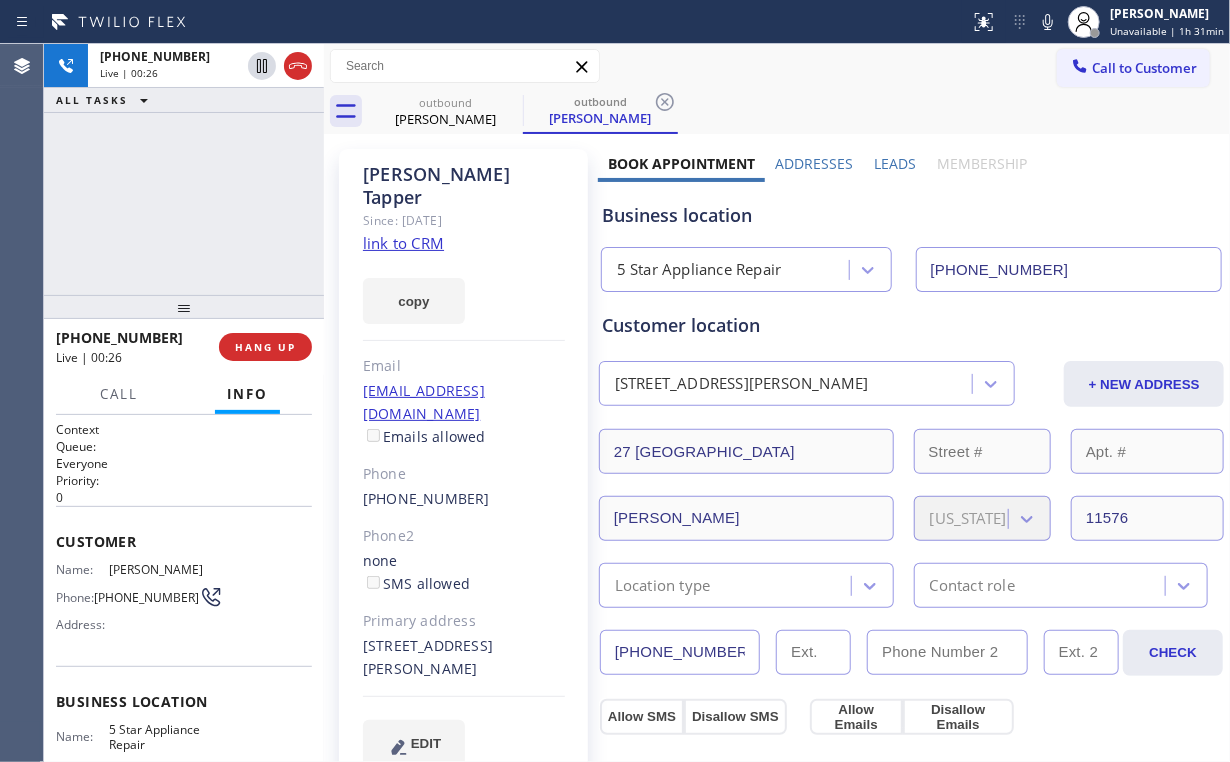 click on "[PHONE_NUMBER] Live | 00:26 ALL TASKS ALL TASKS ACTIVE TASKS TASKS IN WRAP UP" at bounding box center [184, 169] 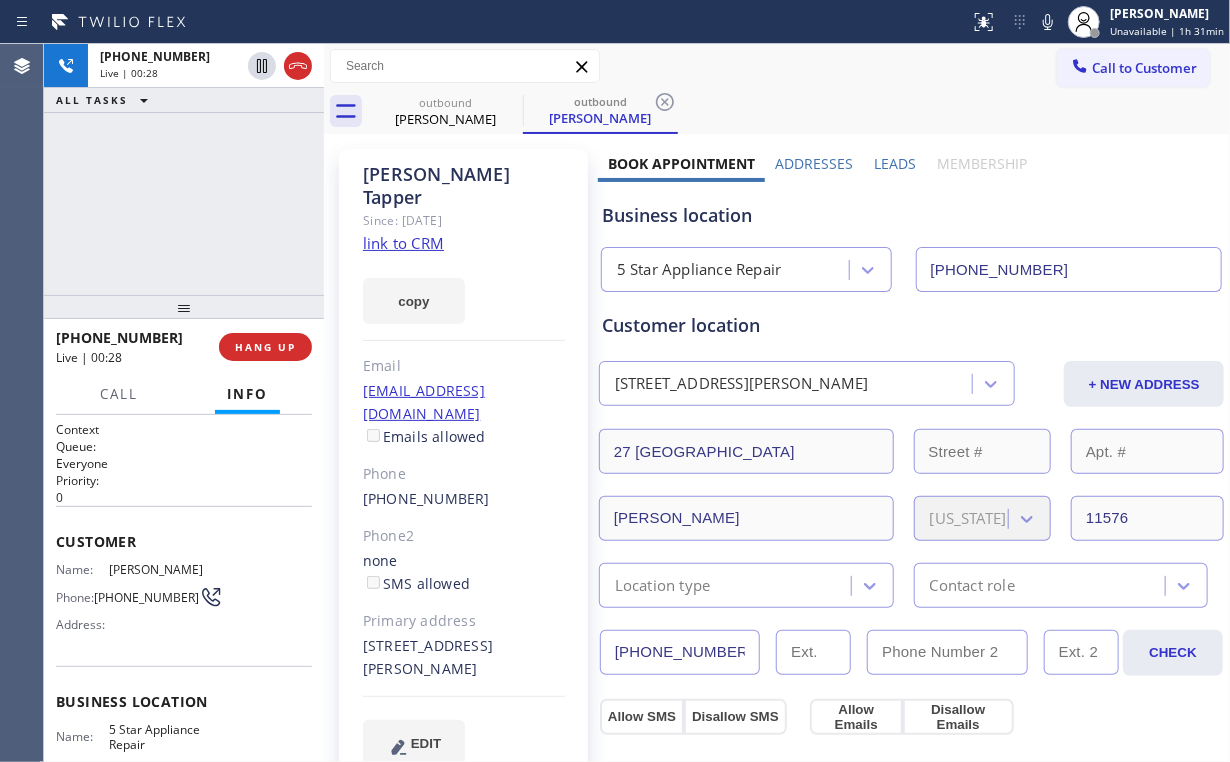 click on "[PHONE_NUMBER] Live | 00:28 ALL TASKS ALL TASKS ACTIVE TASKS TASKS IN WRAP UP" at bounding box center [184, 169] 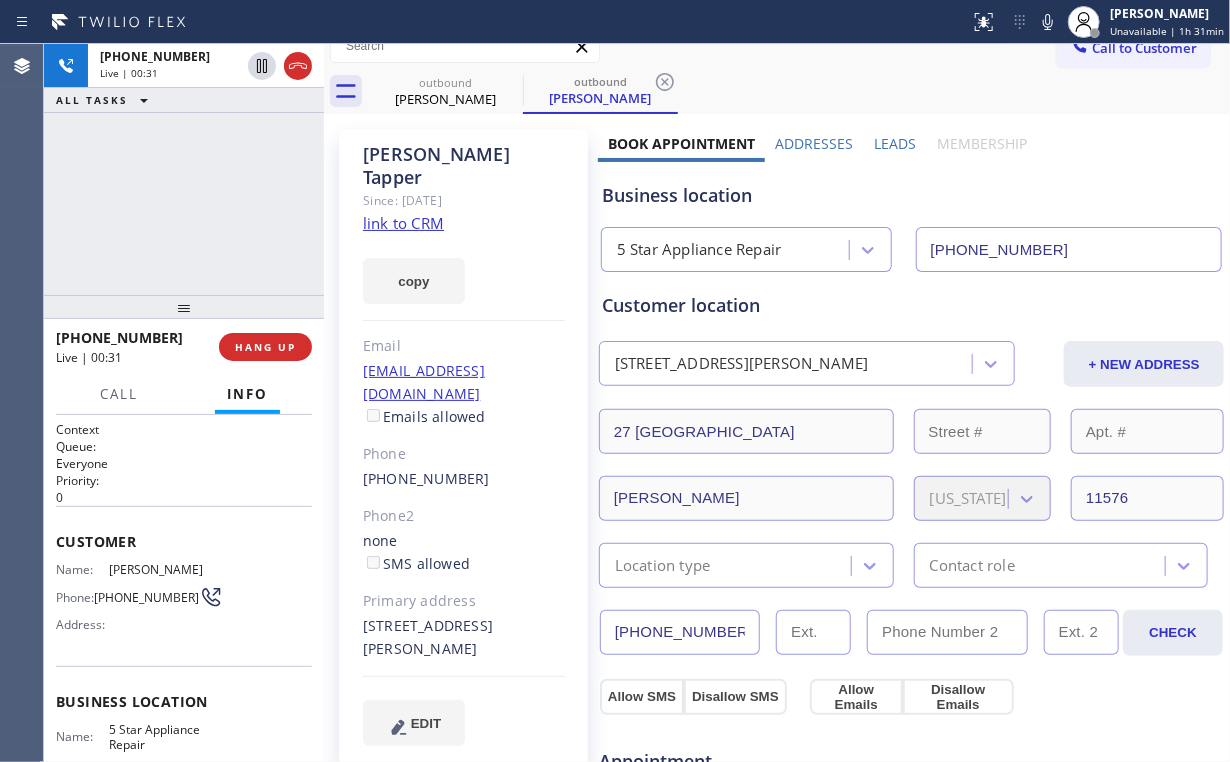 scroll, scrollTop: 0, scrollLeft: 0, axis: both 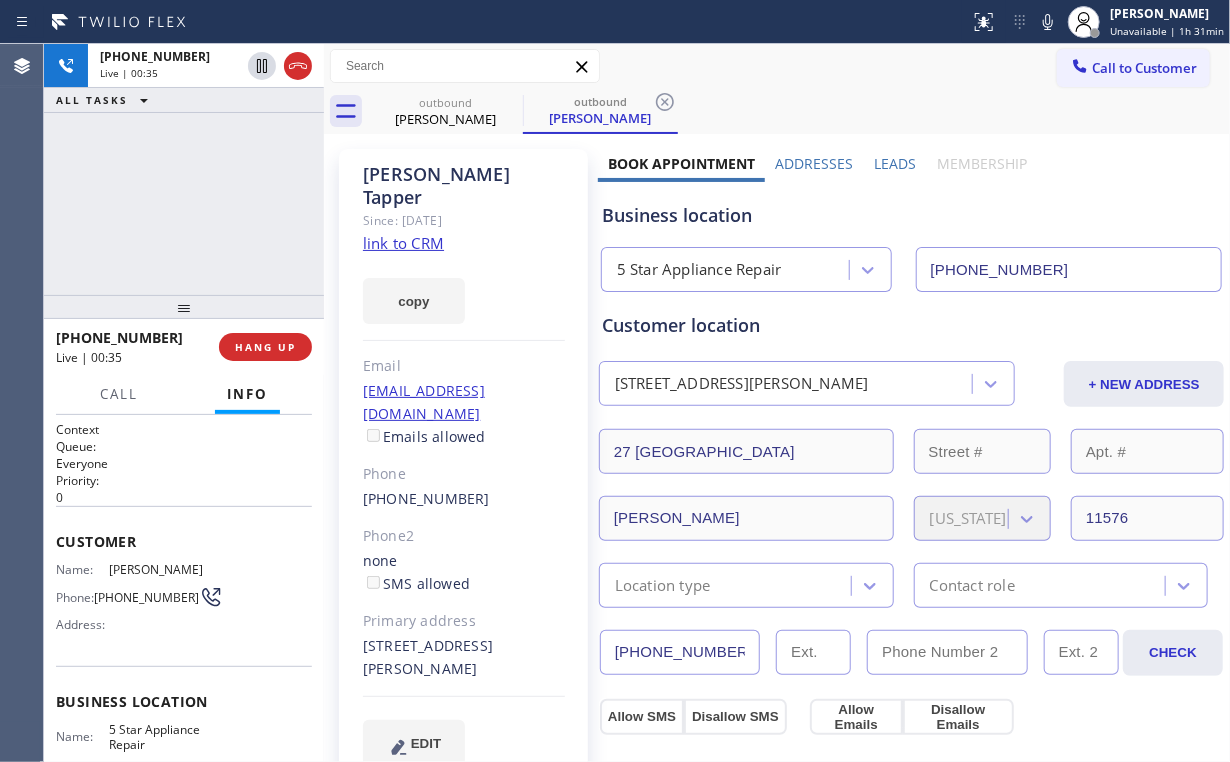 click on "[PHONE_NUMBER] Live | 00:35 ALL TASKS ALL TASKS ACTIVE TASKS TASKS IN WRAP UP" at bounding box center (184, 169) 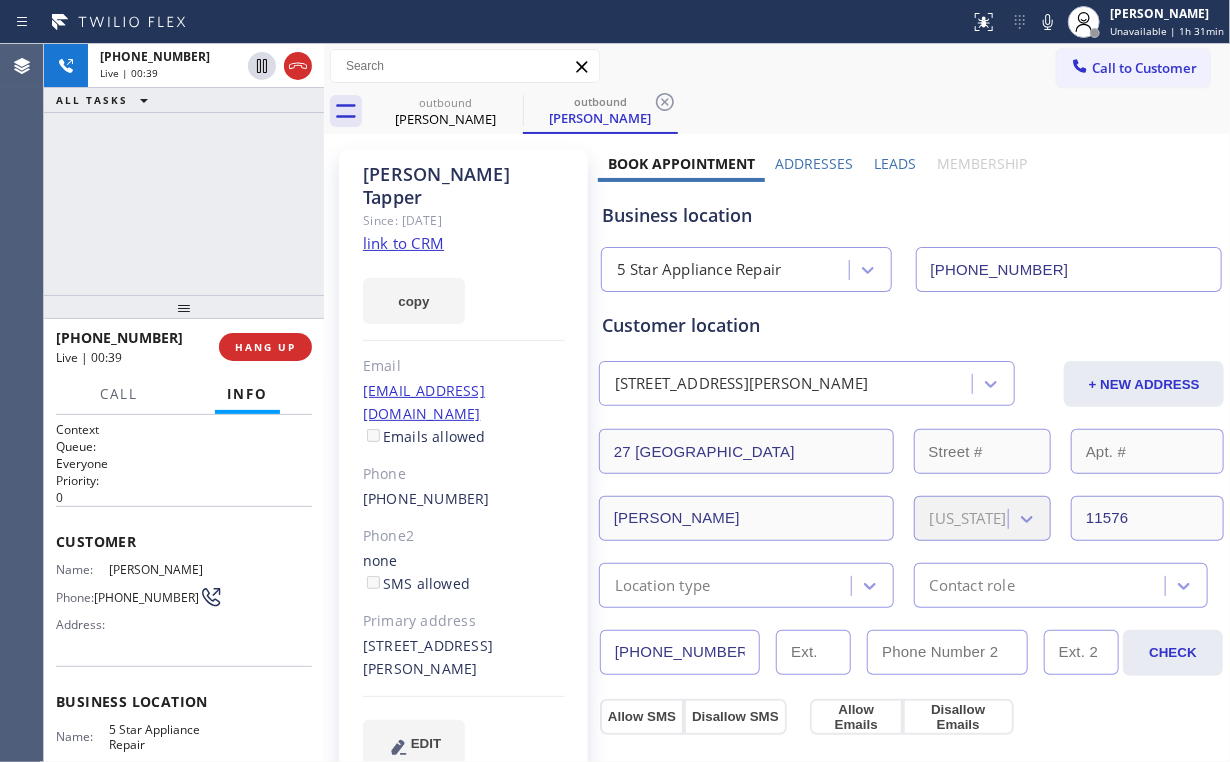 click on "[PHONE_NUMBER] Live | 00:39 ALL TASKS ALL TASKS ACTIVE TASKS TASKS IN WRAP UP" at bounding box center [184, 169] 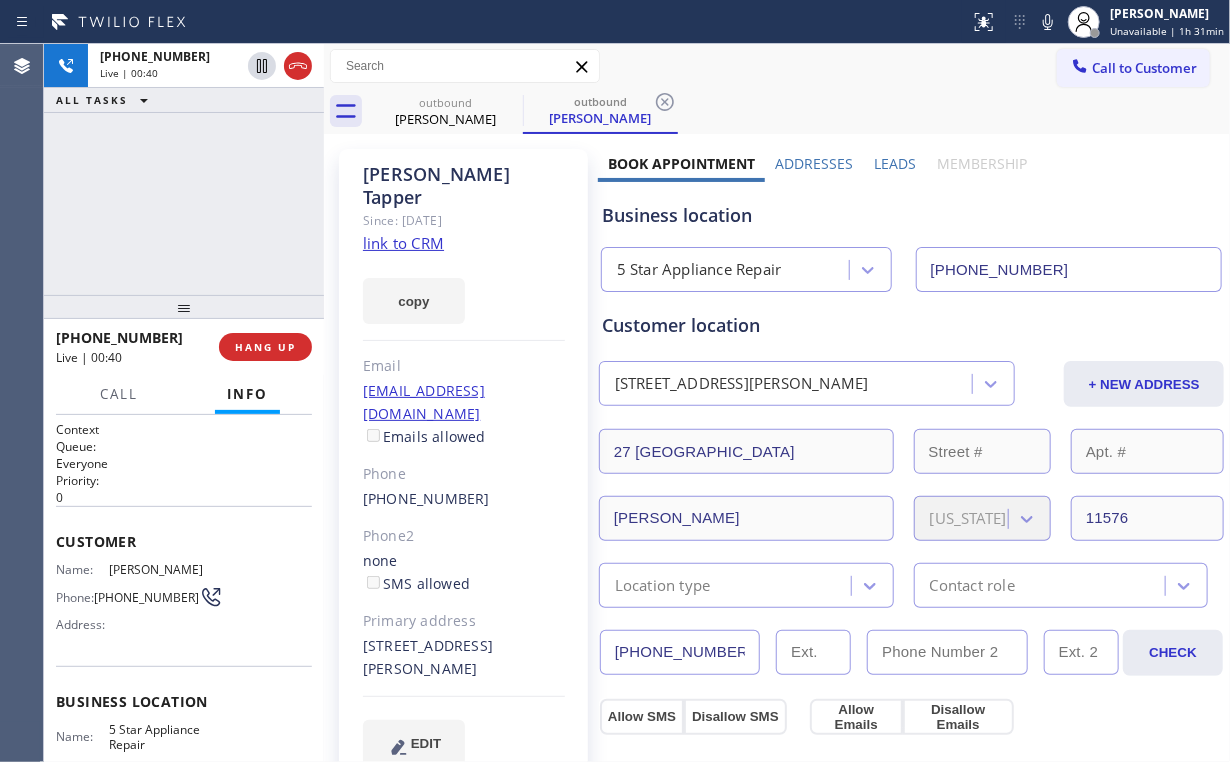 click on "[PHONE_NUMBER] Live | 00:40 ALL TASKS ALL TASKS ACTIVE TASKS TASKS IN WRAP UP" at bounding box center (184, 169) 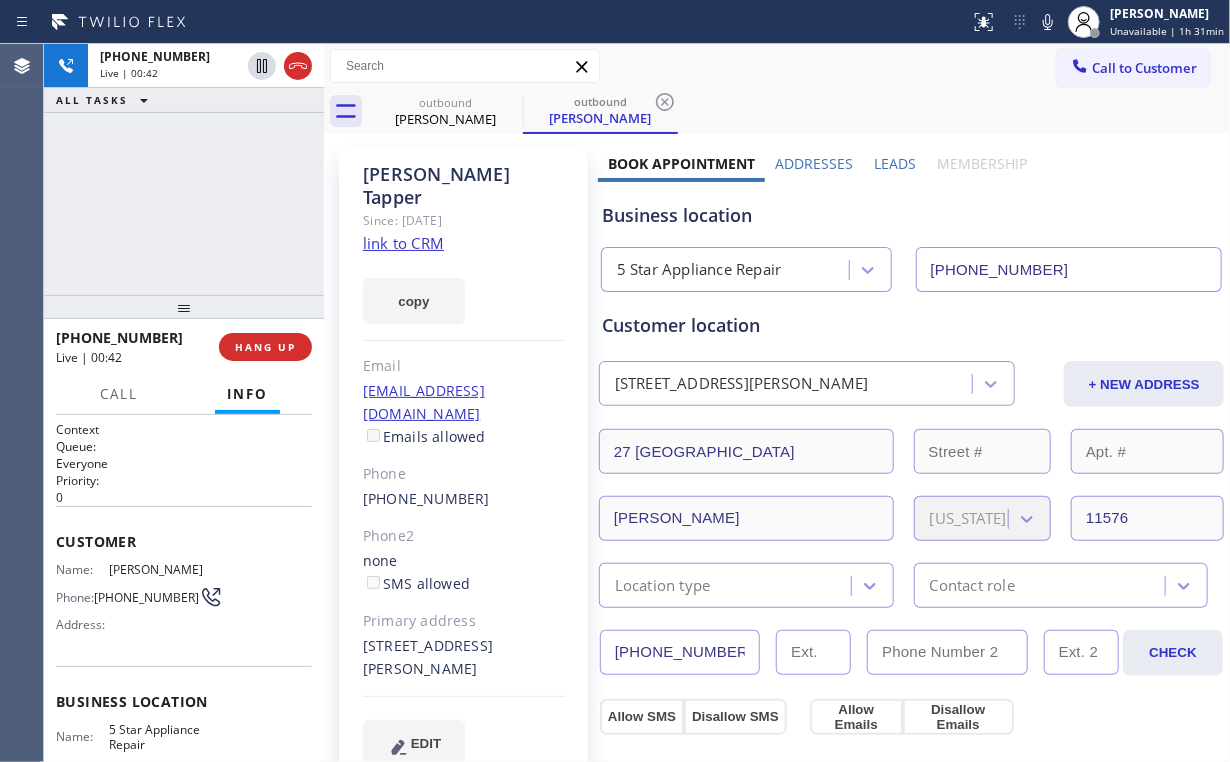 click on "[PHONE_NUMBER] Live | 00:42 ALL TASKS ALL TASKS ACTIVE TASKS TASKS IN WRAP UP" at bounding box center (184, 169) 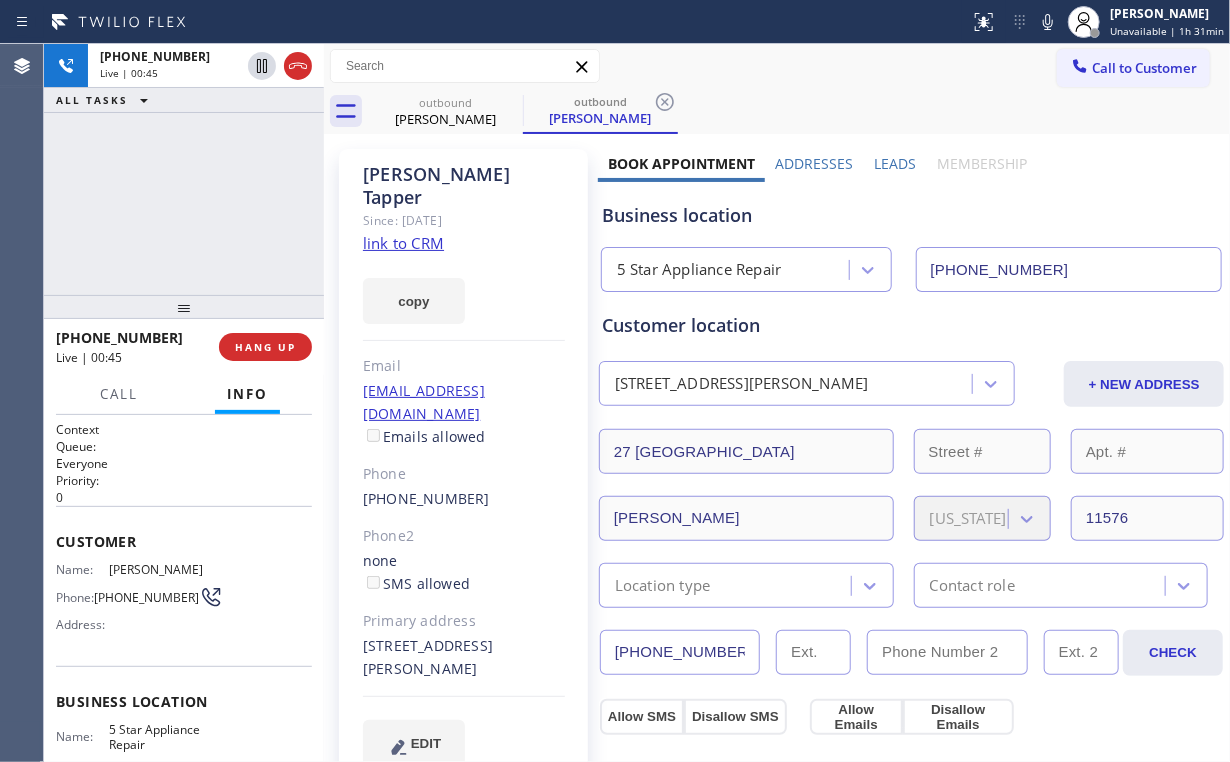 click on "[PHONE_NUMBER] Live | 00:45 ALL TASKS ALL TASKS ACTIVE TASKS TASKS IN WRAP UP" at bounding box center [184, 169] 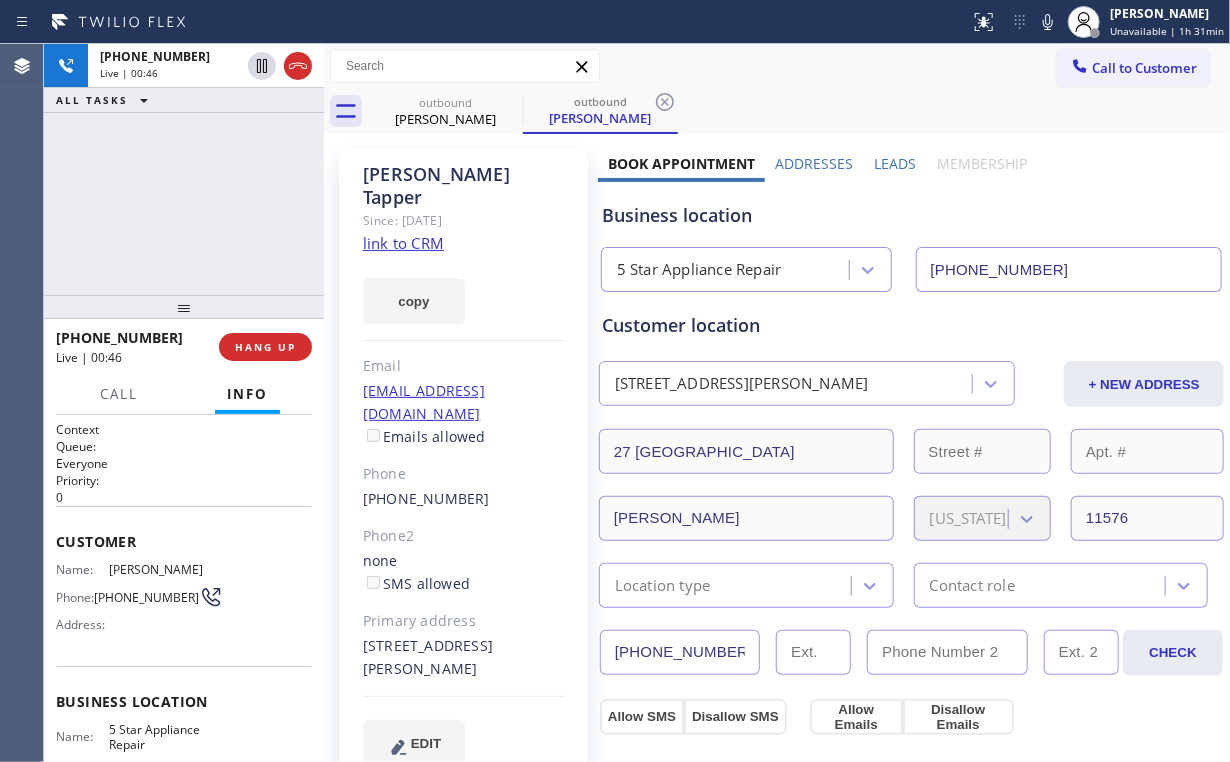 click on "[PHONE_NUMBER] Live | 00:46 ALL TASKS ALL TASKS ACTIVE TASKS TASKS IN WRAP UP" at bounding box center [184, 169] 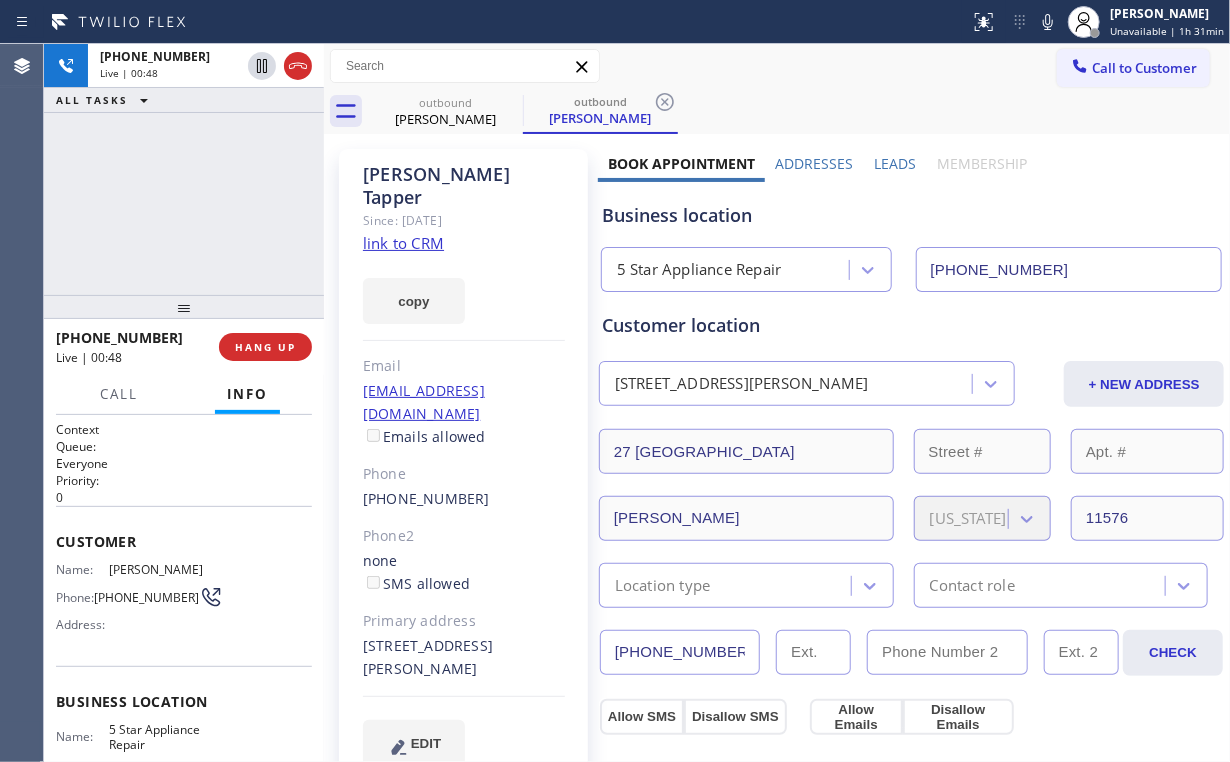 click on "[PHONE_NUMBER] Live | 00:48 ALL TASKS ALL TASKS ACTIVE TASKS TASKS IN WRAP UP" at bounding box center [184, 169] 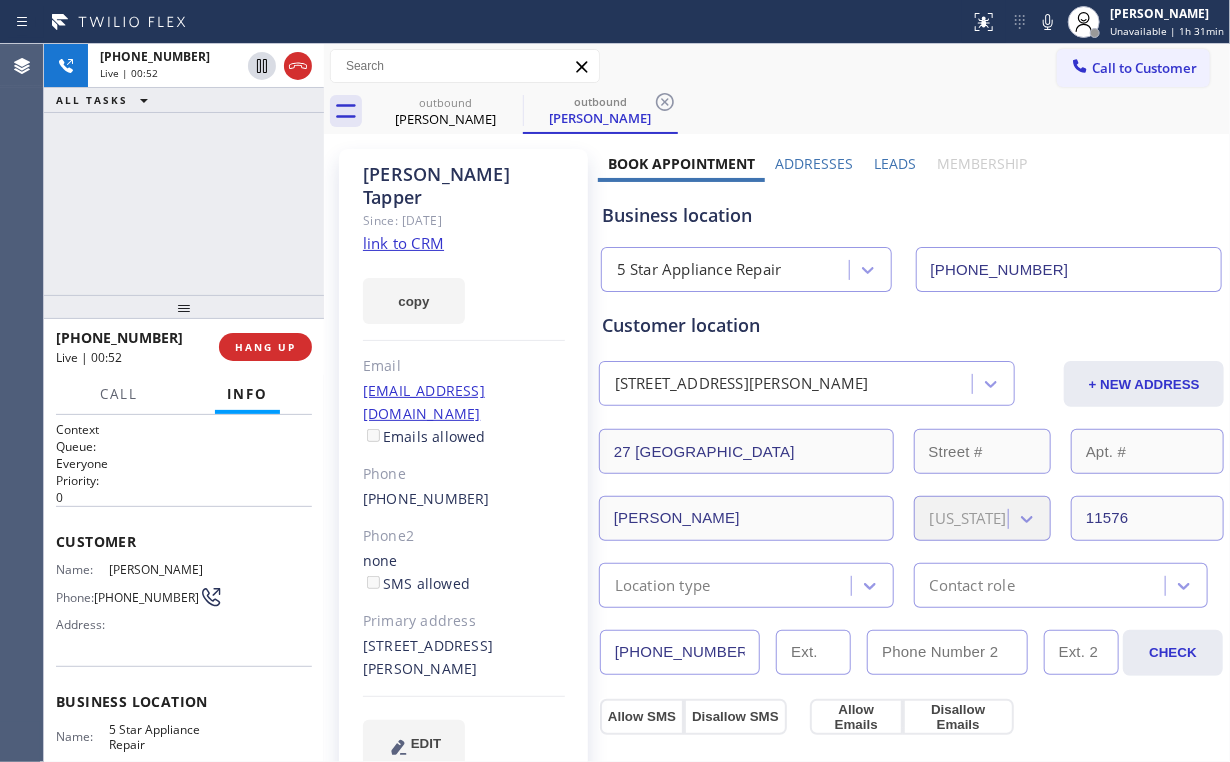 click on "[PHONE_NUMBER] Live | 00:52 ALL TASKS ALL TASKS ACTIVE TASKS TASKS IN WRAP UP" at bounding box center (184, 169) 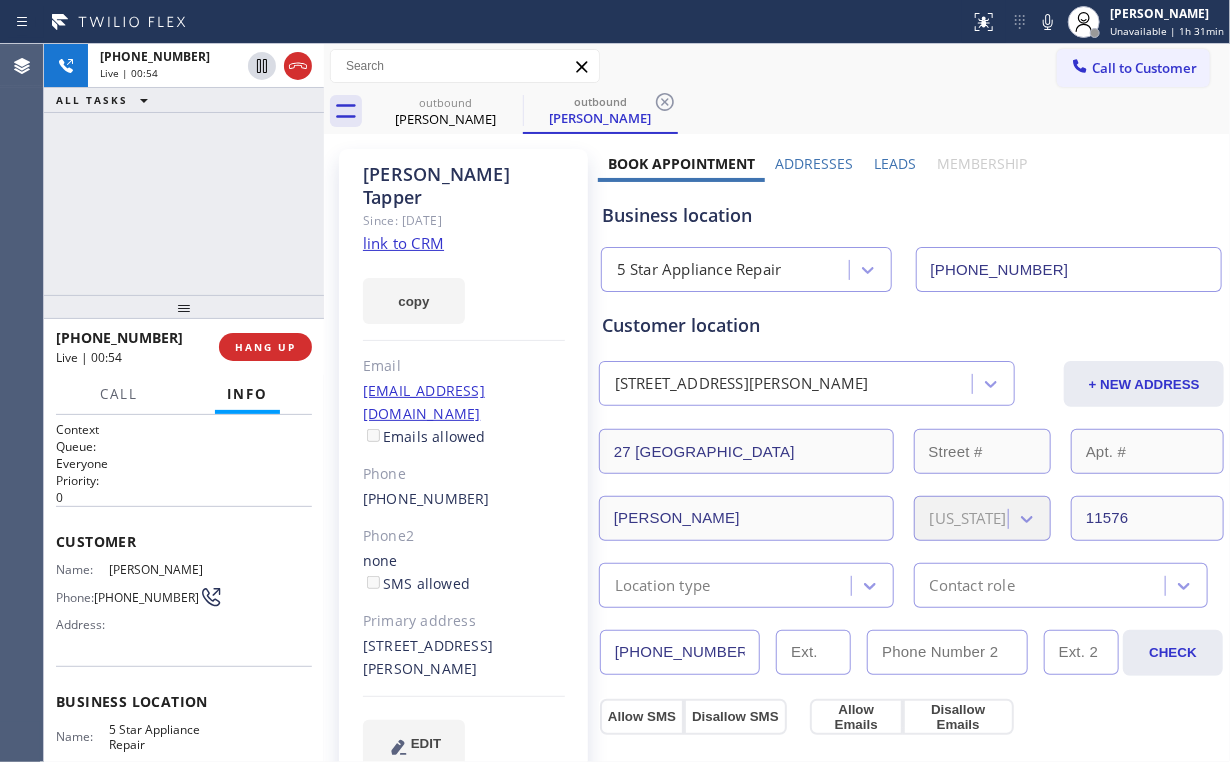 click on "[PHONE_NUMBER] Live | 00:54 ALL TASKS ALL TASKS ACTIVE TASKS TASKS IN WRAP UP" at bounding box center (184, 169) 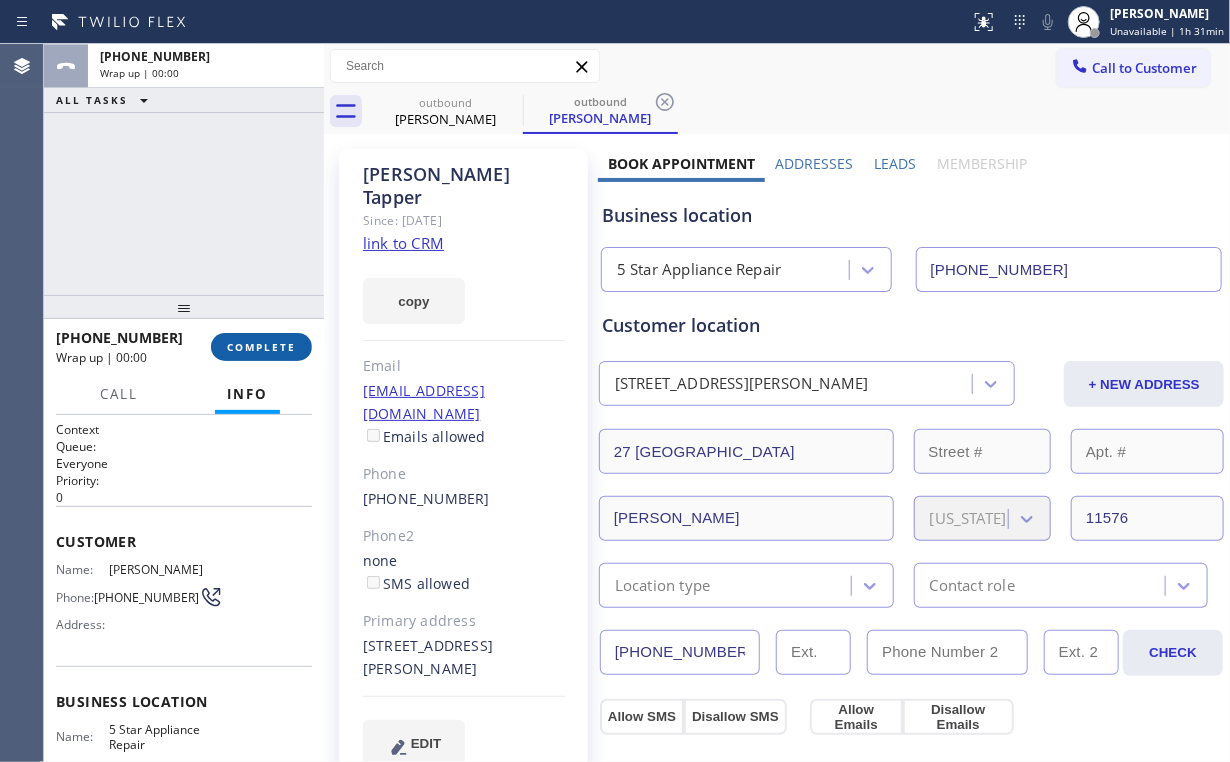 click on "COMPLETE" at bounding box center (261, 347) 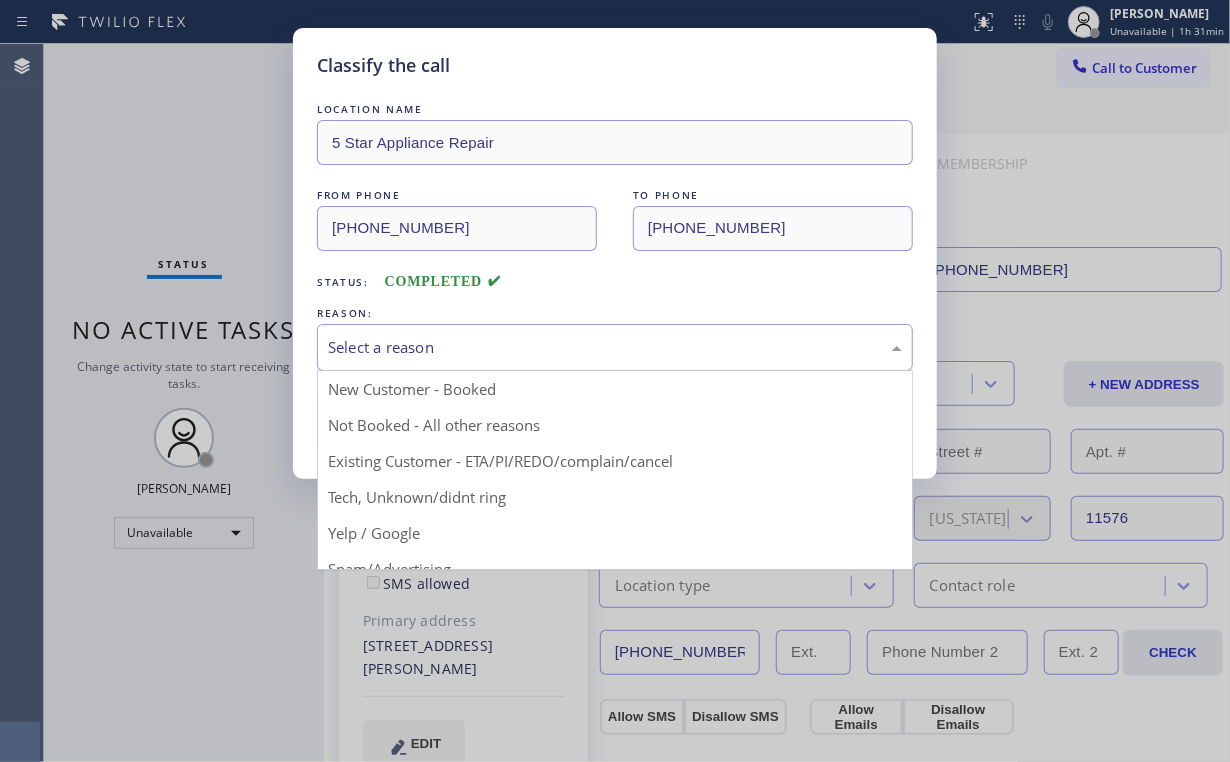 drag, startPoint x: 371, startPoint y: 348, endPoint x: 395, endPoint y: 405, distance: 61.846584 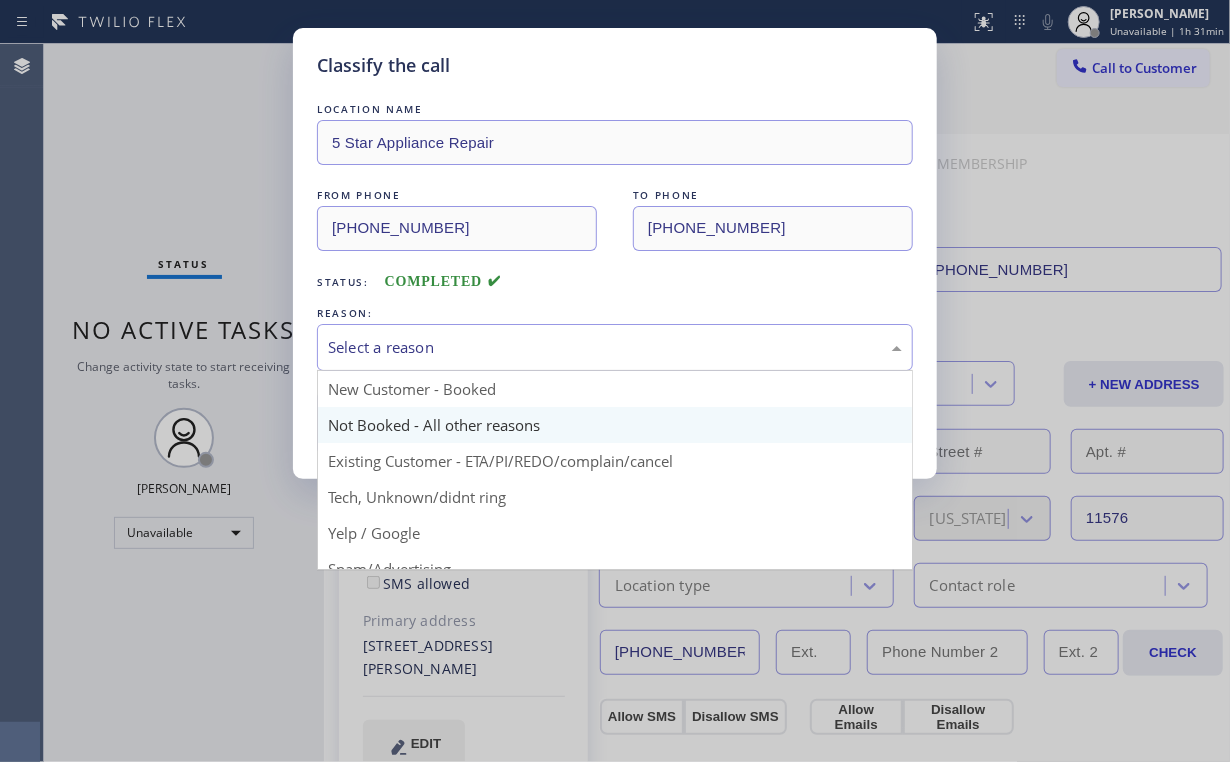 click on "Select a reason" at bounding box center (615, 347) 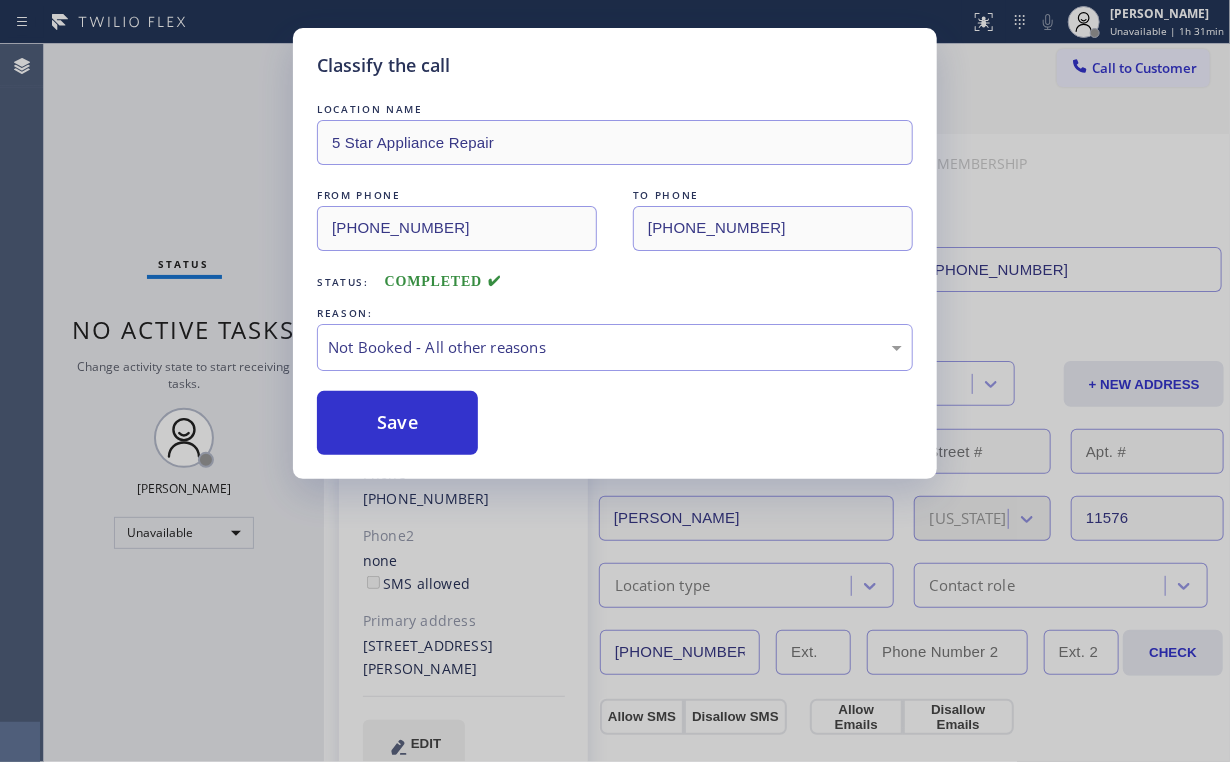 drag, startPoint x: 416, startPoint y: 425, endPoint x: 215, endPoint y: 250, distance: 266.50705 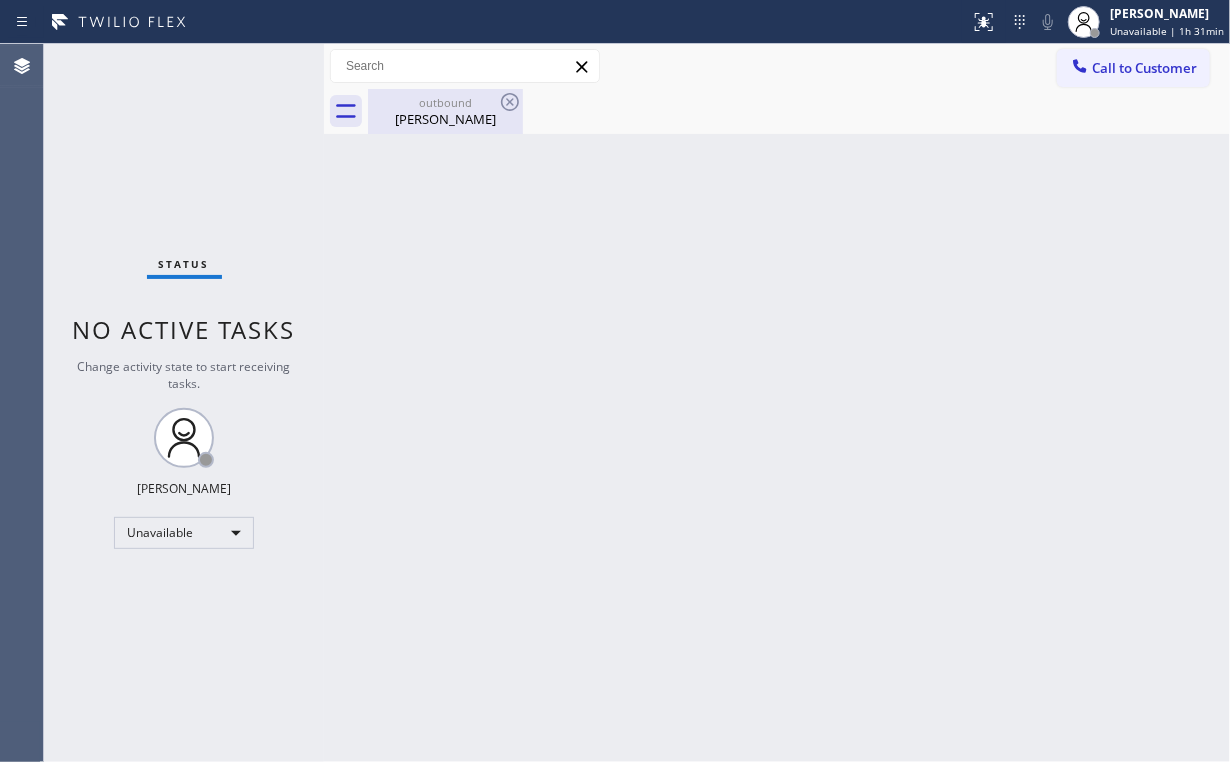 click on "[PERSON_NAME]" at bounding box center [445, 119] 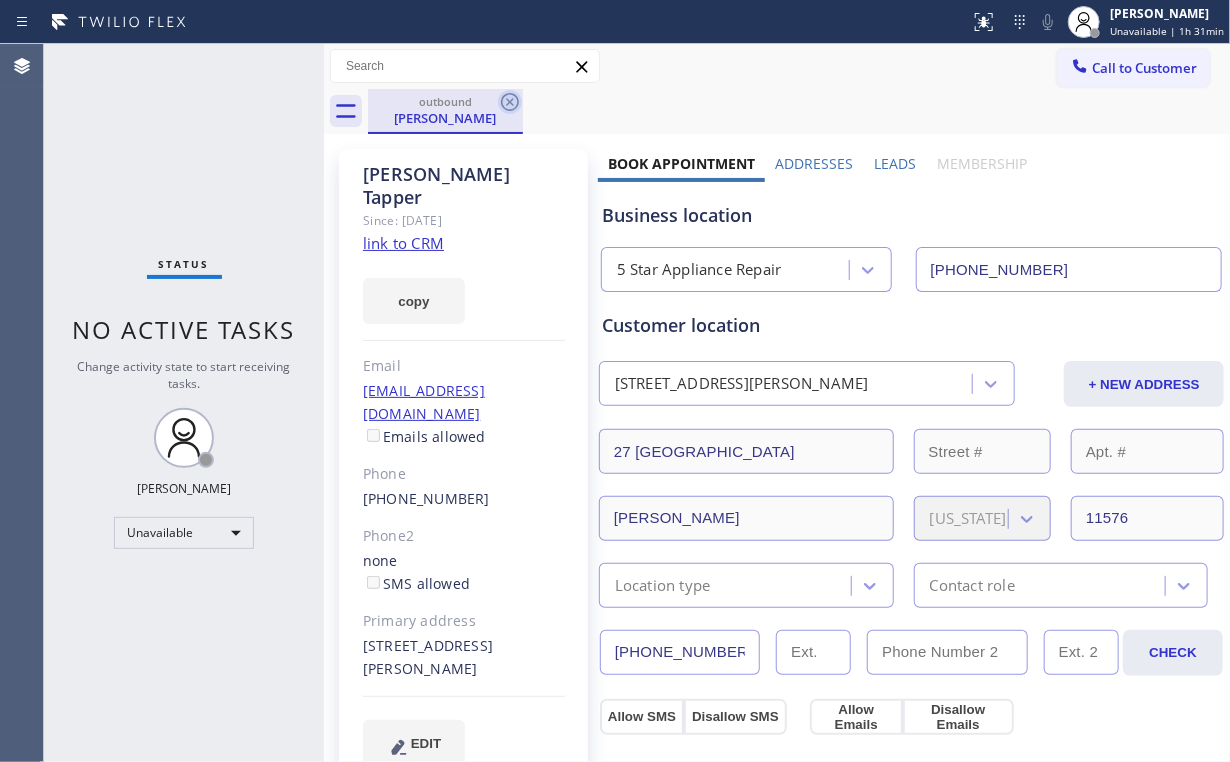 click 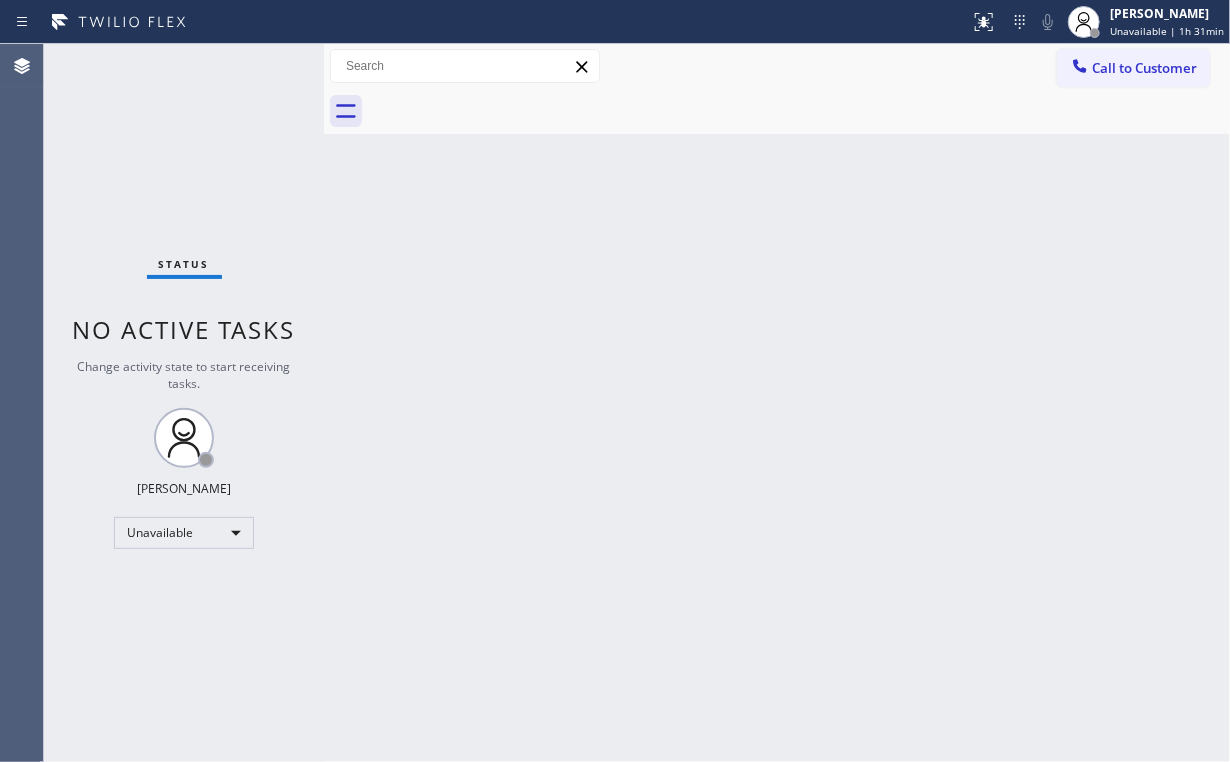 drag, startPoint x: 193, startPoint y: 160, endPoint x: 260, endPoint y: 12, distance: 162.45923 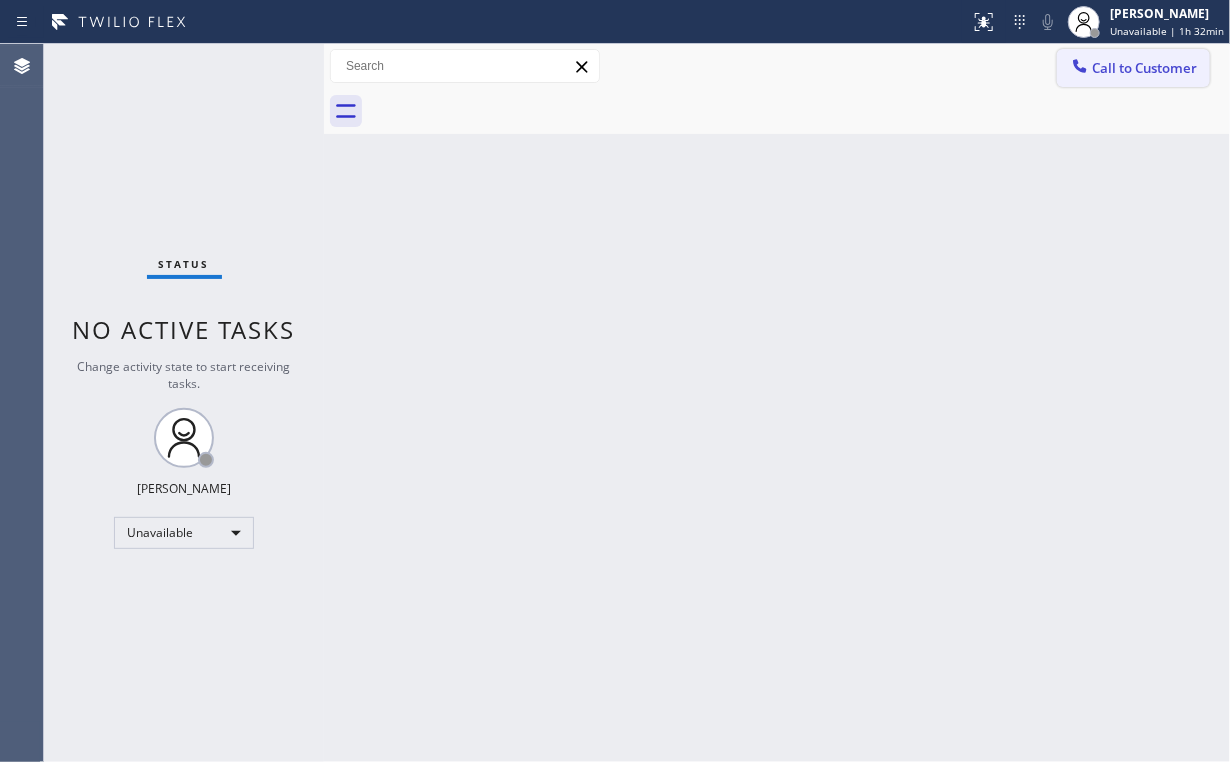 click on "Call to Customer" at bounding box center [1133, 68] 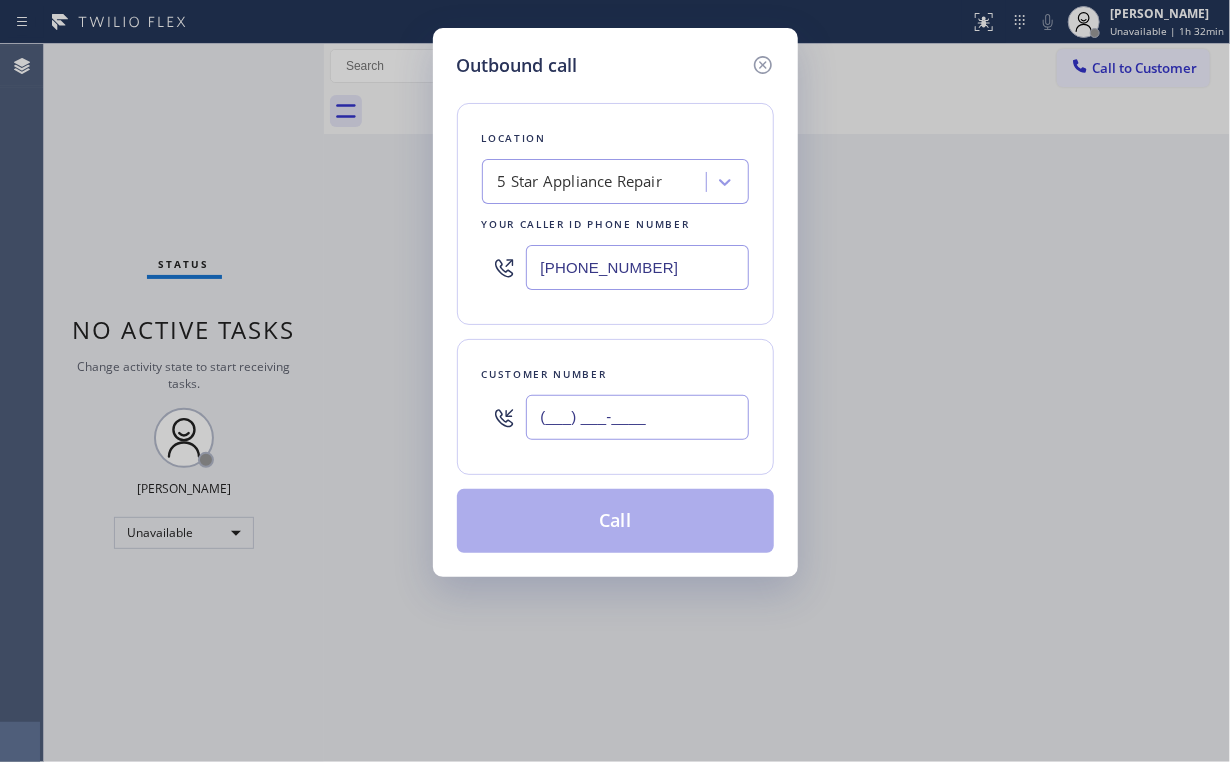 click on "(___) ___-____" at bounding box center [637, 417] 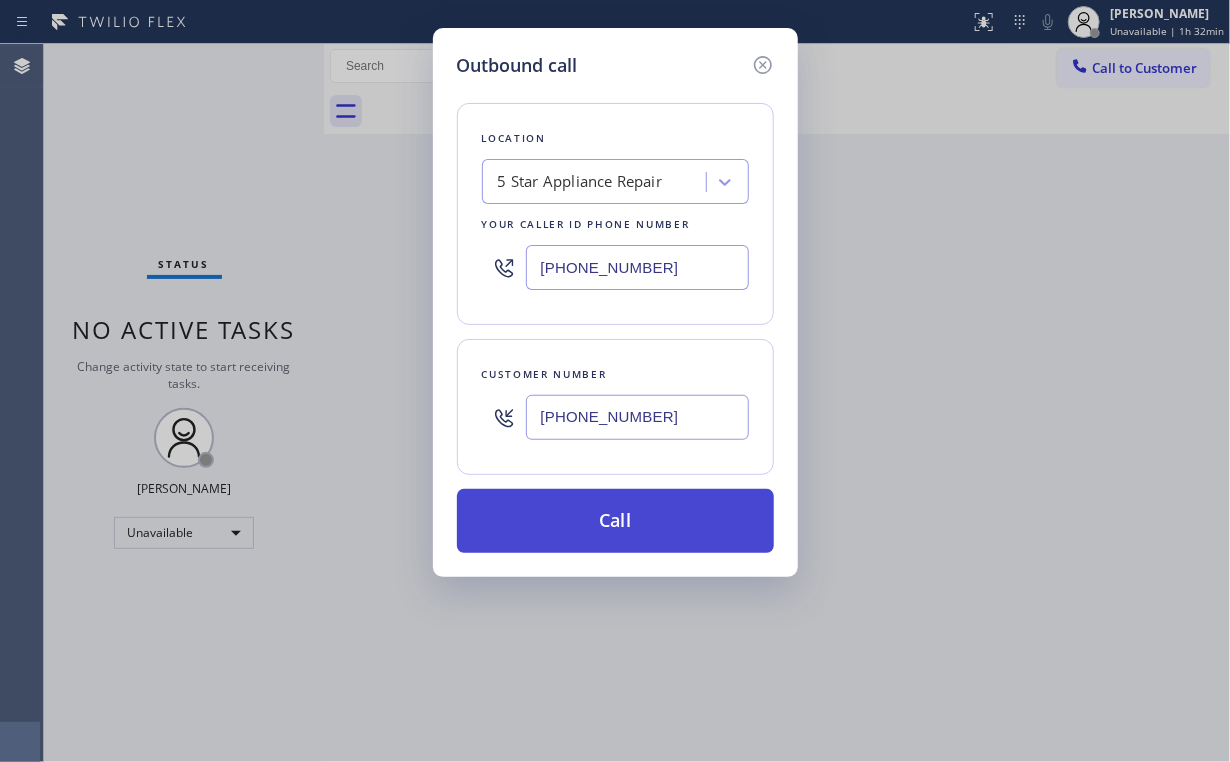 type on "[PHONE_NUMBER]" 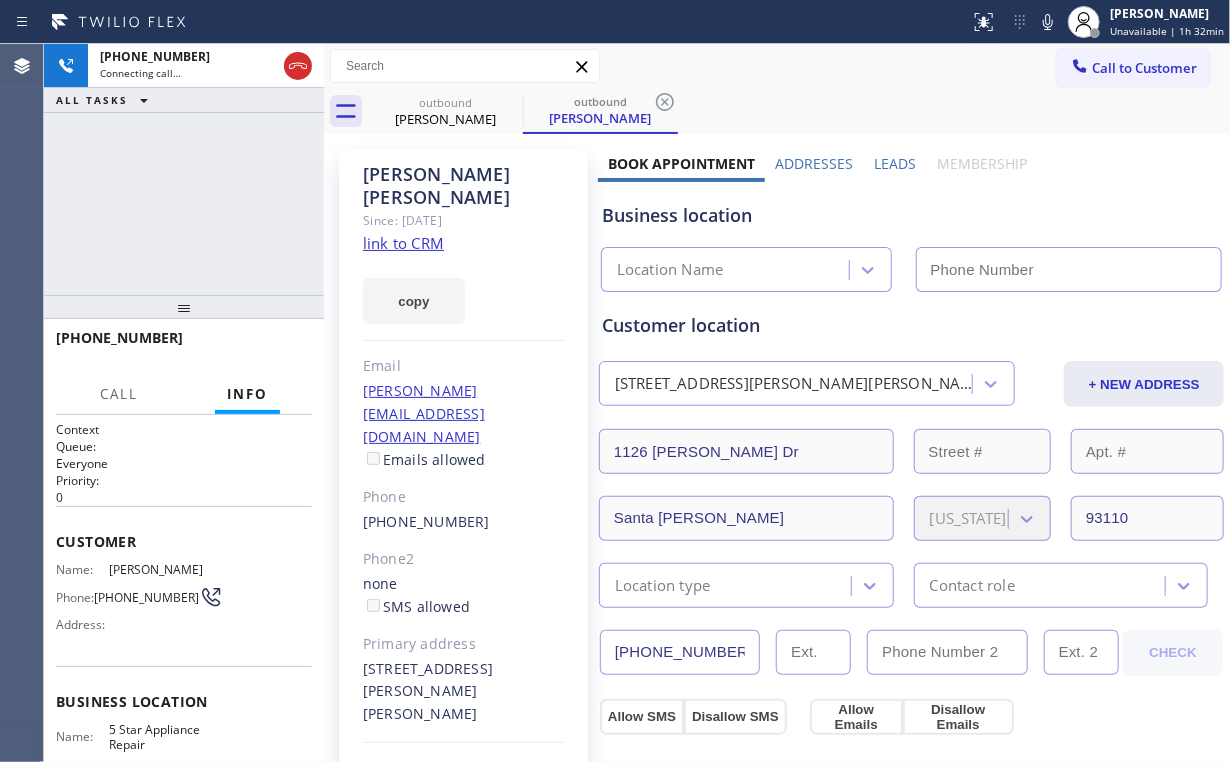 type on "[PHONE_NUMBER]" 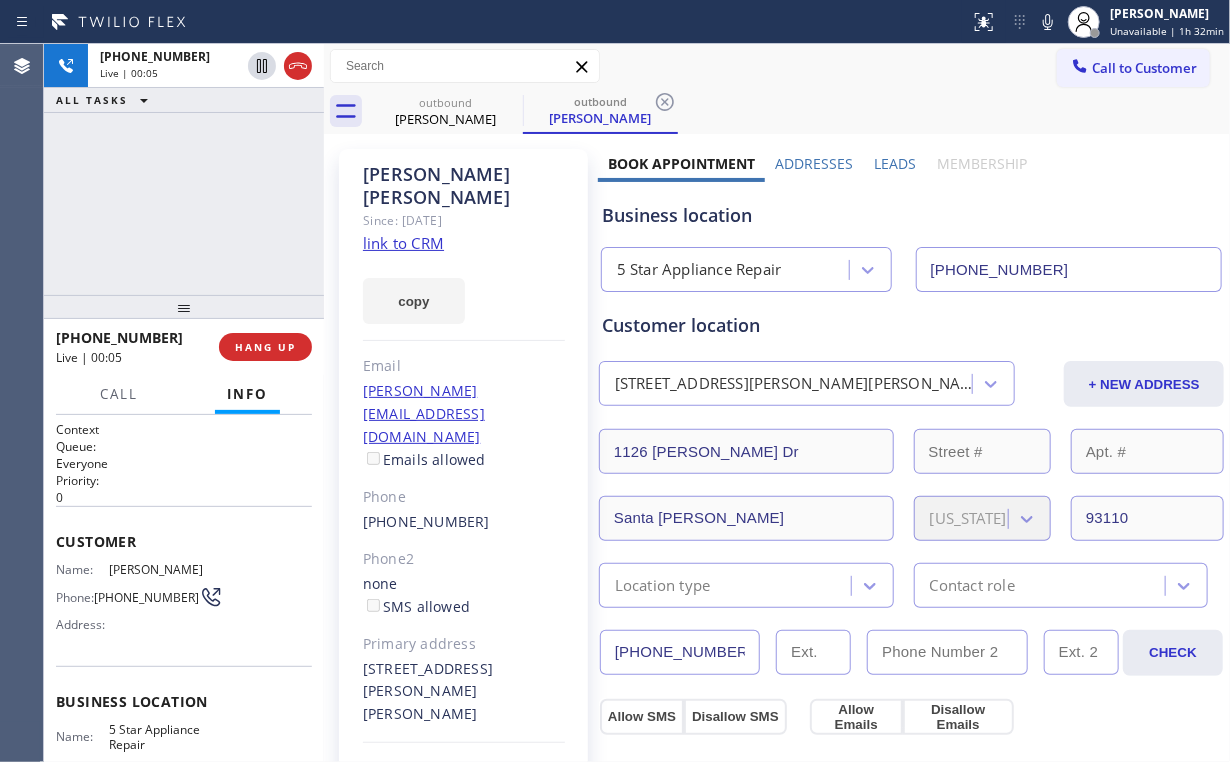 click on "[PHONE_NUMBER] Live | 00:05 ALL TASKS ALL TASKS ACTIVE TASKS TASKS IN WRAP UP" at bounding box center (184, 169) 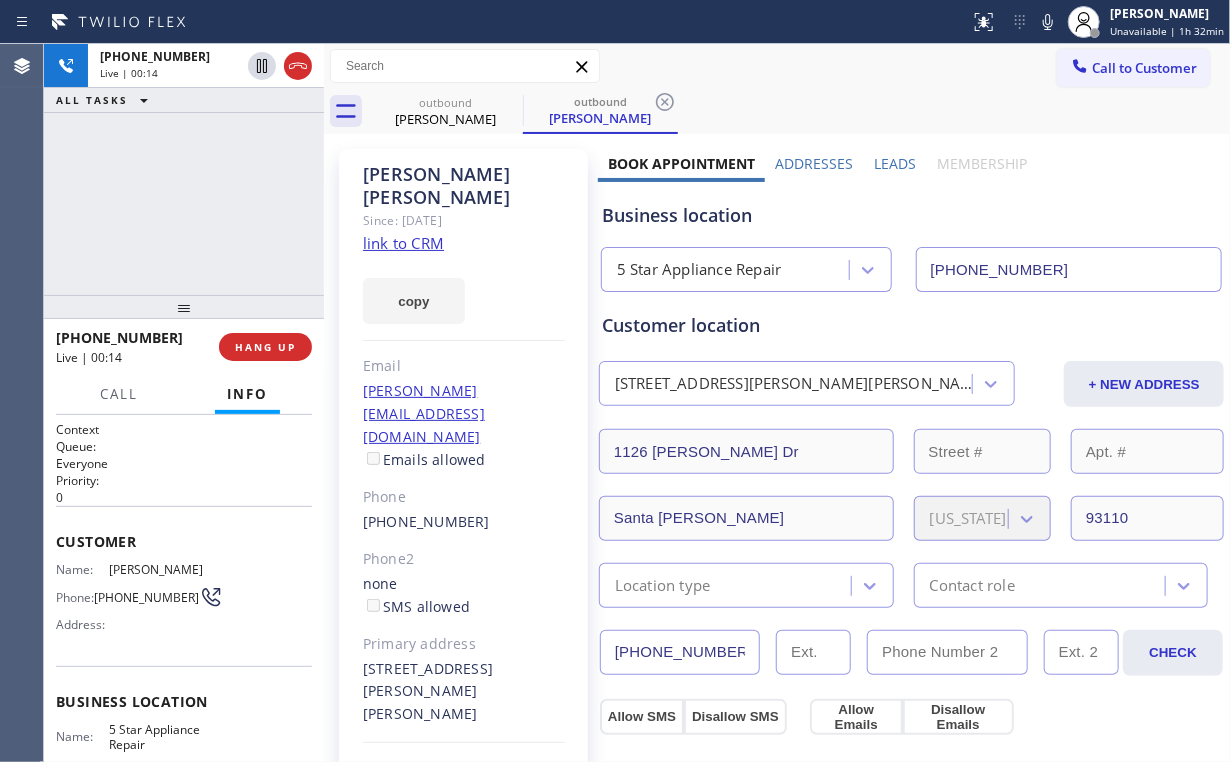 click on "[PHONE_NUMBER] Live | 00:14 ALL TASKS ALL TASKS ACTIVE TASKS TASKS IN WRAP UP" at bounding box center (184, 169) 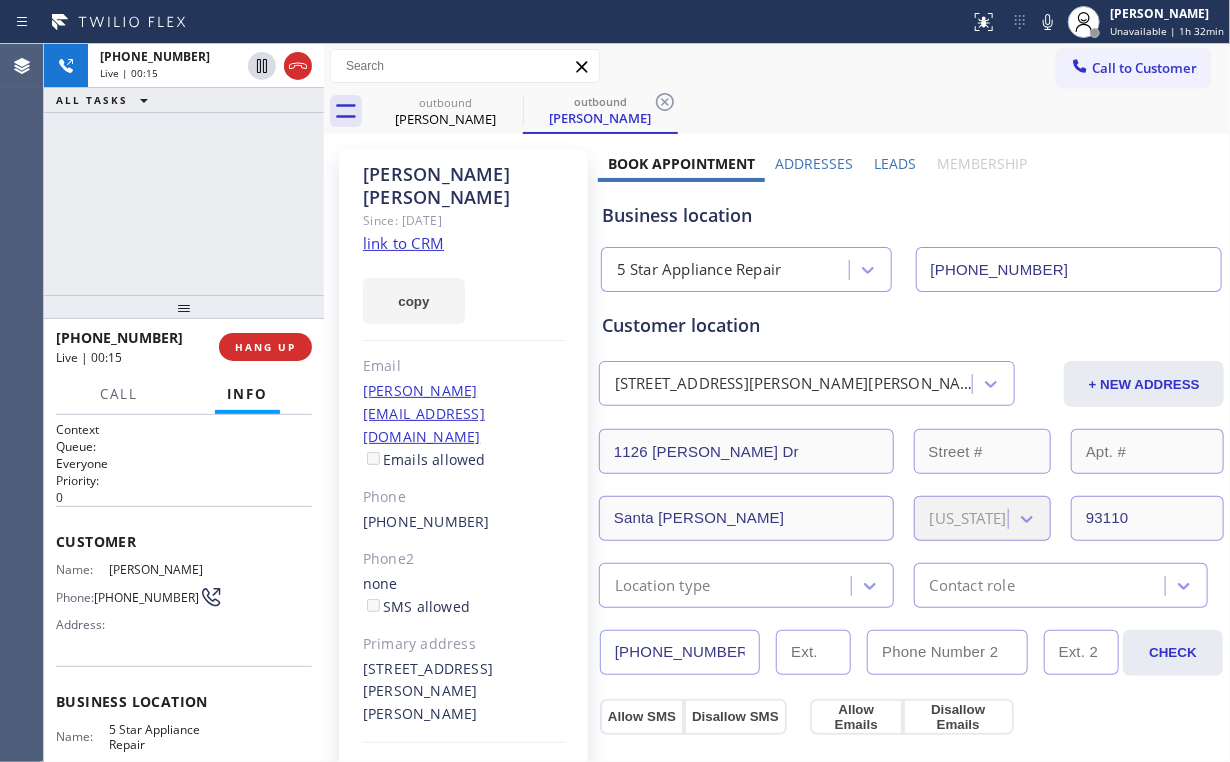 click on "[PHONE_NUMBER] Live | 00:15 ALL TASKS ALL TASKS ACTIVE TASKS TASKS IN WRAP UP" at bounding box center (184, 169) 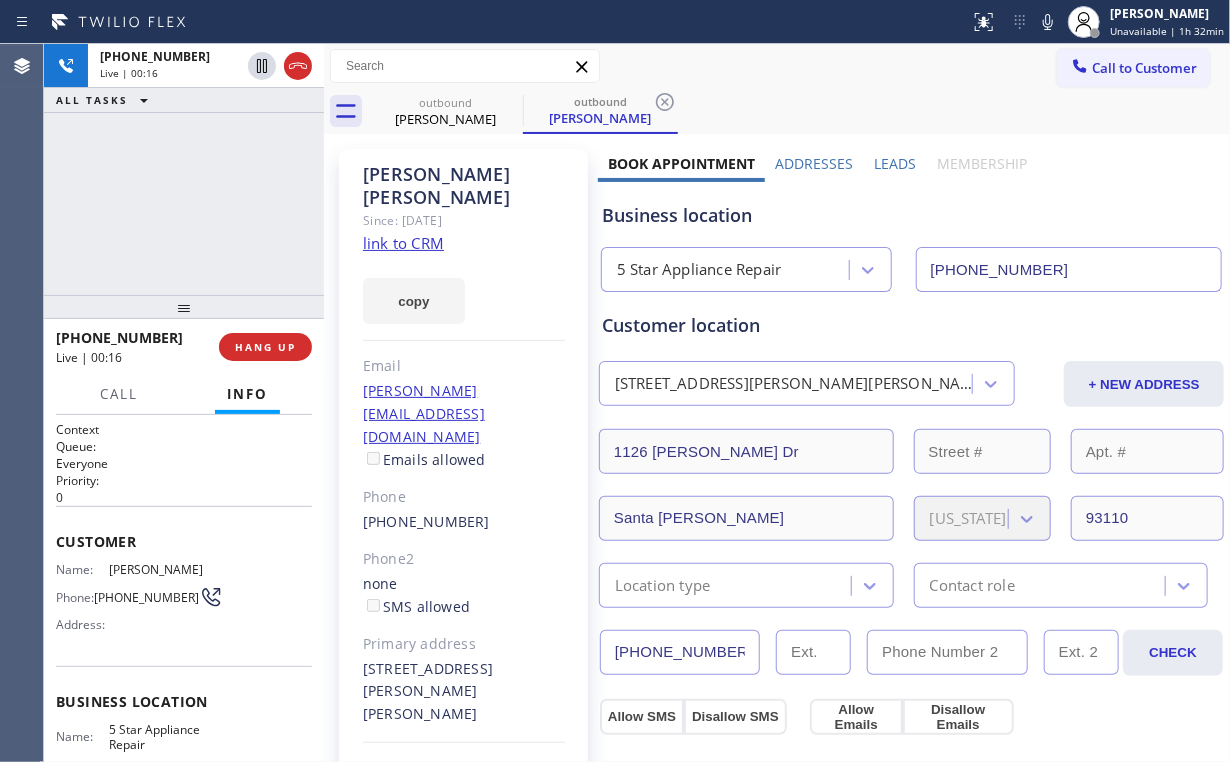 click on "[PHONE_NUMBER] Live | 00:16 ALL TASKS ALL TASKS ACTIVE TASKS TASKS IN WRAP UP" at bounding box center [184, 169] 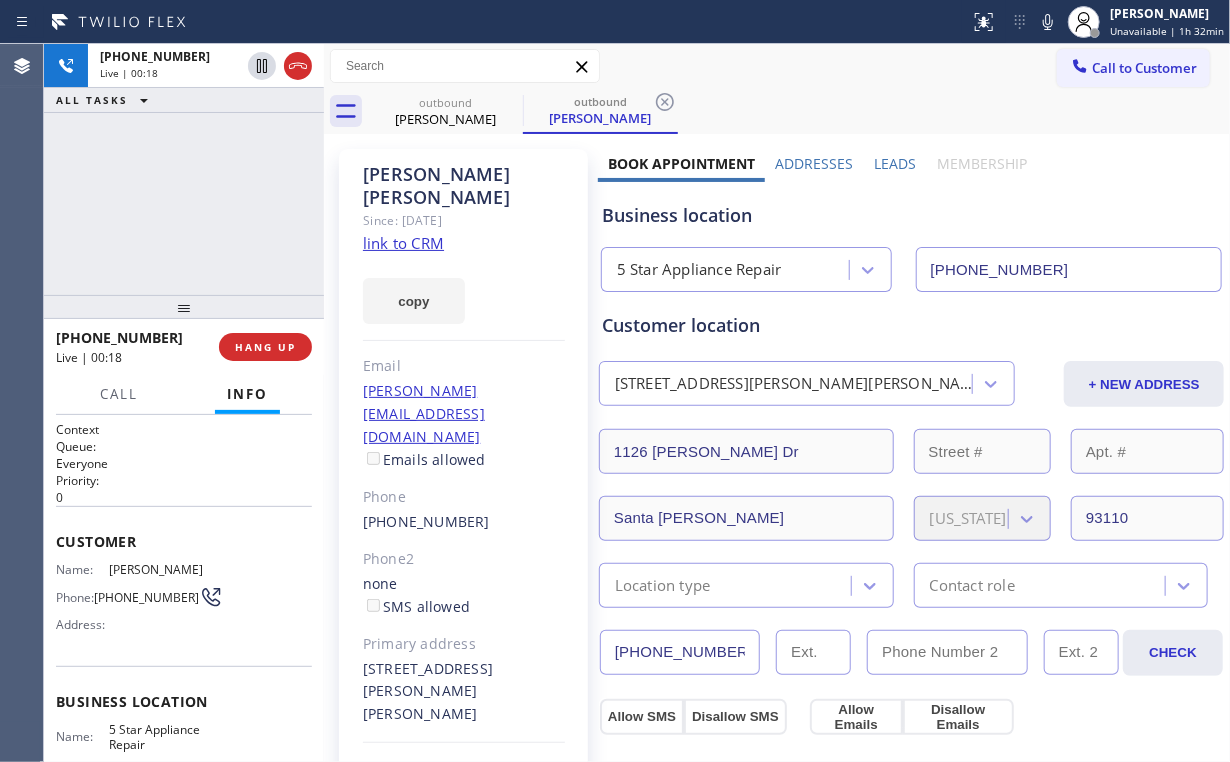 click on "[PHONE_NUMBER] Live | 00:18 ALL TASKS ALL TASKS ACTIVE TASKS TASKS IN WRAP UP" at bounding box center [184, 169] 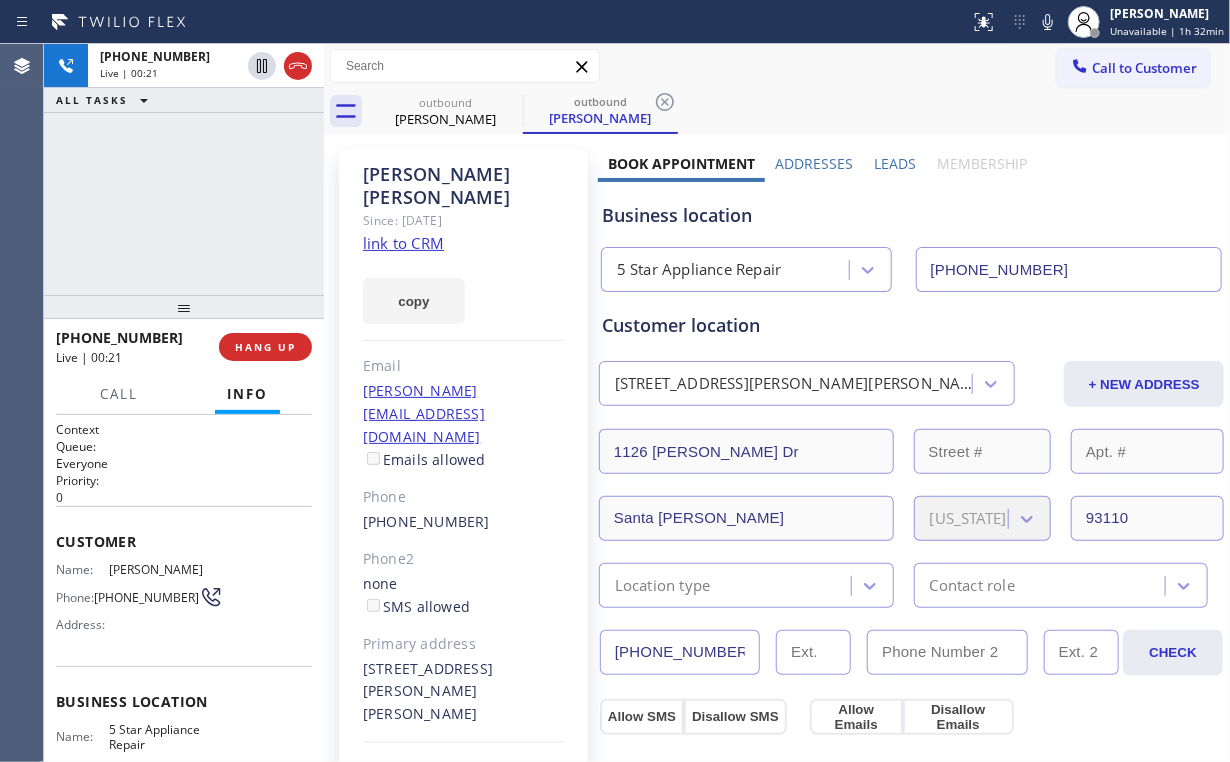 click on "[PHONE_NUMBER] Live | 00:21 ALL TASKS ALL TASKS ACTIVE TASKS TASKS IN WRAP UP" at bounding box center [184, 169] 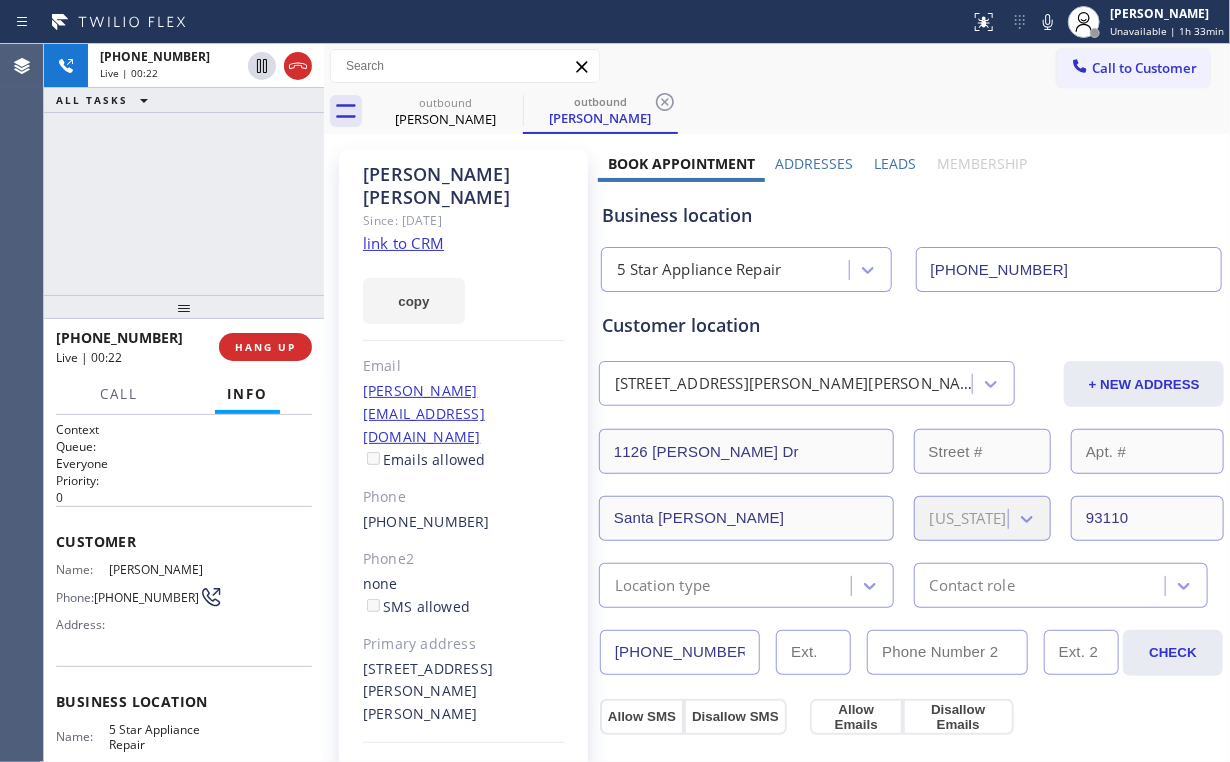 click on "[PHONE_NUMBER] Live | 00:22 ALL TASKS ALL TASKS ACTIVE TASKS TASKS IN WRAP UP" at bounding box center (184, 169) 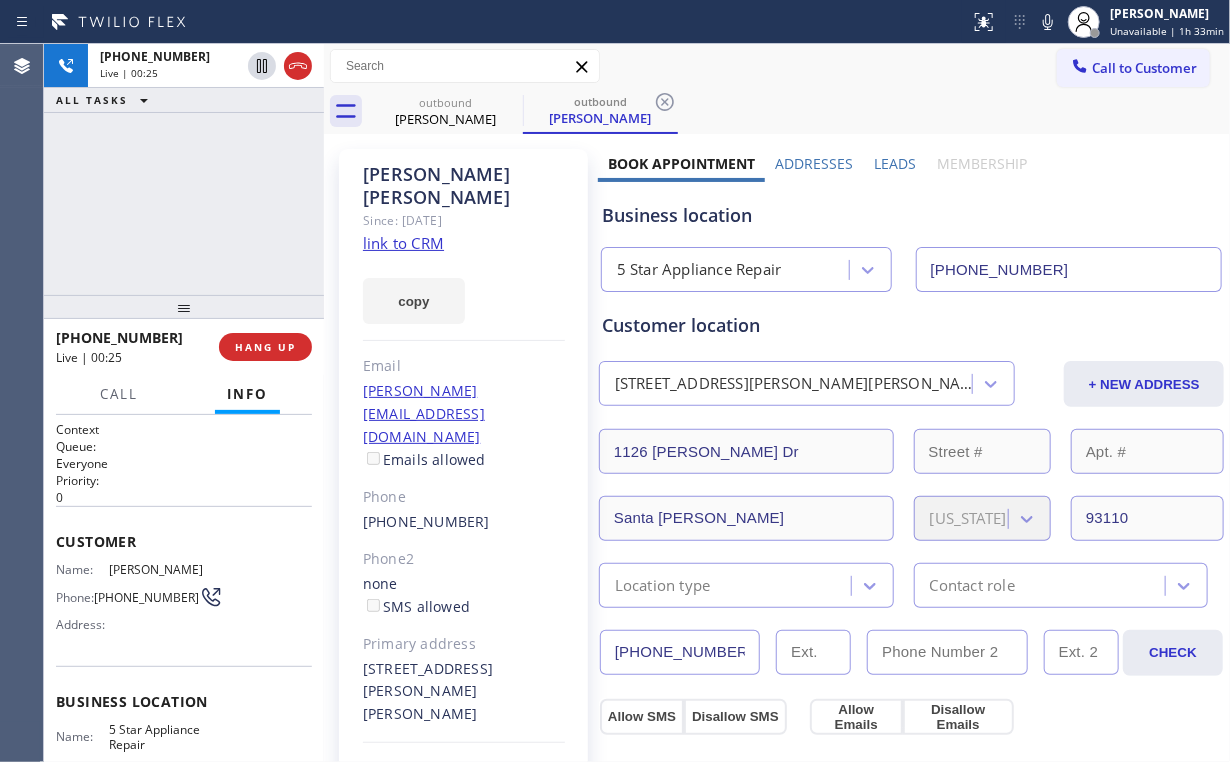 click on "[PHONE_NUMBER] Live | 00:25 ALL TASKS ALL TASKS ACTIVE TASKS TASKS IN WRAP UP" at bounding box center (184, 169) 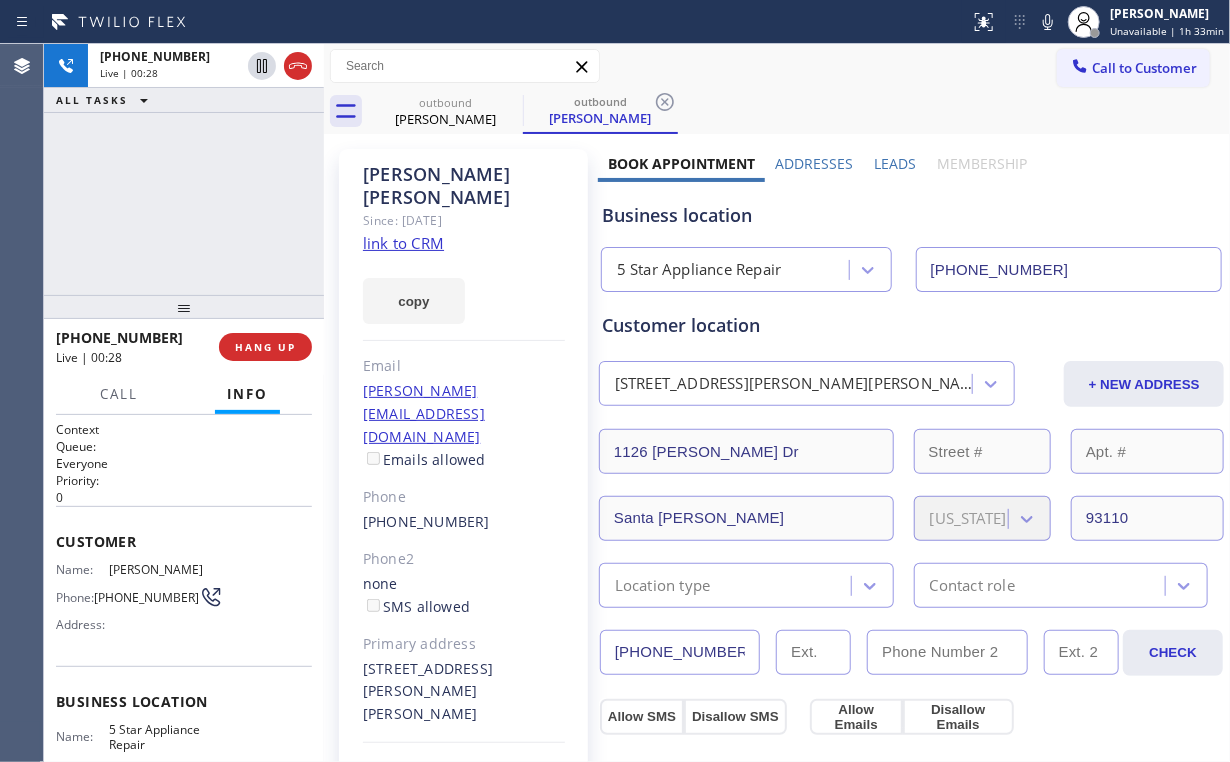 click on "[PHONE_NUMBER] Live | 00:28 ALL TASKS ALL TASKS ACTIVE TASKS TASKS IN WRAP UP" at bounding box center (184, 169) 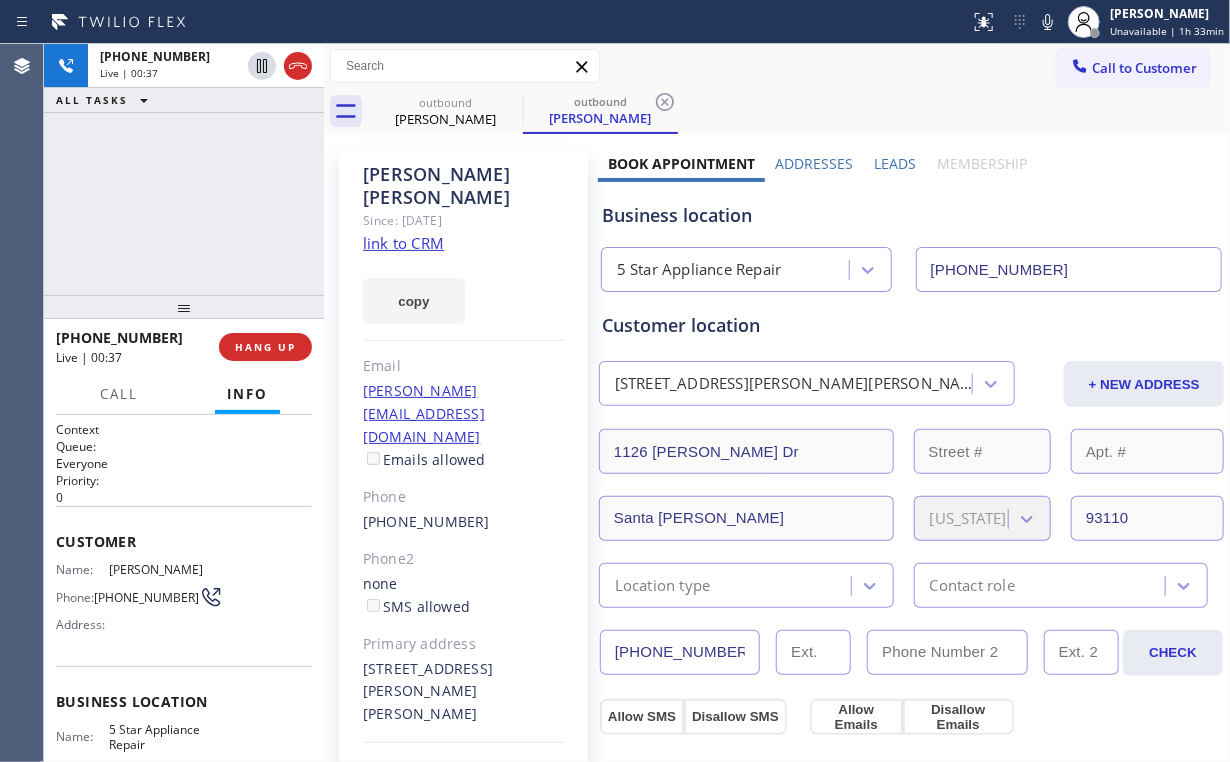 click on "link to CRM" 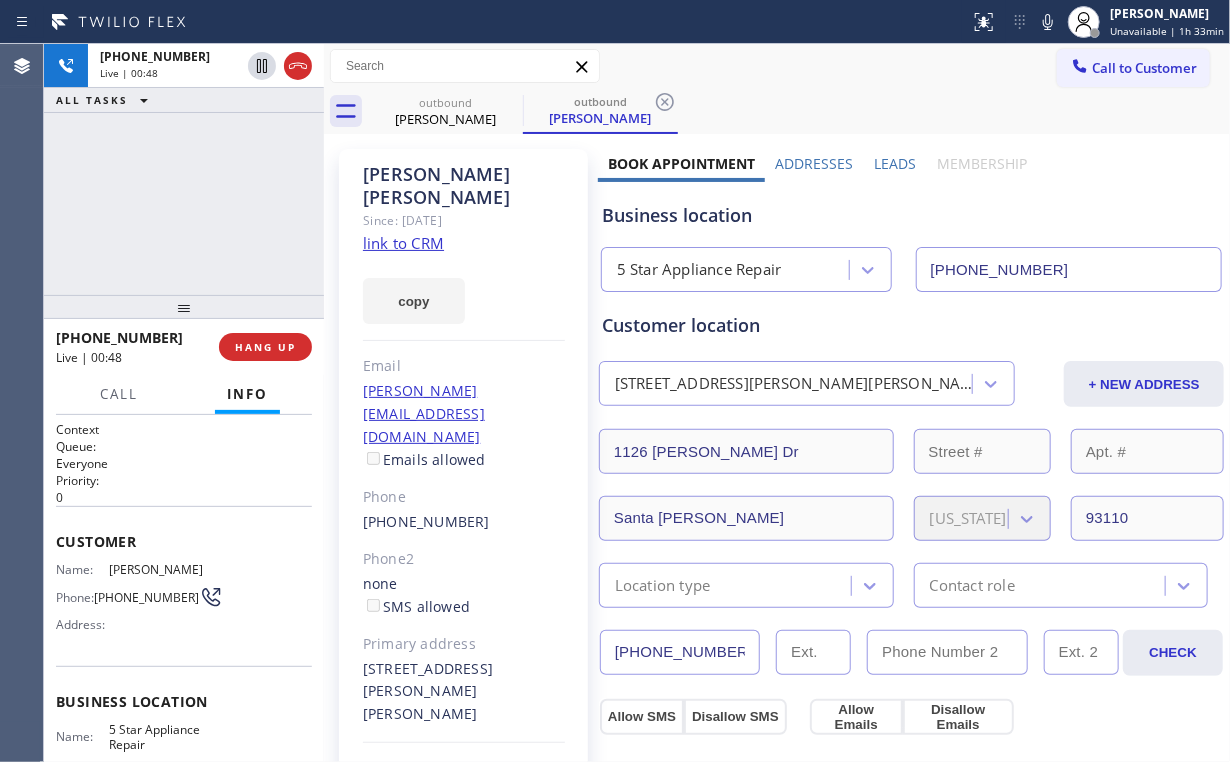click on "[PHONE_NUMBER] Live | 00:48 ALL TASKS ALL TASKS ACTIVE TASKS TASKS IN WRAP UP" at bounding box center [184, 169] 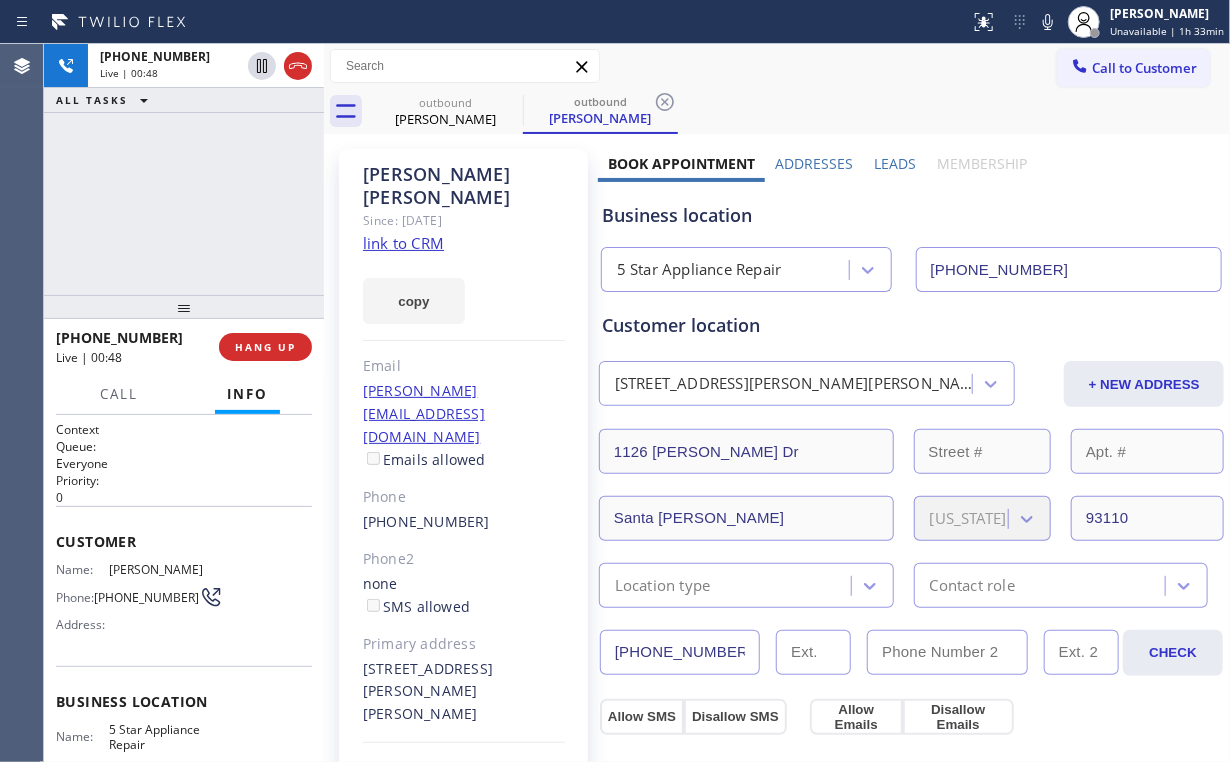 click on "[PHONE_NUMBER] Live | 00:48 ALL TASKS ALL TASKS ACTIVE TASKS TASKS IN WRAP UP" at bounding box center (184, 169) 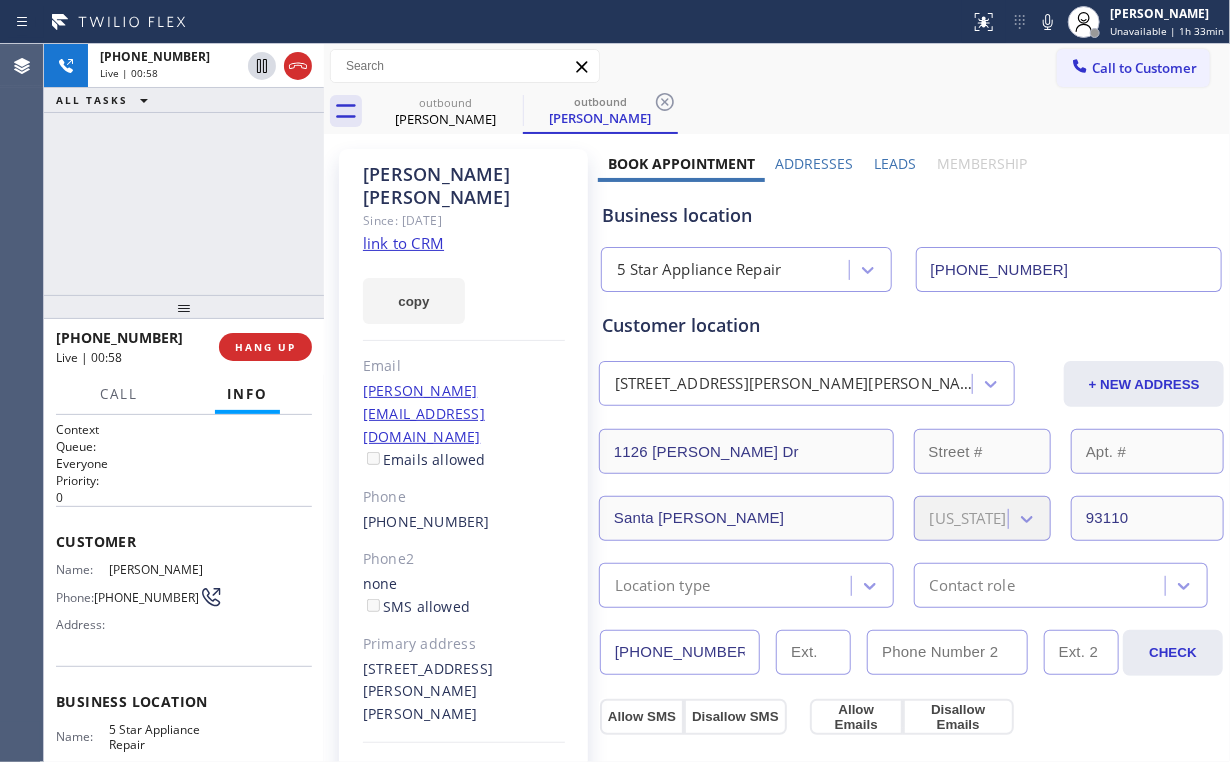 click on "[PHONE_NUMBER] Live | 00:58 ALL TASKS ALL TASKS ACTIVE TASKS TASKS IN WRAP UP" at bounding box center (184, 169) 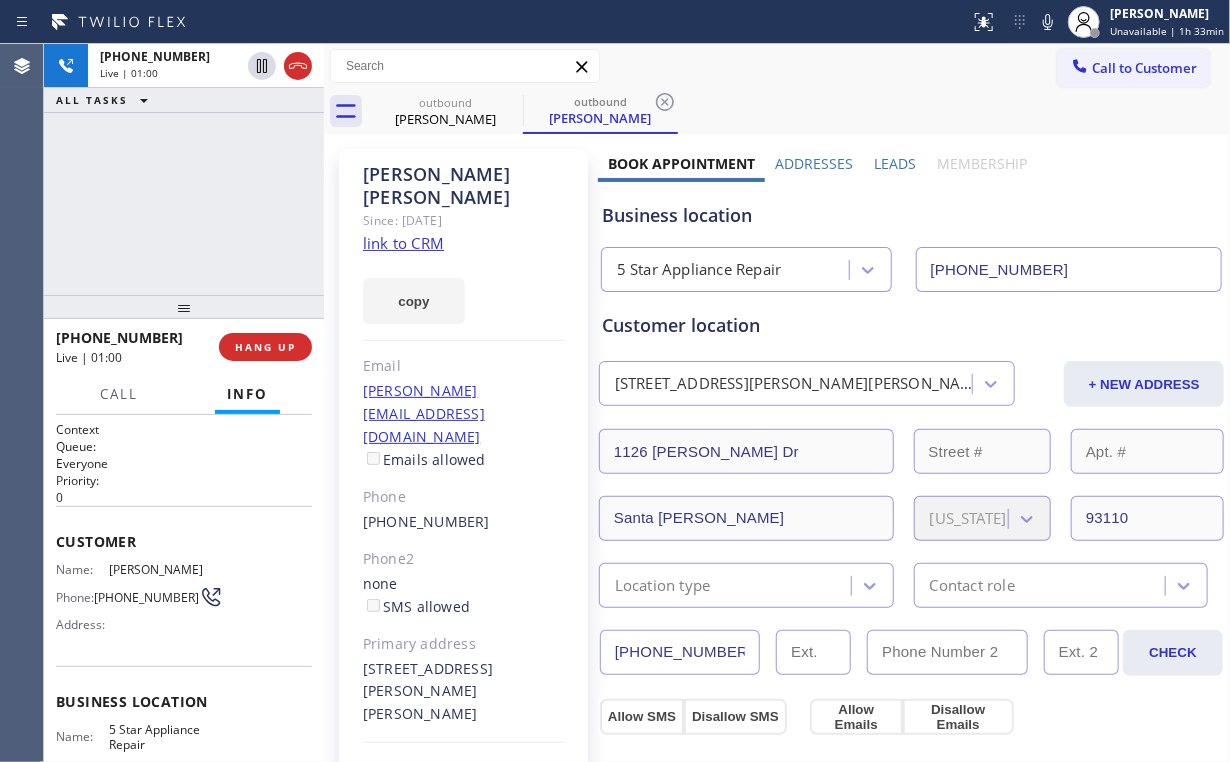 click on "[PHONE_NUMBER] Live | 01:00 ALL TASKS ALL TASKS ACTIVE TASKS TASKS IN WRAP UP" at bounding box center [184, 169] 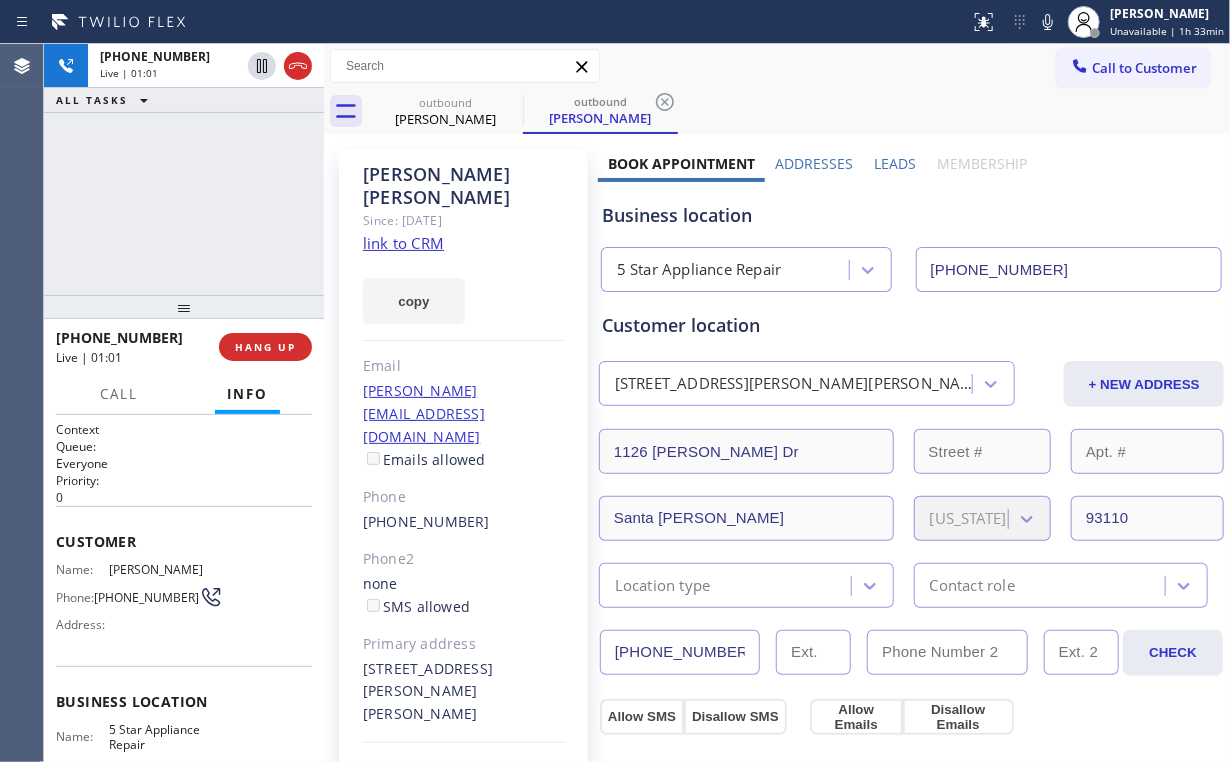 click on "[PHONE_NUMBER] Live | 01:01 ALL TASKS ALL TASKS ACTIVE TASKS TASKS IN WRAP UP" at bounding box center (184, 169) 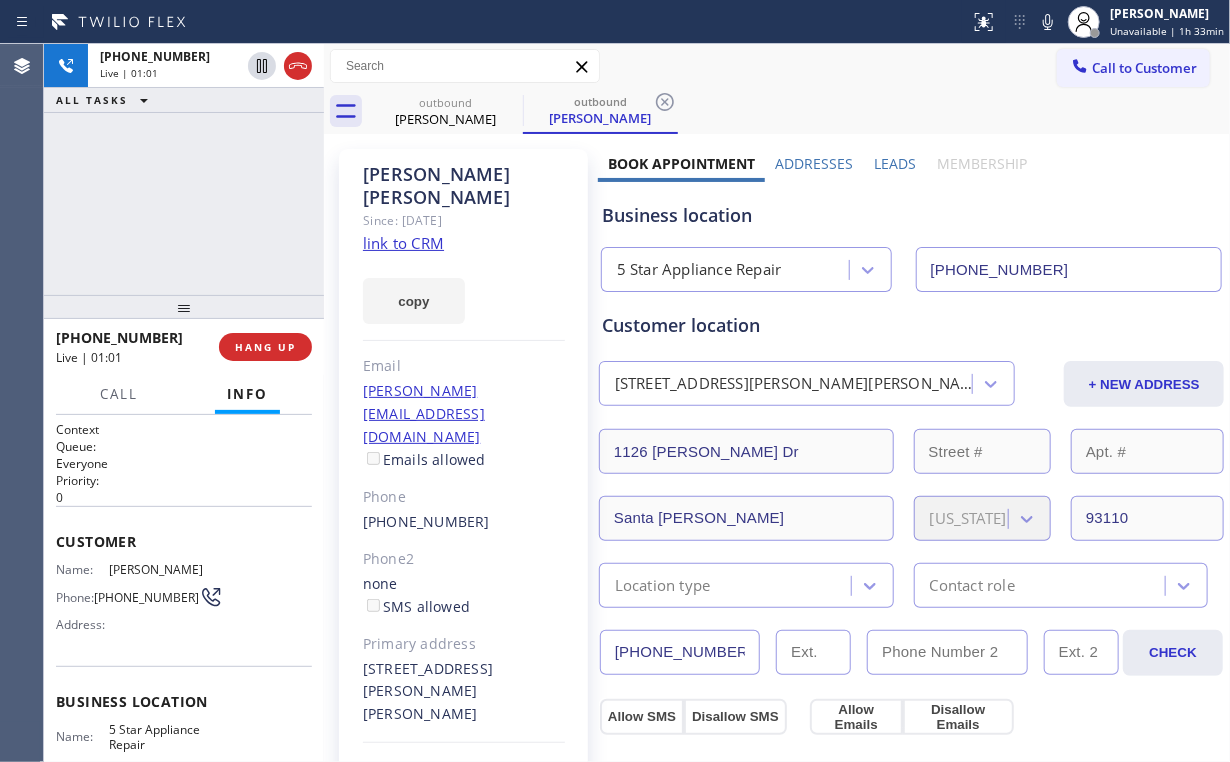 click on "[PHONE_NUMBER] Live | 01:01 ALL TASKS ALL TASKS ACTIVE TASKS TASKS IN WRAP UP" at bounding box center (184, 169) 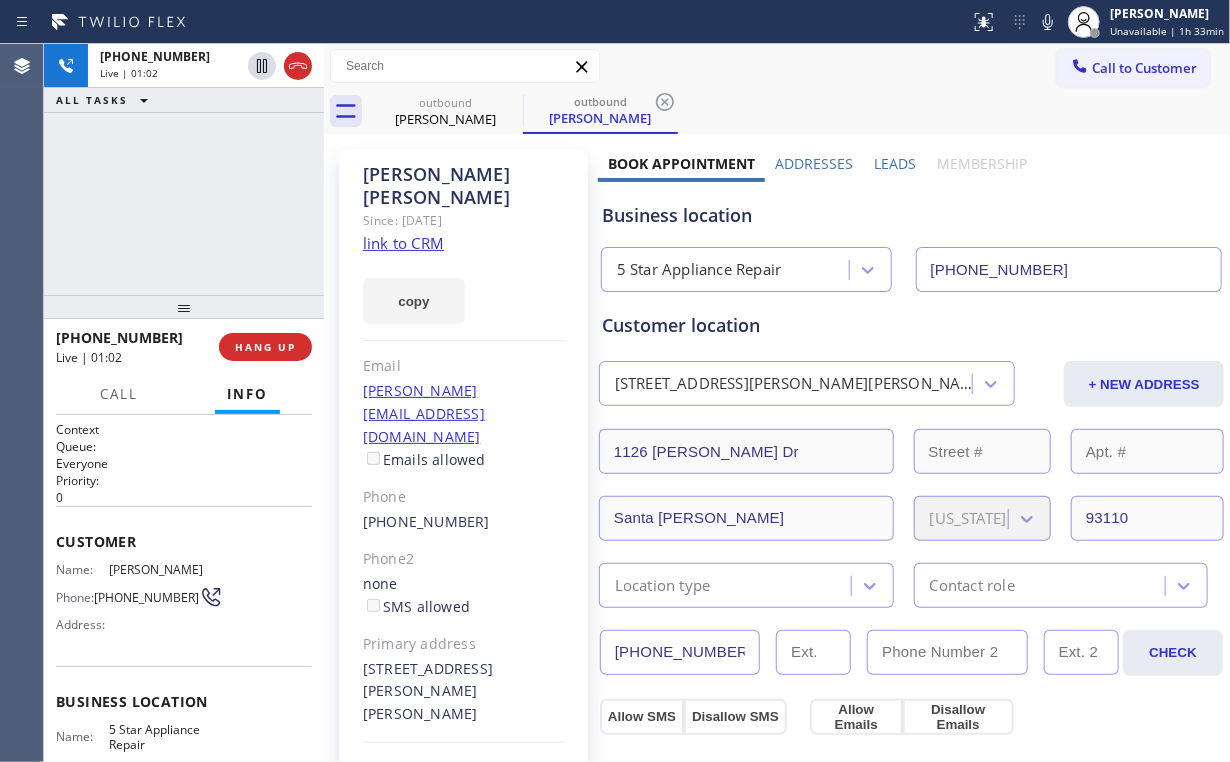 click on "[PHONE_NUMBER] Live | 01:02 ALL TASKS ALL TASKS ACTIVE TASKS TASKS IN WRAP UP" at bounding box center (184, 169) 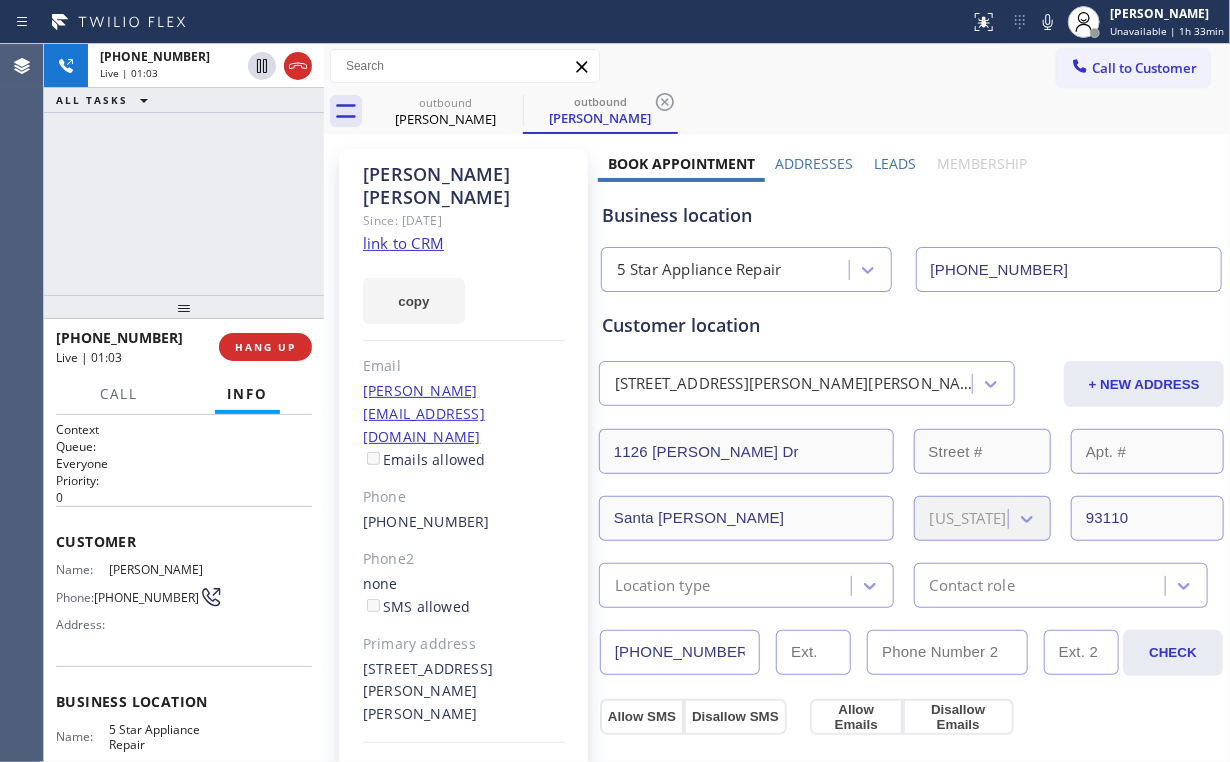 click on "[PHONE_NUMBER] Live | 01:03 ALL TASKS ALL TASKS ACTIVE TASKS TASKS IN WRAP UP" at bounding box center [184, 169] 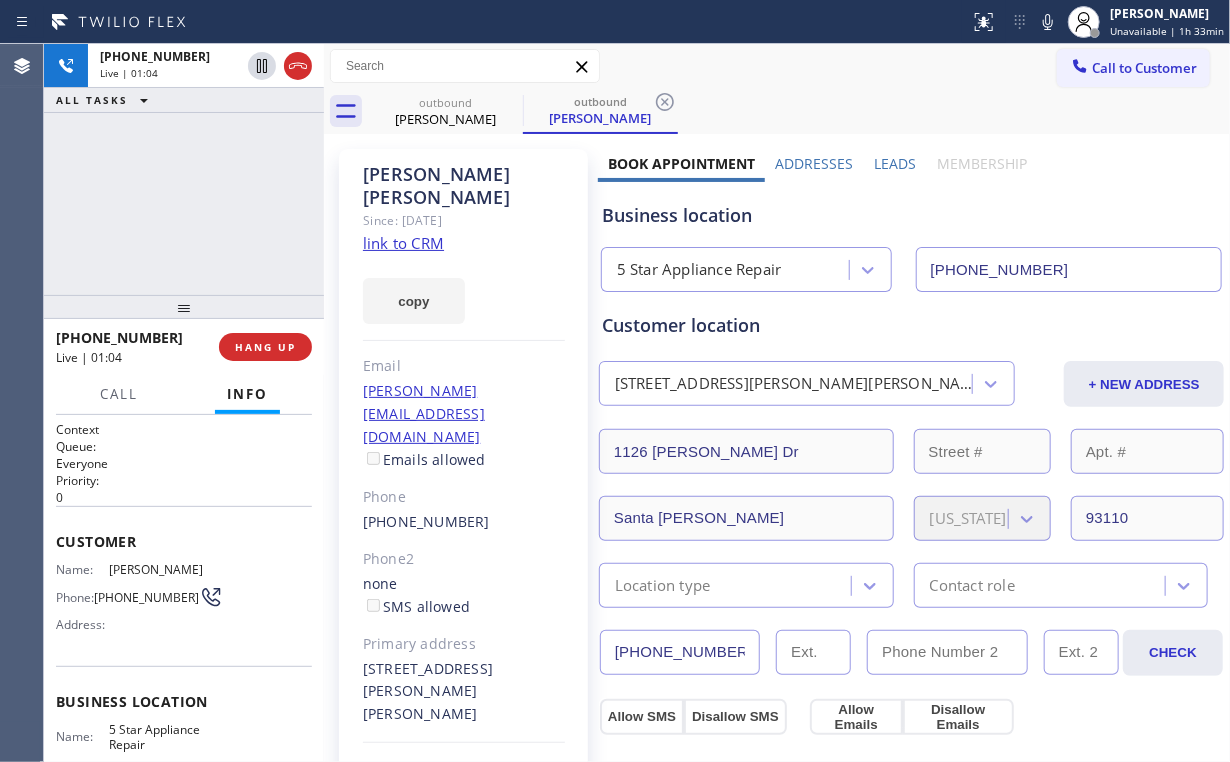 click on "[PHONE_NUMBER] Live | 01:04 ALL TASKS ALL TASKS ACTIVE TASKS TASKS IN WRAP UP" at bounding box center (184, 169) 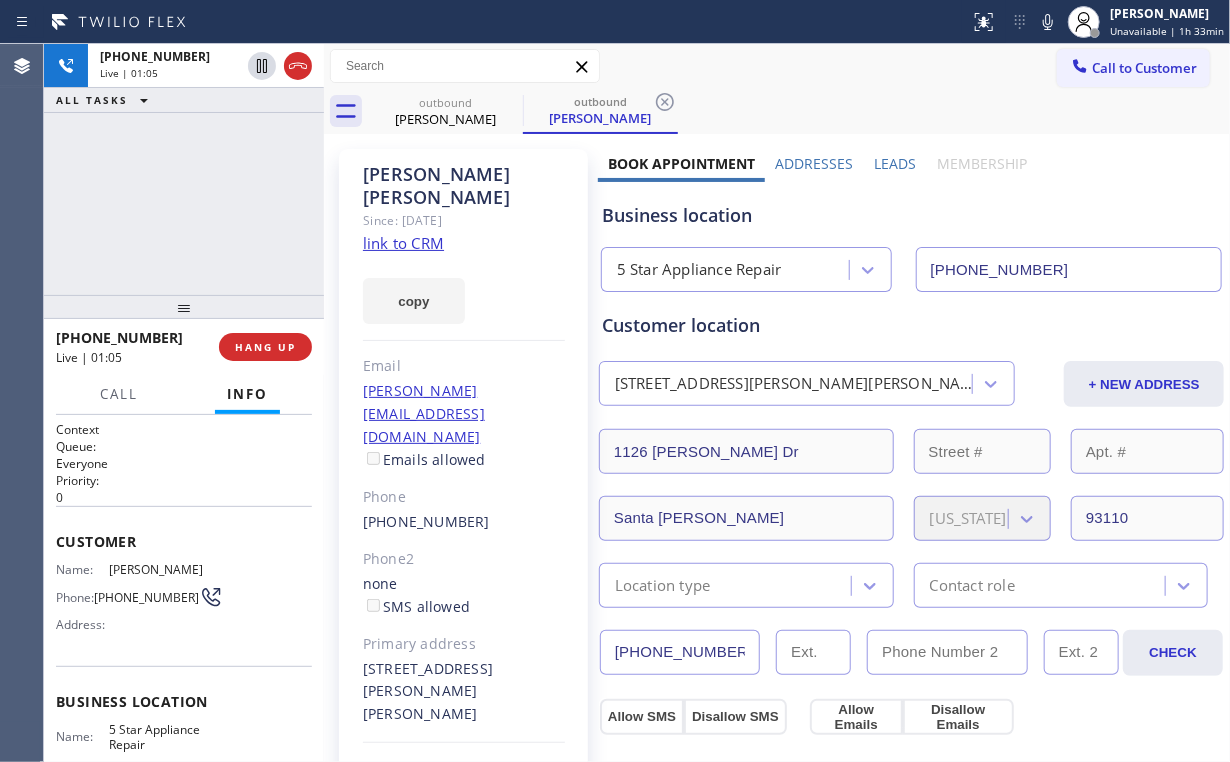 click on "[PHONE_NUMBER] Live | 01:05 ALL TASKS ALL TASKS ACTIVE TASKS TASKS IN WRAP UP" at bounding box center [184, 169] 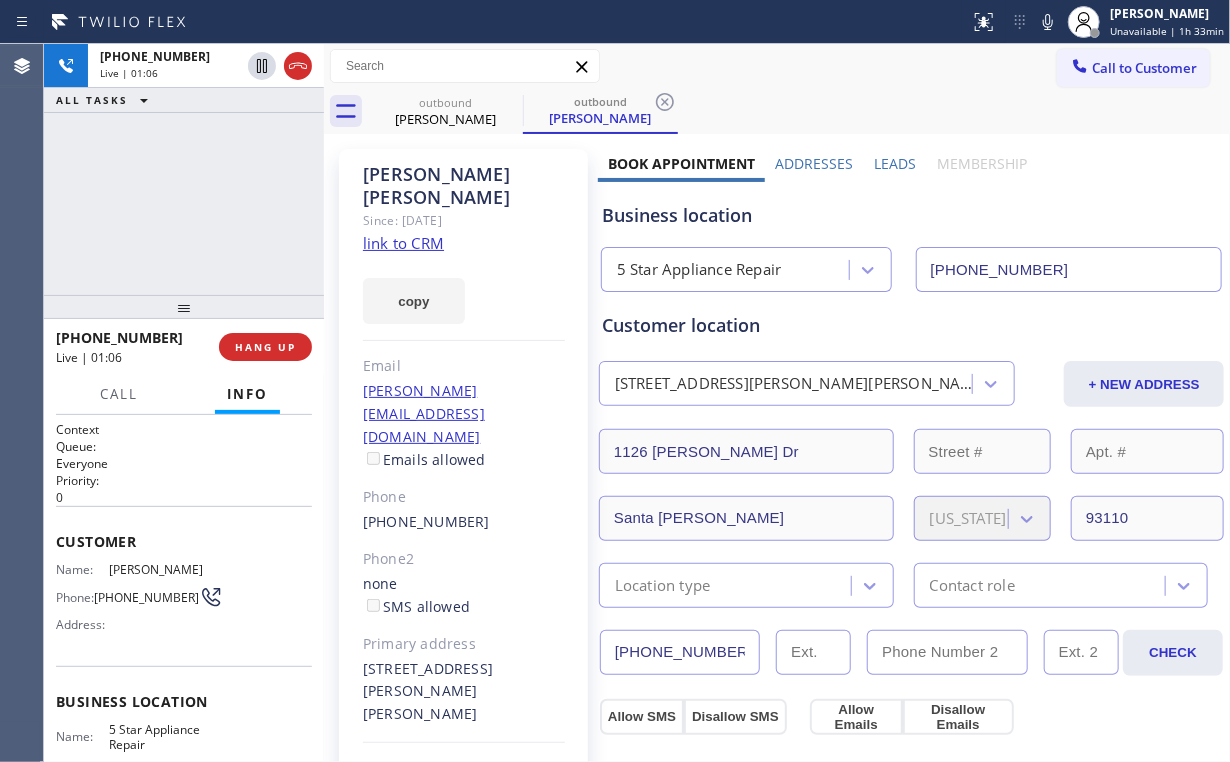 click on "[PHONE_NUMBER] Live | 01:06 ALL TASKS ALL TASKS ACTIVE TASKS TASKS IN WRAP UP" at bounding box center (184, 169) 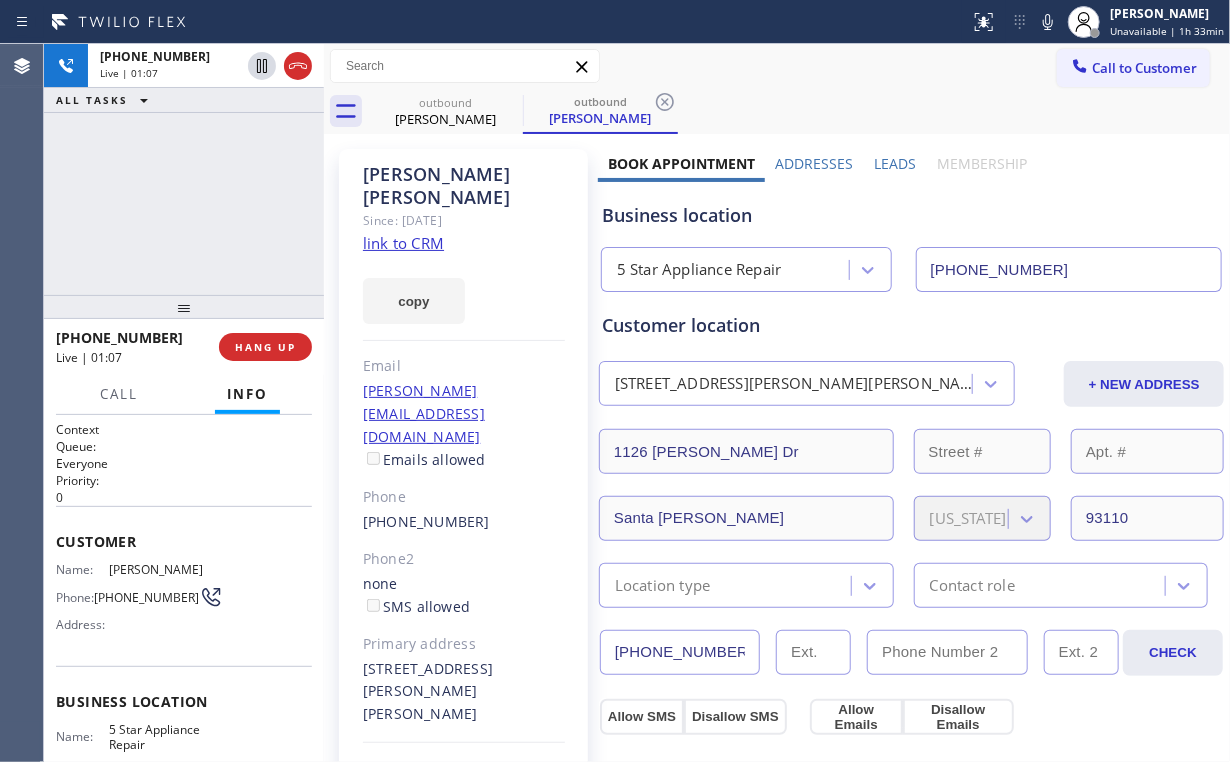 click on "[PHONE_NUMBER] Live | 01:07 ALL TASKS ALL TASKS ACTIVE TASKS TASKS IN WRAP UP" at bounding box center [184, 169] 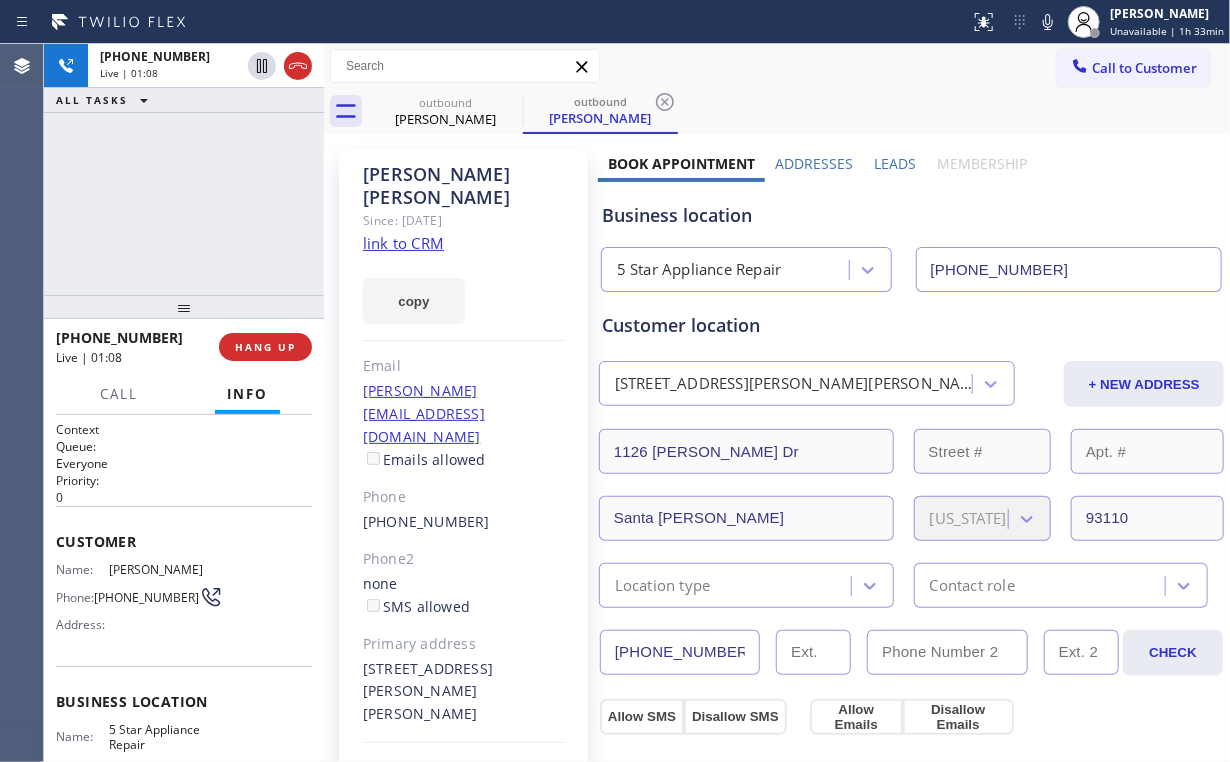 click on "[PHONE_NUMBER] Live | 01:08 ALL TASKS ALL TASKS ACTIVE TASKS TASKS IN WRAP UP" at bounding box center [184, 169] 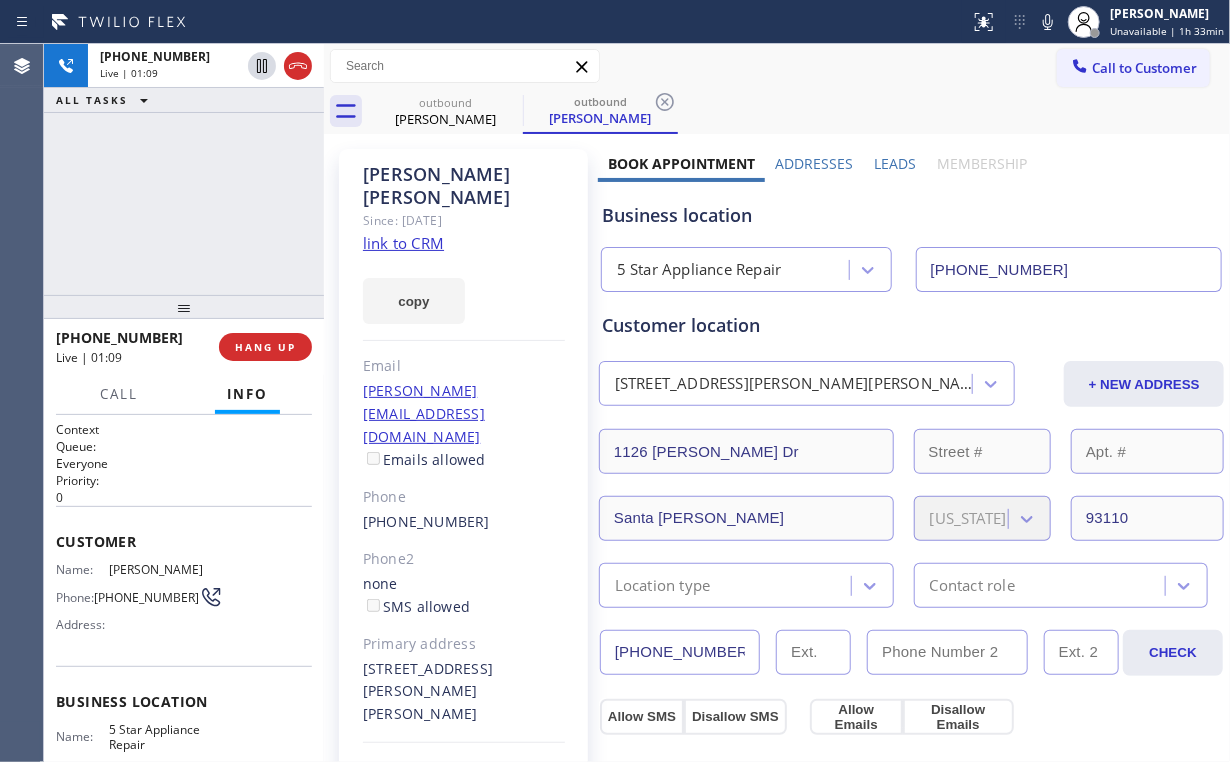 click on "[PHONE_NUMBER] Live | 01:09 ALL TASKS ALL TASKS ACTIVE TASKS TASKS IN WRAP UP" at bounding box center [184, 169] 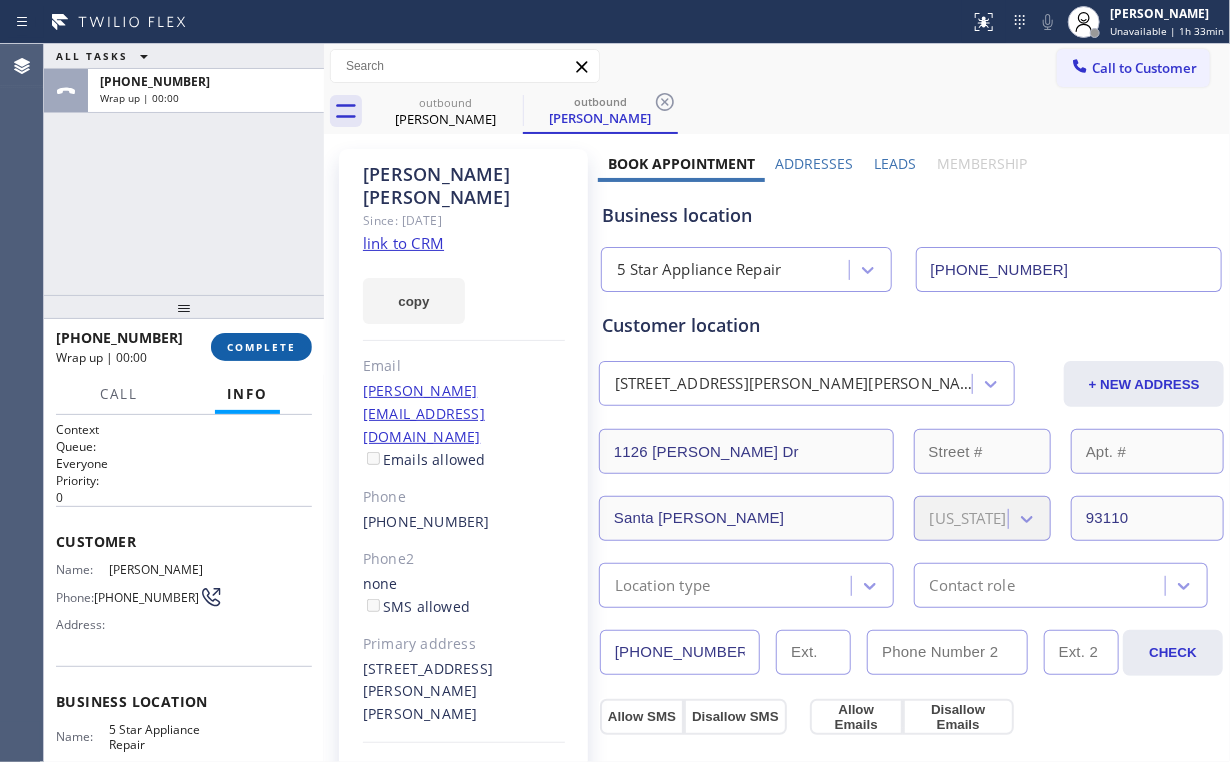 click on "COMPLETE" at bounding box center (261, 347) 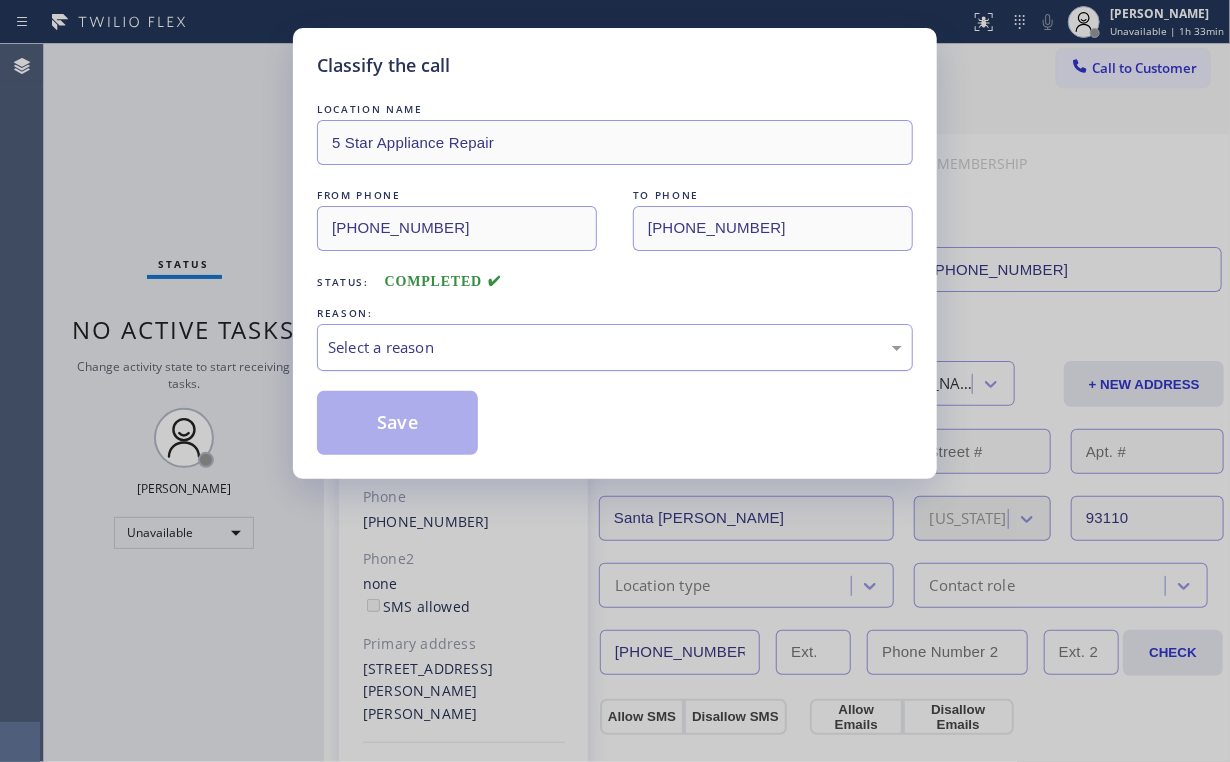 click on "Select a reason" at bounding box center [615, 347] 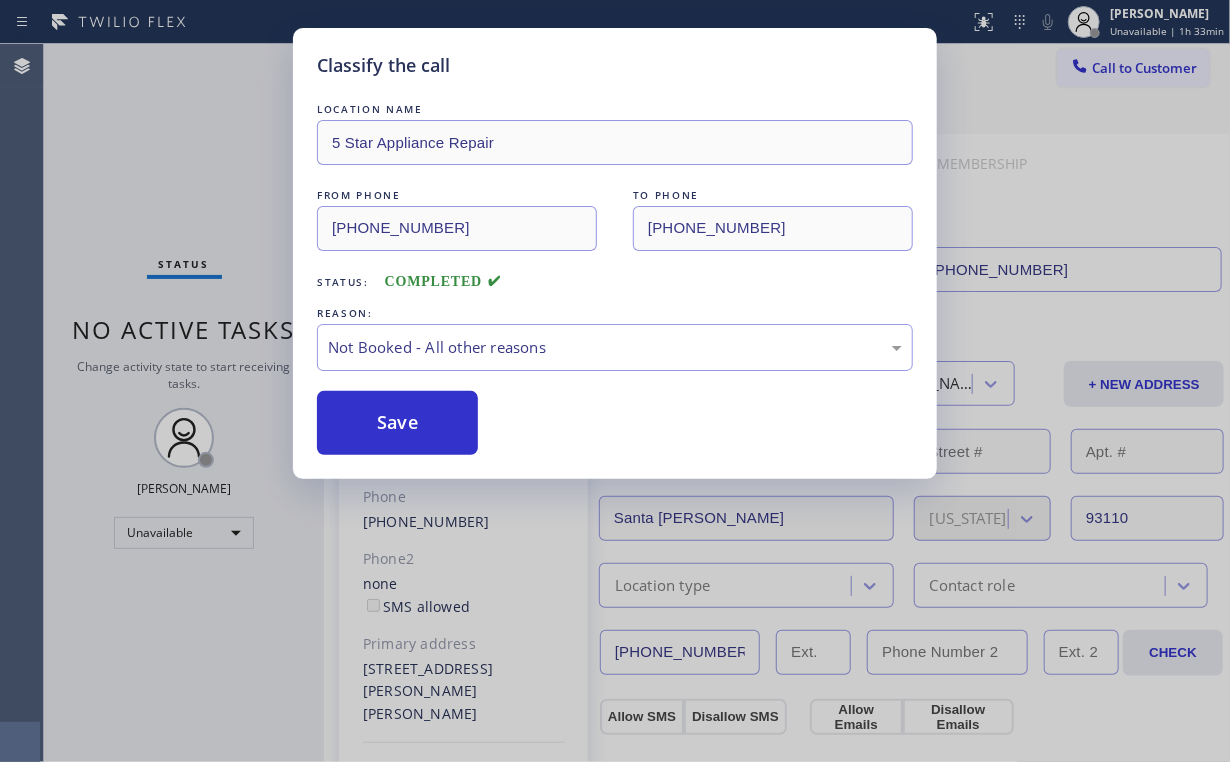 drag, startPoint x: 426, startPoint y: 420, endPoint x: 210, endPoint y: 159, distance: 338.78754 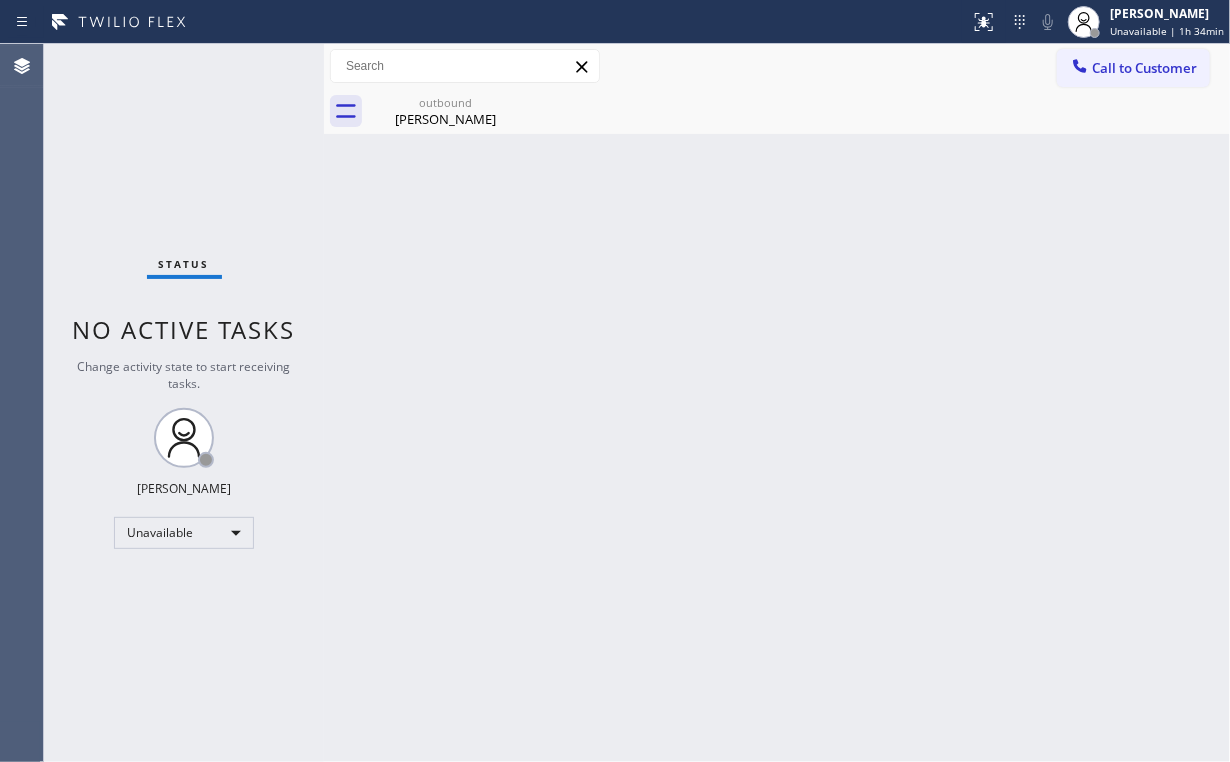 click on "Call to Customer" at bounding box center [1144, 68] 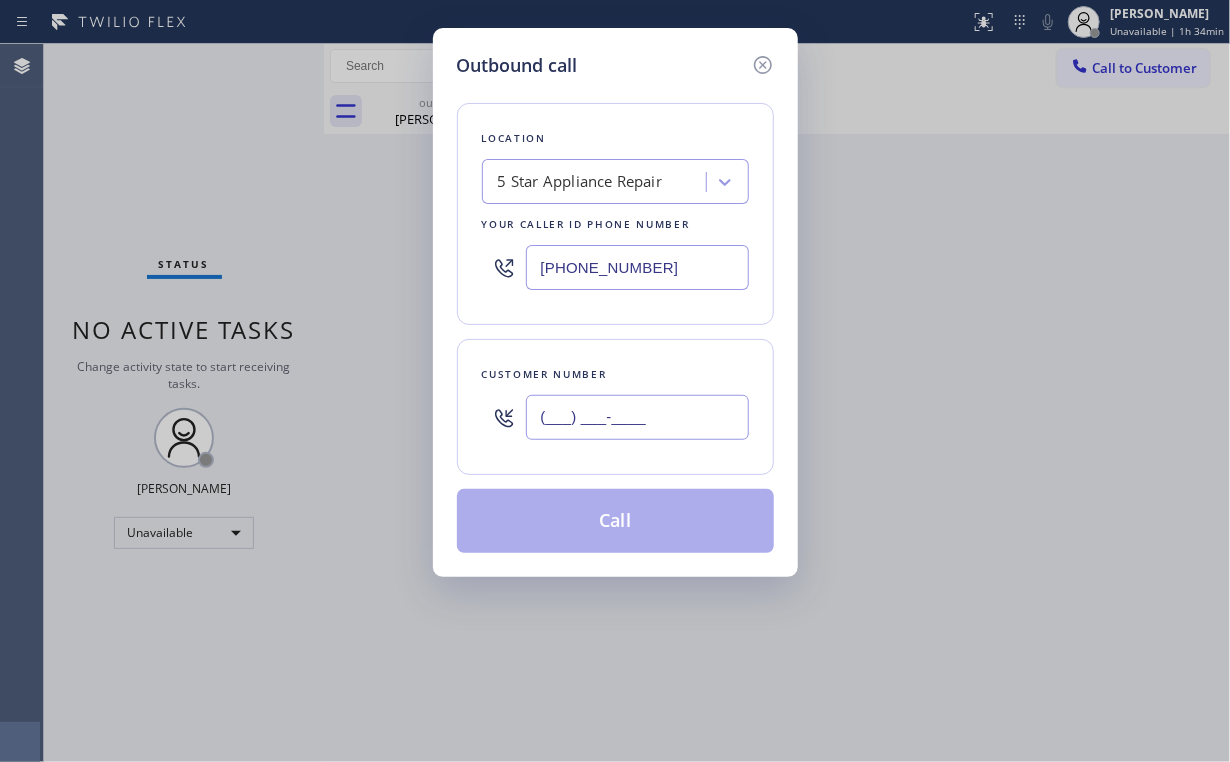 drag, startPoint x: 665, startPoint y: 420, endPoint x: 678, endPoint y: 402, distance: 22.203604 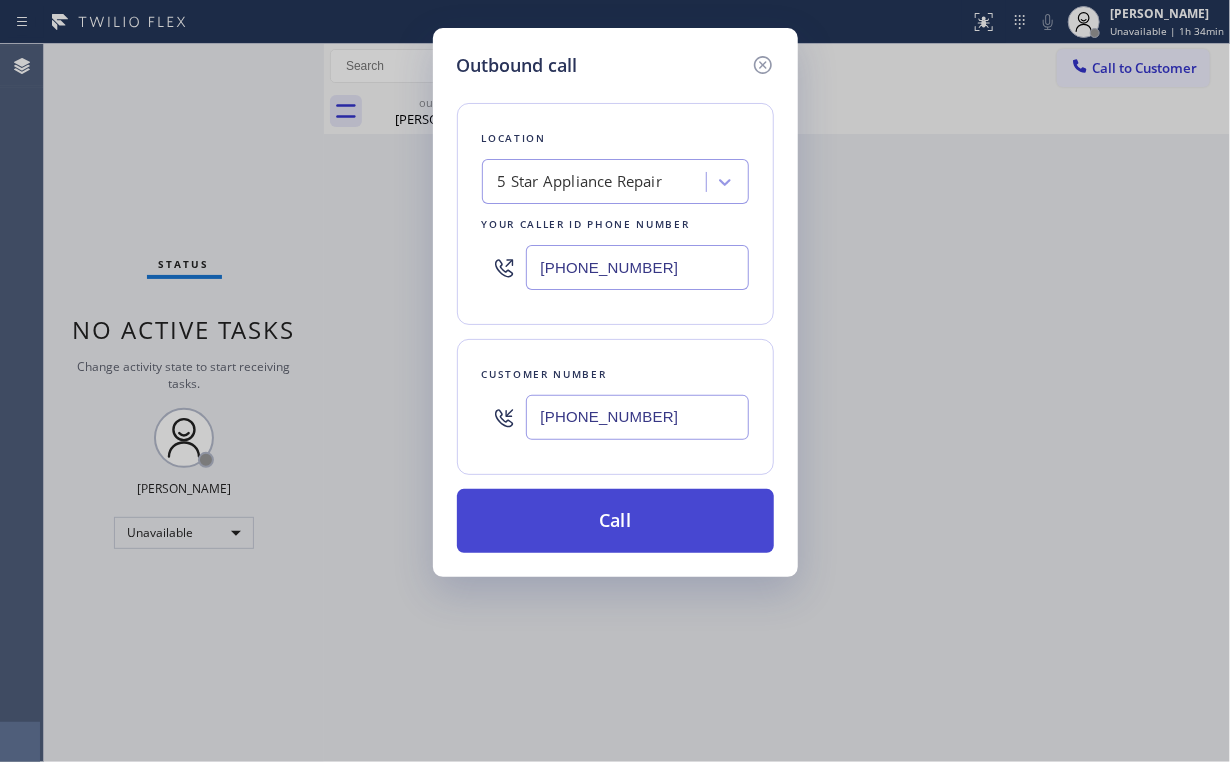 type on "[PHONE_NUMBER]" 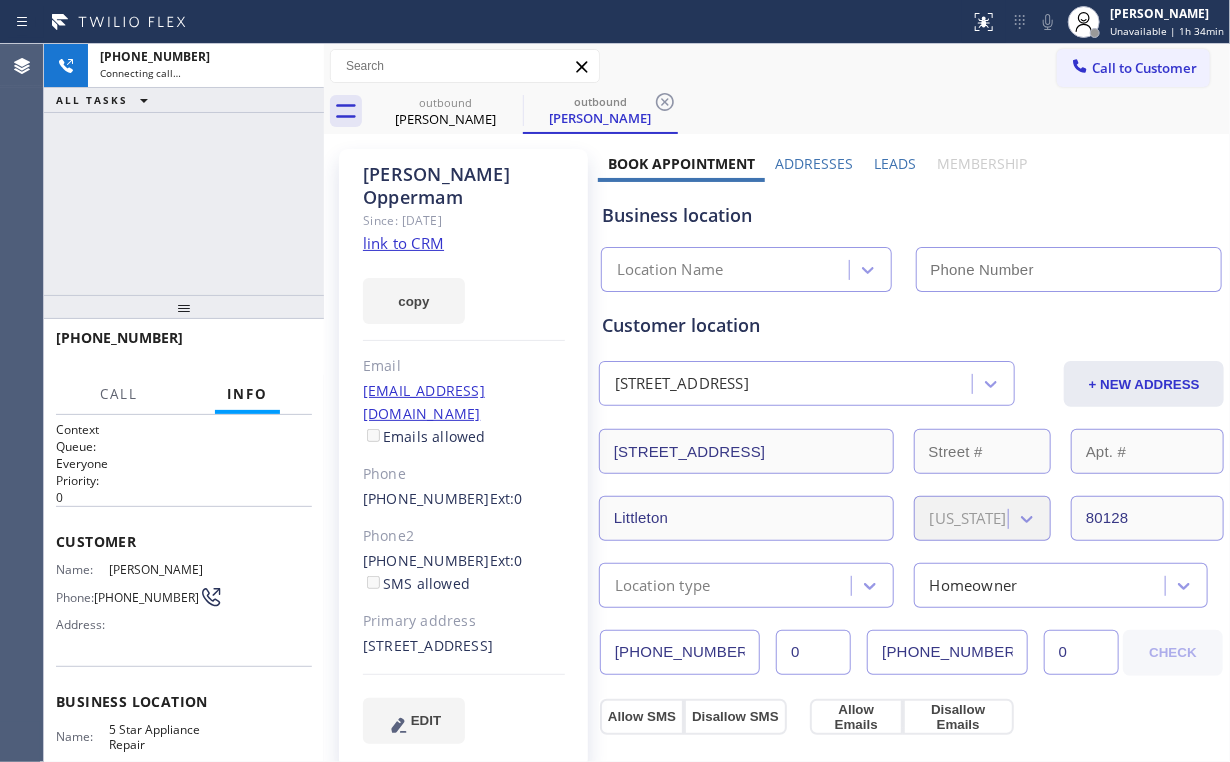 drag, startPoint x: 171, startPoint y: 208, endPoint x: 160, endPoint y: 4, distance: 204.29636 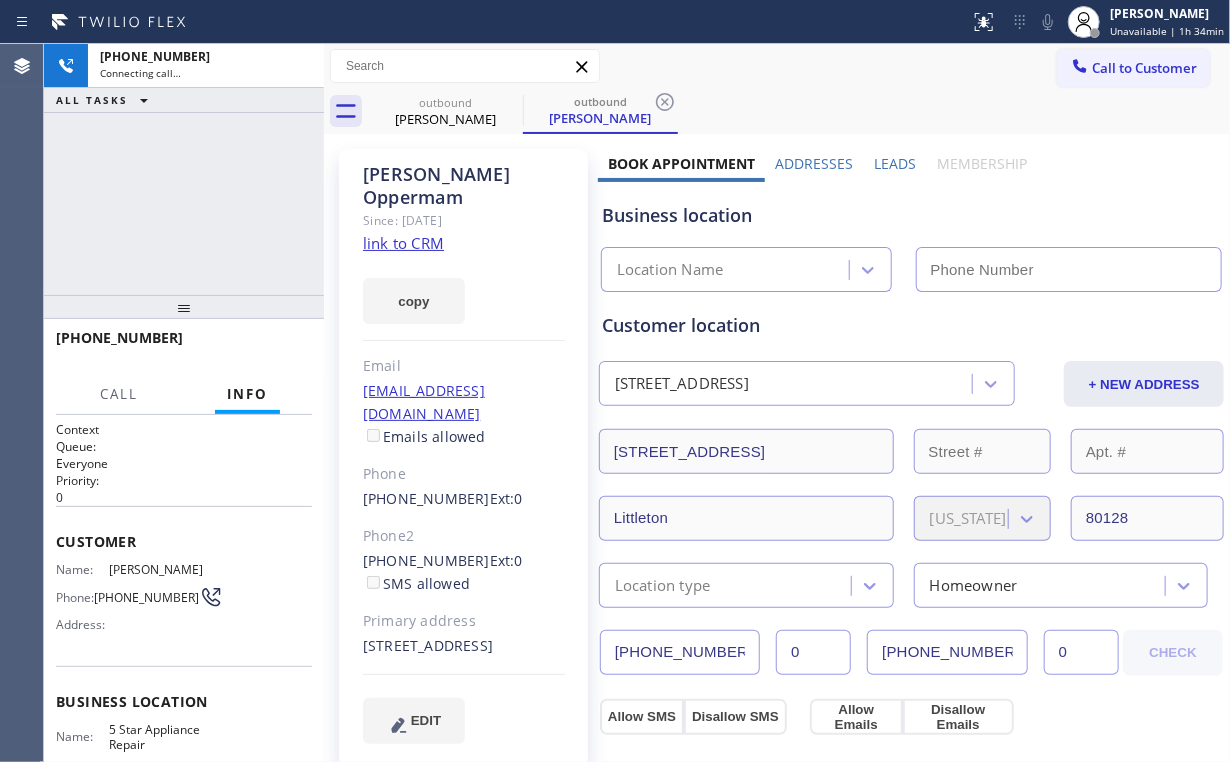 click on "[PHONE_NUMBER] Connecting call… ALL TASKS ALL TASKS ACTIVE TASKS TASKS IN WRAP UP" at bounding box center (184, 169) 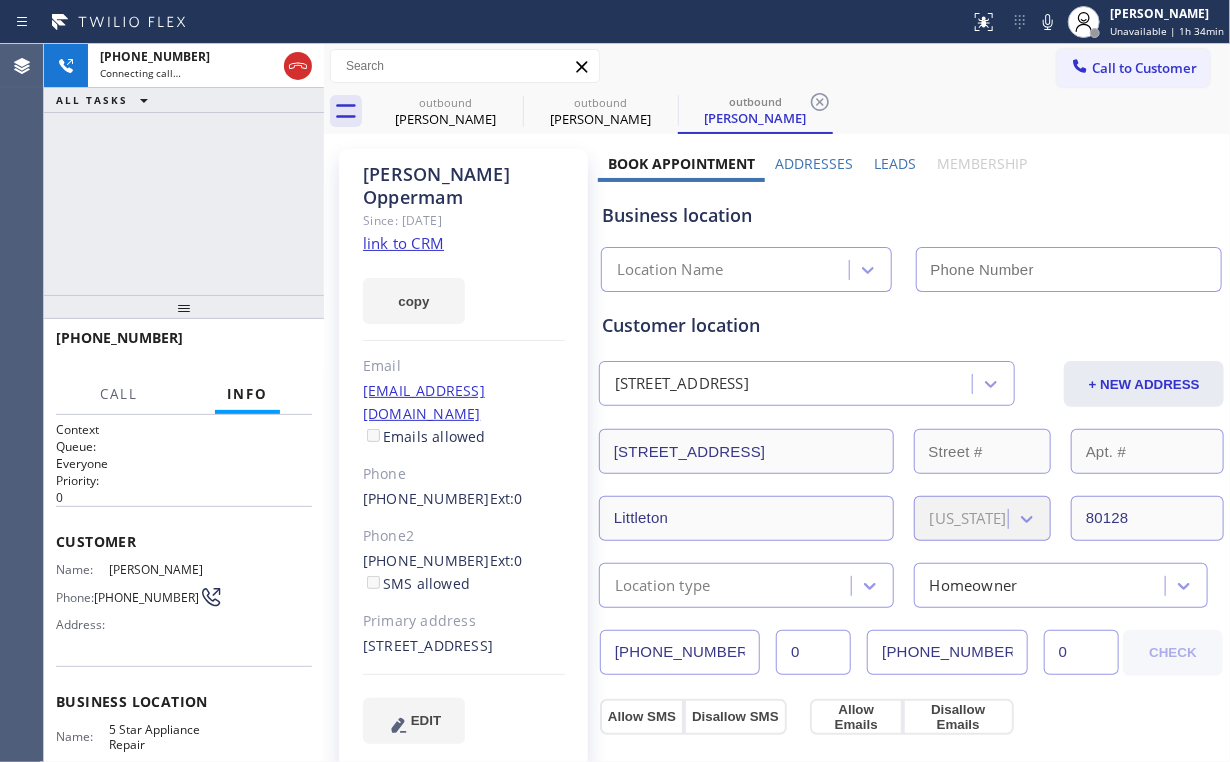 type on "[PHONE_NUMBER]" 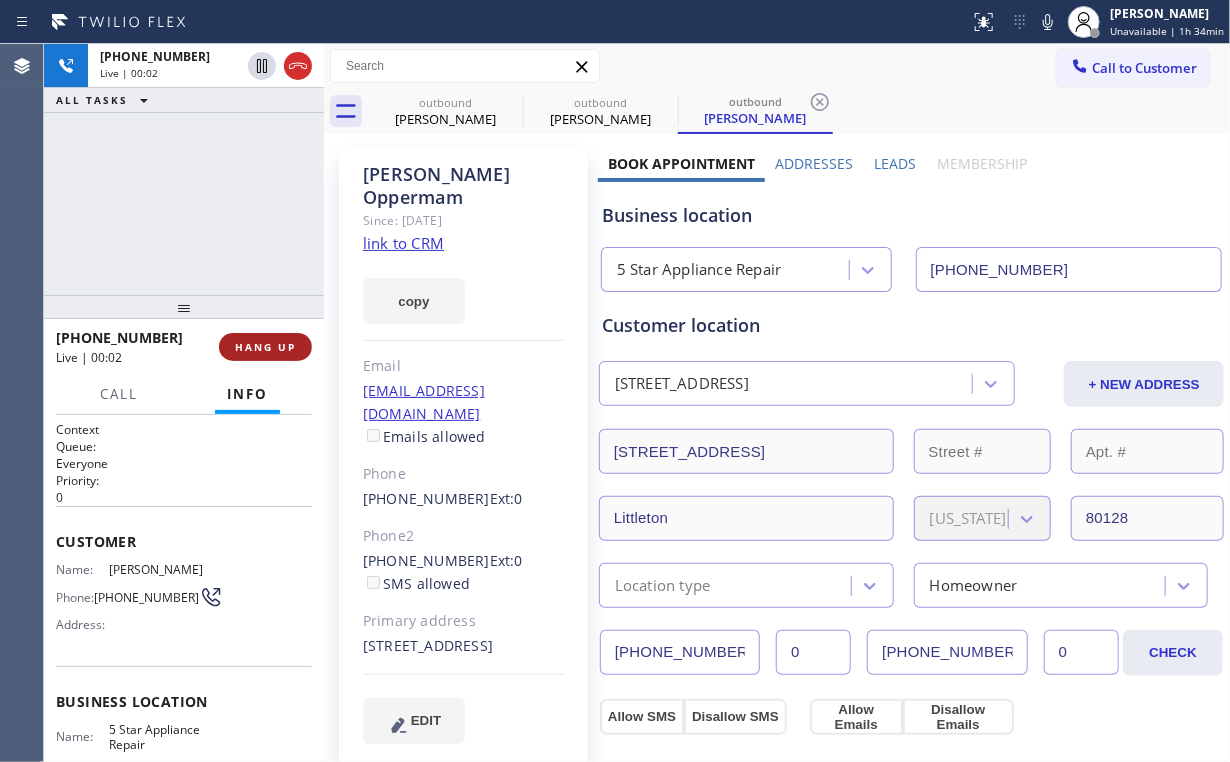 click on "HANG UP" at bounding box center (265, 347) 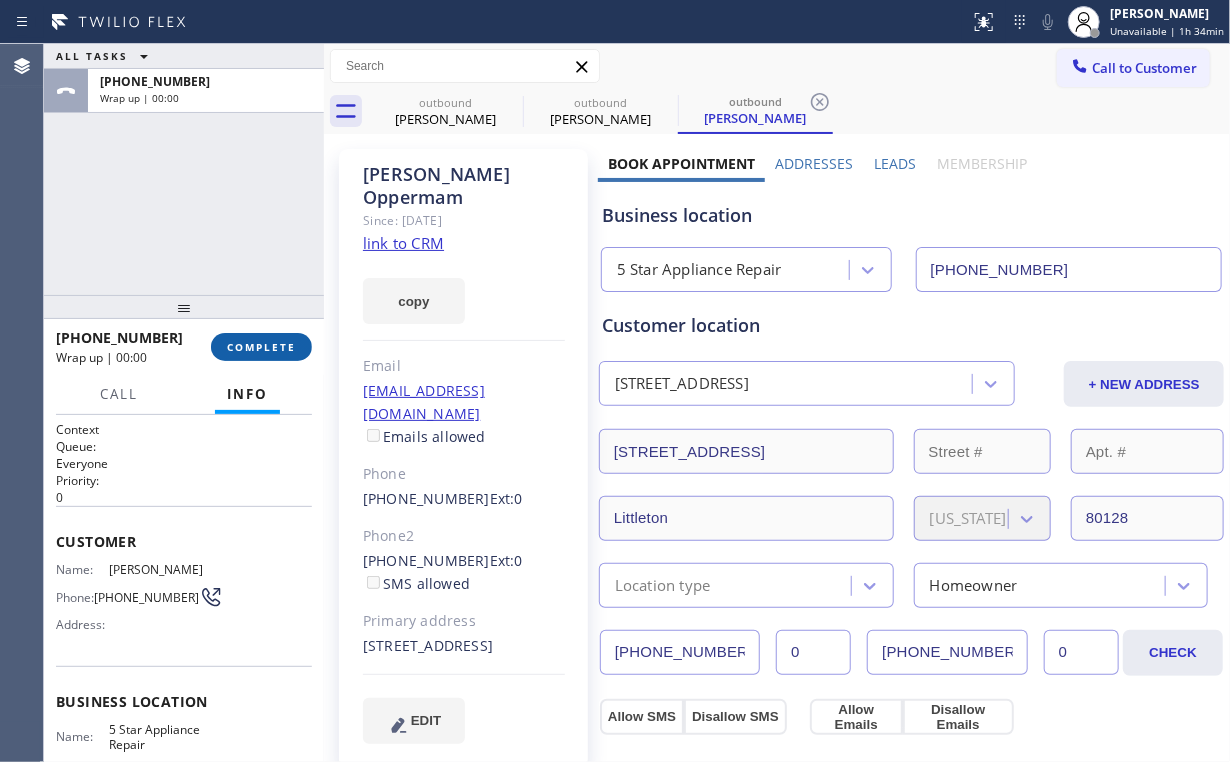 click on "COMPLETE" at bounding box center (261, 347) 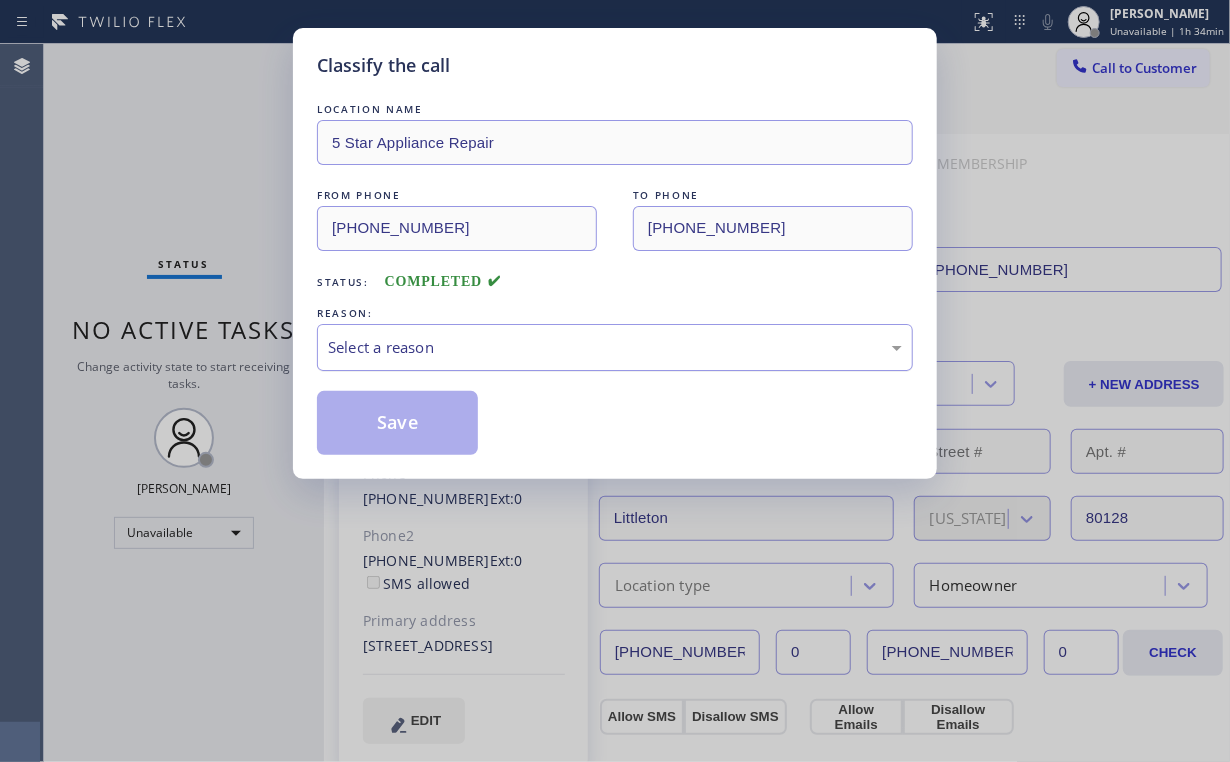 click on "Select a reason" at bounding box center [615, 347] 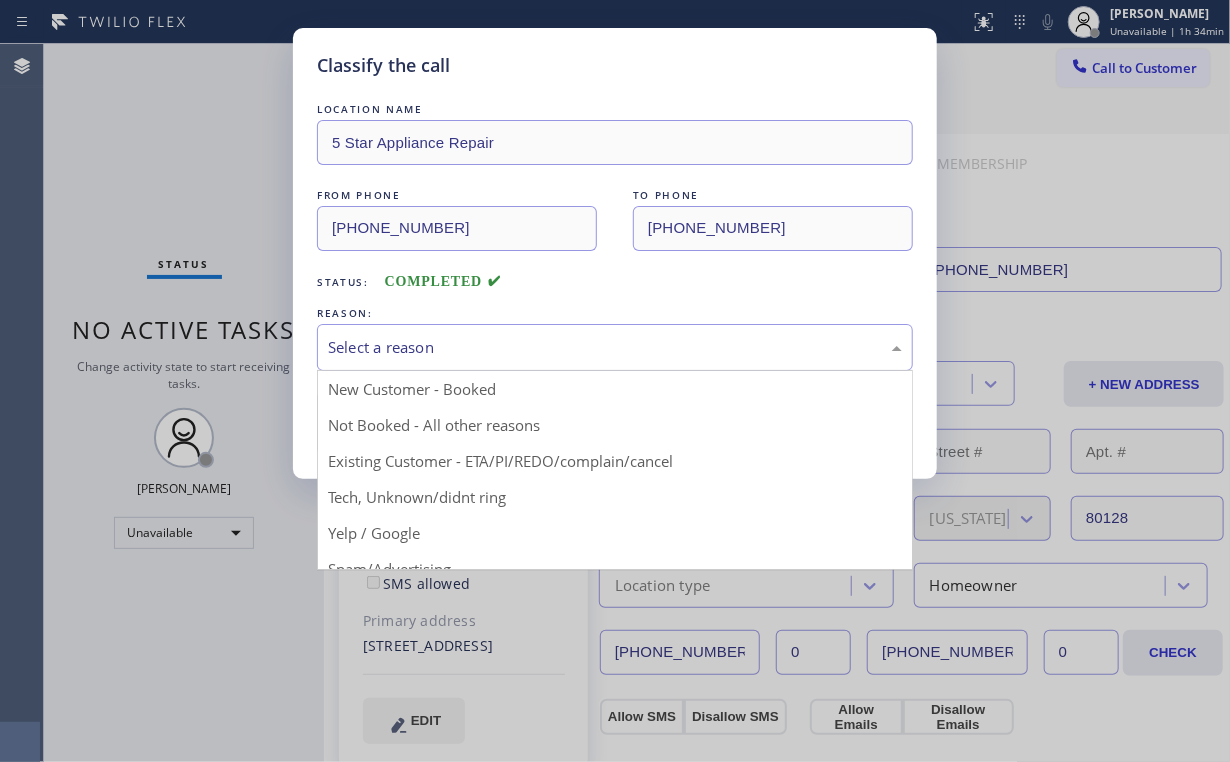 drag, startPoint x: 396, startPoint y: 425, endPoint x: 416, endPoint y: 426, distance: 20.024984 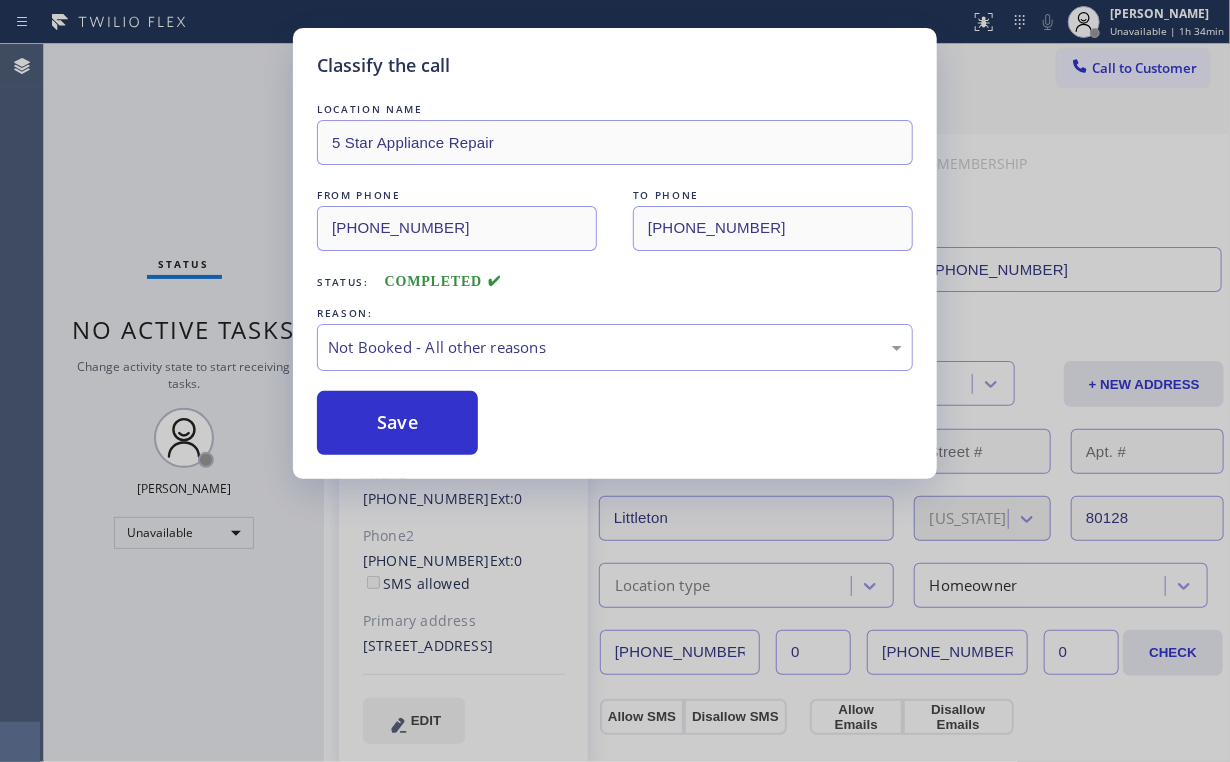drag, startPoint x: 420, startPoint y: 426, endPoint x: 400, endPoint y: 381, distance: 49.24429 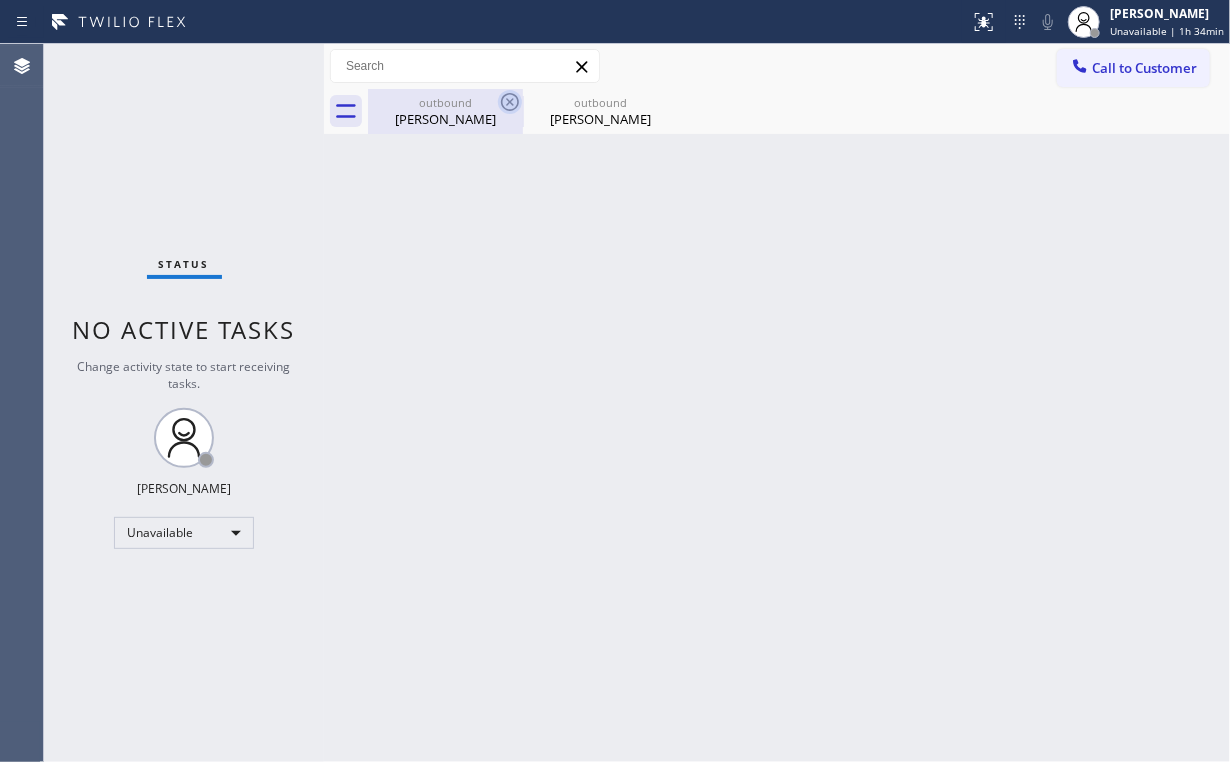 click on "[PERSON_NAME]" at bounding box center (445, 119) 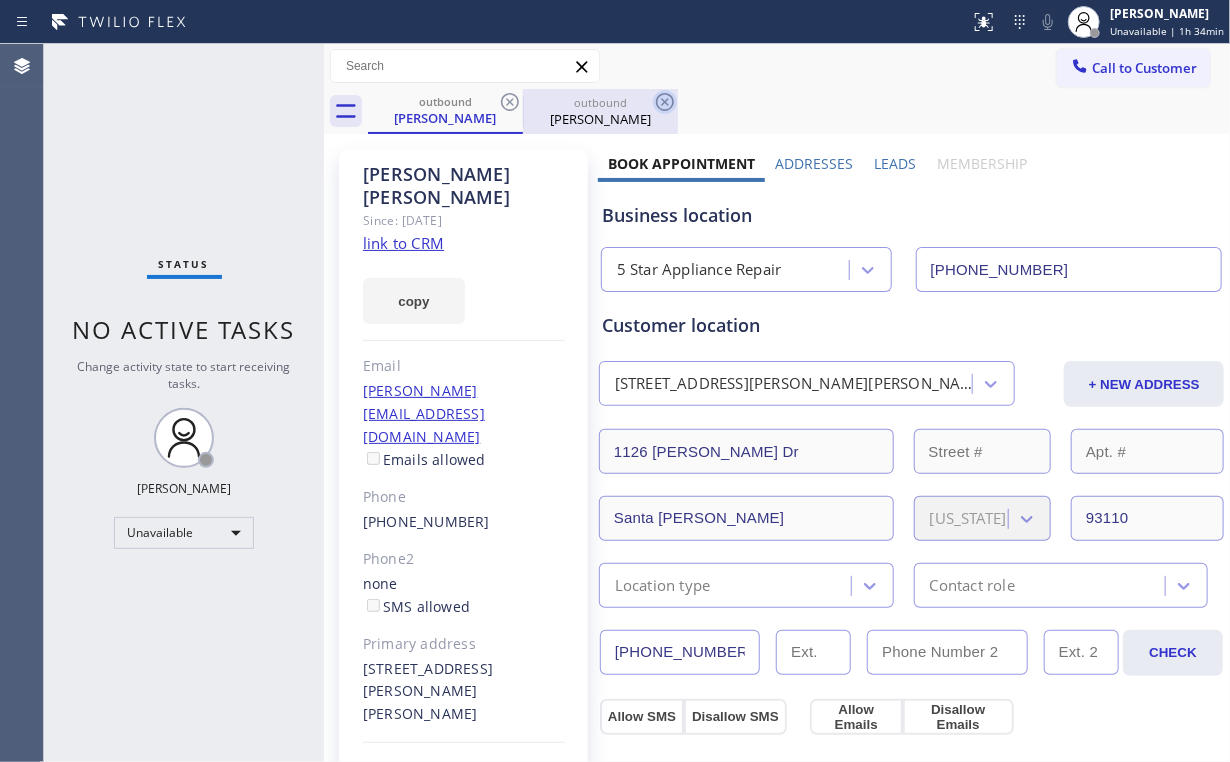 click 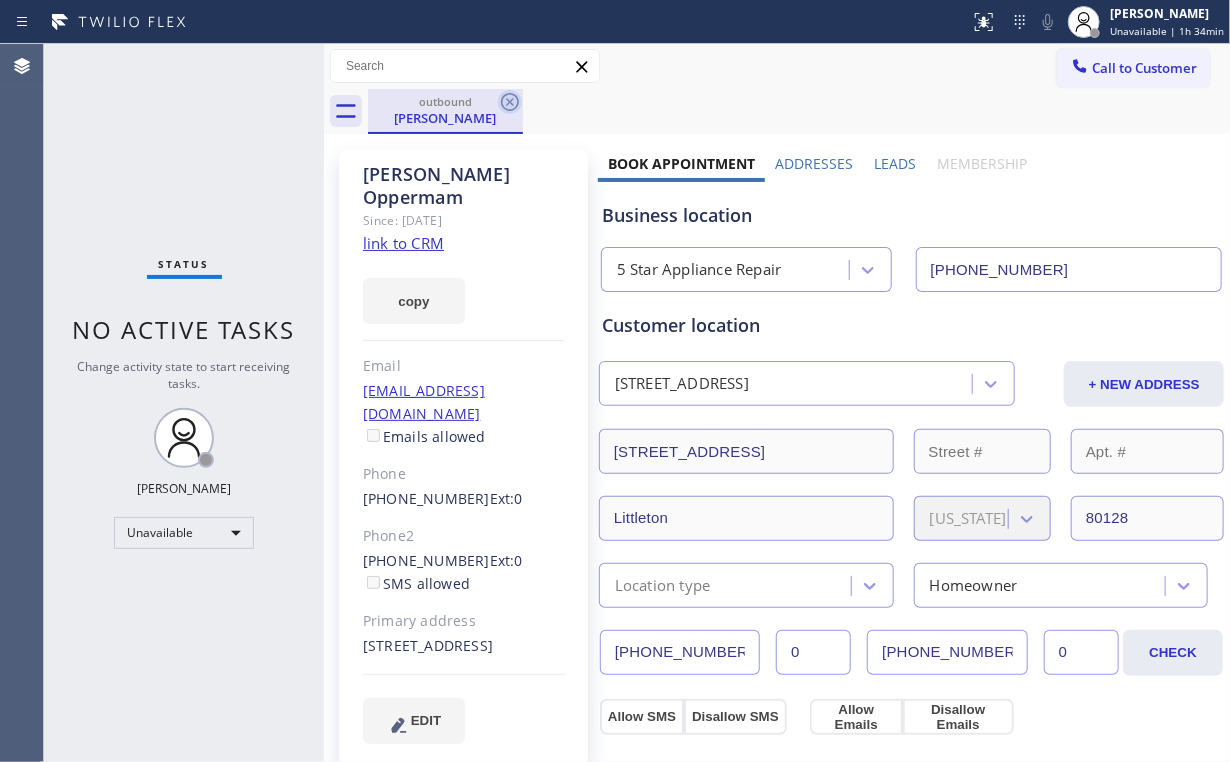click 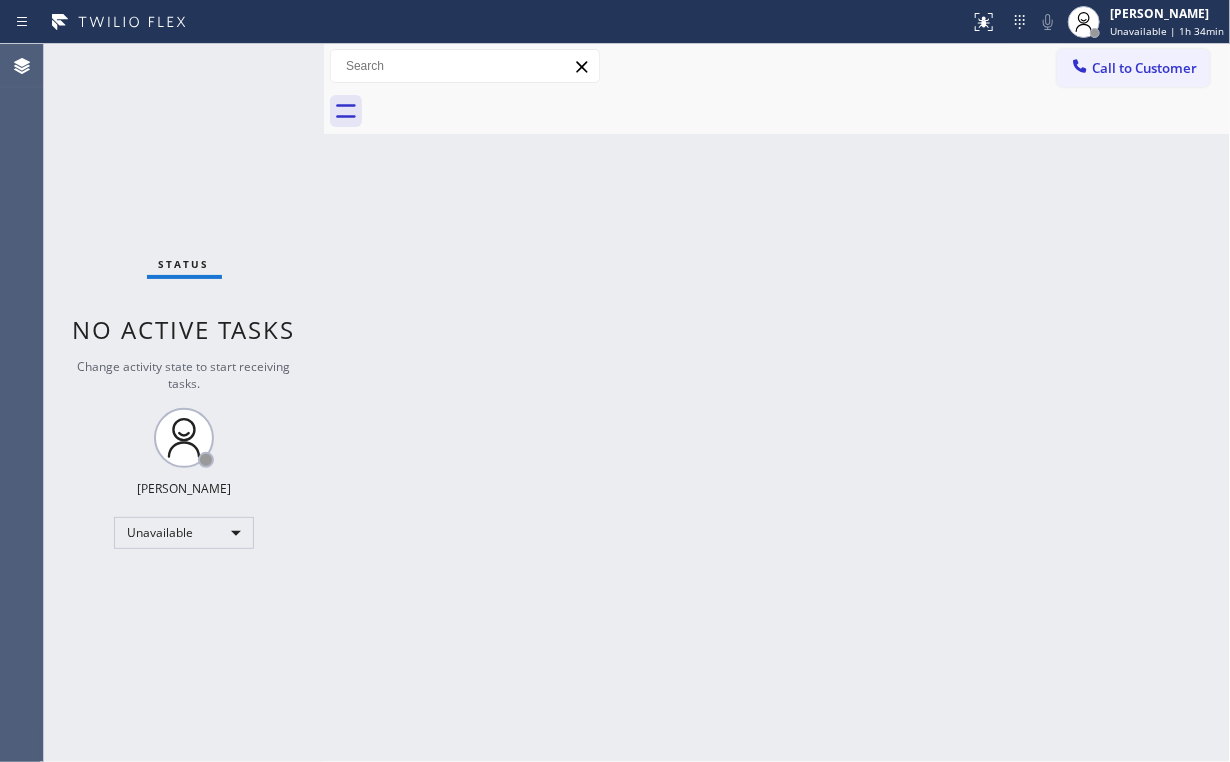 drag, startPoint x: 168, startPoint y: 144, endPoint x: 177, endPoint y: 100, distance: 44.911022 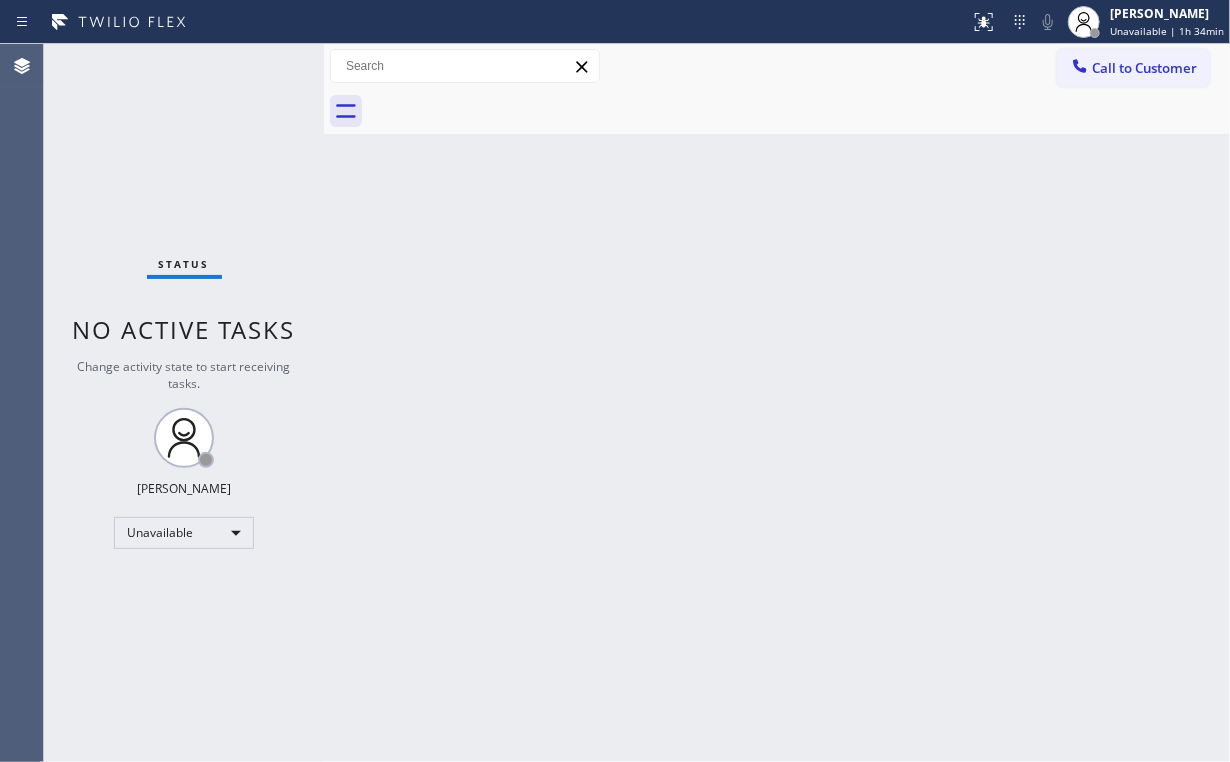 click at bounding box center (799, 111) 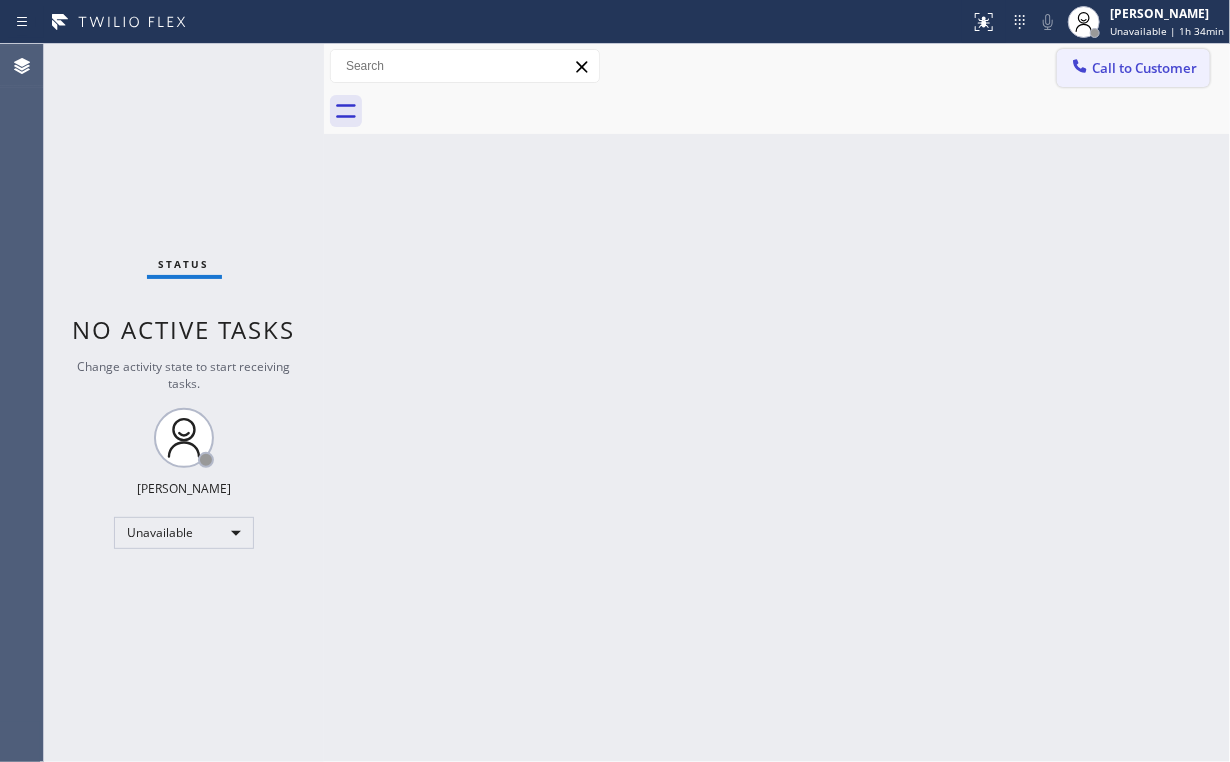 click on "Call to Customer" at bounding box center (1144, 68) 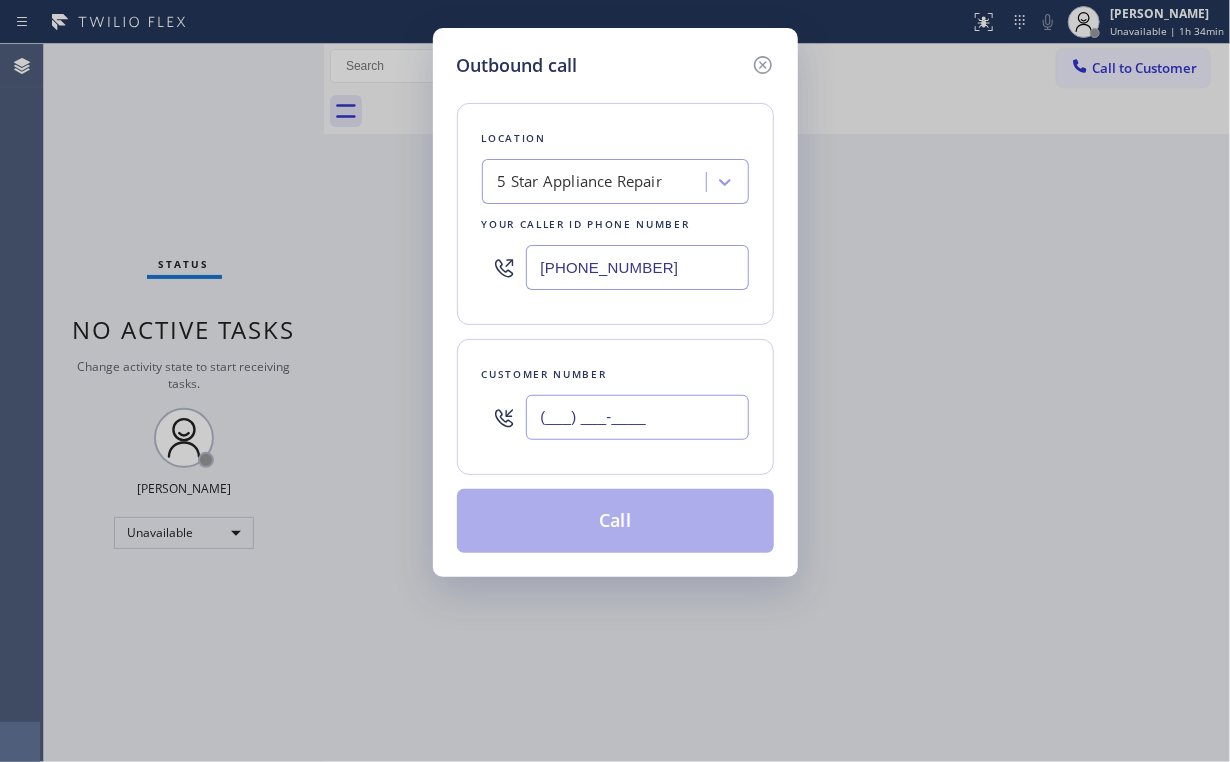 click on "(___) ___-____" at bounding box center [637, 417] 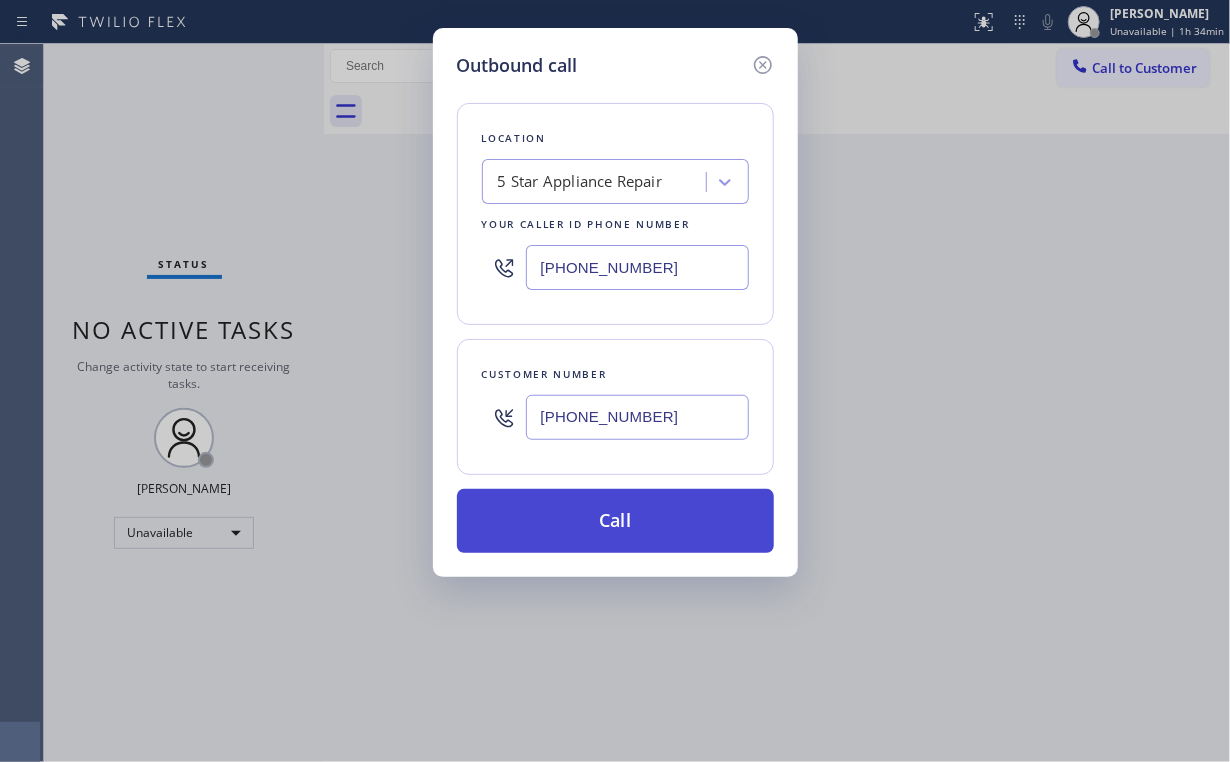 click on "Call" at bounding box center [615, 521] 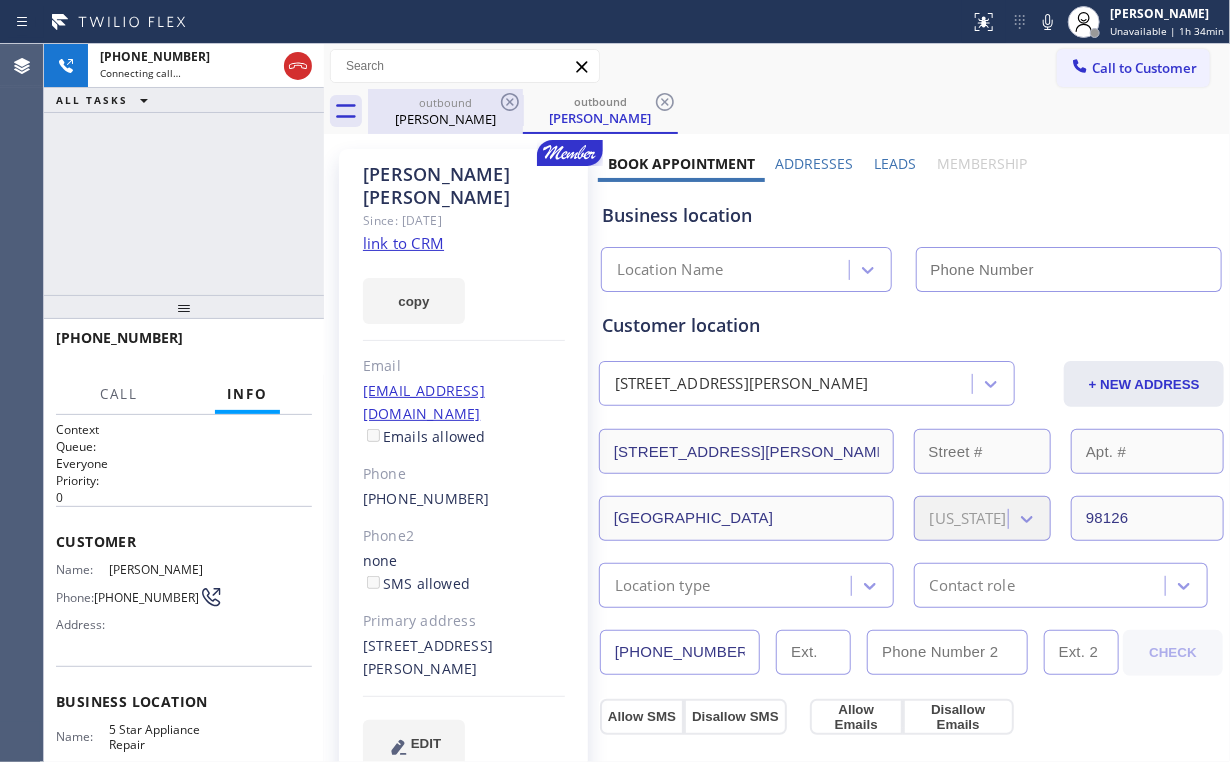 drag, startPoint x: 429, startPoint y: 108, endPoint x: 486, endPoint y: 104, distance: 57.14018 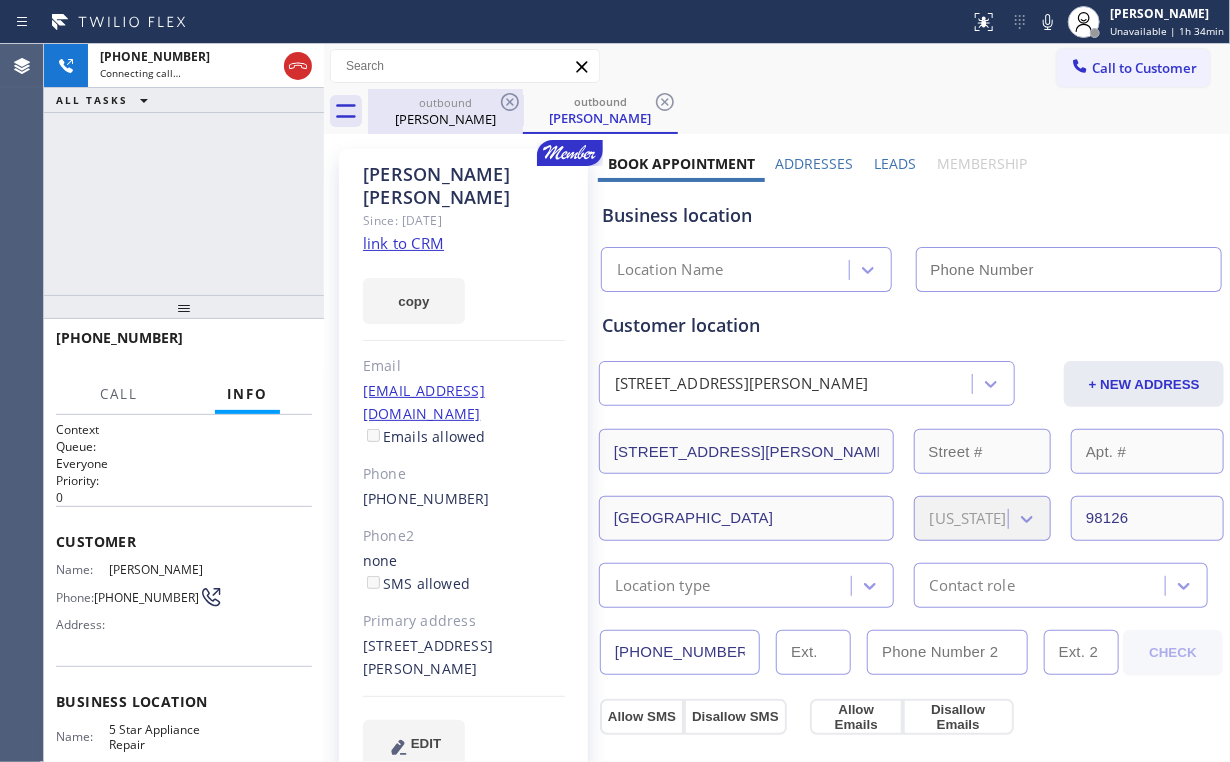 click on "outbound [PERSON_NAME]" at bounding box center [445, 111] 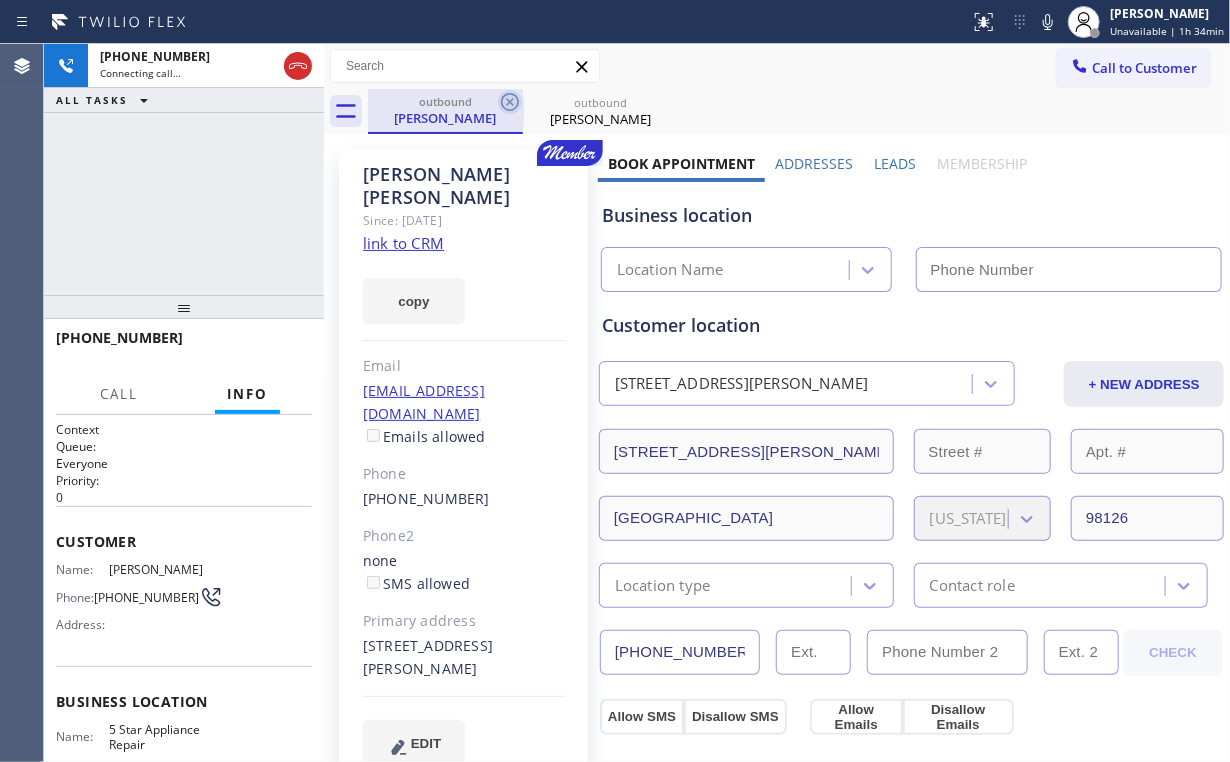 click 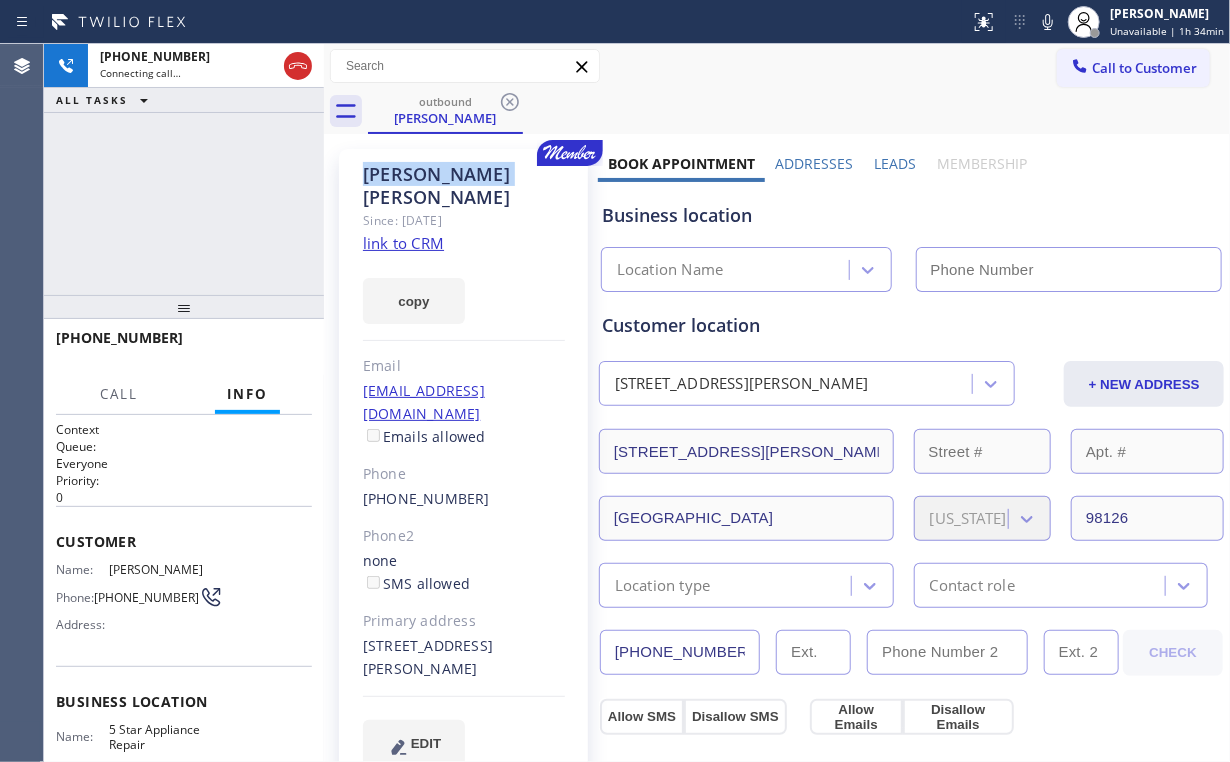 click 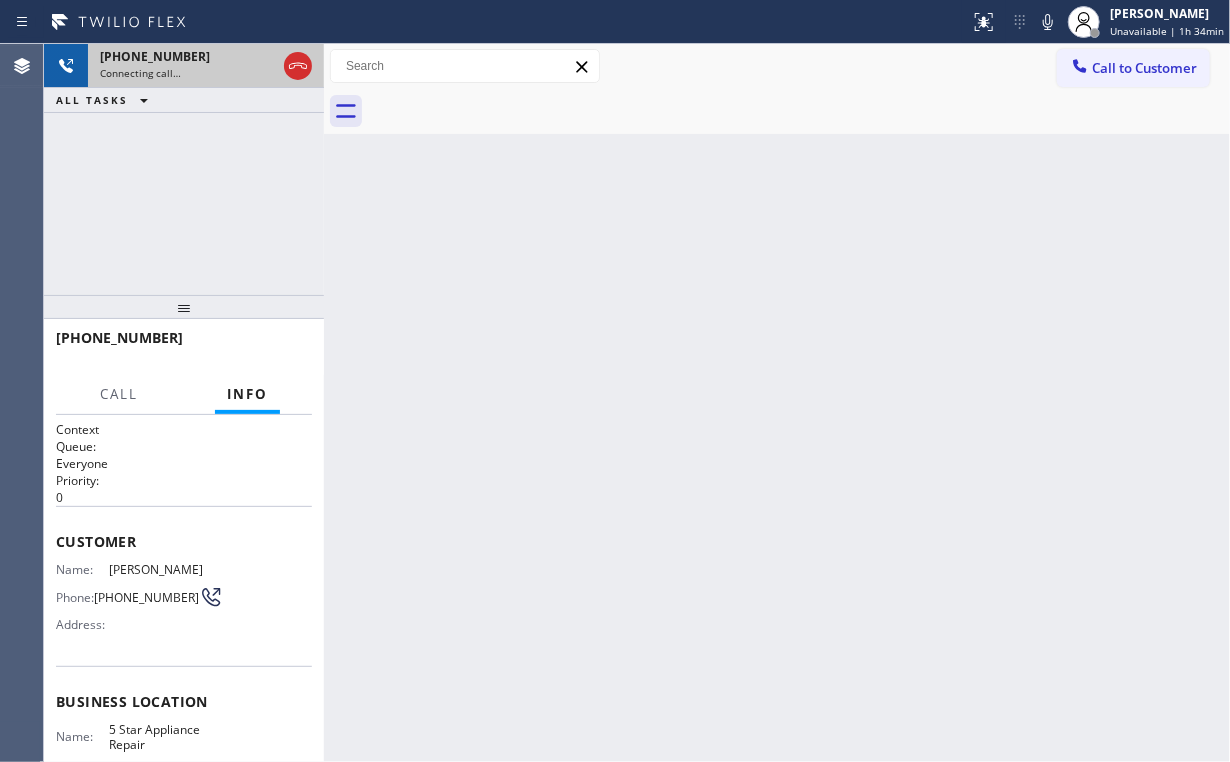 click 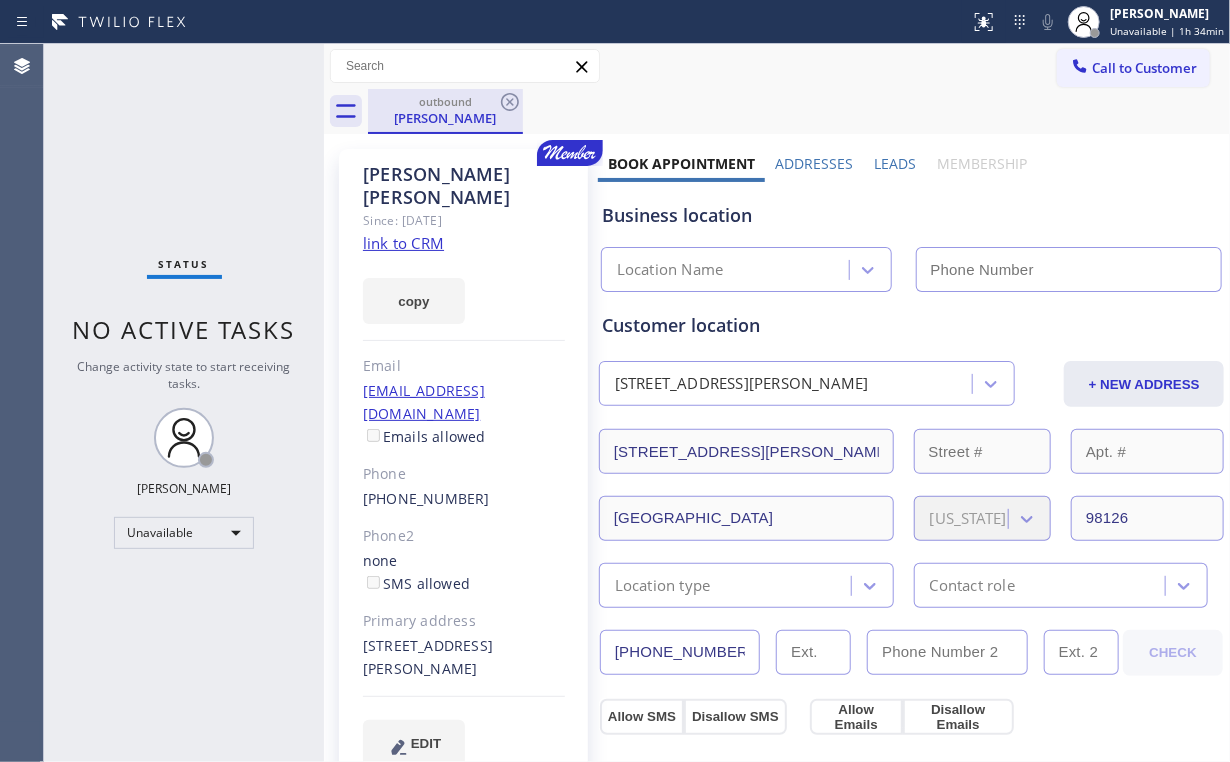 click on "outbound" at bounding box center [445, 101] 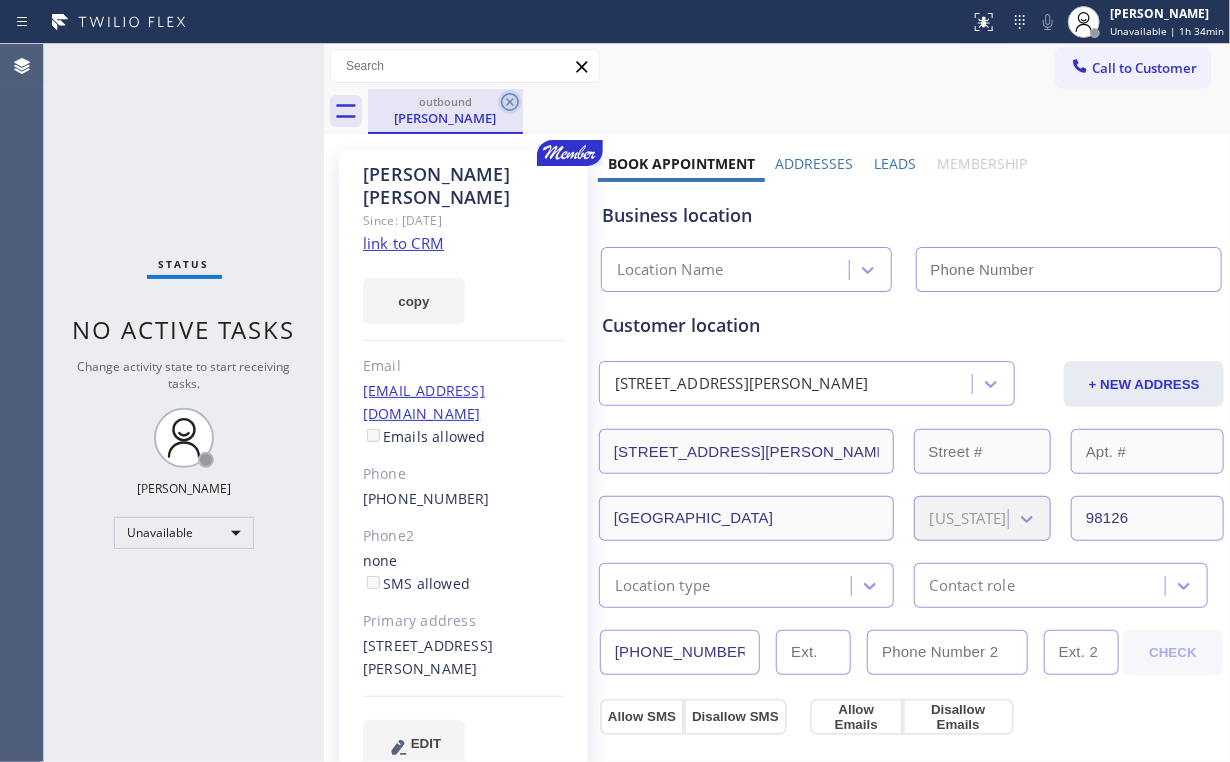 click 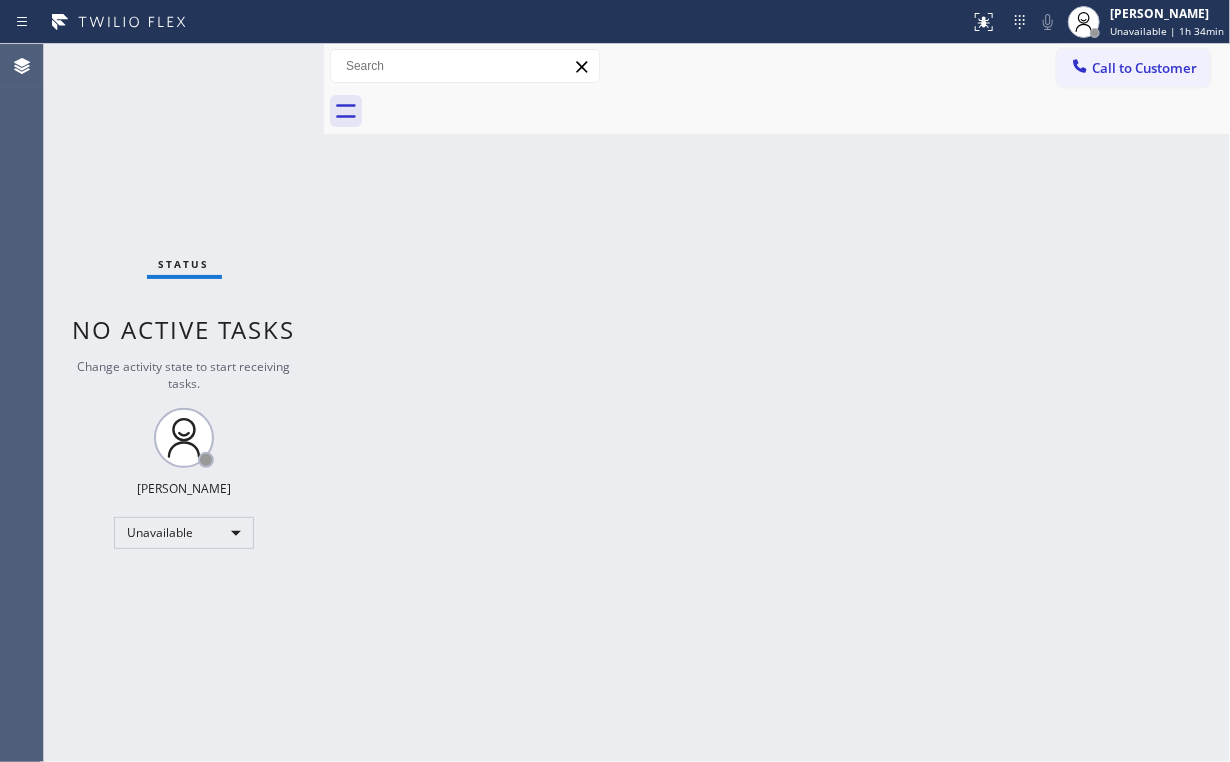 drag, startPoint x: 214, startPoint y: 164, endPoint x: 220, endPoint y: 28, distance: 136.1323 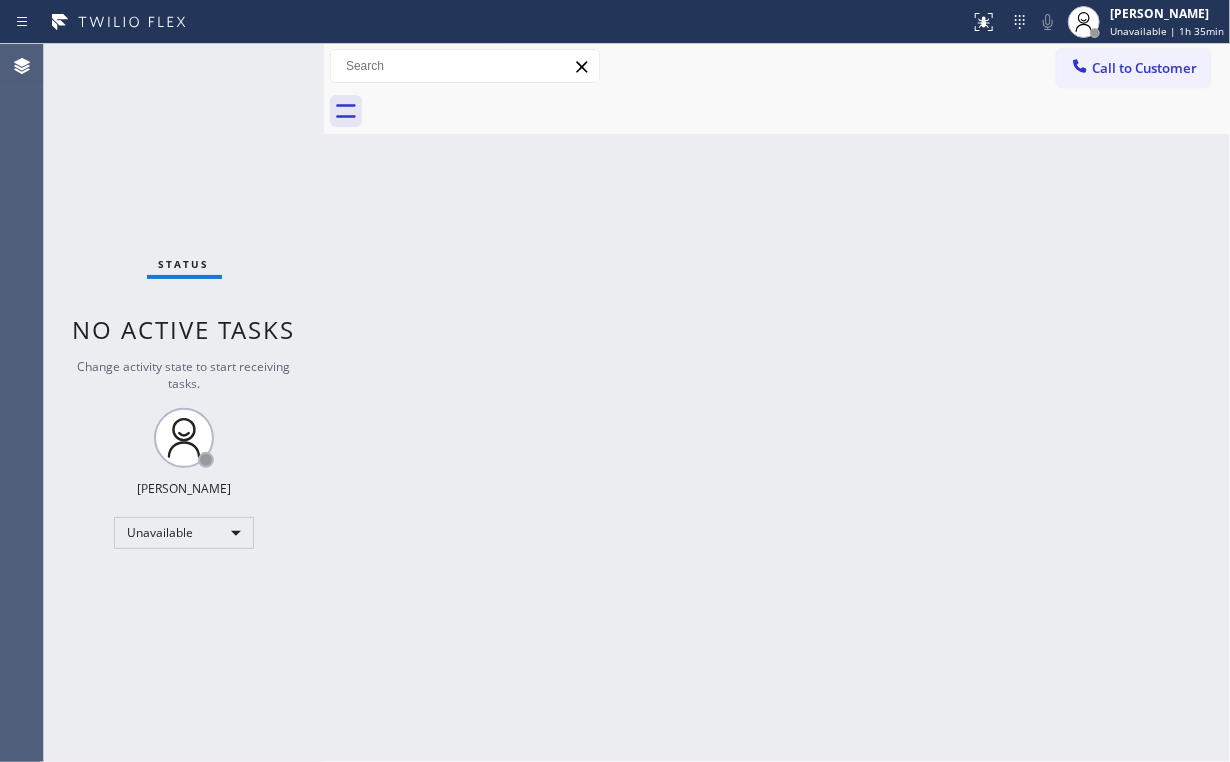 click on "Call to Customer" at bounding box center (1144, 68) 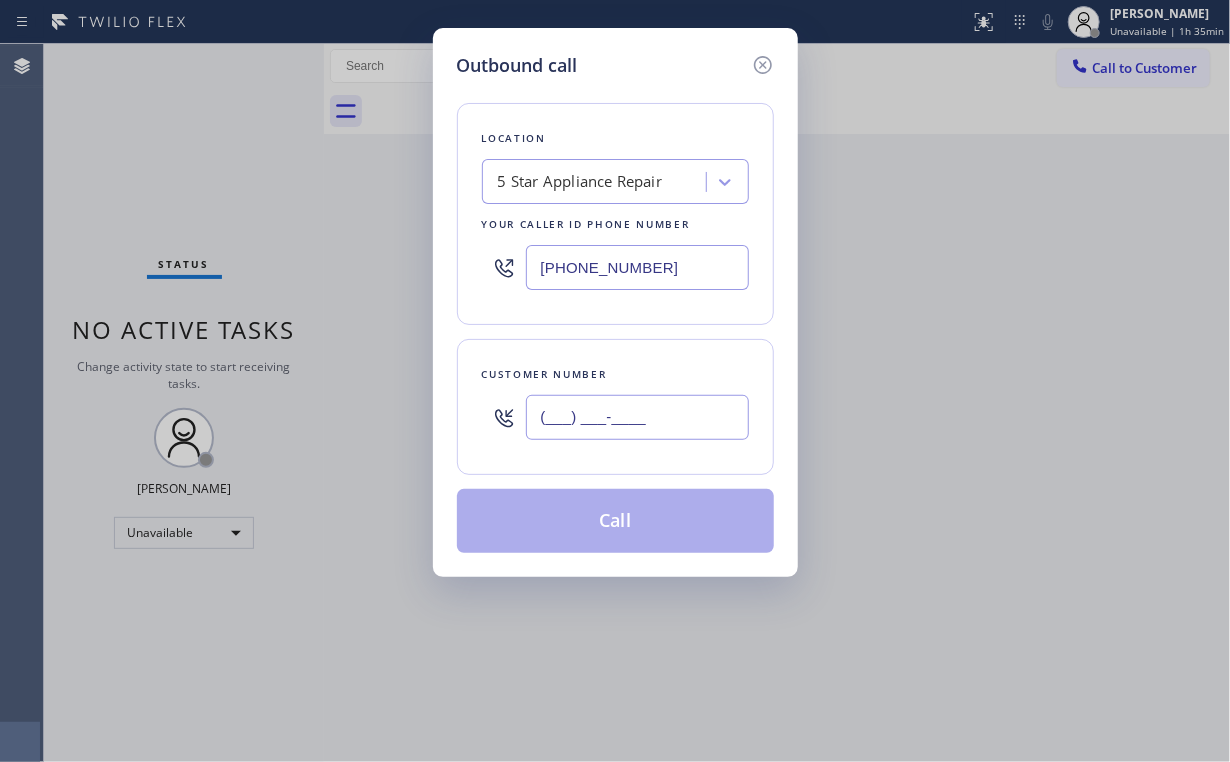 click on "(___) ___-____" at bounding box center (637, 417) 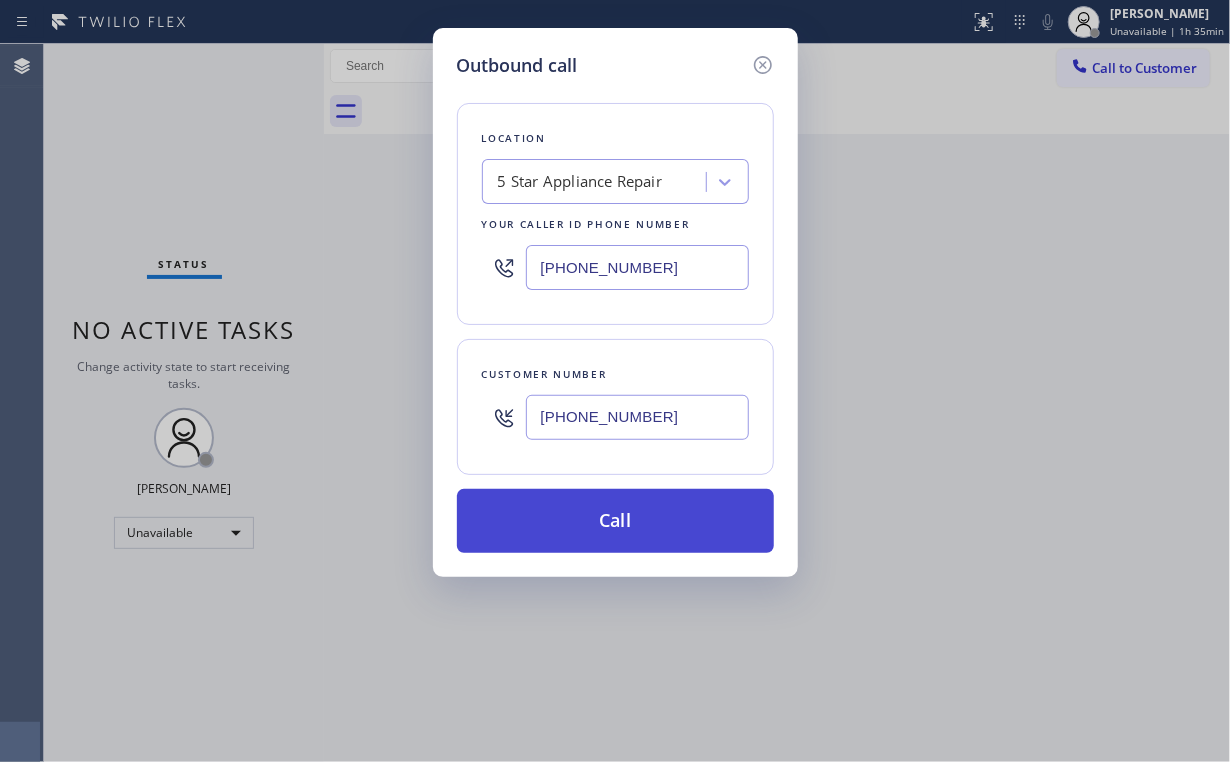 type on "[PHONE_NUMBER]" 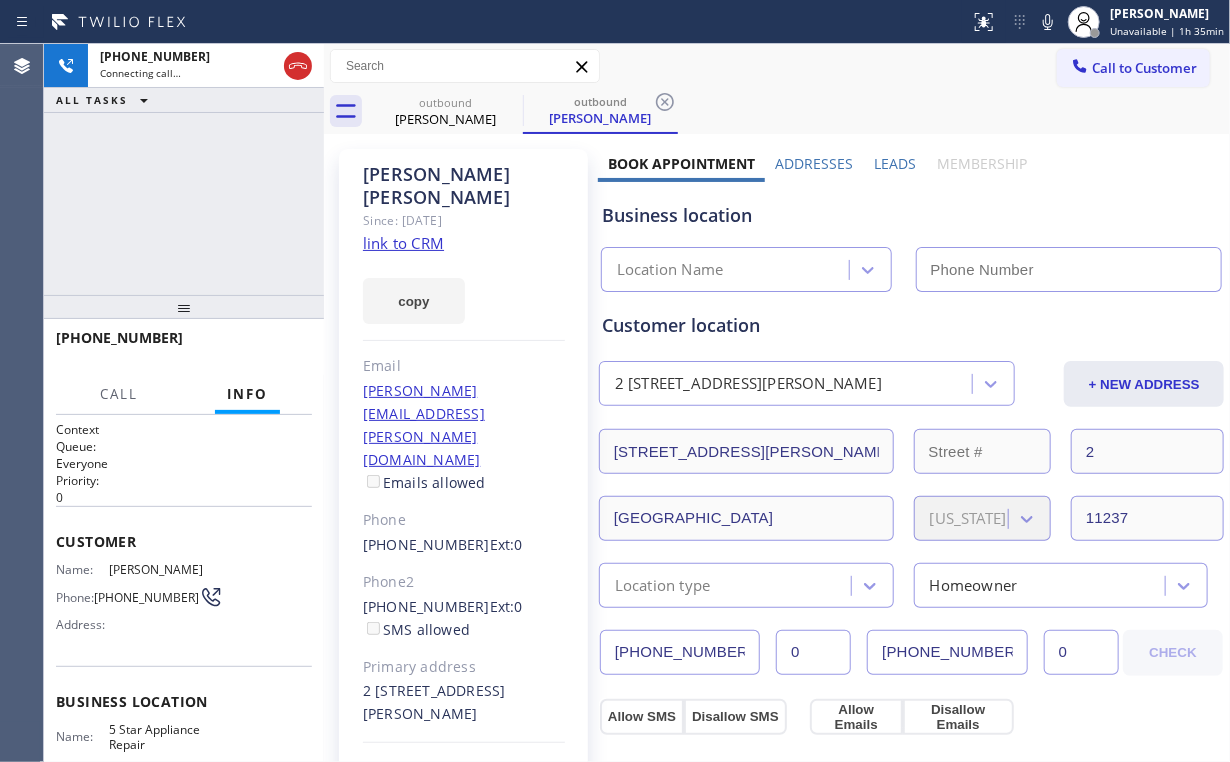 type on "[PHONE_NUMBER]" 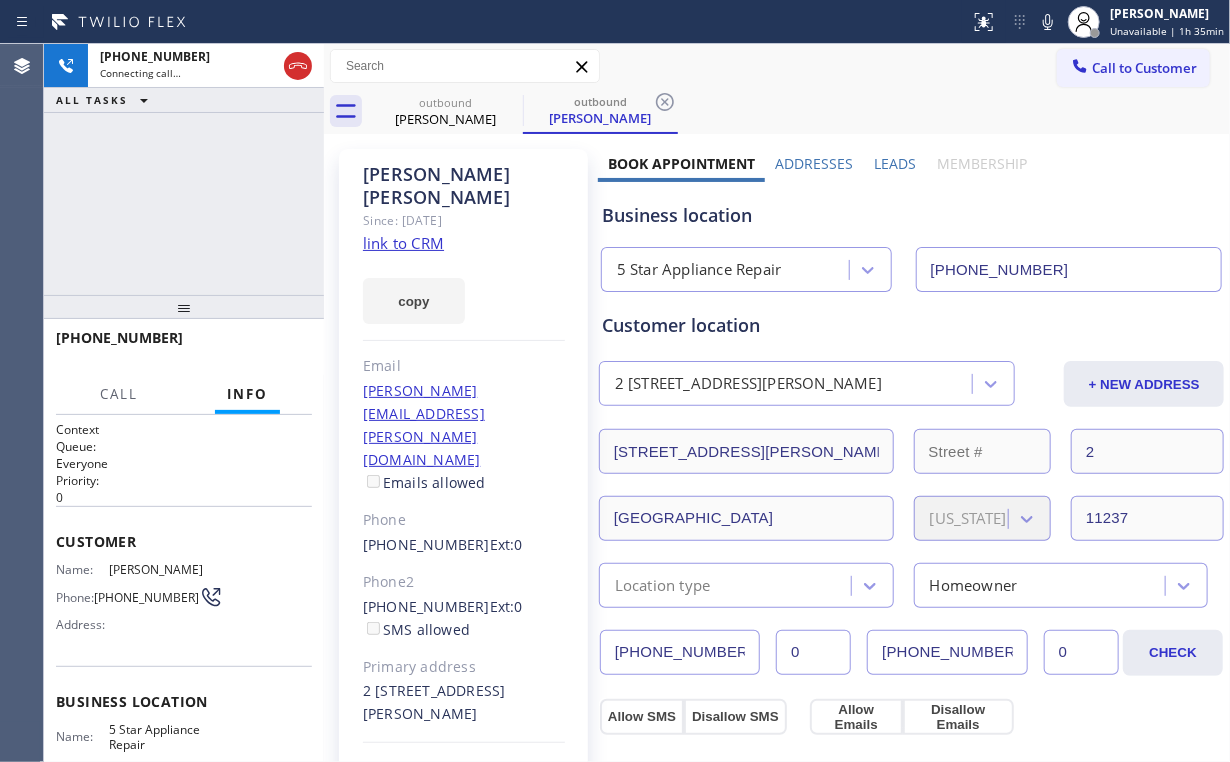 click on "[PHONE_NUMBER] Connecting call… ALL TASKS ALL TASKS ACTIVE TASKS TASKS IN WRAP UP" at bounding box center (184, 169) 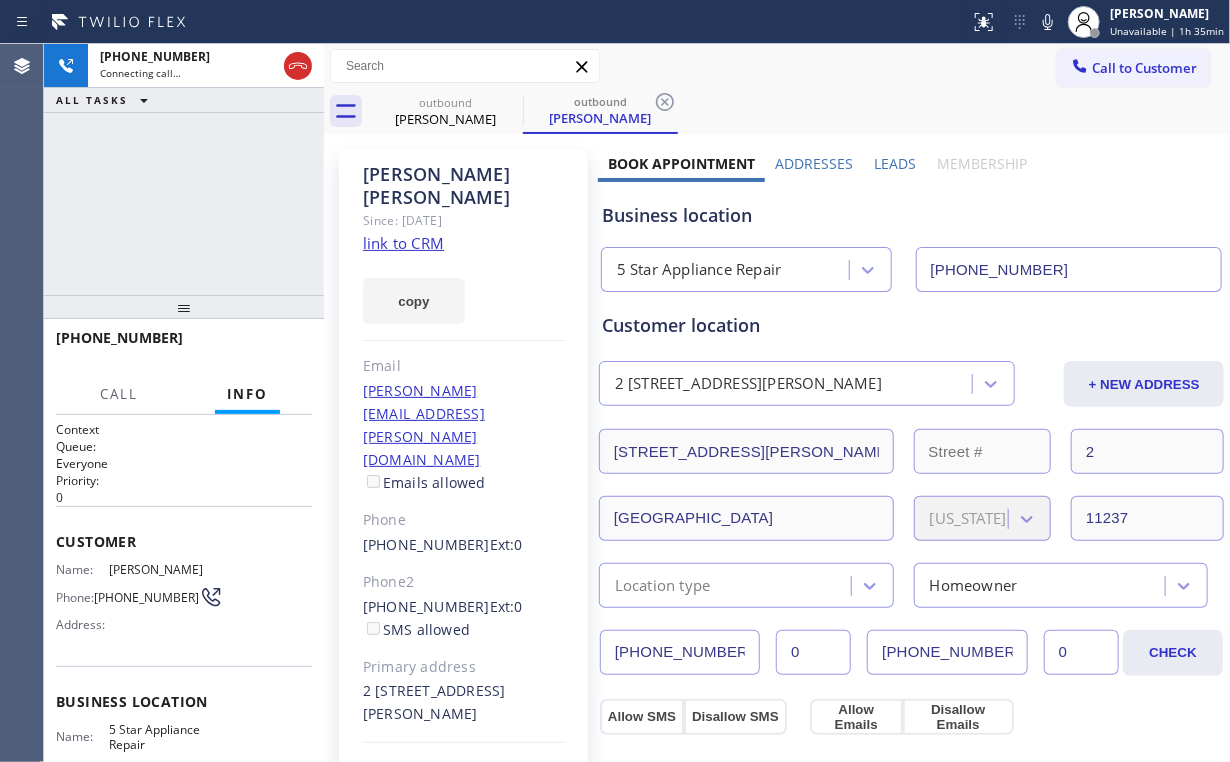 click on "[PHONE_NUMBER] Connecting call… ALL TASKS ALL TASKS ACTIVE TASKS TASKS IN WRAP UP" at bounding box center [184, 169] 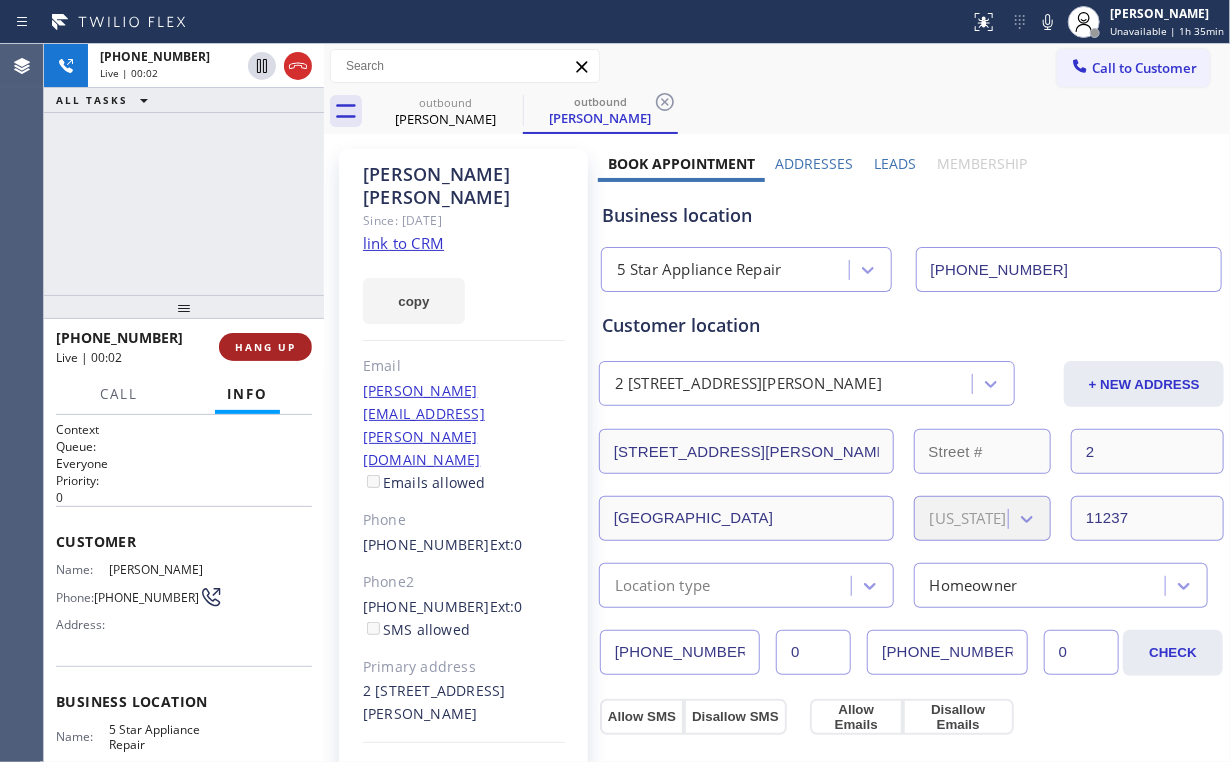 click on "HANG UP" at bounding box center [265, 347] 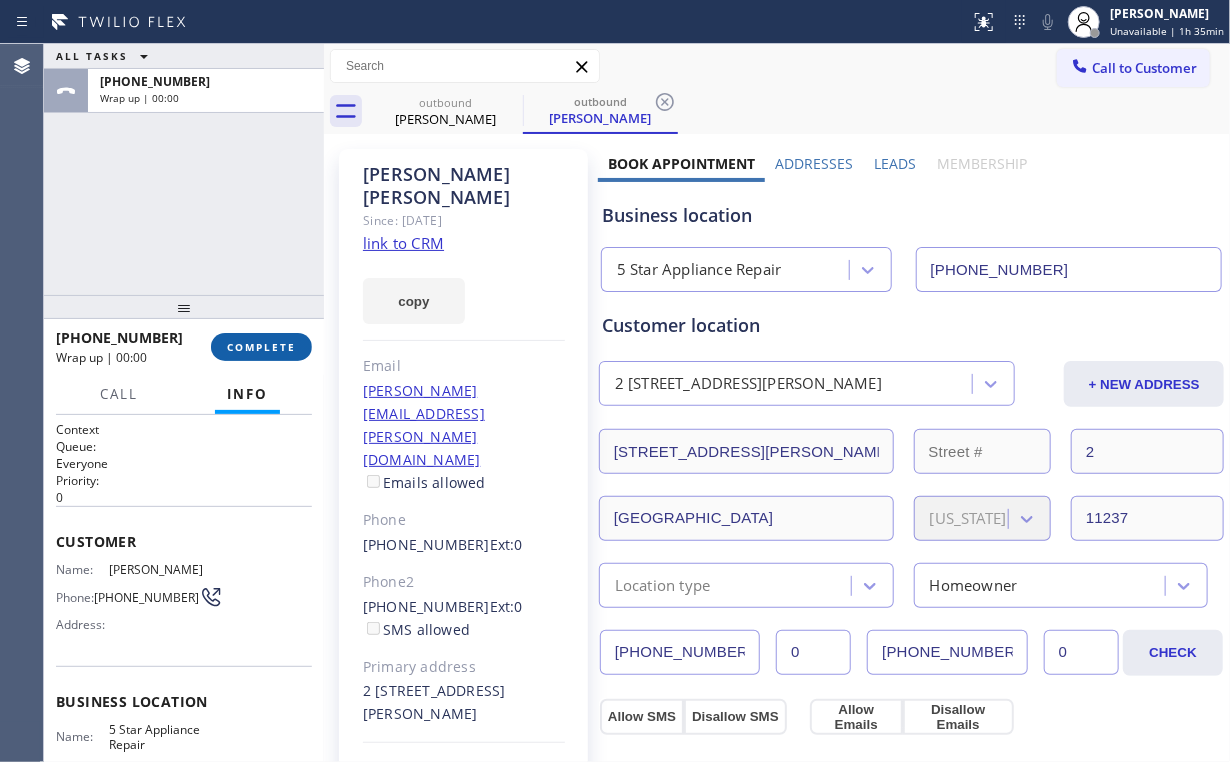 click on "COMPLETE" at bounding box center [261, 347] 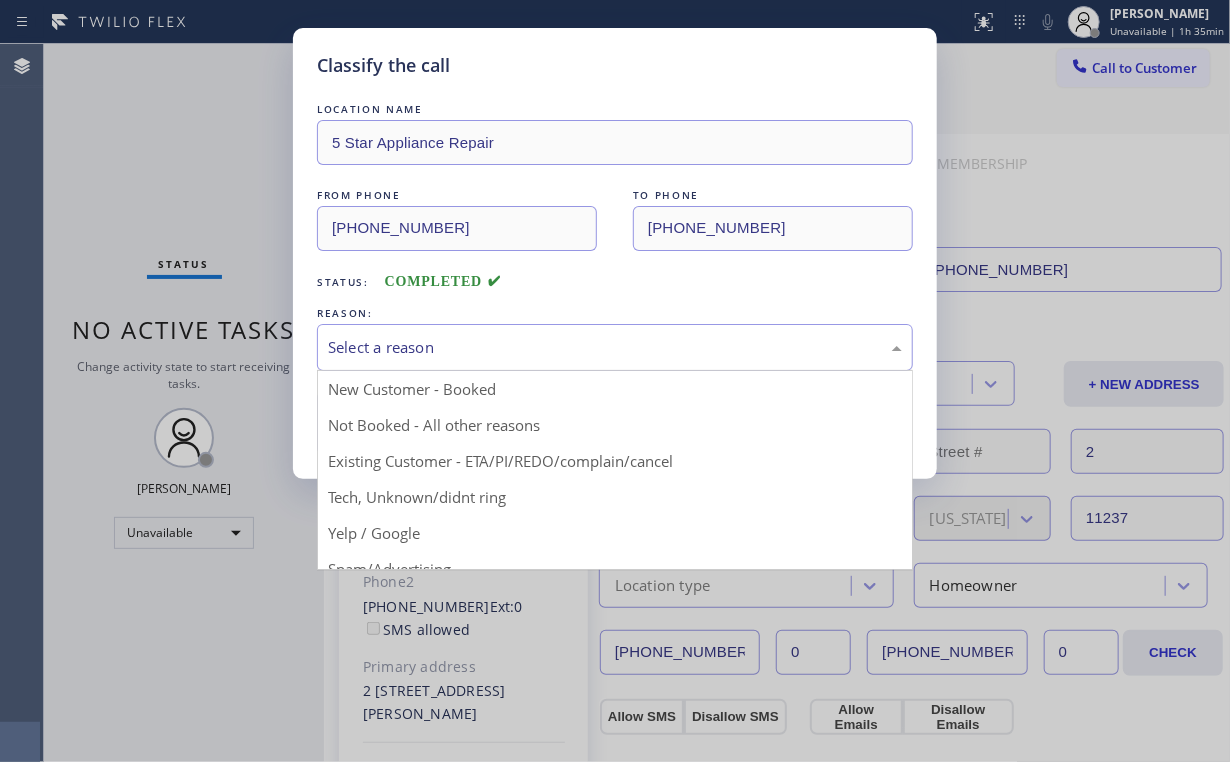 click on "Select a reason" at bounding box center [615, 347] 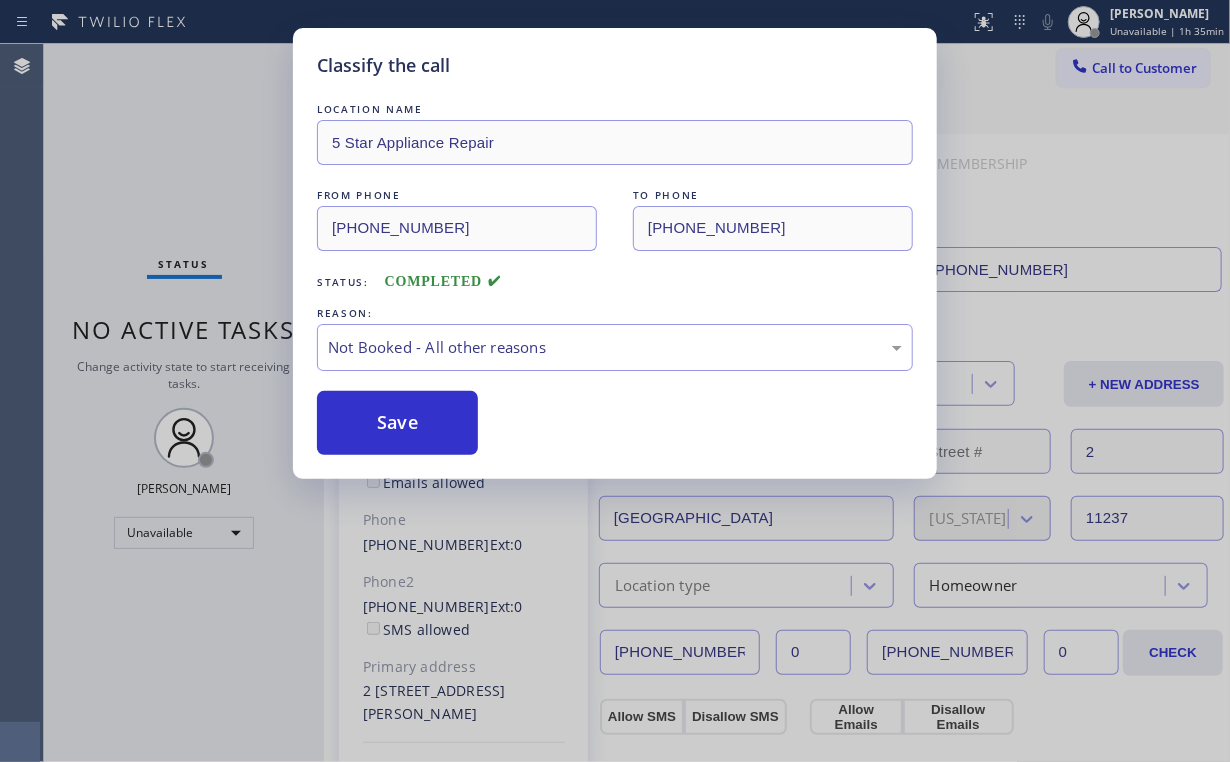 drag, startPoint x: 416, startPoint y: 428, endPoint x: 387, endPoint y: 382, distance: 54.378304 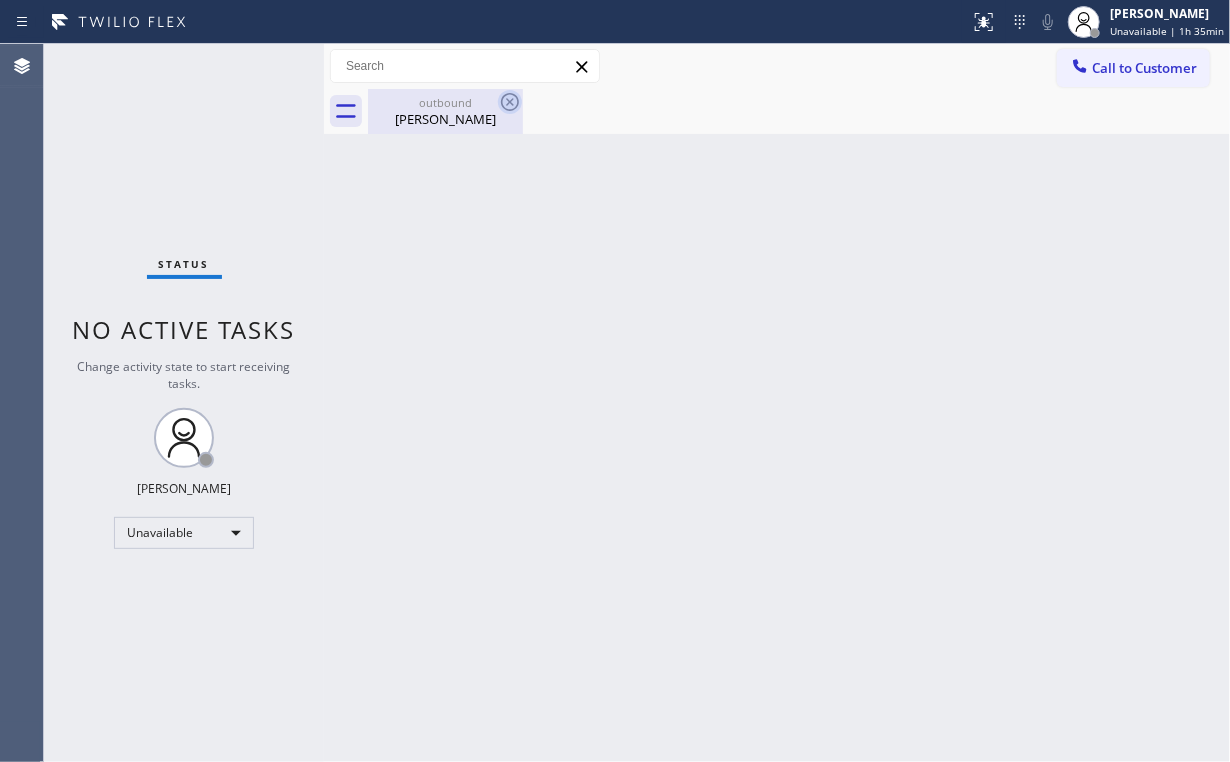 drag, startPoint x: 448, startPoint y: 112, endPoint x: 519, endPoint y: 111, distance: 71.00704 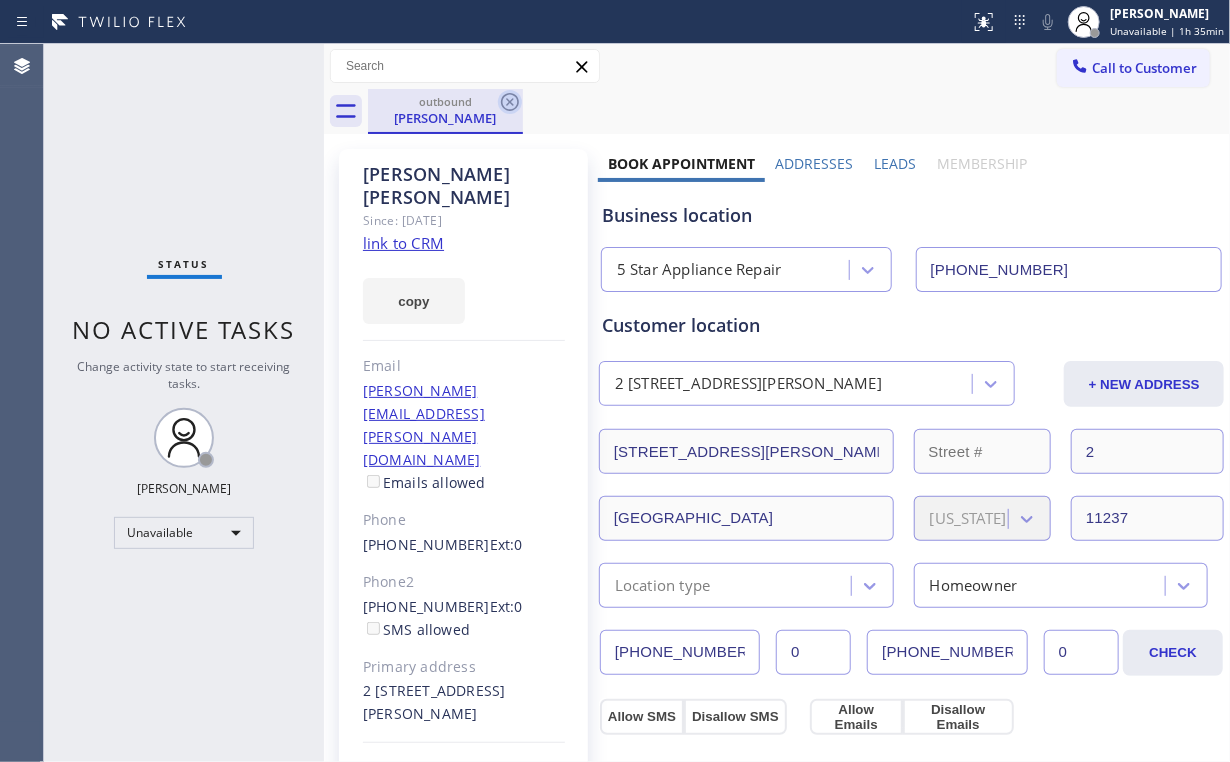 click 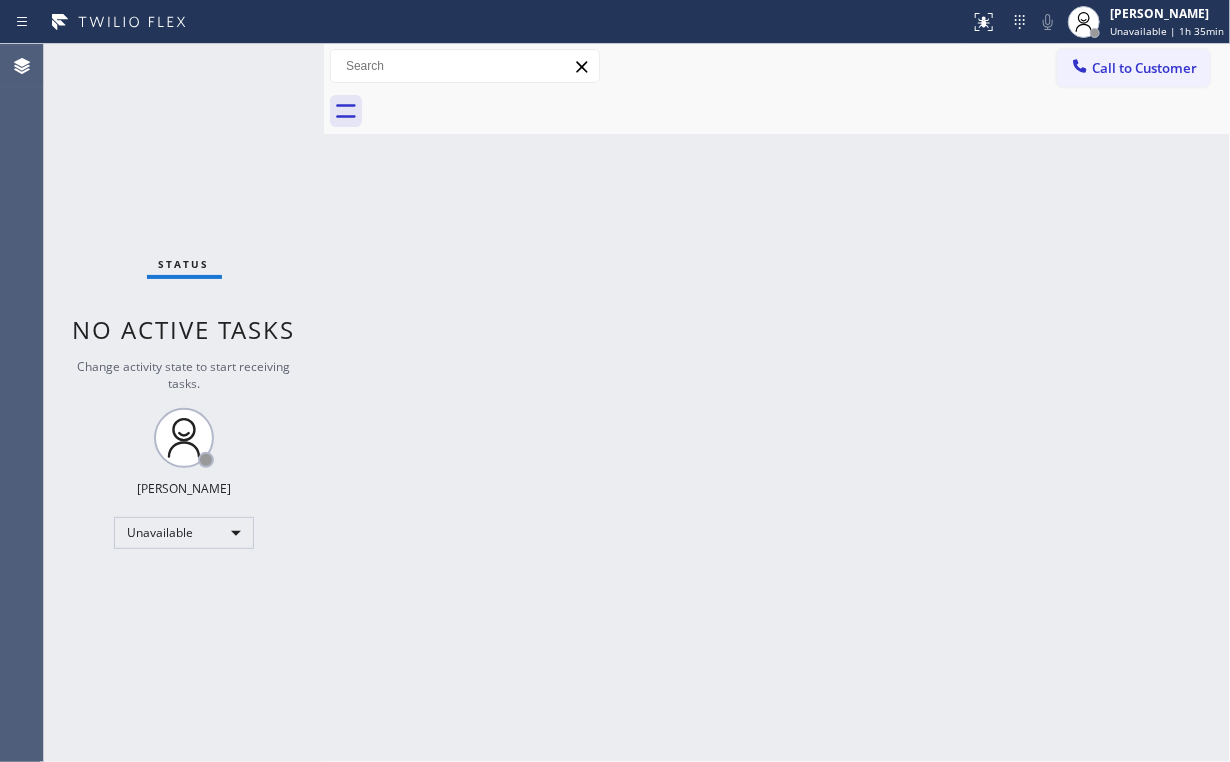 click on "Status   No active tasks     Change activity state to start receiving tasks.   [PERSON_NAME] Unavailable" at bounding box center [184, 403] 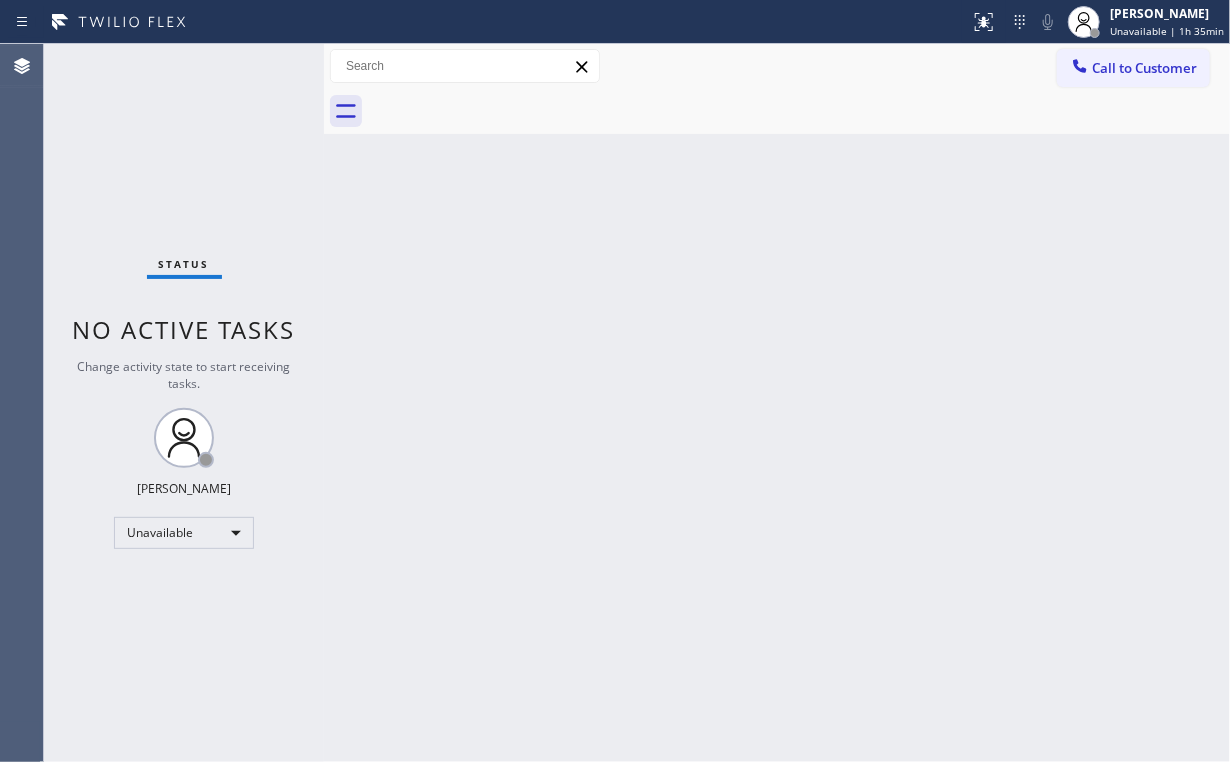 click on "Call to Customer" at bounding box center (1144, 68) 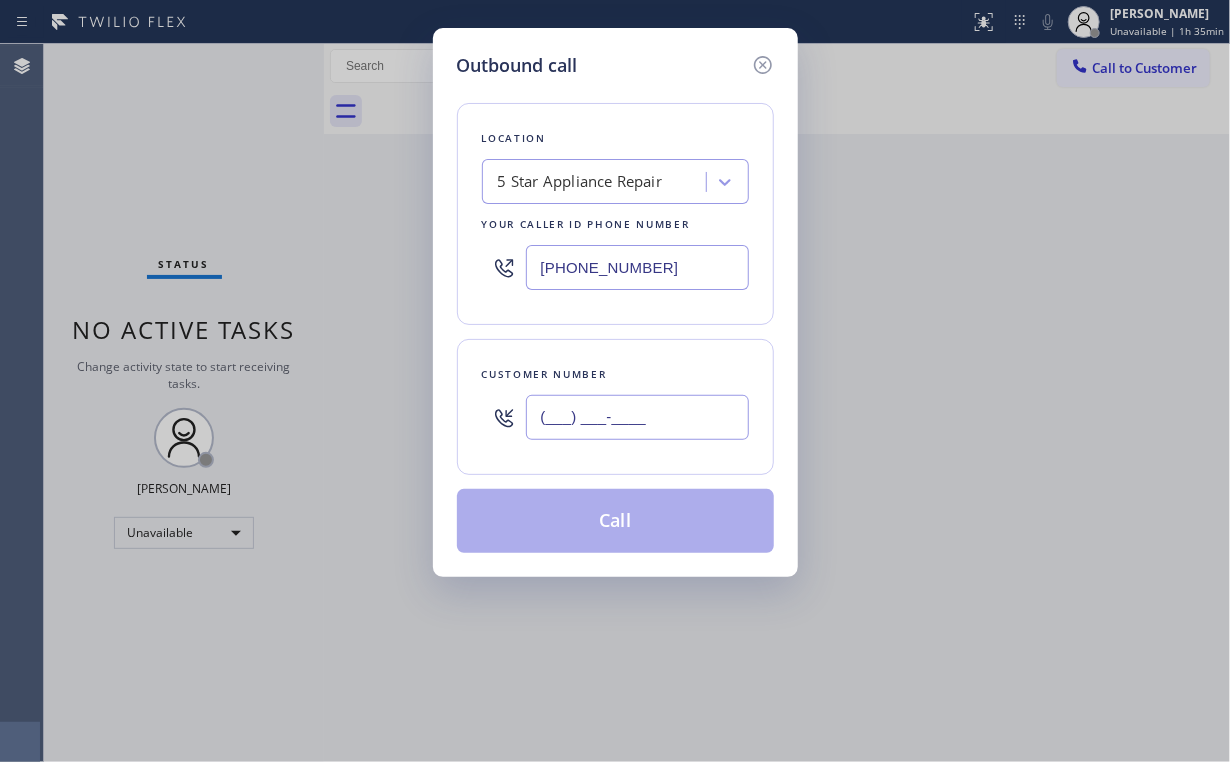 click on "(___) ___-____" at bounding box center [637, 417] 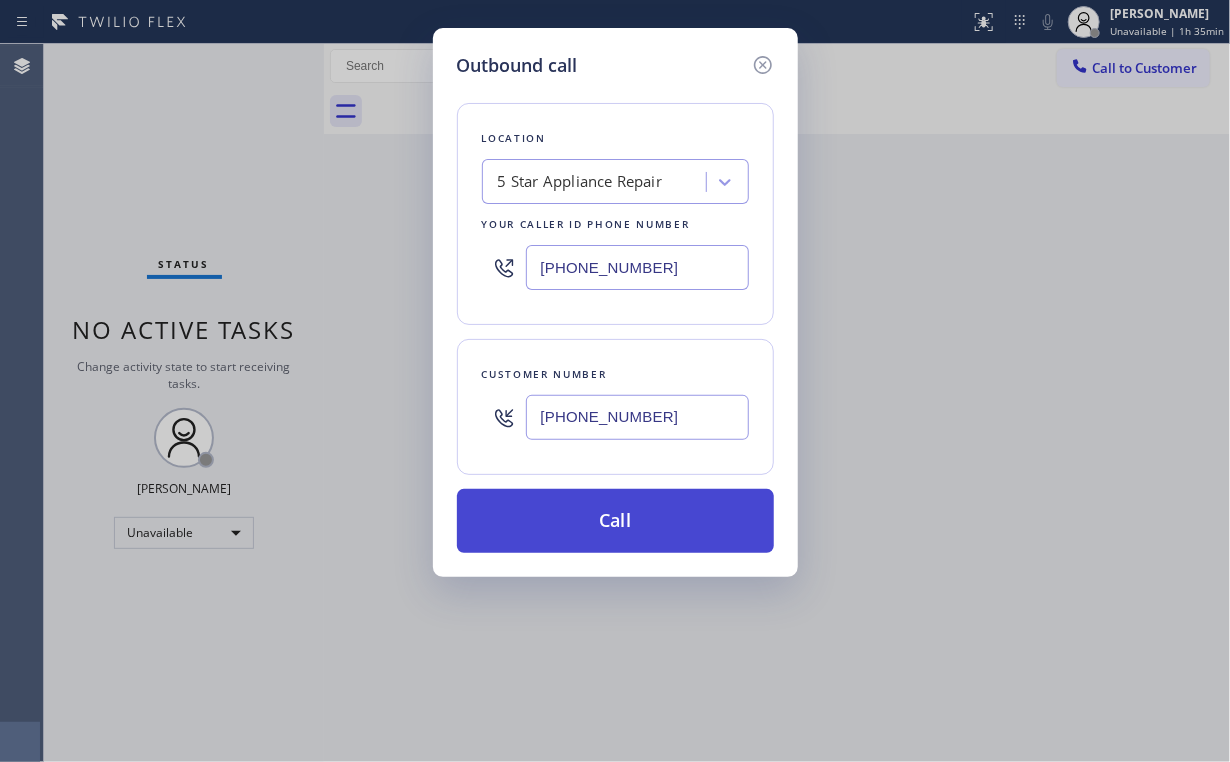 type on "[PHONE_NUMBER]" 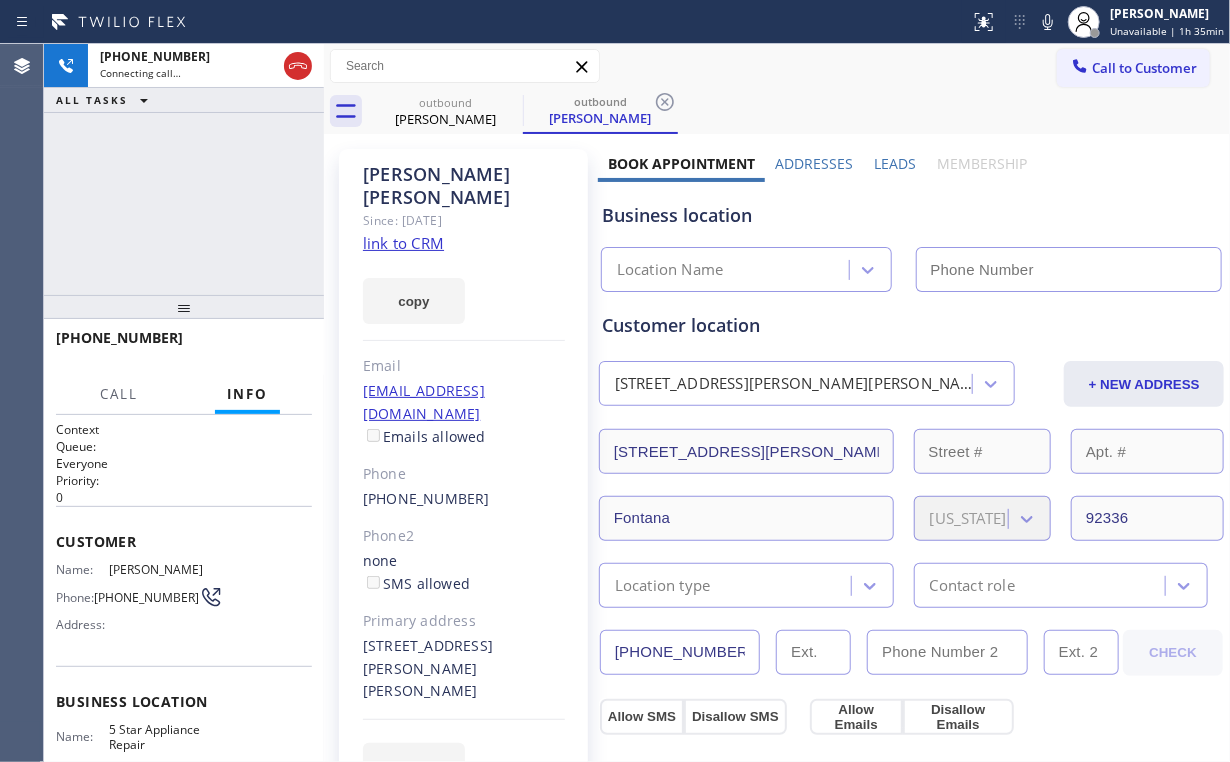 type on "[PHONE_NUMBER]" 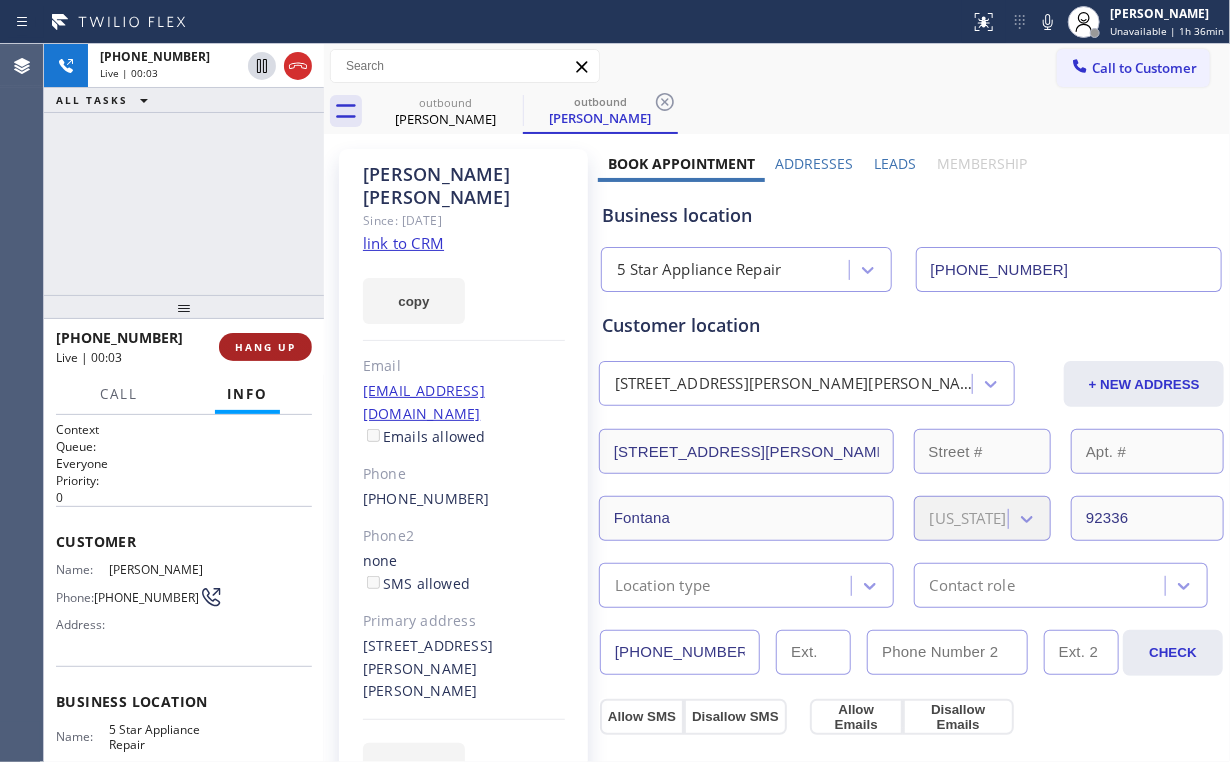 drag, startPoint x: 292, startPoint y: 308, endPoint x: 287, endPoint y: 340, distance: 32.38827 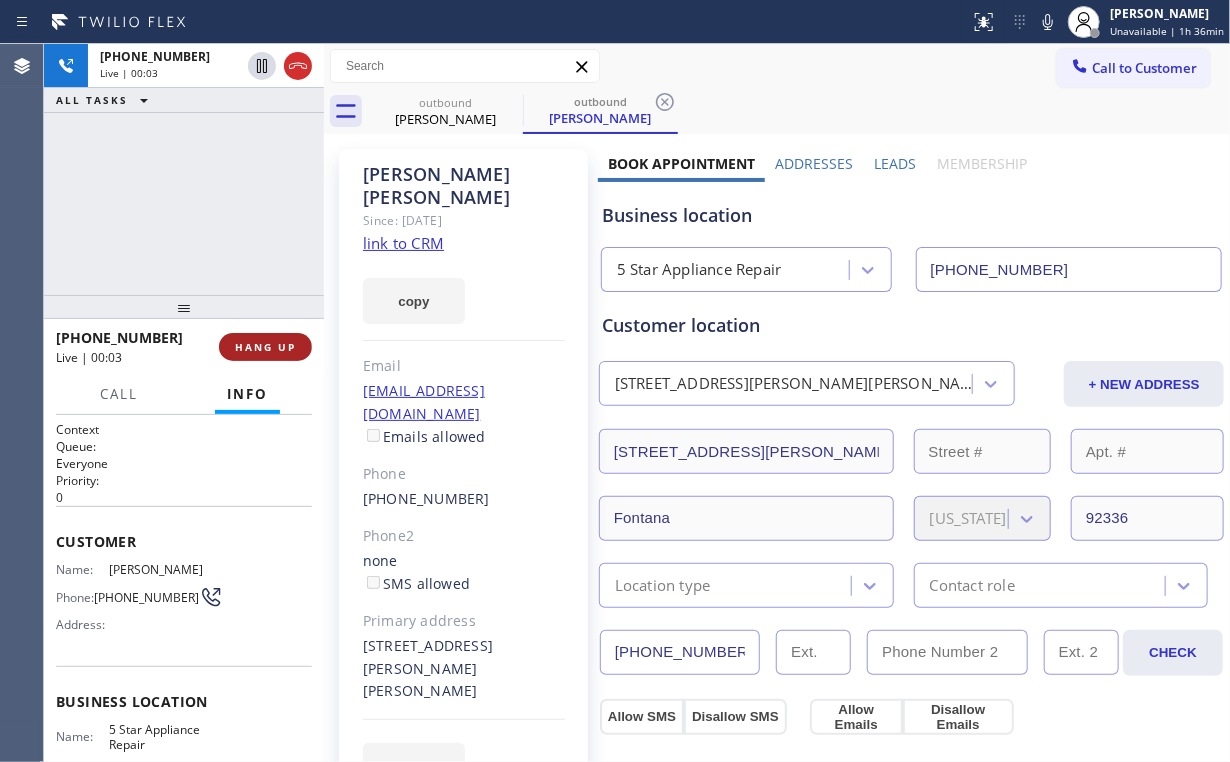 click at bounding box center [184, 307] 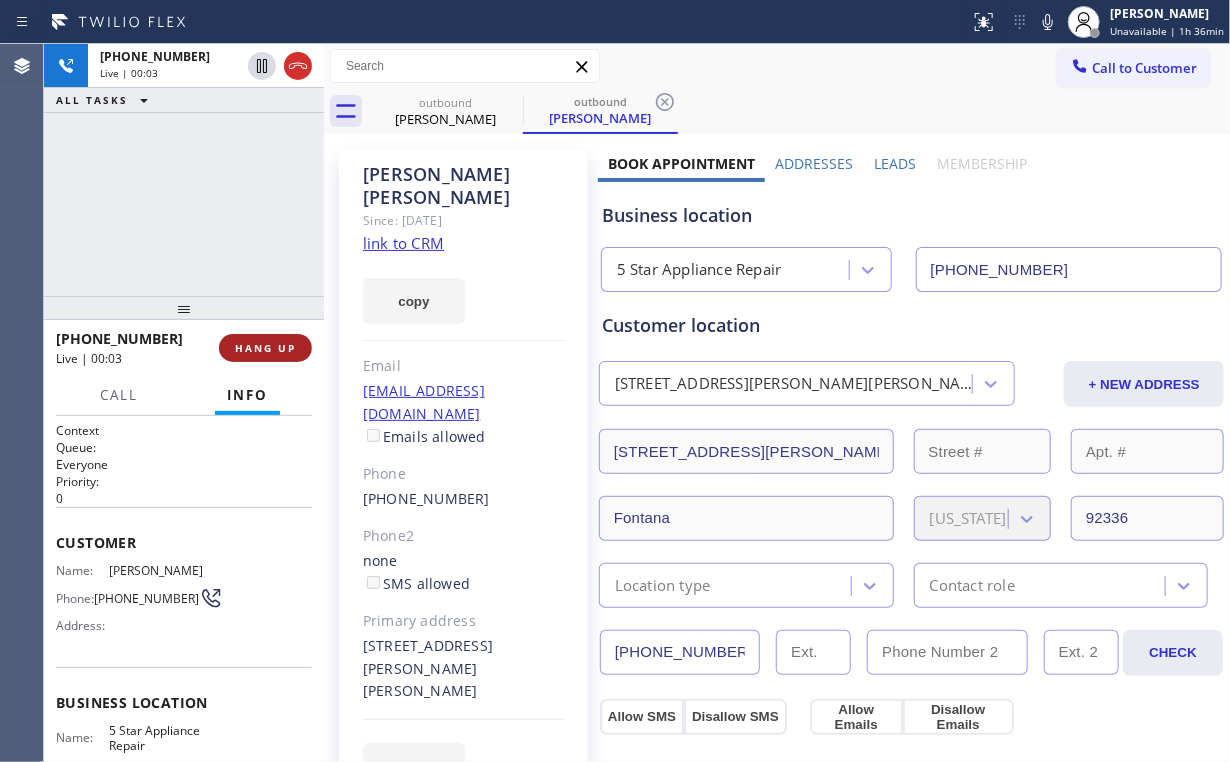 click on "HANG UP" at bounding box center [265, 348] 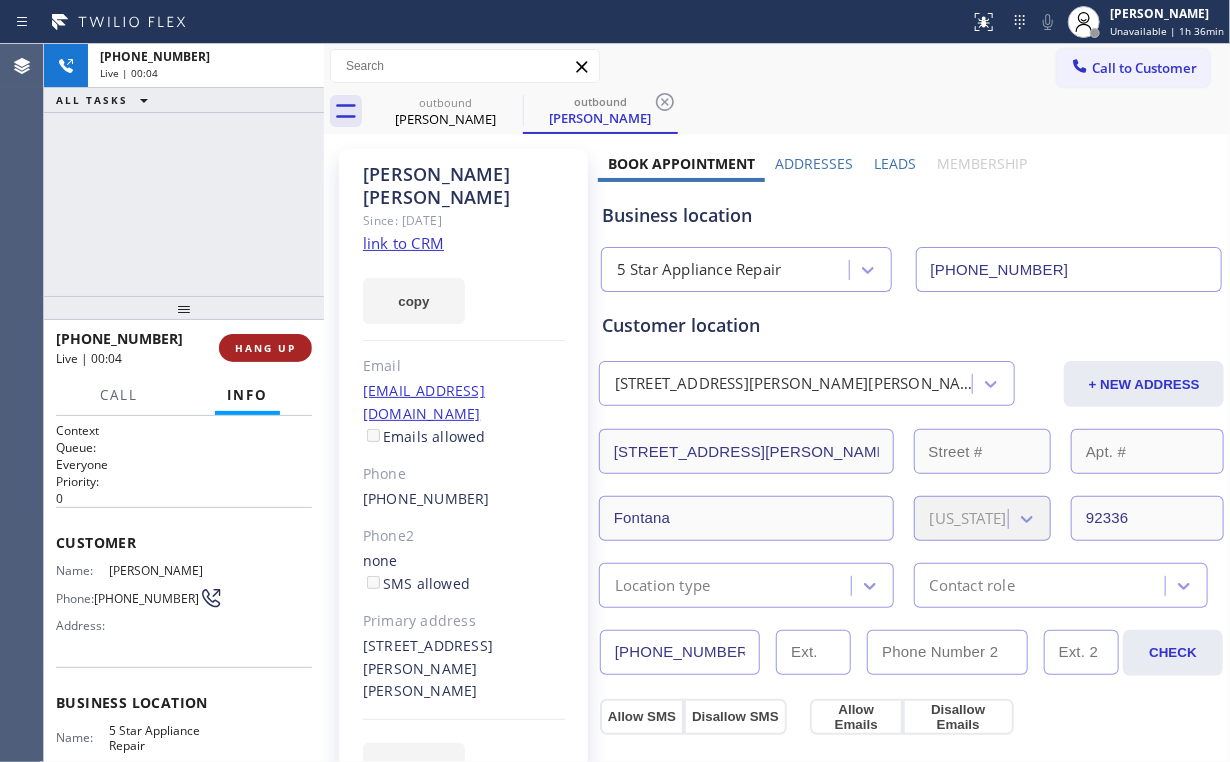 click on "HANG UP" at bounding box center (265, 348) 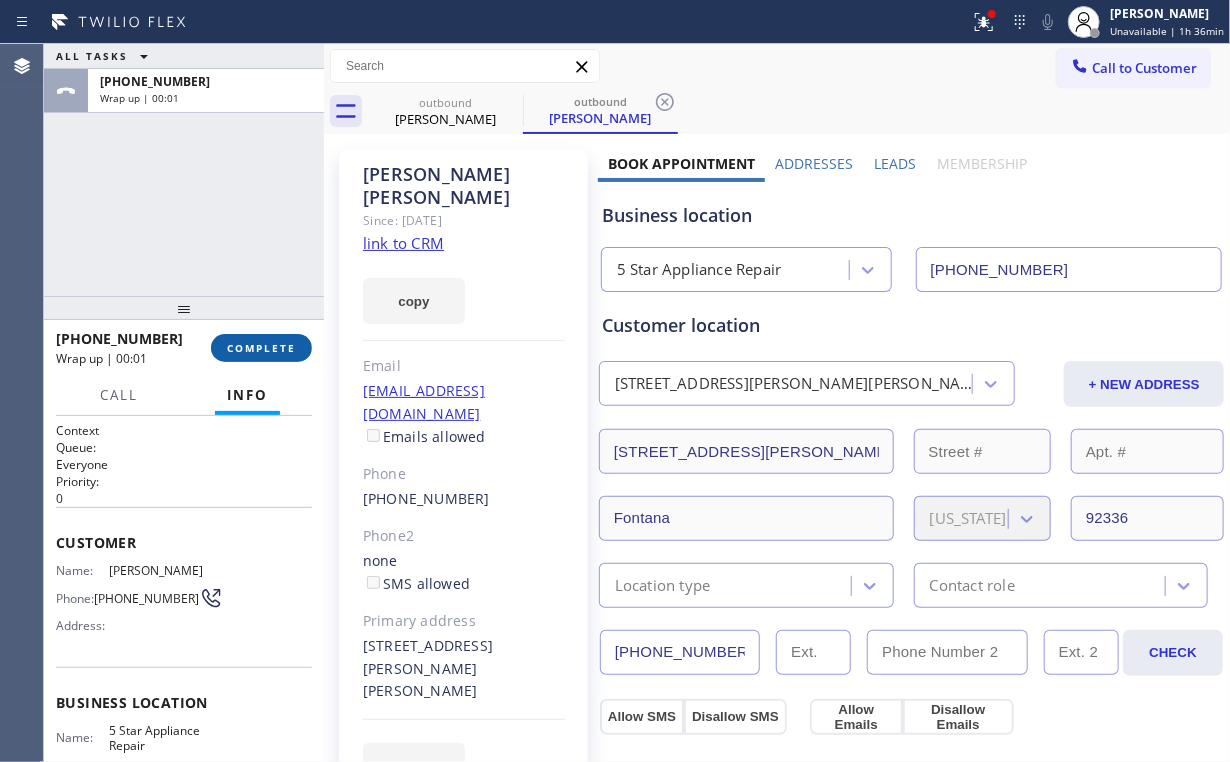 click on "COMPLETE" at bounding box center (261, 348) 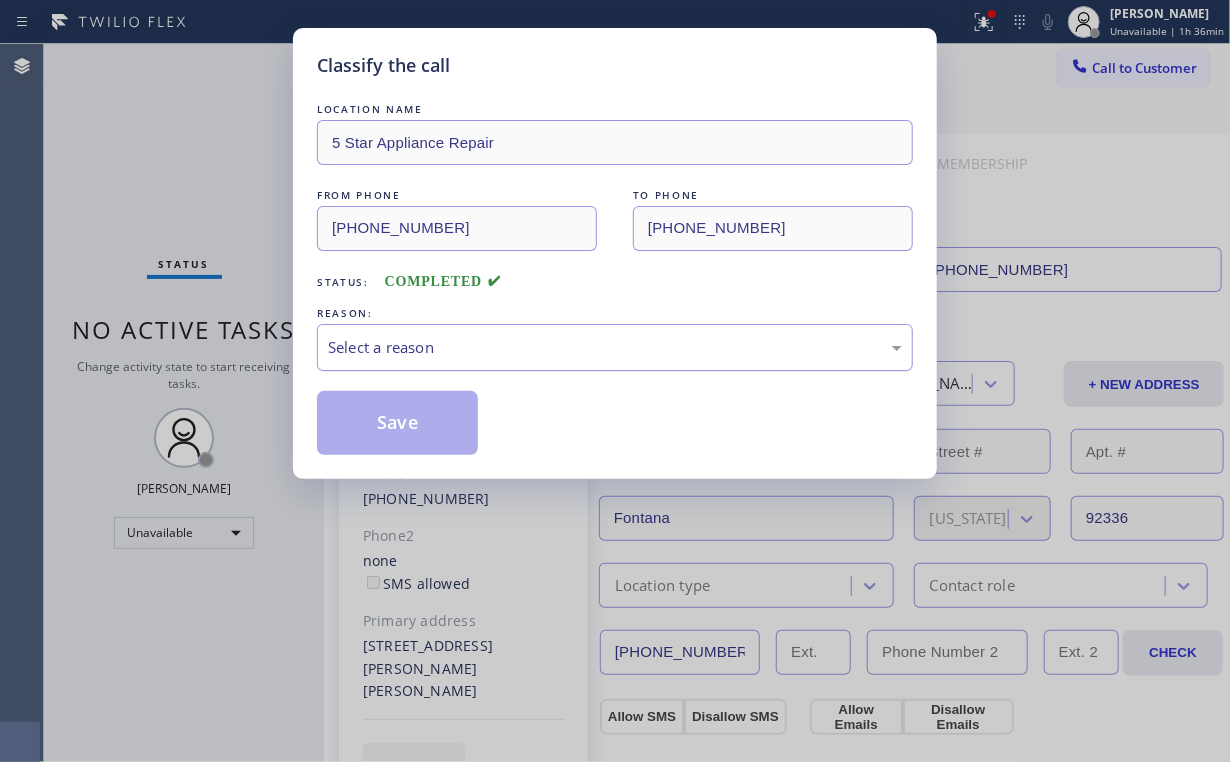 click on "Select a reason" at bounding box center [615, 347] 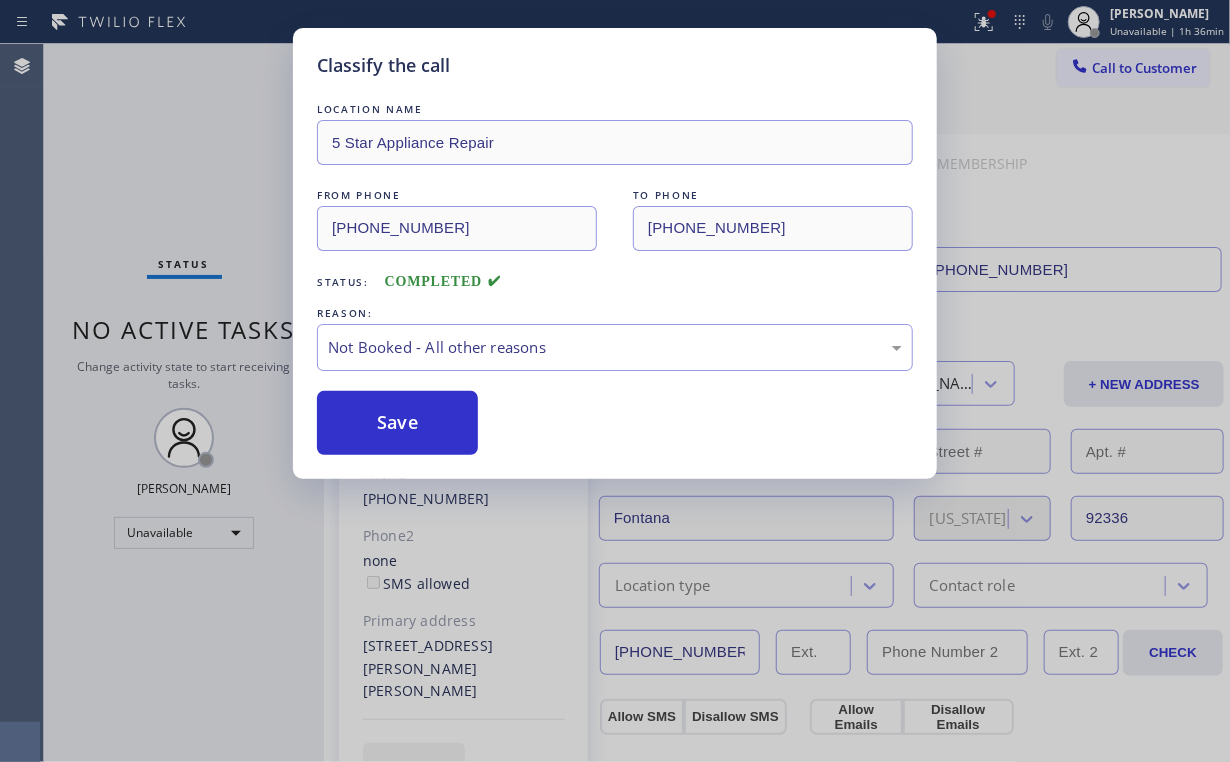 drag, startPoint x: 397, startPoint y: 417, endPoint x: 157, endPoint y: 68, distance: 423.55756 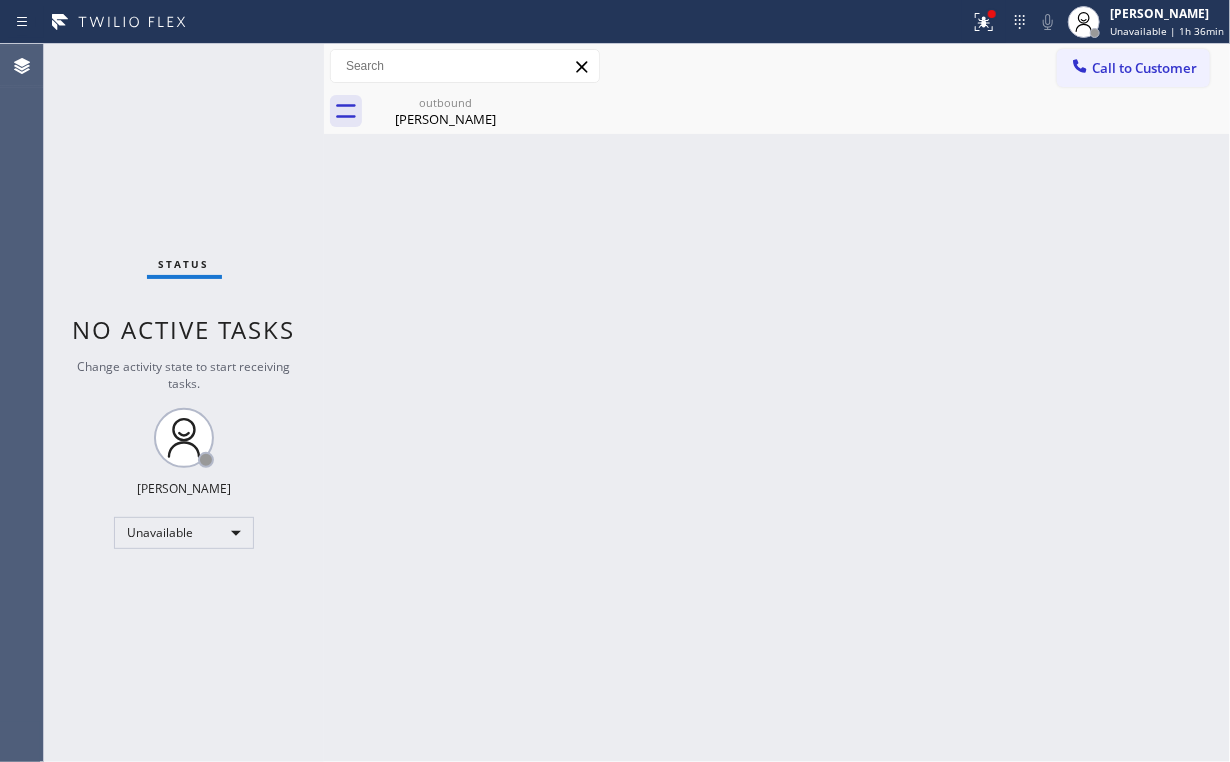 drag, startPoint x: 980, startPoint y: 24, endPoint x: 977, endPoint y: 69, distance: 45.099888 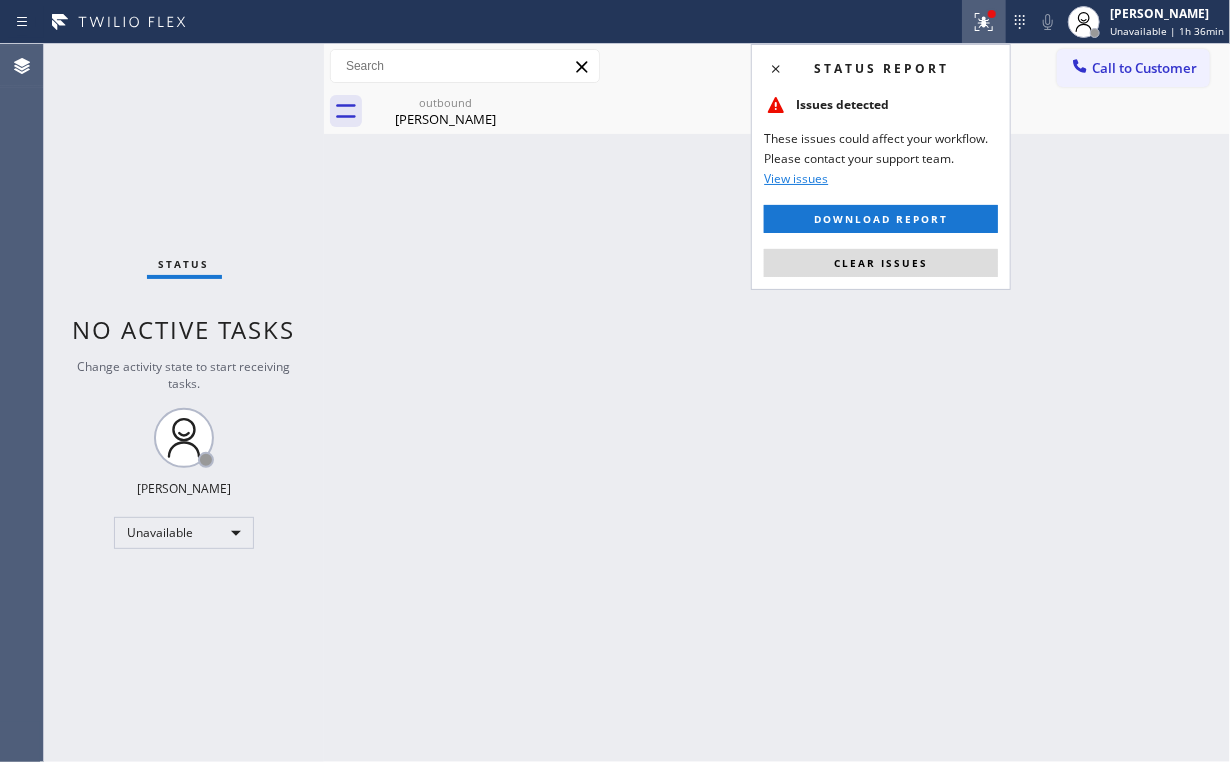 click on "Clear issues" at bounding box center [881, 263] 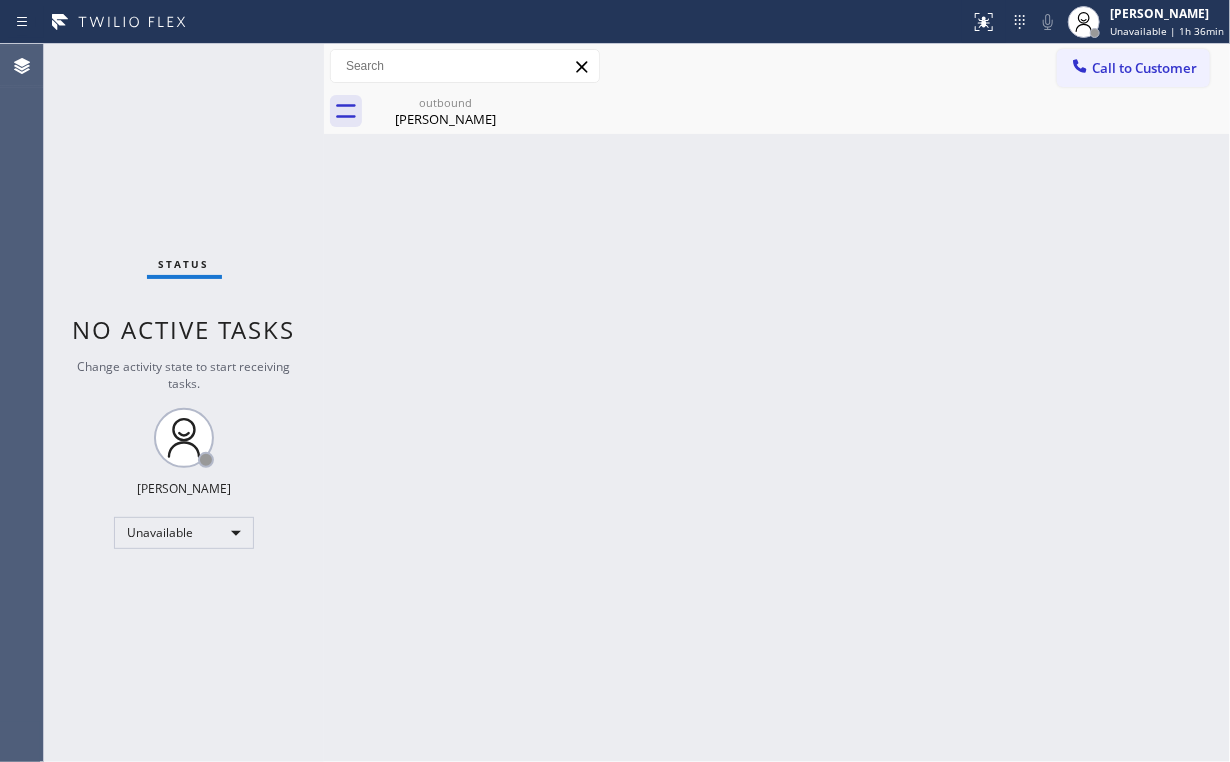 click on "Back to Dashboard Change Sender ID Customers Technicians Select a contact Outbound call Location Search location Your caller id phone number Customer number Call Customer info Name   Phone none Address none Change Sender ID HVAC [PHONE_NUMBER] 5 Star Appliance [PHONE_NUMBER] Appliance Repair [PHONE_NUMBER] Plumbing [PHONE_NUMBER] Air Duct Cleaning [PHONE_NUMBER]  Electricians [PHONE_NUMBER] Cancel Change Check personal SMS Reset Change outbound [PERSON_NAME] Call to Customer Outbound call Location 5 Star Appliance Repair Your caller id phone number [PHONE_NUMBER] Customer number Call Outbound call Technician Search Technician Your caller id phone number Your caller id phone number Call outbound [PERSON_NAME] [PERSON_NAME] Since: [DATE] link to CRM copy Email [EMAIL_ADDRESS][DOMAIN_NAME]  Emails allowed Phone [PHONE_NUMBER] Phone2 none  SMS allowed Primary address  [STREET_ADDRESS][PERSON_NAME][PERSON_NAME] EDIT Outbound call Location 5 Star Appliance Repair Your caller id phone number [PHONE_NUMBER] Customer number Call Benefits" at bounding box center [777, 403] 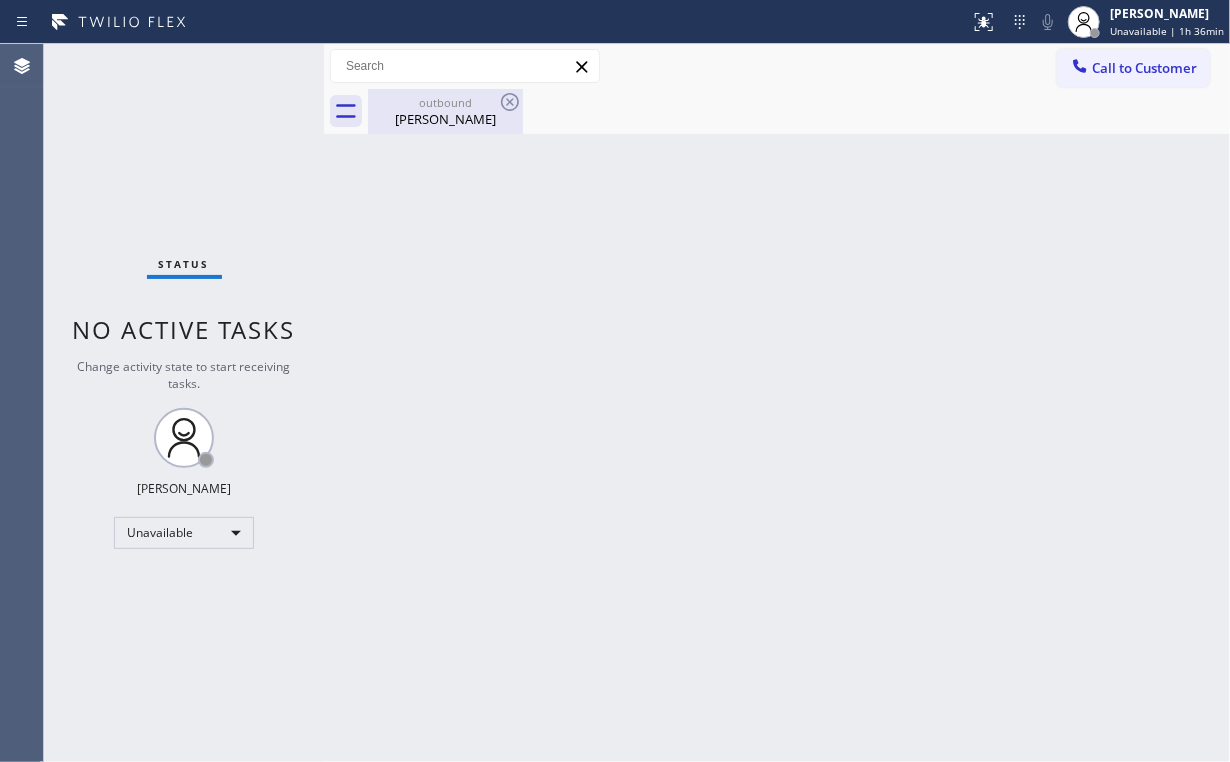 click on "[PERSON_NAME]" at bounding box center [445, 119] 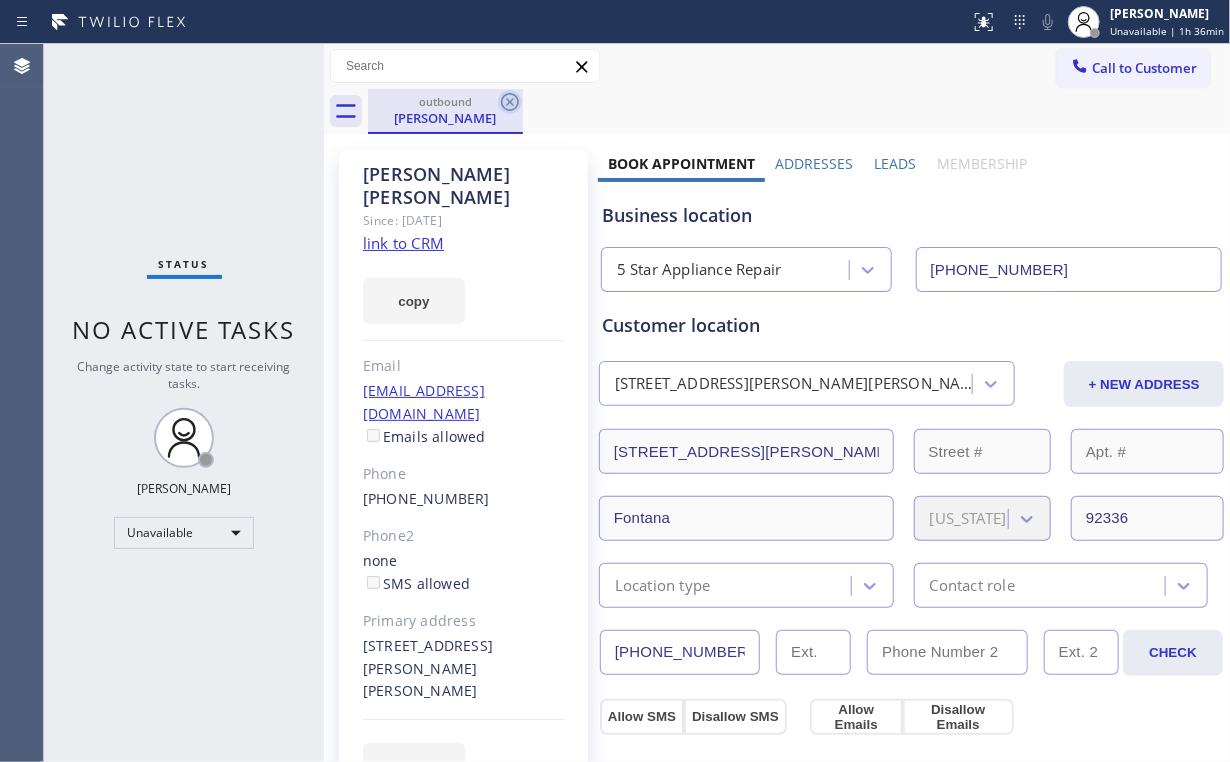 click 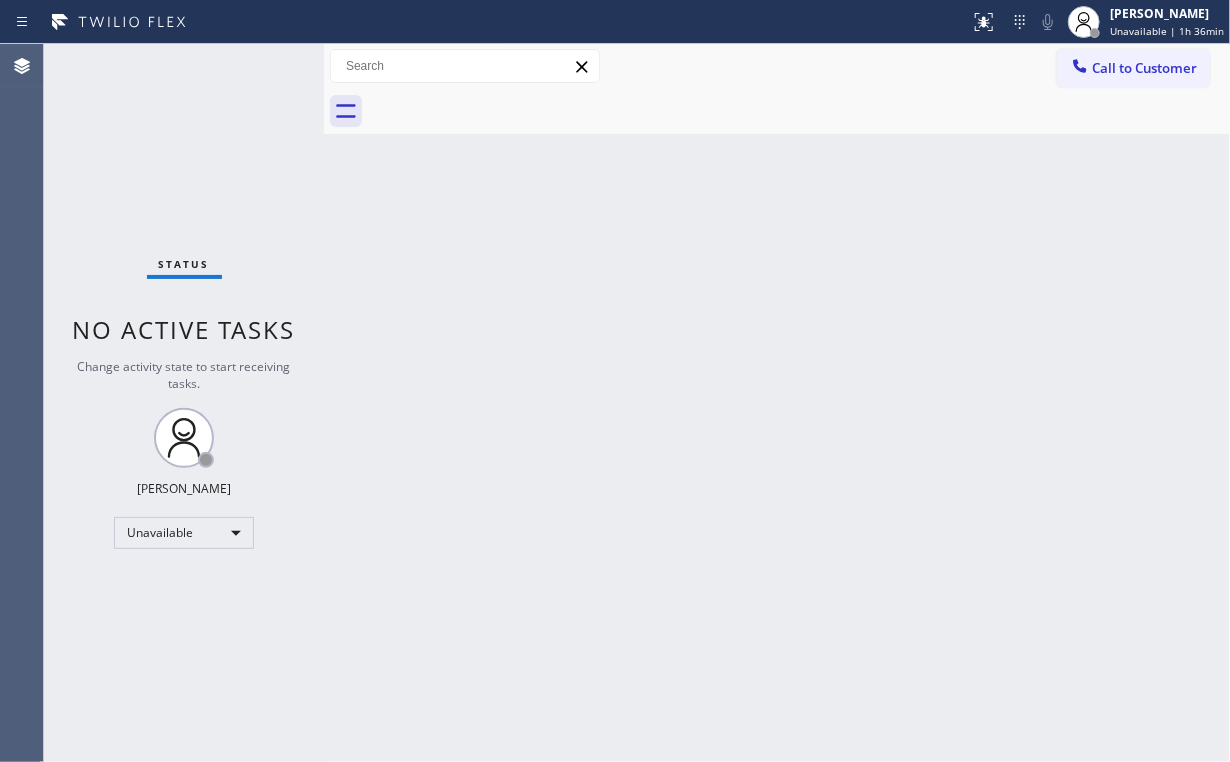 drag, startPoint x: 219, startPoint y: 149, endPoint x: 271, endPoint y: 24, distance: 135.38464 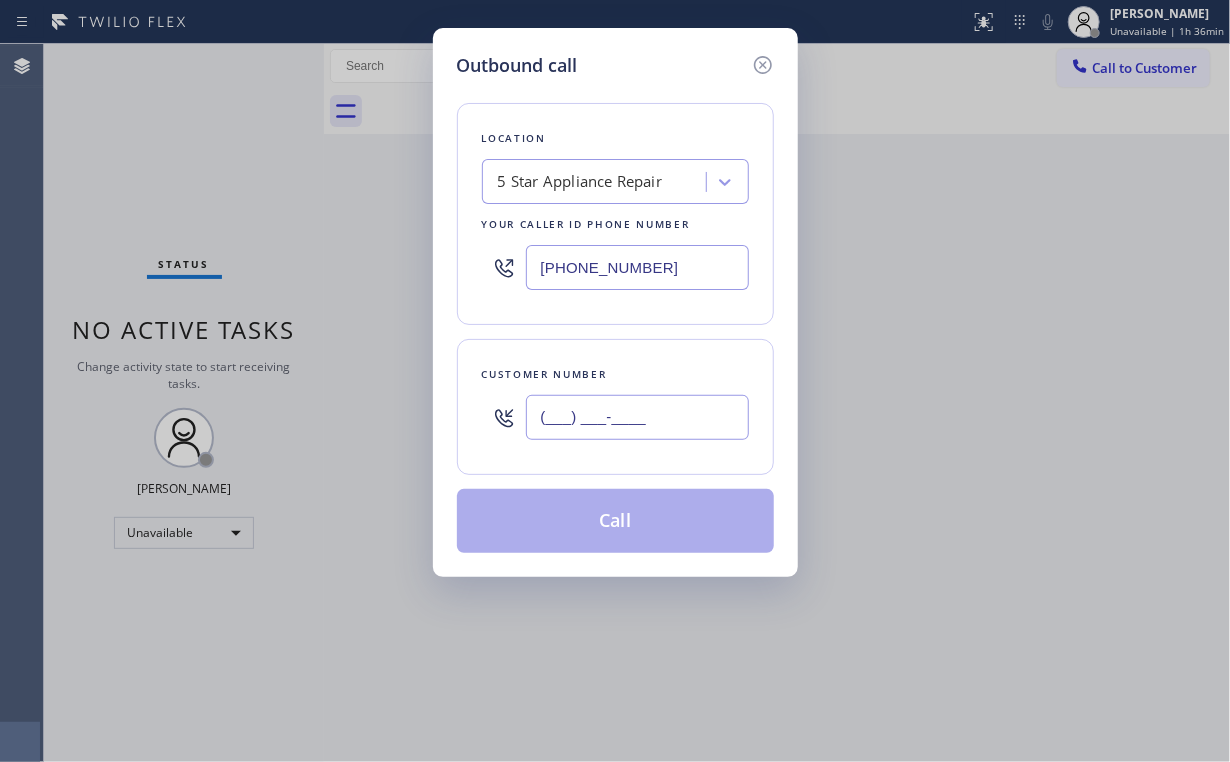 click on "(___) ___-____" at bounding box center [637, 417] 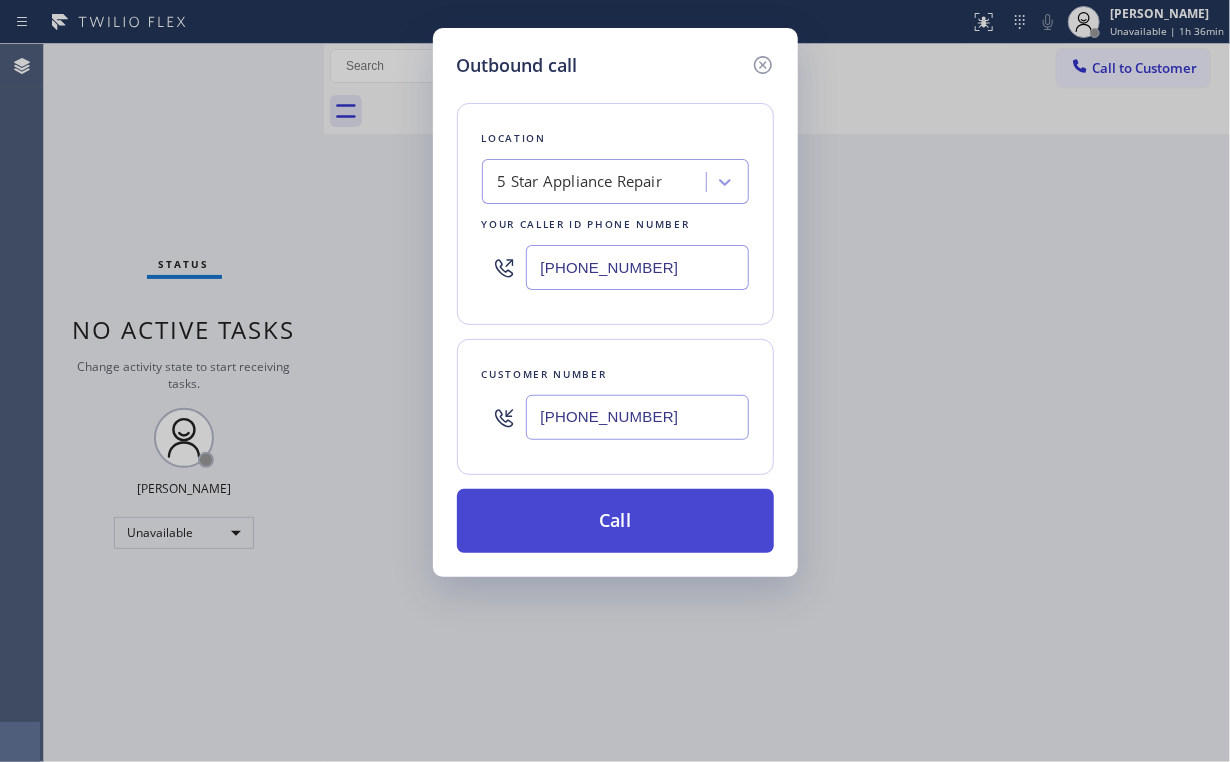 type on "[PHONE_NUMBER]" 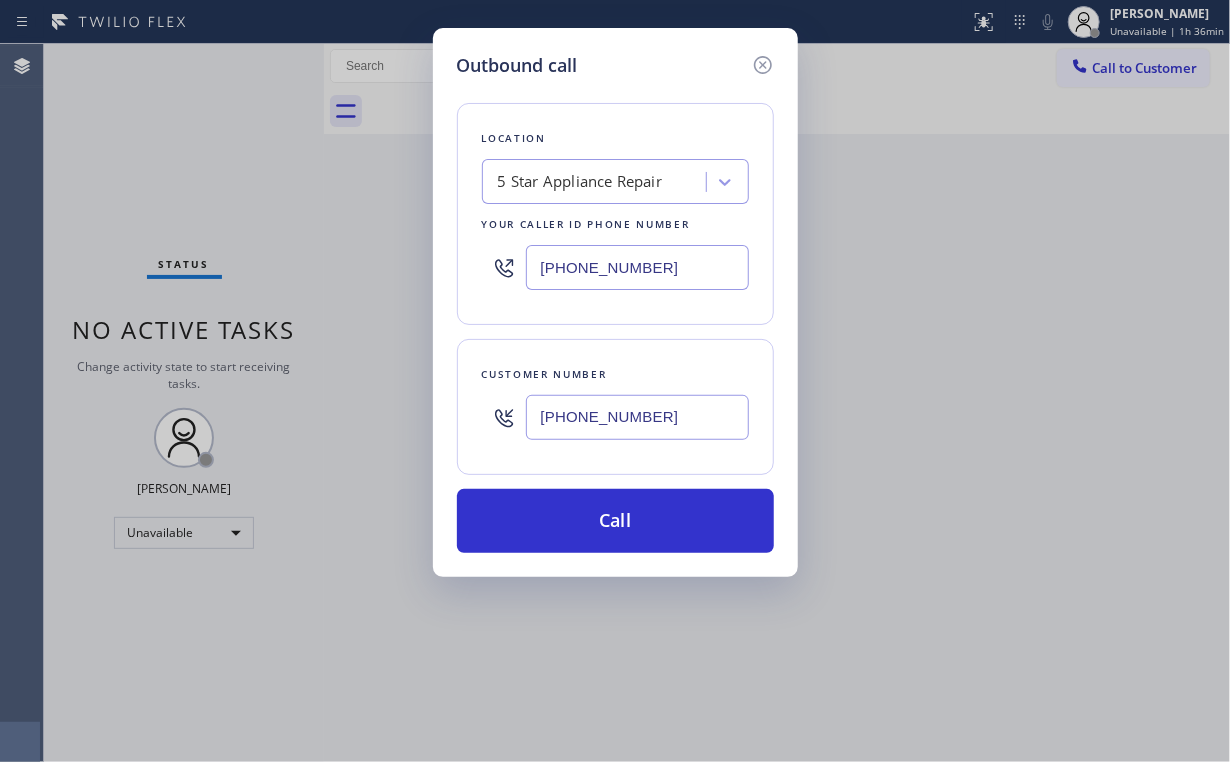 drag, startPoint x: 615, startPoint y: 517, endPoint x: 564, endPoint y: 714, distance: 203.49448 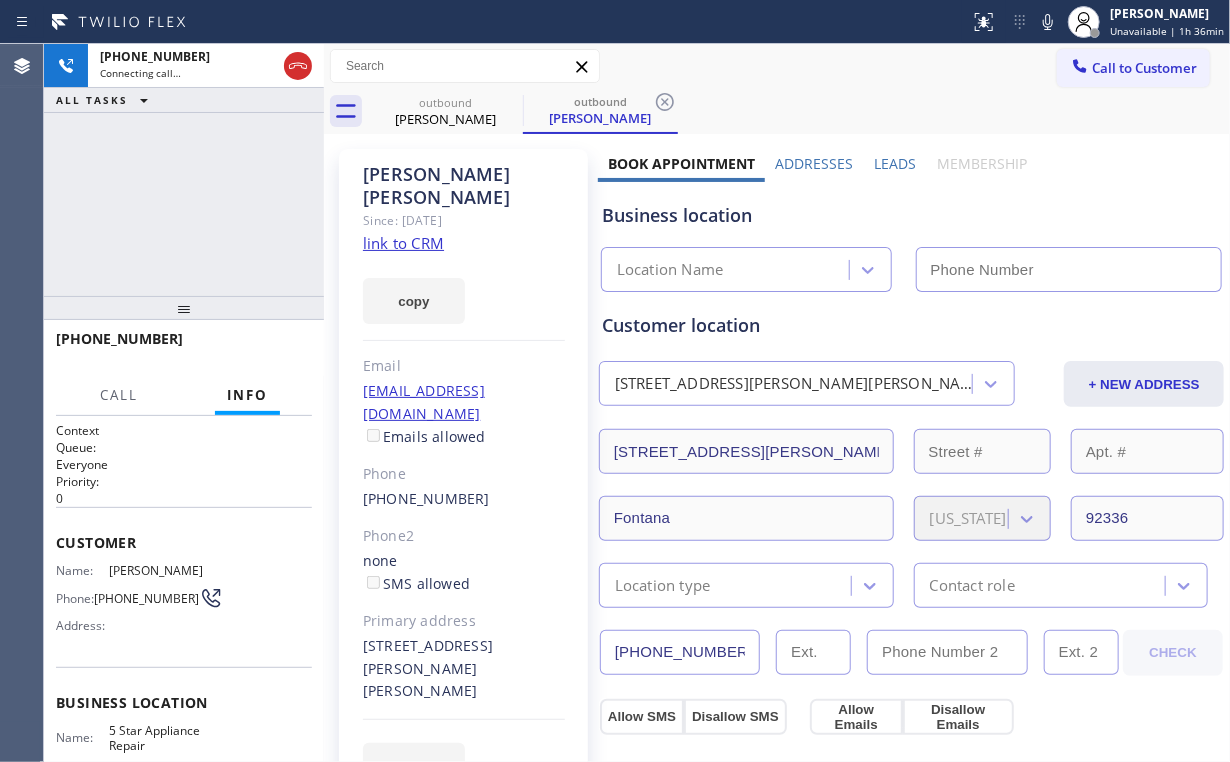 click on "[PHONE_NUMBER] Connecting call… ALL TASKS ALL TASKS ACTIVE TASKS TASKS IN WRAP UP" at bounding box center [184, 170] 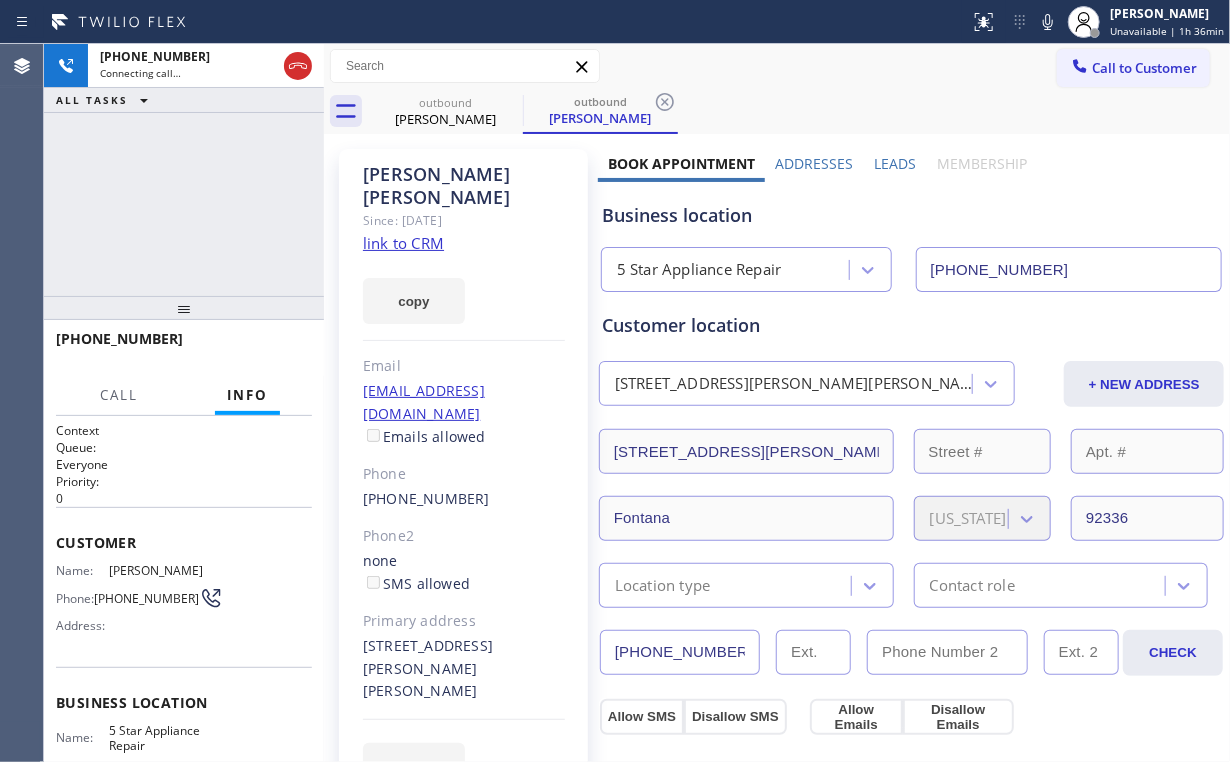 drag, startPoint x: 152, startPoint y: 199, endPoint x: 218, endPoint y: 200, distance: 66.007576 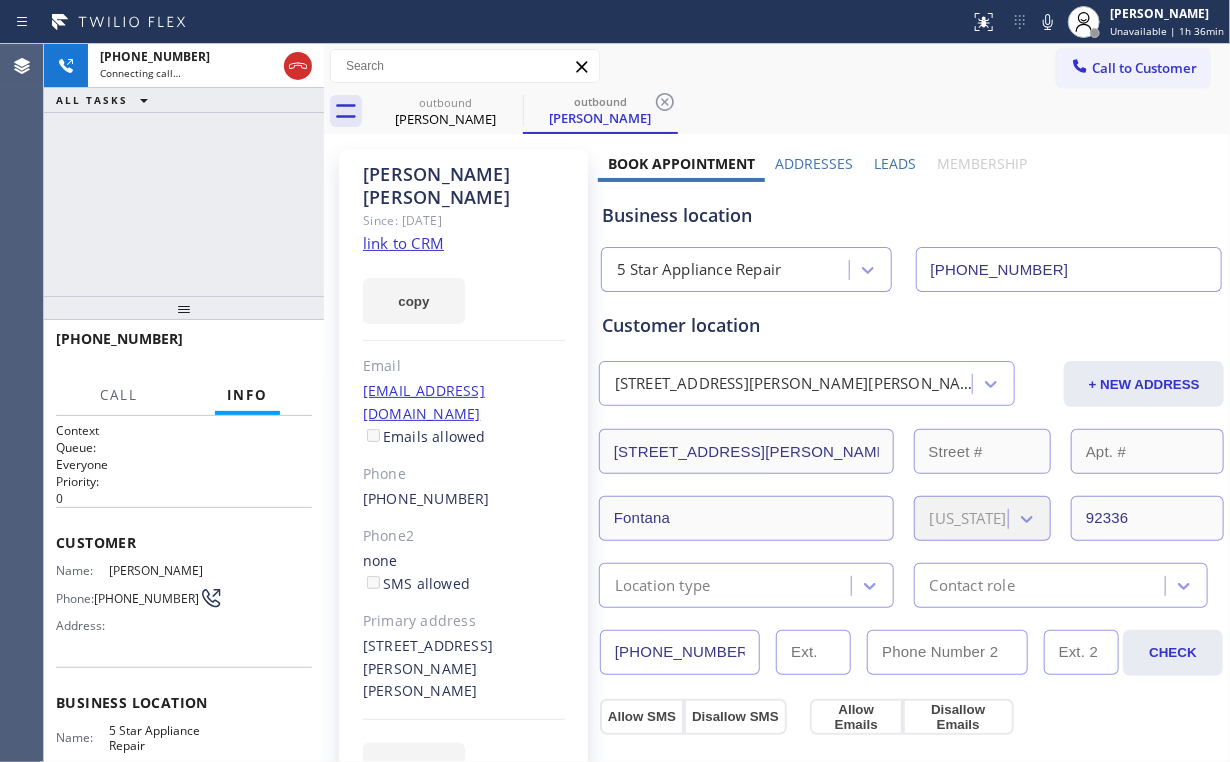 click on "[PHONE_NUMBER] Connecting call… ALL TASKS ALL TASKS ACTIVE TASKS TASKS IN WRAP UP" at bounding box center [184, 170] 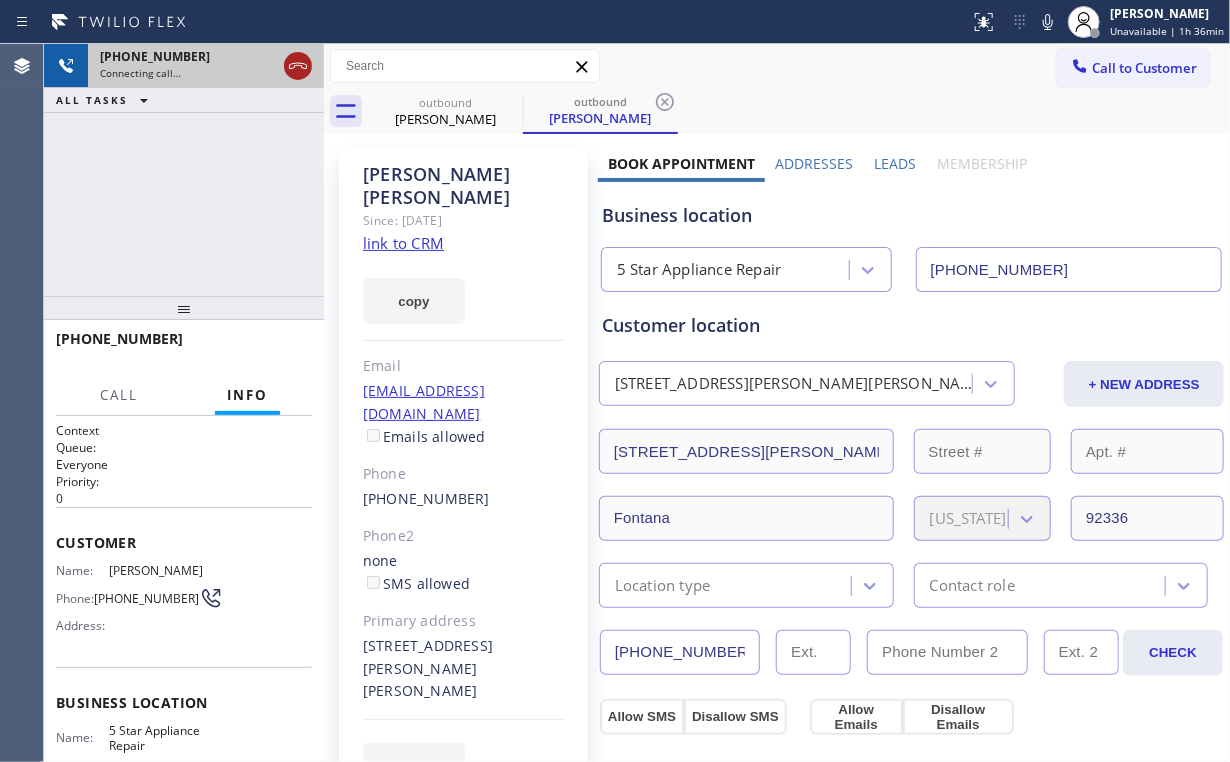 click 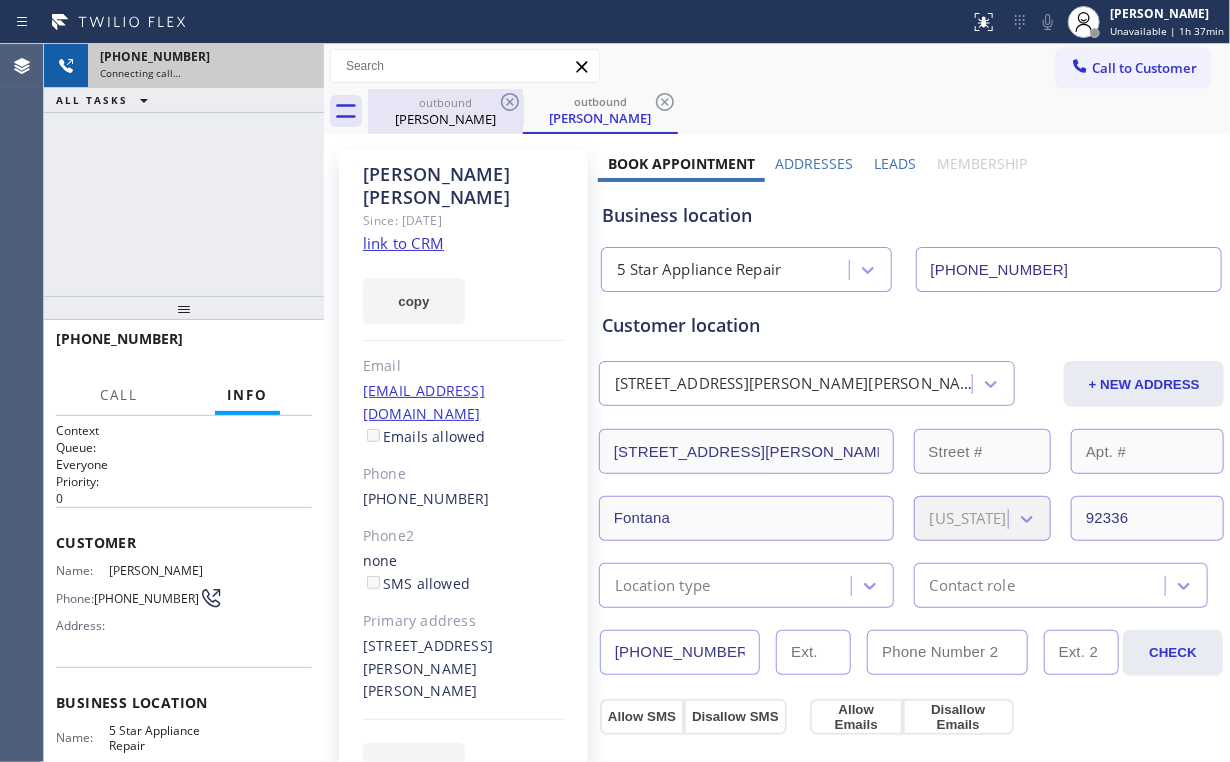 click on "outbound" at bounding box center (445, 102) 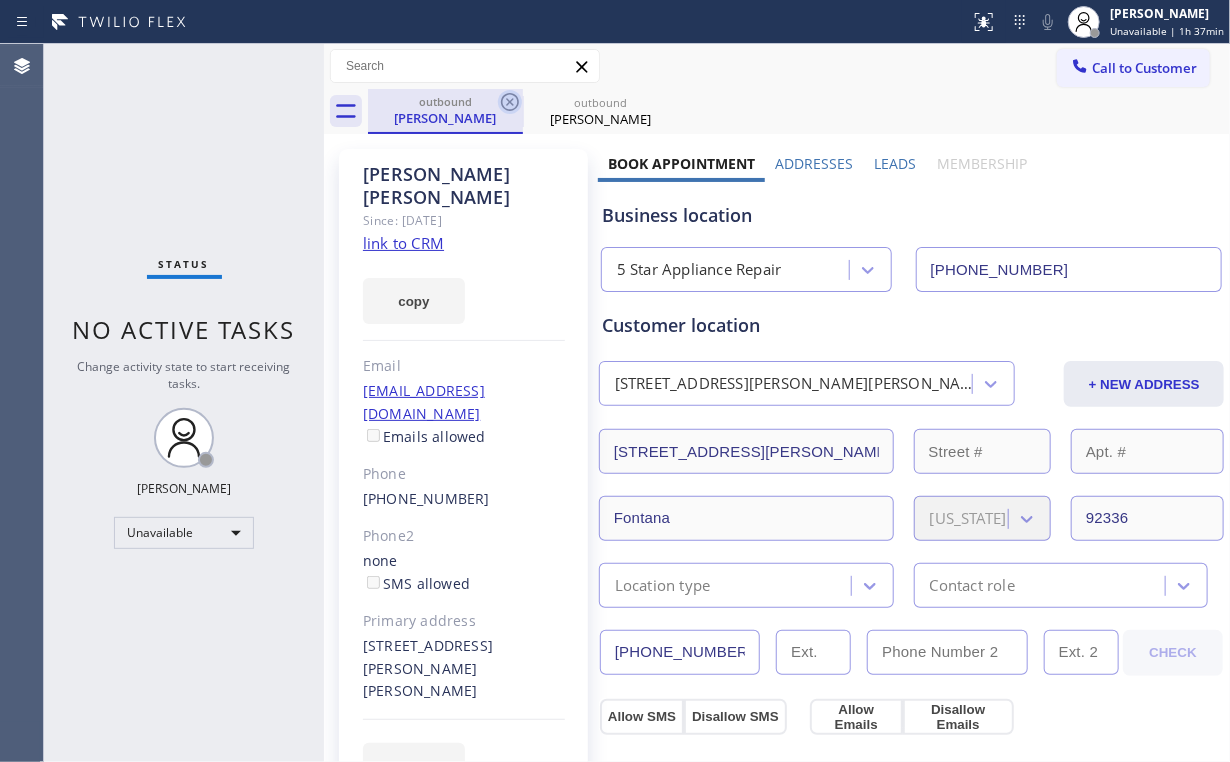 click 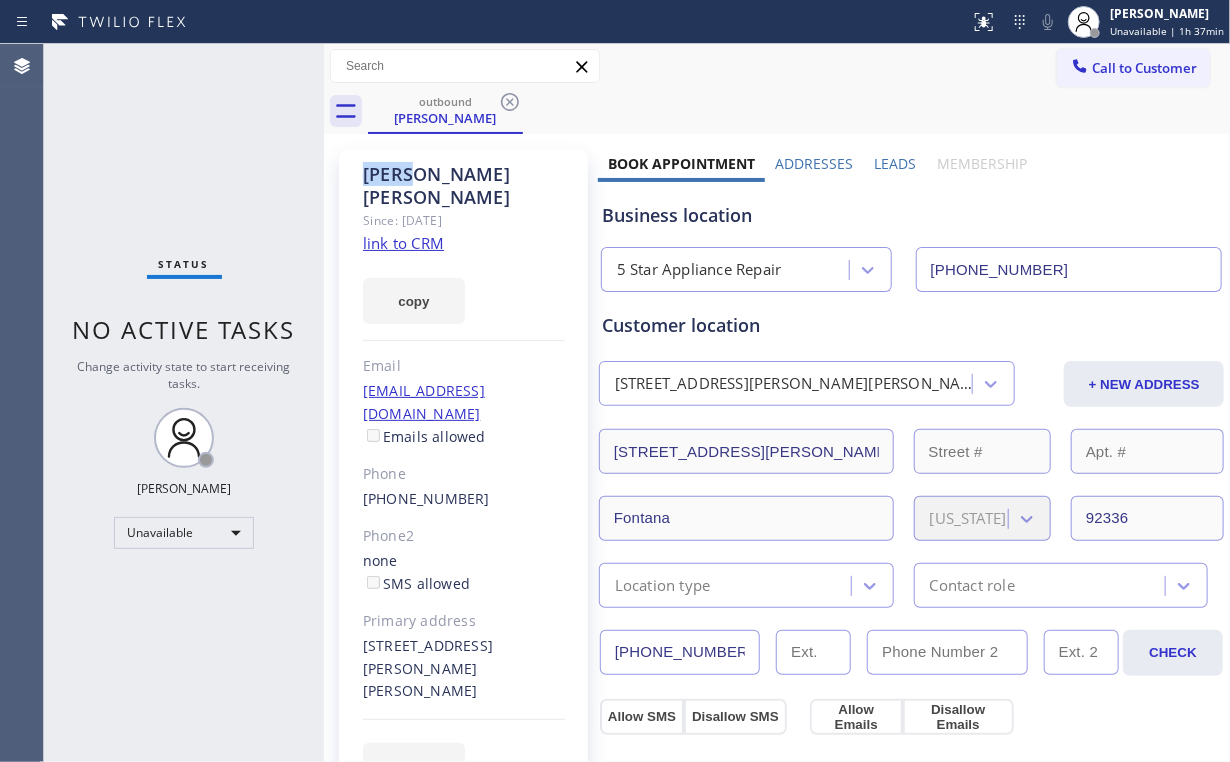 click 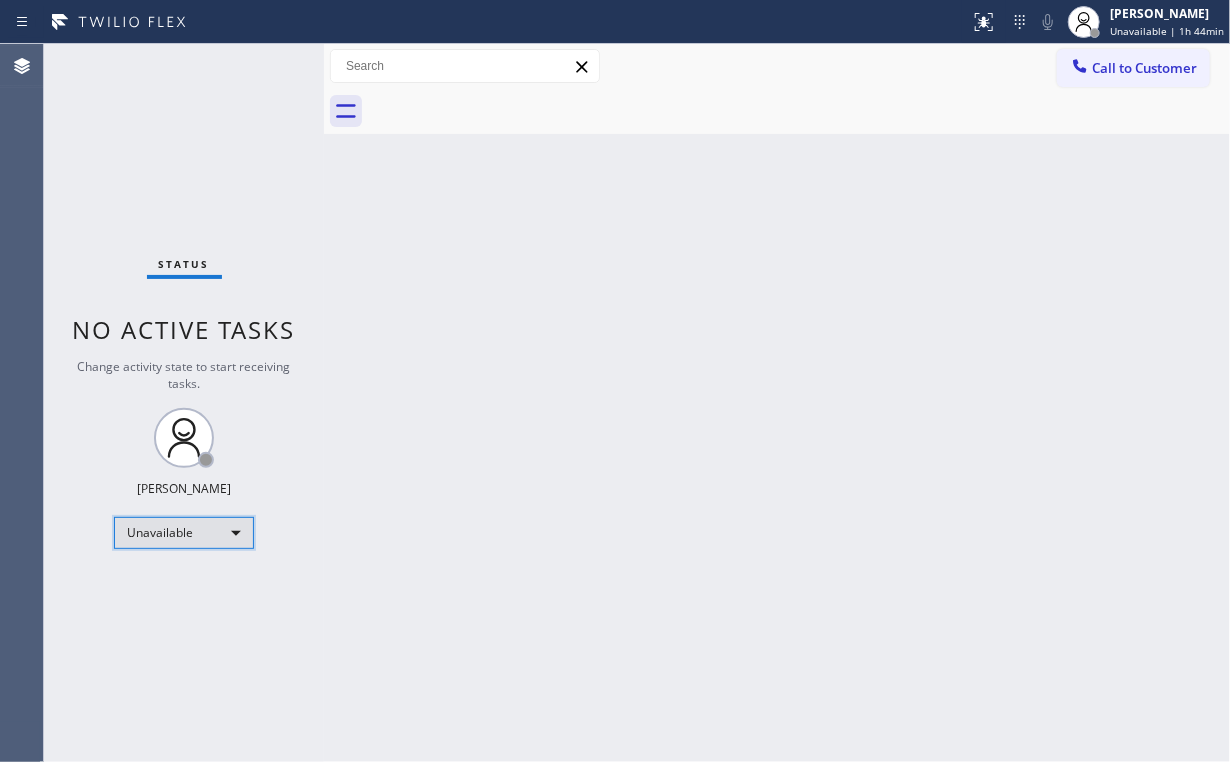 click on "Unavailable" at bounding box center (184, 533) 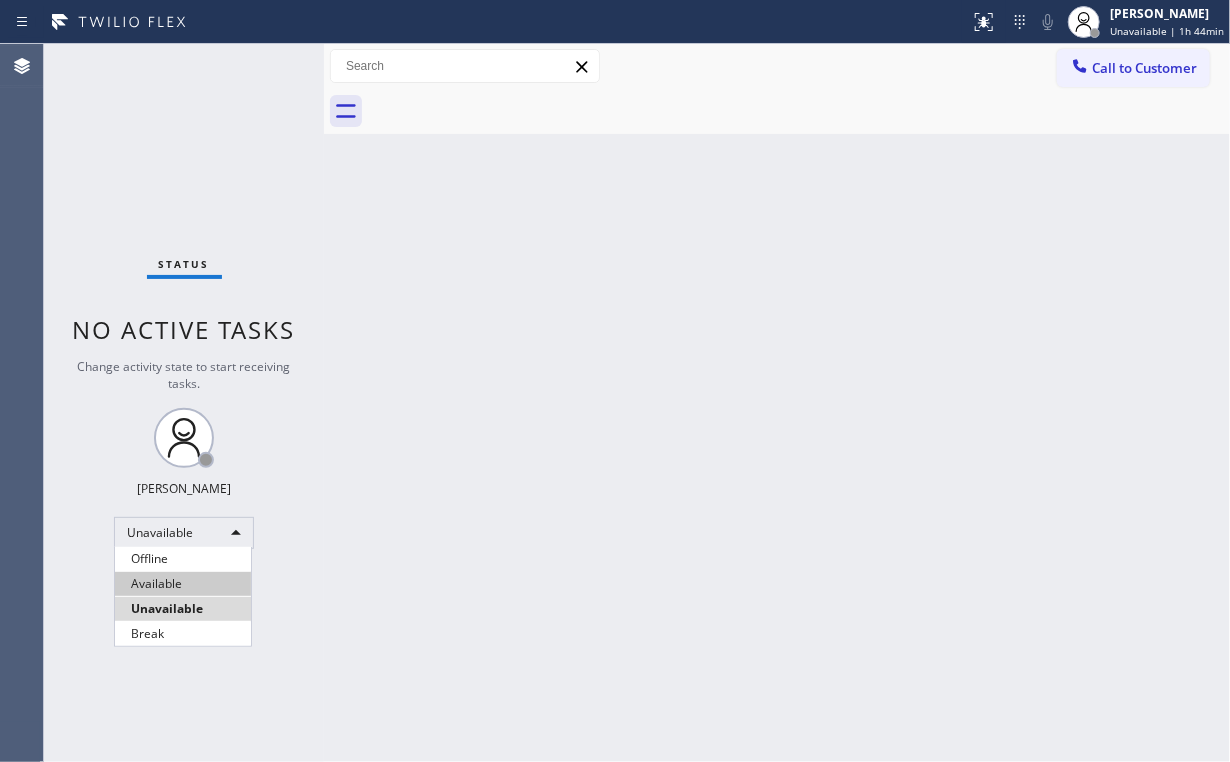 click on "Available" at bounding box center [183, 584] 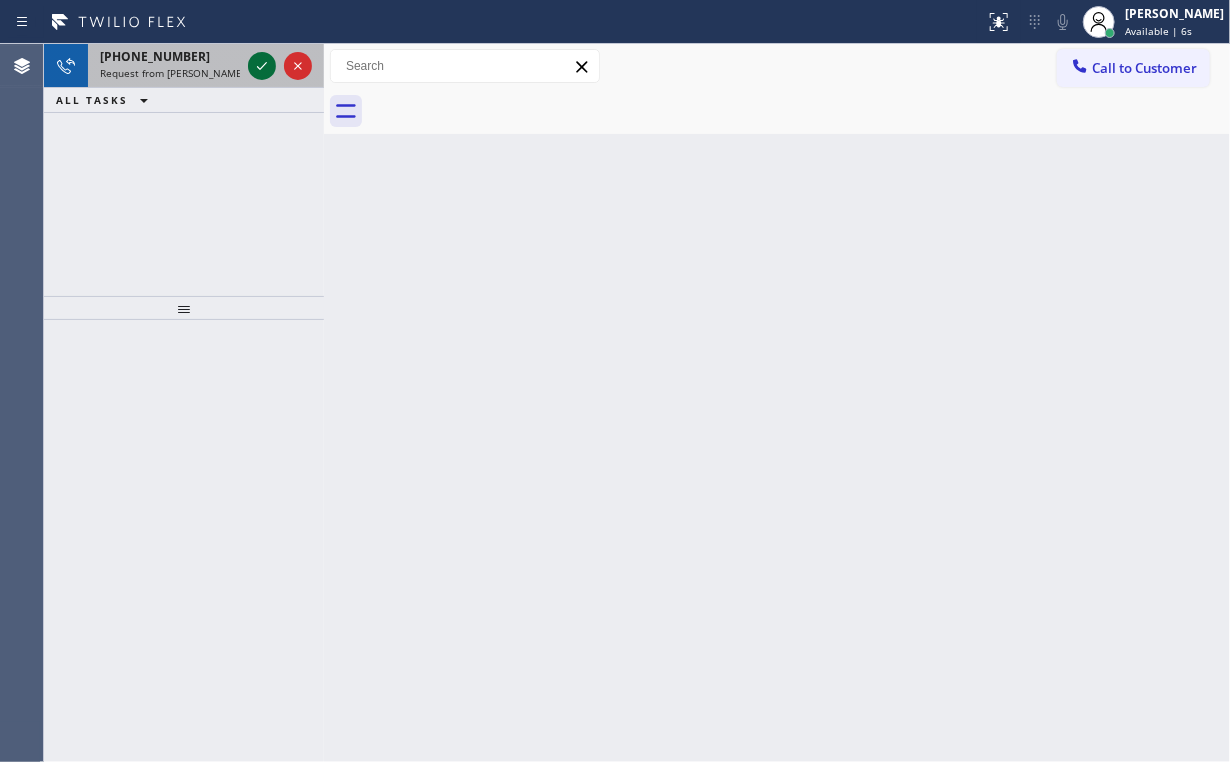 click 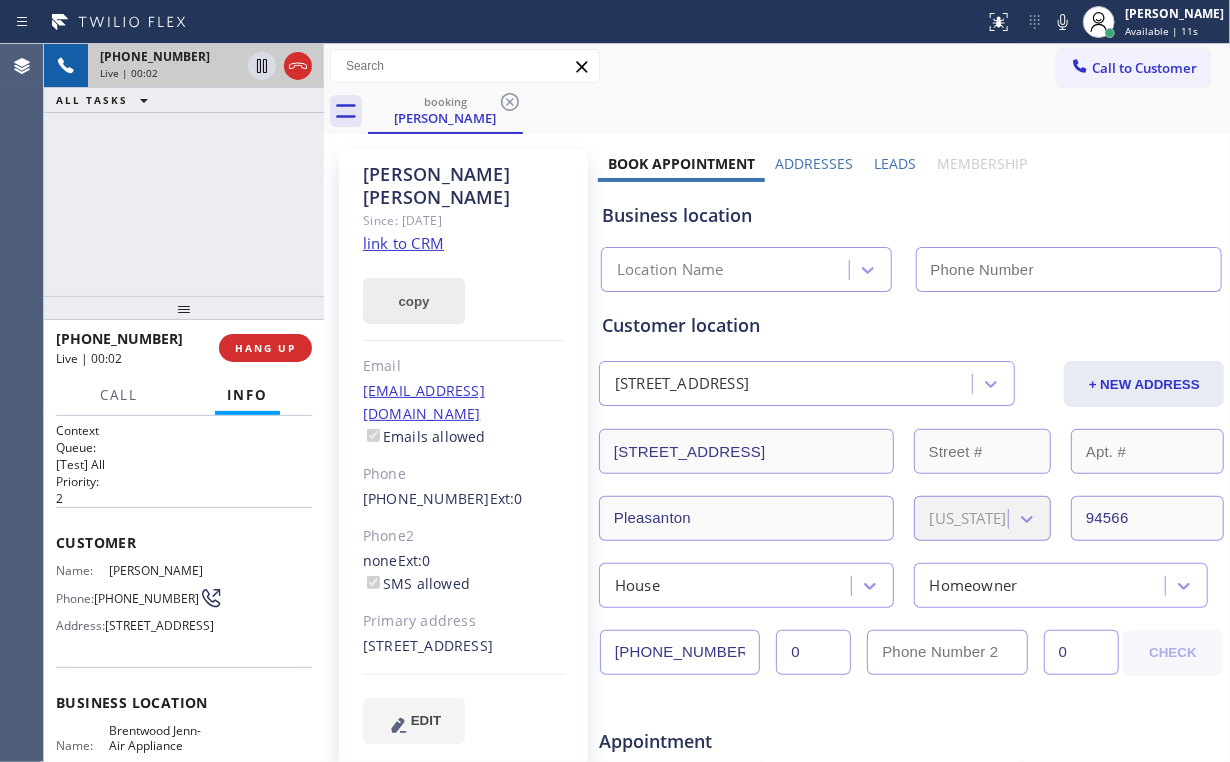 type on "[PHONE_NUMBER]" 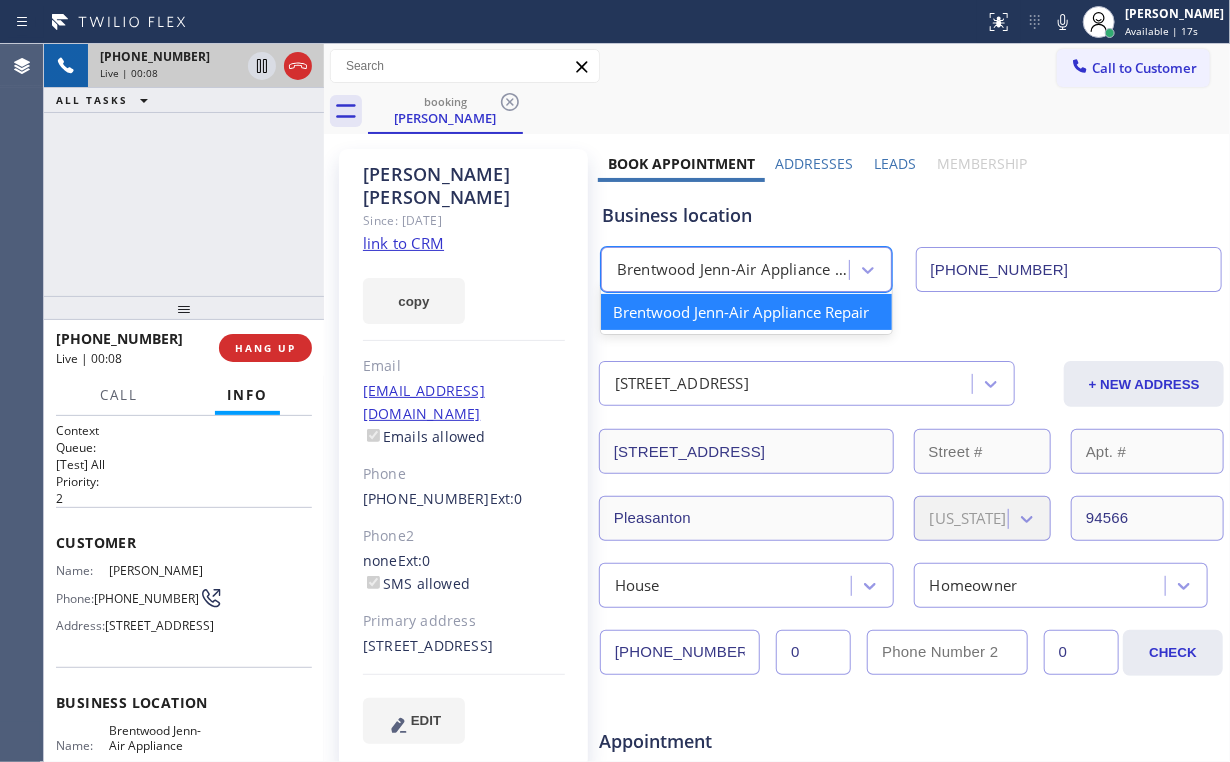 click on "Brentwood Jenn-Air Appliance Repair" at bounding box center (734, 270) 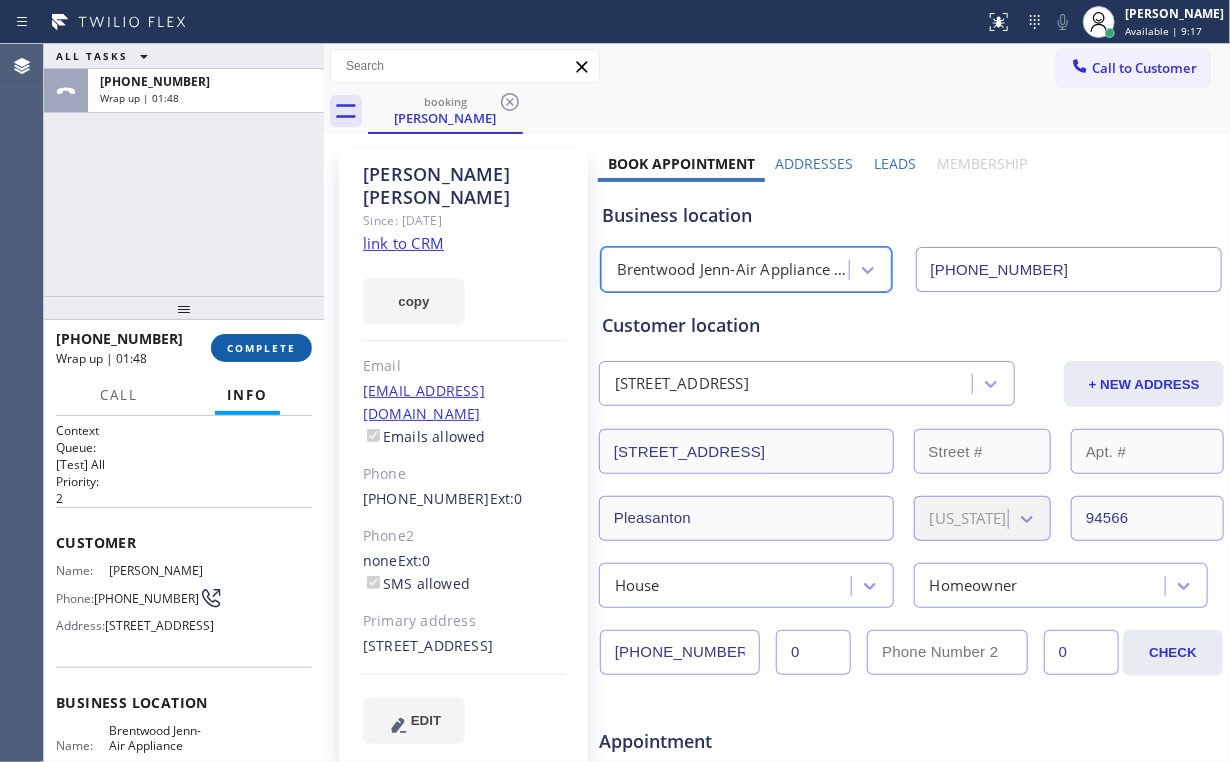 click on "COMPLETE" at bounding box center (261, 348) 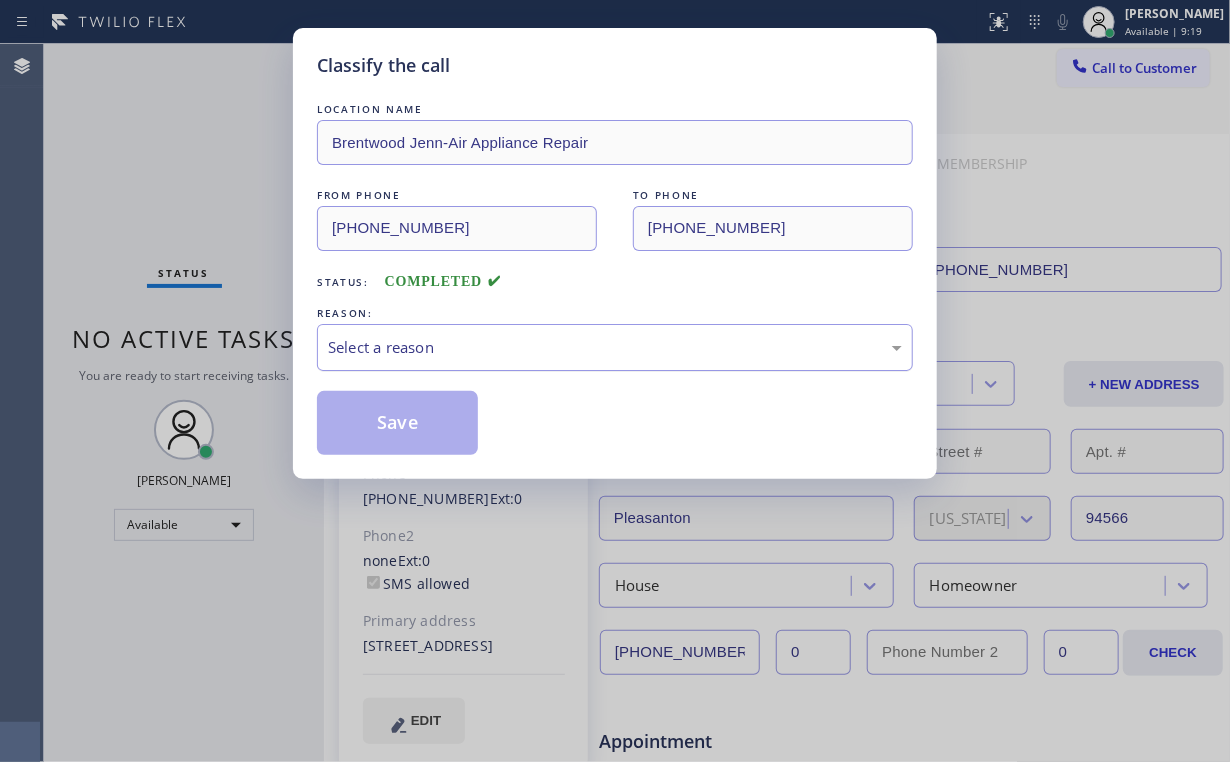 click on "Select a reason" at bounding box center (615, 347) 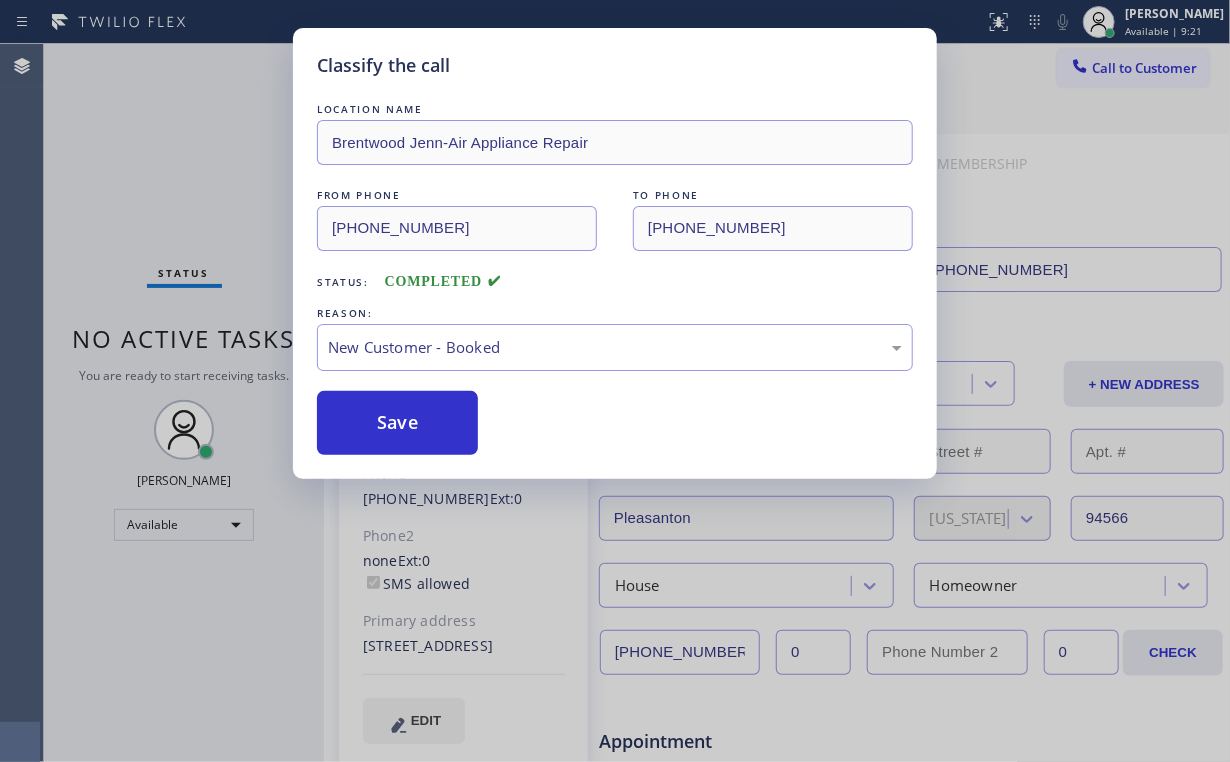 drag, startPoint x: 395, startPoint y: 420, endPoint x: 224, endPoint y: 222, distance: 261.61996 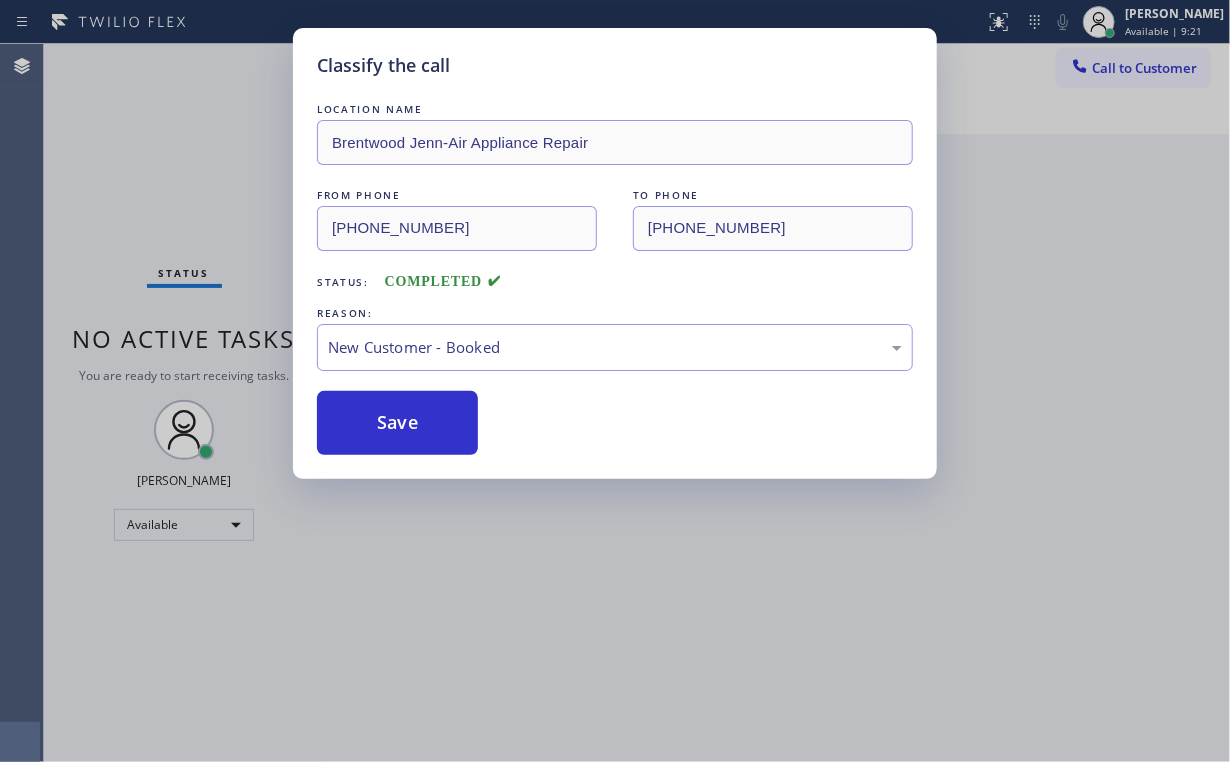 click on "Classify the call LOCATION NAME Brentwood Jenn-Air Appliance Repair FROM PHONE [PHONE_NUMBER] TO PHONE [PHONE_NUMBER] Status: COMPLETED REASON: New Customer - Booked Save" at bounding box center [615, 381] 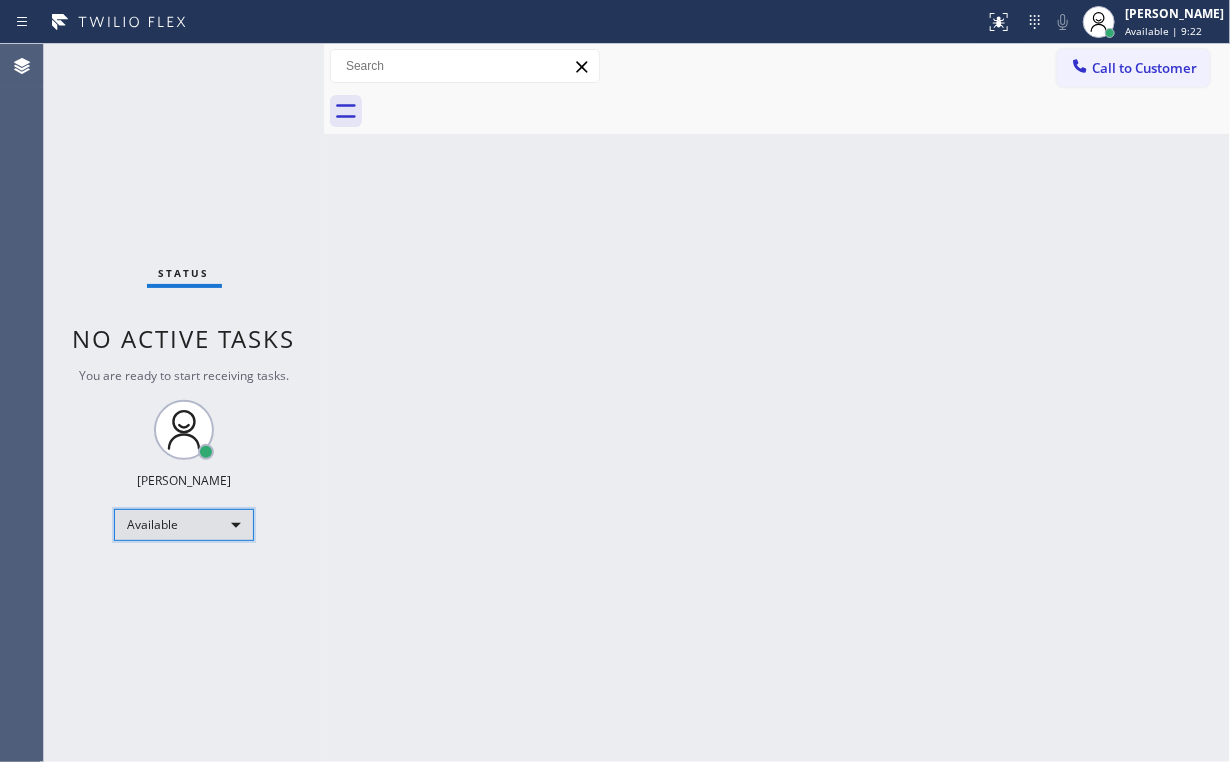 click on "Available" at bounding box center (184, 525) 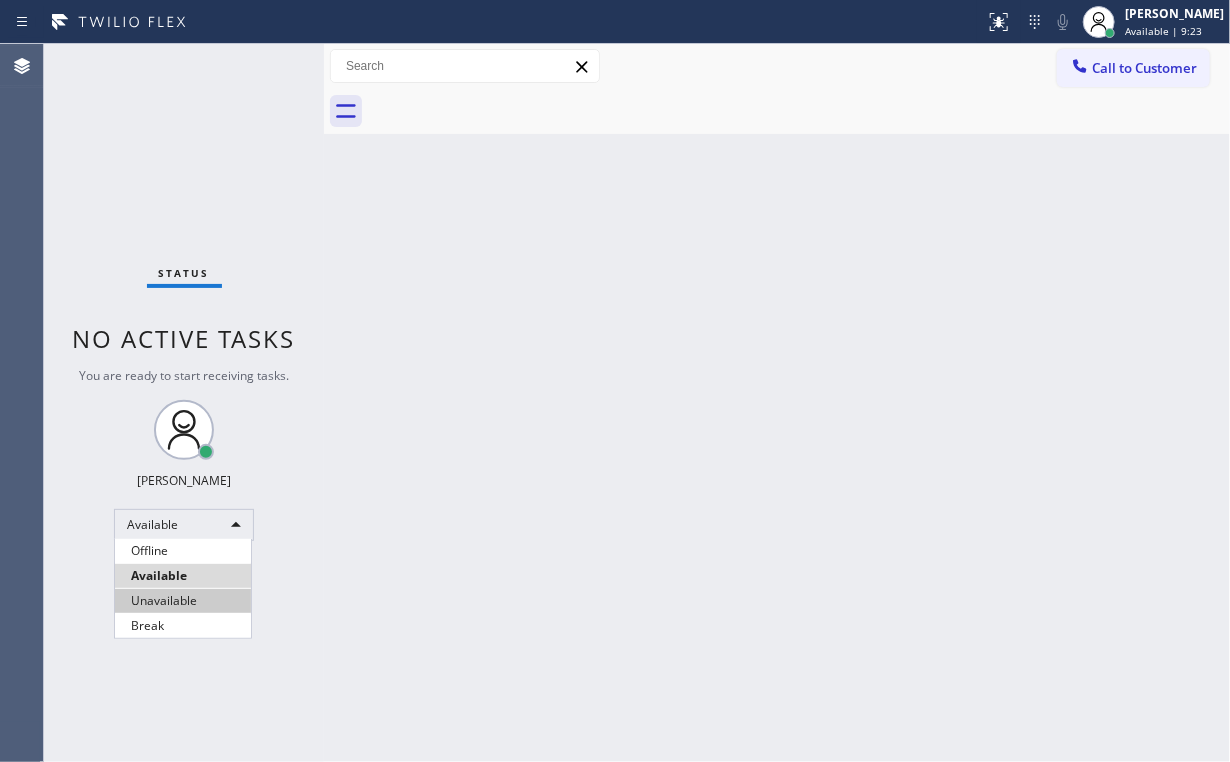 click on "Unavailable" at bounding box center (183, 601) 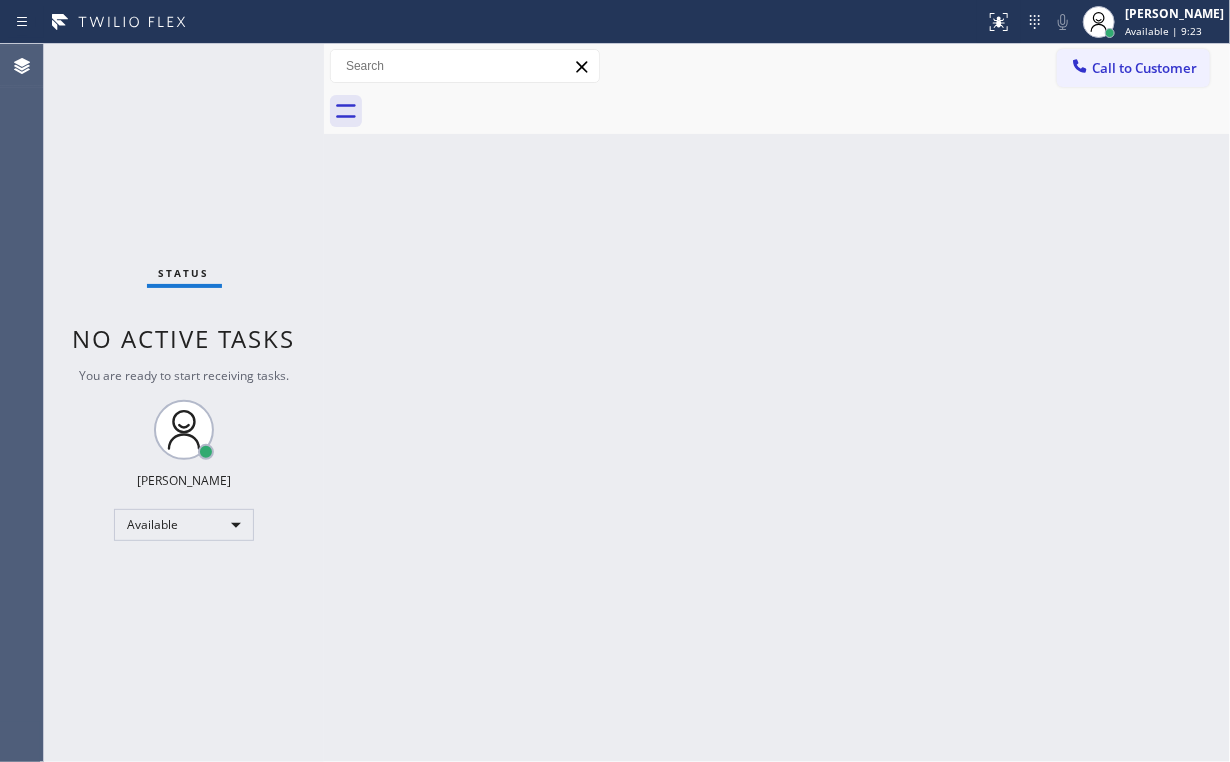 click on "Back to Dashboard Change Sender ID Customers Technicians Select a contact Outbound call Location Search location Your caller id phone number Customer number Call Customer info Name   Phone none Address none Change Sender ID HVAC [PHONE_NUMBER] 5 Star Appliance [PHONE_NUMBER] Appliance Repair [PHONE_NUMBER] Plumbing [PHONE_NUMBER] Air Duct Cleaning [PHONE_NUMBER]  Electricians [PHONE_NUMBER] Cancel Change Check personal SMS Reset Change No tabs Call to Customer Outbound call Location 5 Star Appliance Repair Your caller id phone number [PHONE_NUMBER] Customer number Call Outbound call Technician Search Technician Your caller id phone number Your caller id phone number Call" at bounding box center [777, 403] 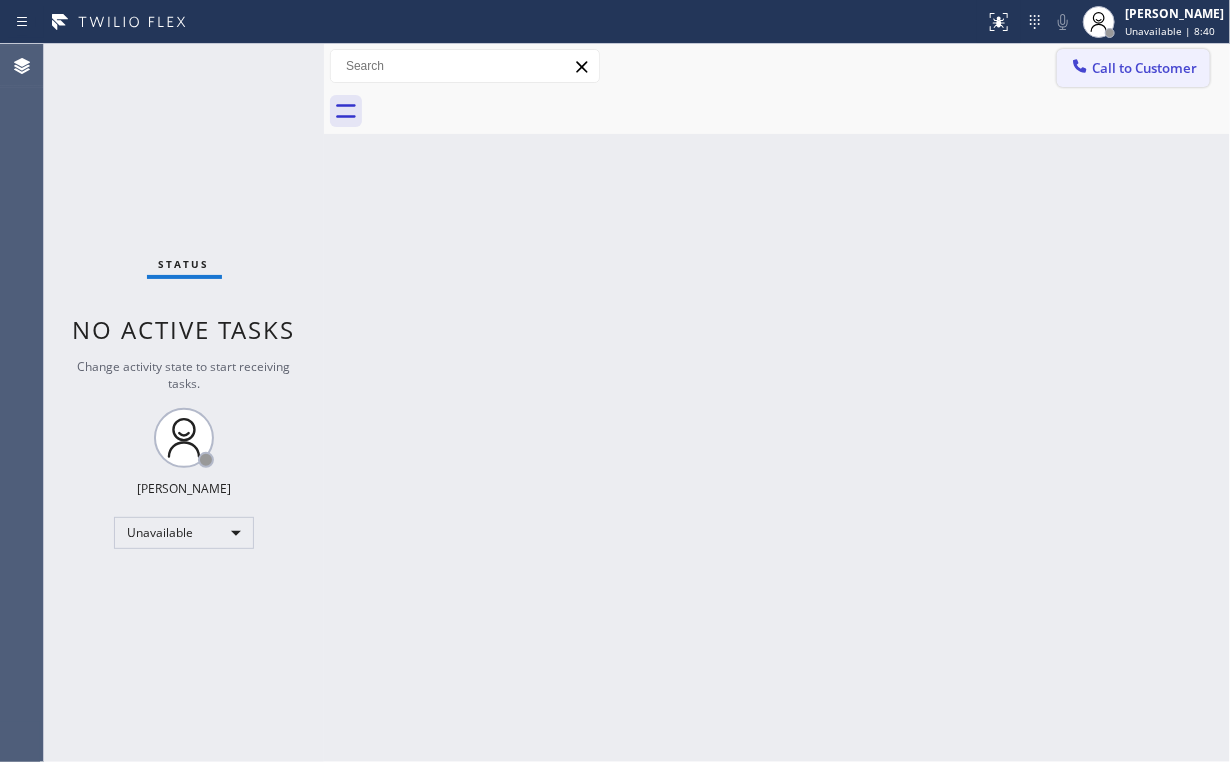 click 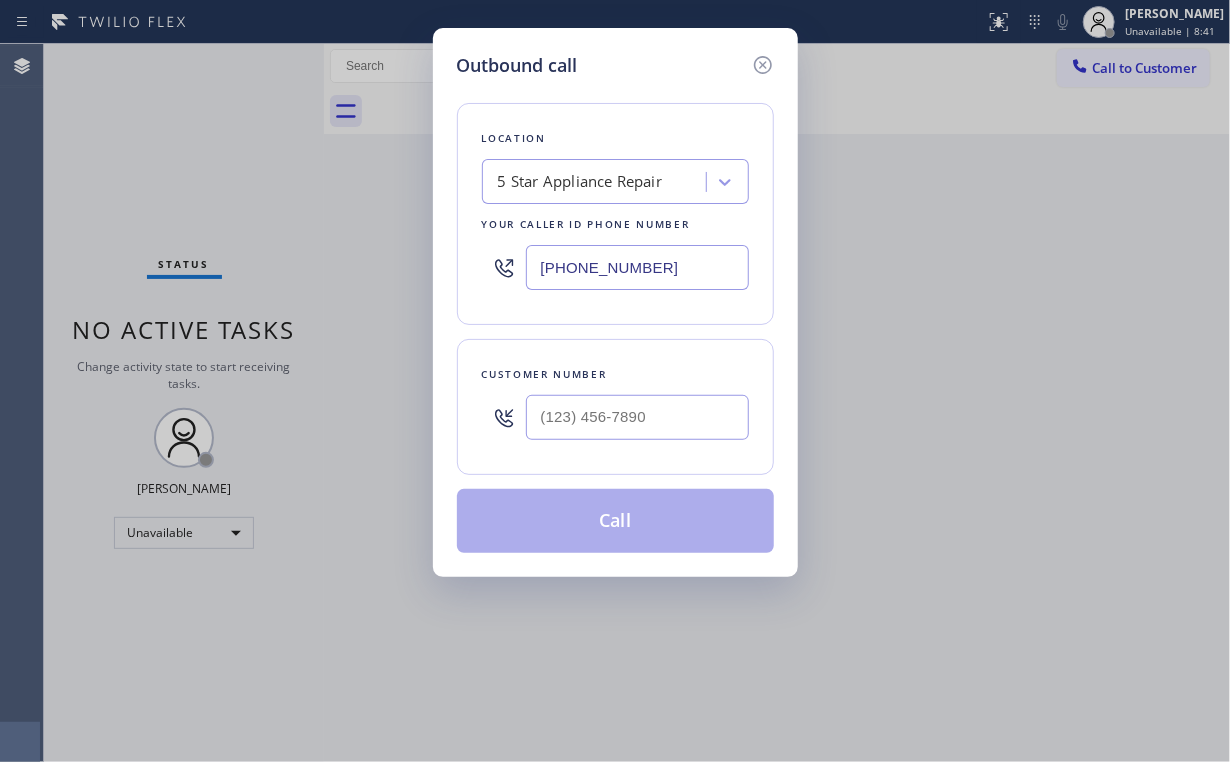 drag, startPoint x: 699, startPoint y: 254, endPoint x: 234, endPoint y: 254, distance: 465 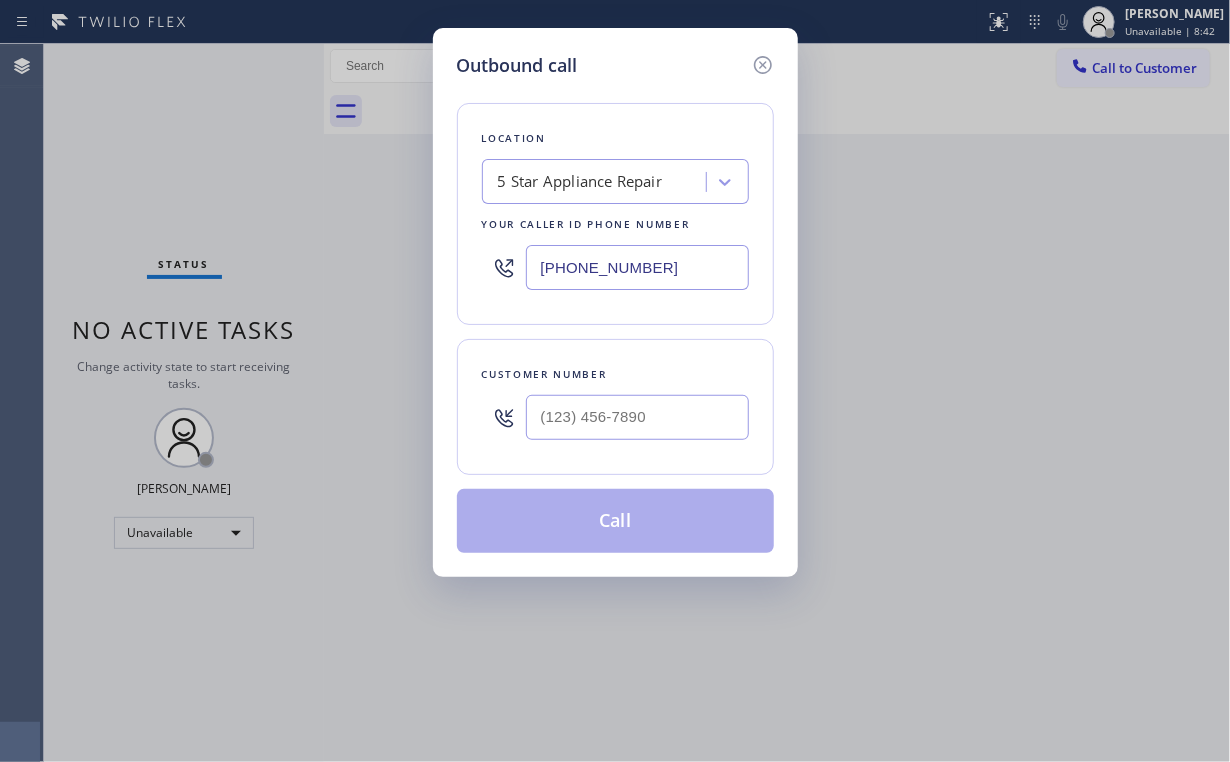type on "[PHONE_NUMBER]" 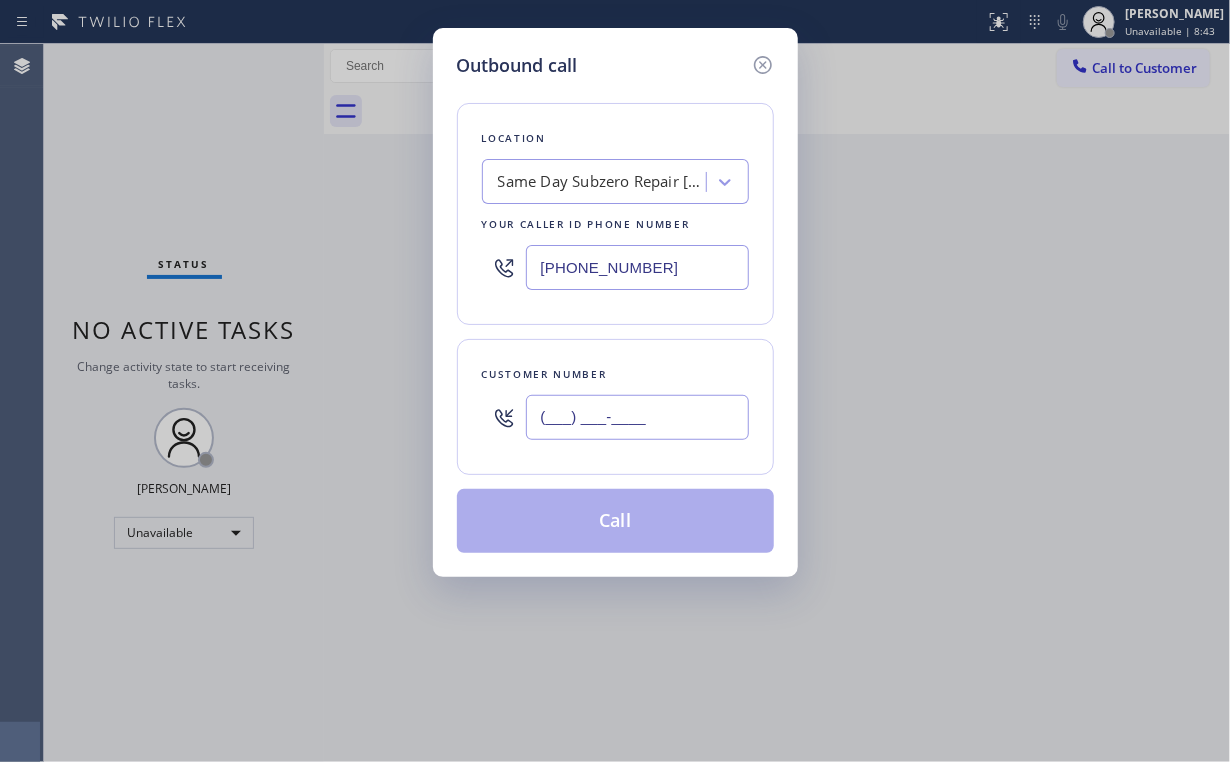 click on "(___) ___-____" at bounding box center (637, 417) 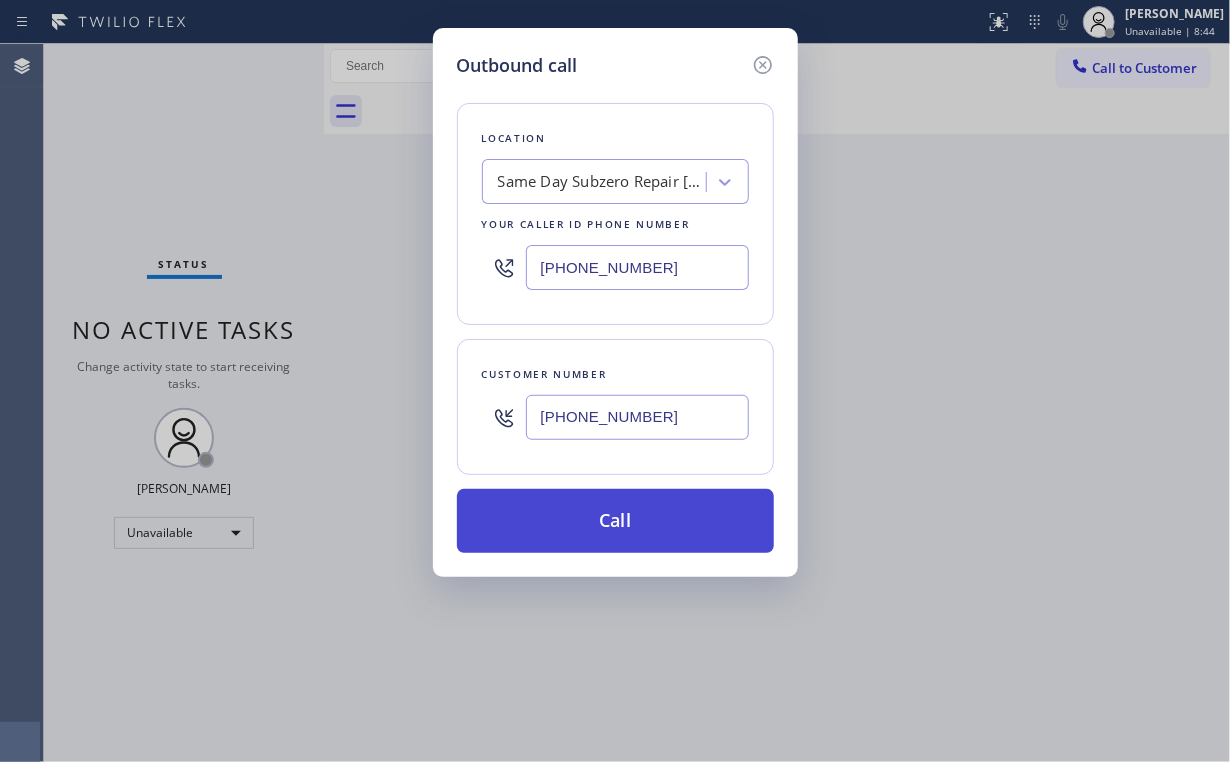 type on "[PHONE_NUMBER]" 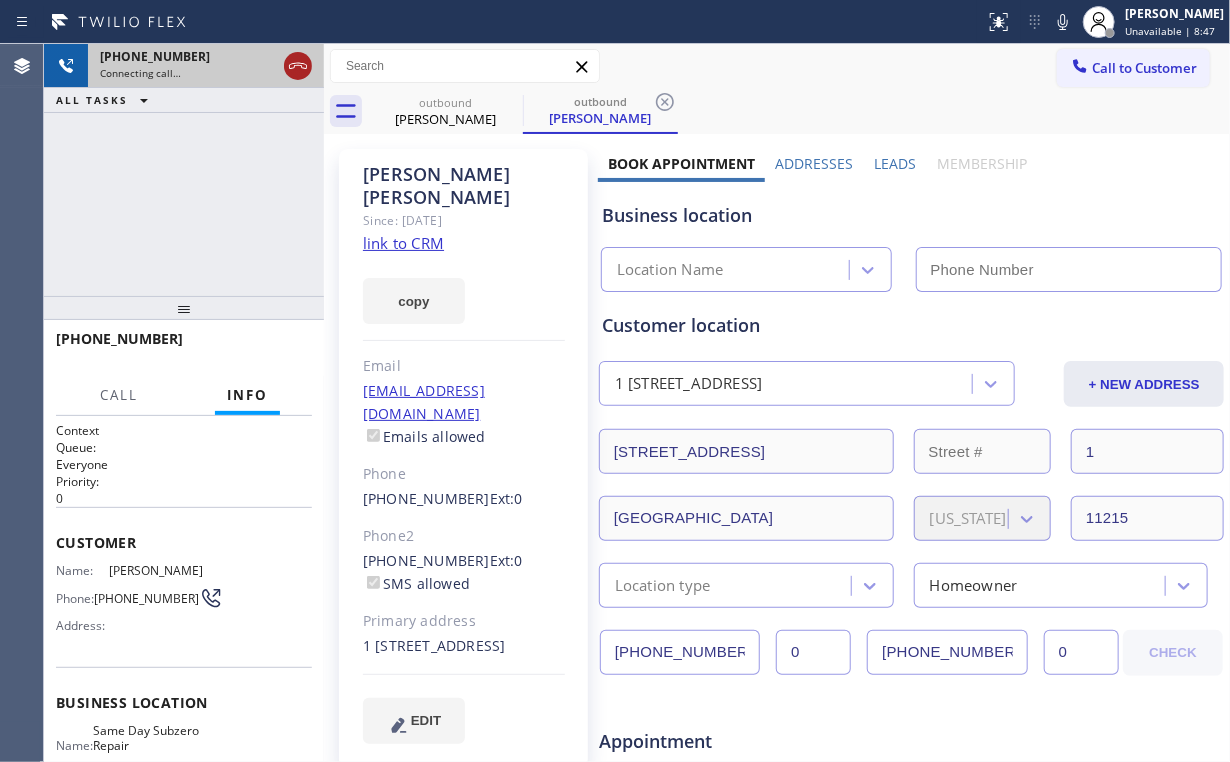 click 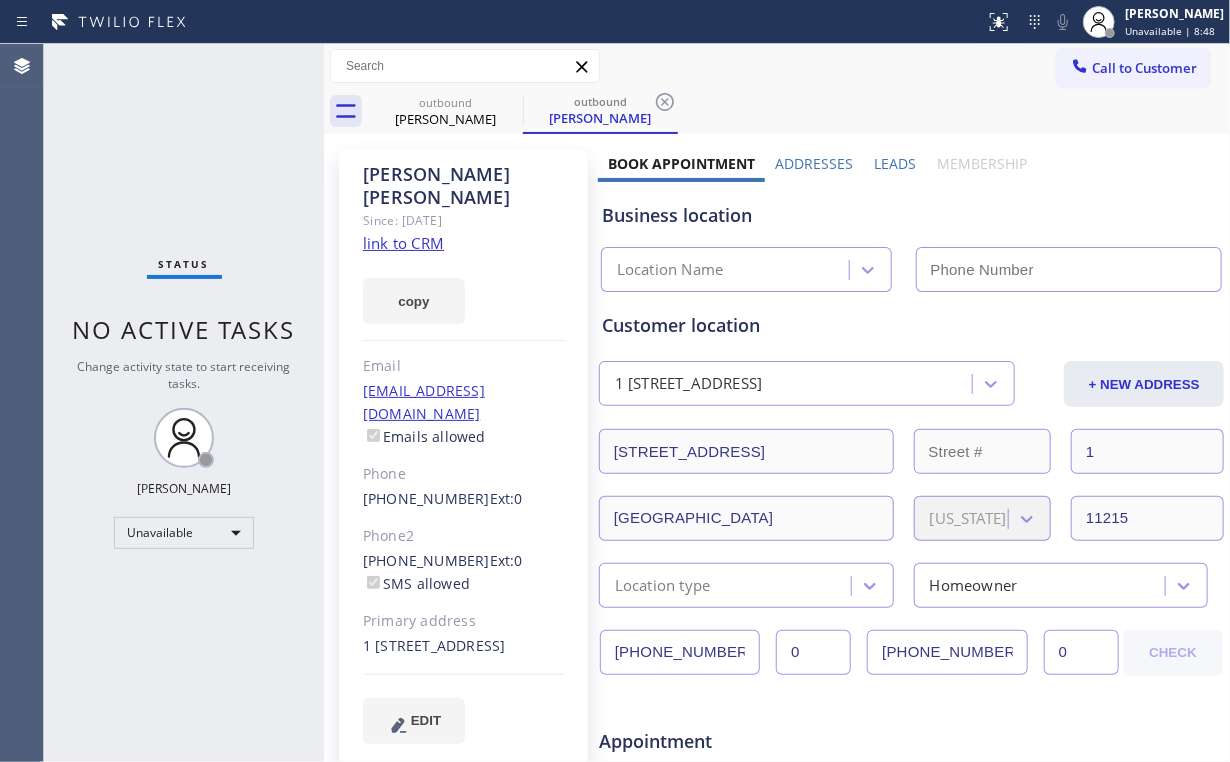 click on "link to CRM" 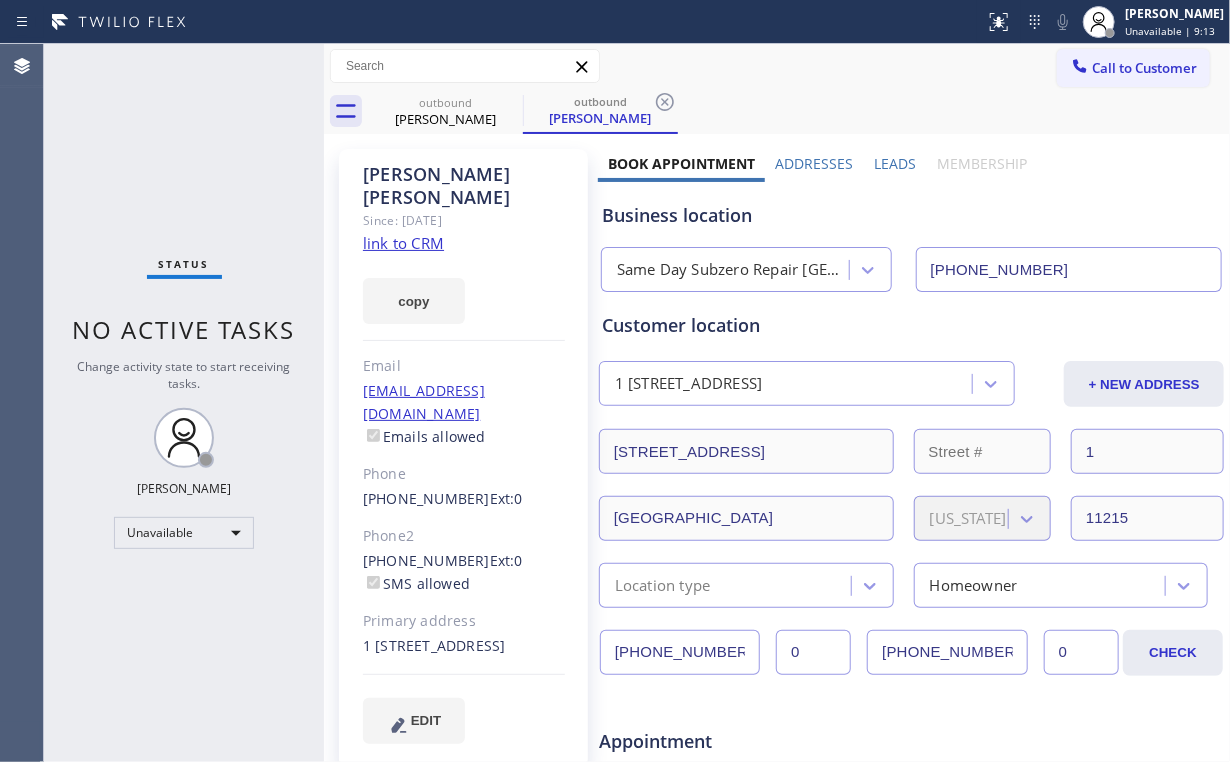 click on "Call to Customer" at bounding box center [1144, 68] 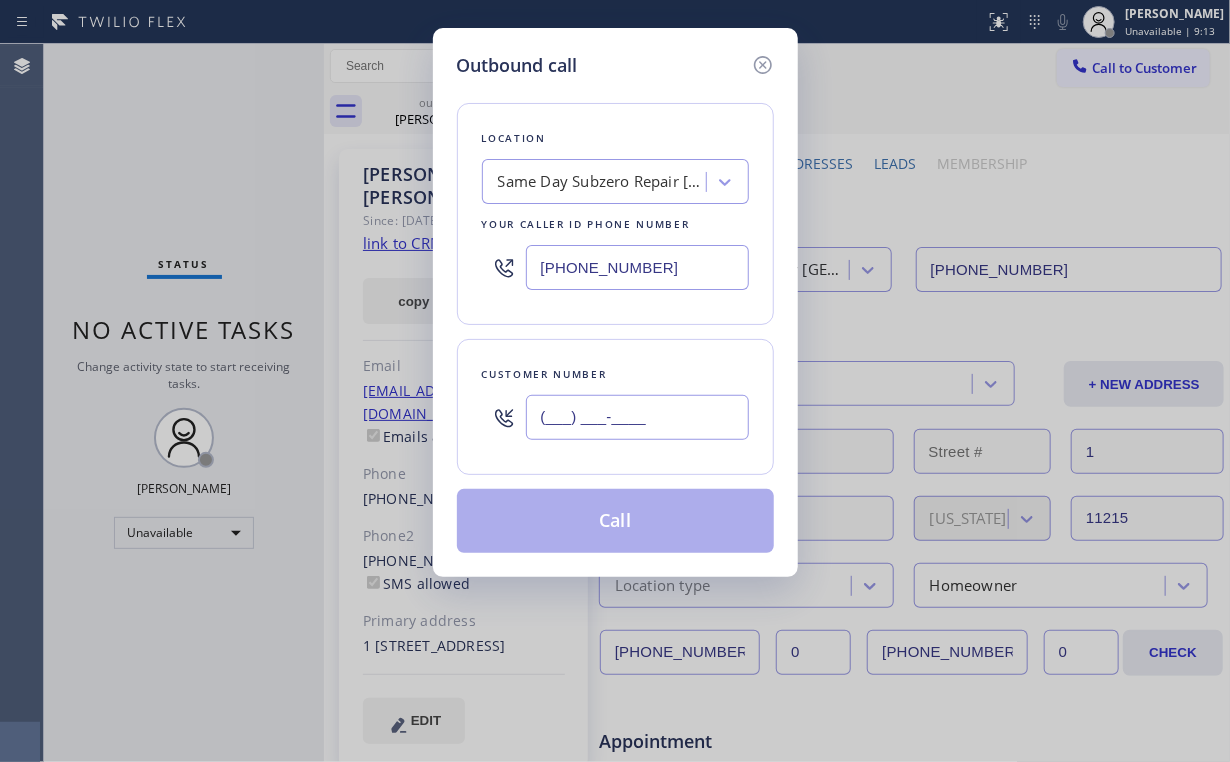 click on "(___) ___-____" at bounding box center (637, 417) 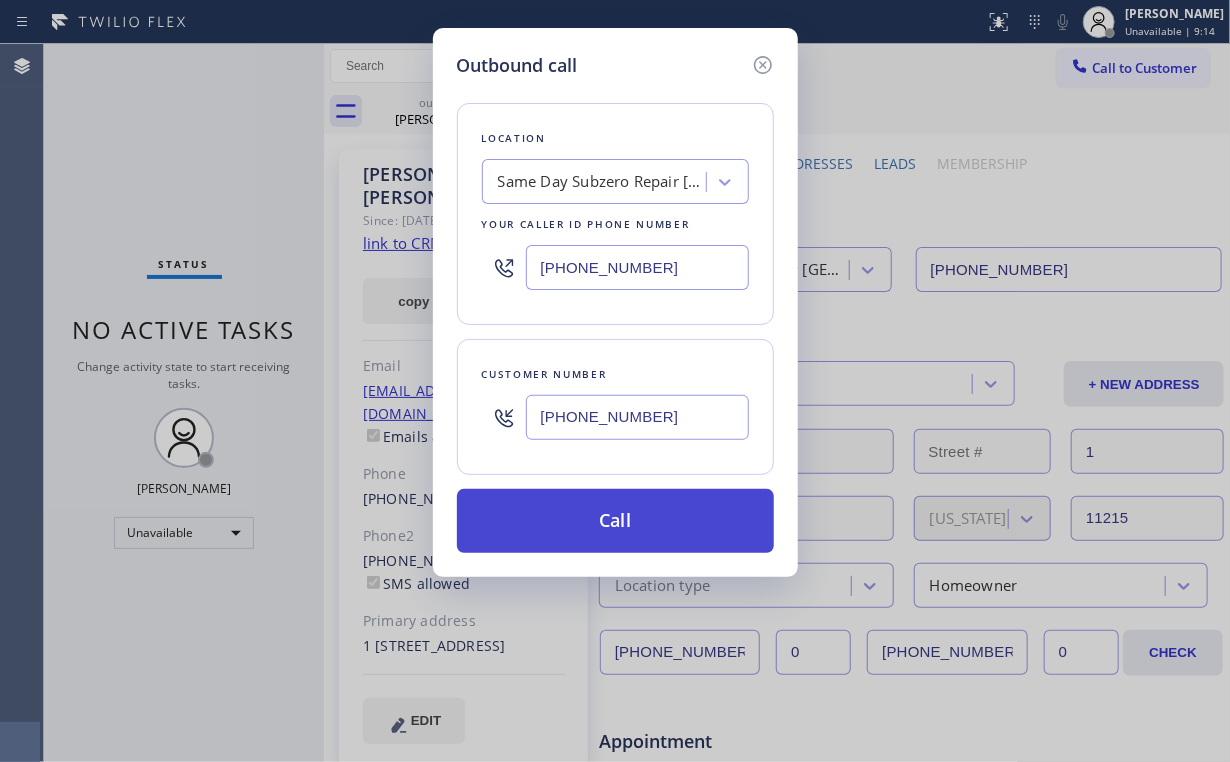 type on "[PHONE_NUMBER]" 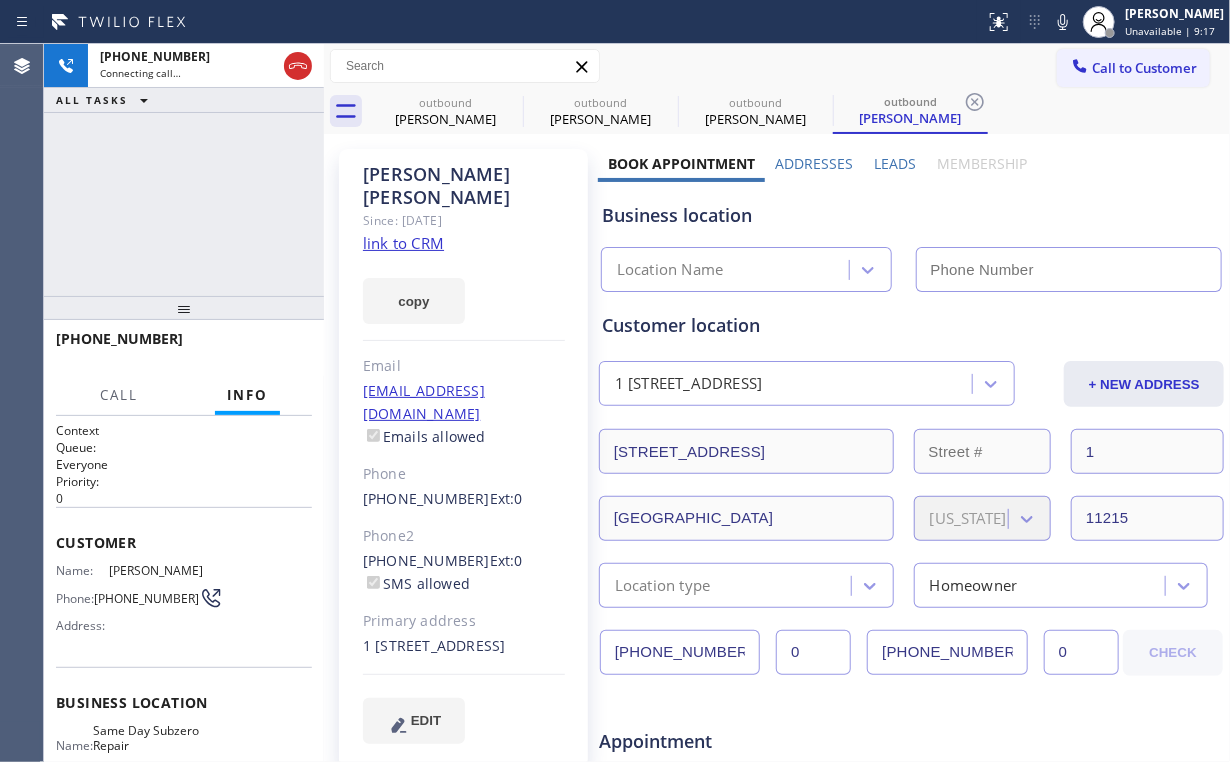 type on "[PHONE_NUMBER]" 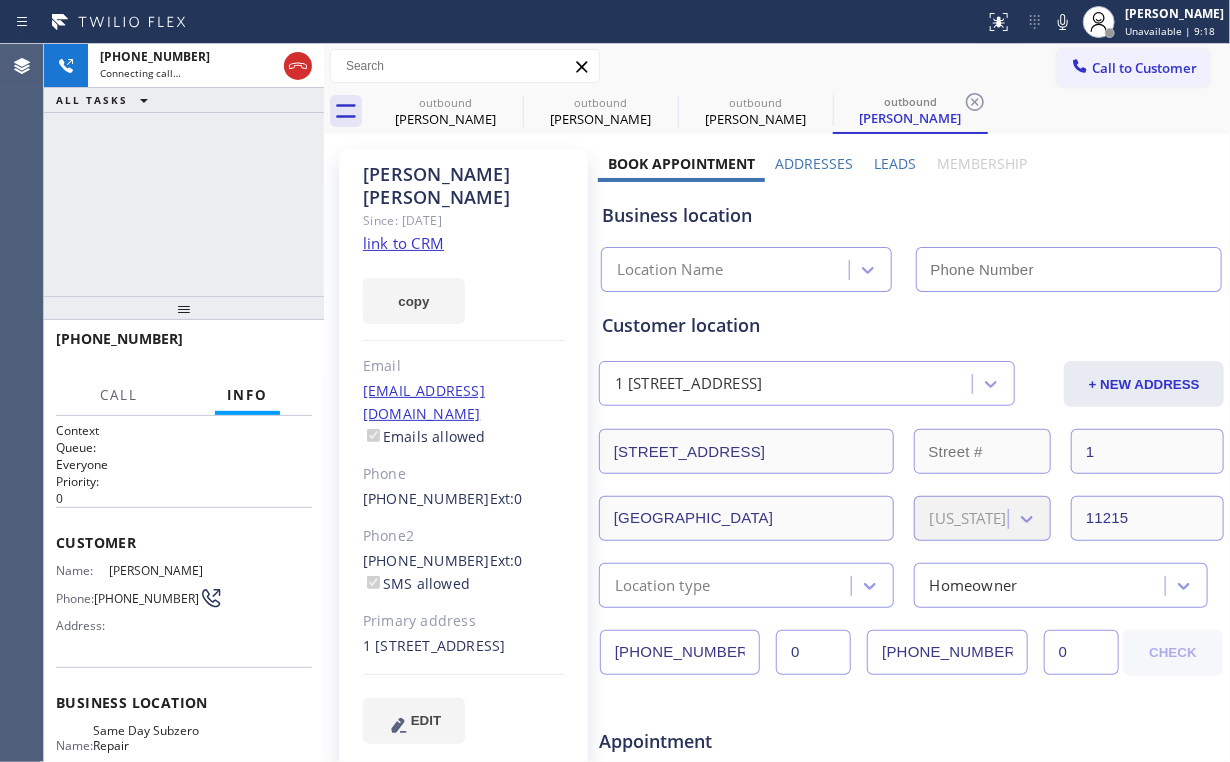 click on "[PHONE_NUMBER] Connecting call… ALL TASKS ALL TASKS ACTIVE TASKS TASKS IN WRAP UP" at bounding box center (184, 170) 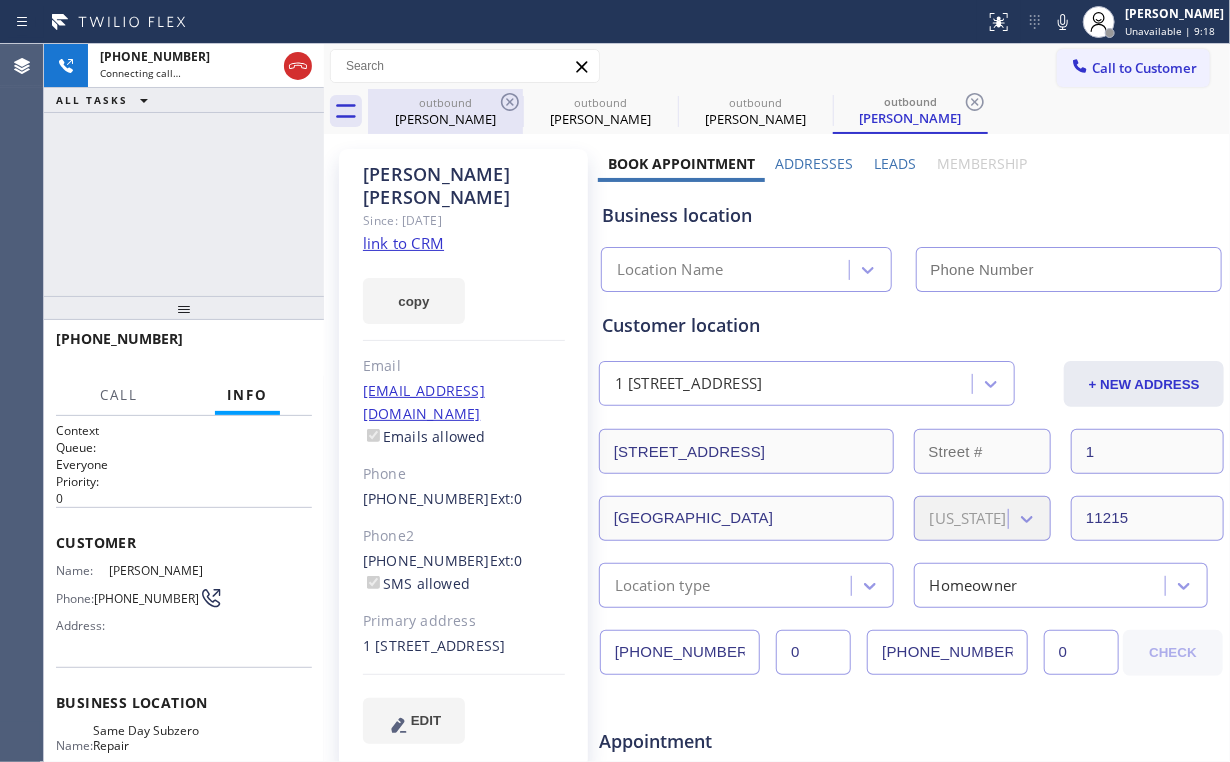 drag, startPoint x: 416, startPoint y: 106, endPoint x: 489, endPoint y: 99, distance: 73.33485 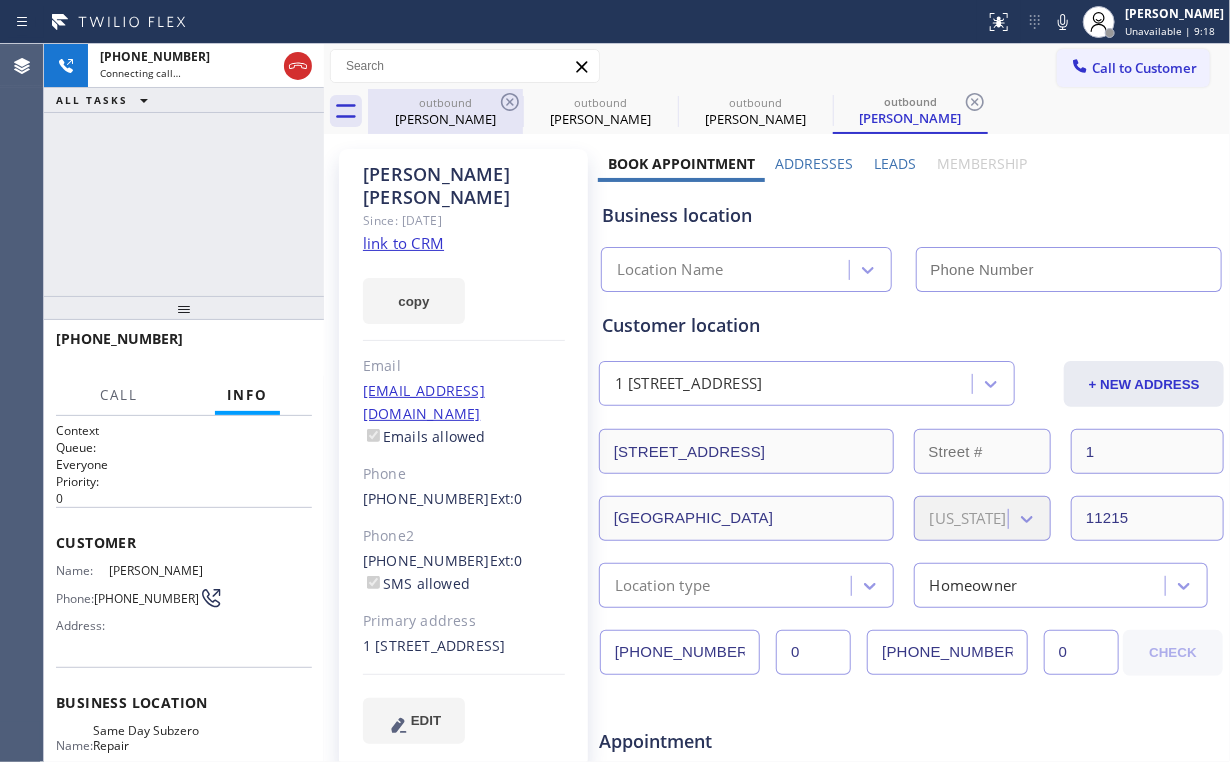 click on "outbound" at bounding box center [445, 102] 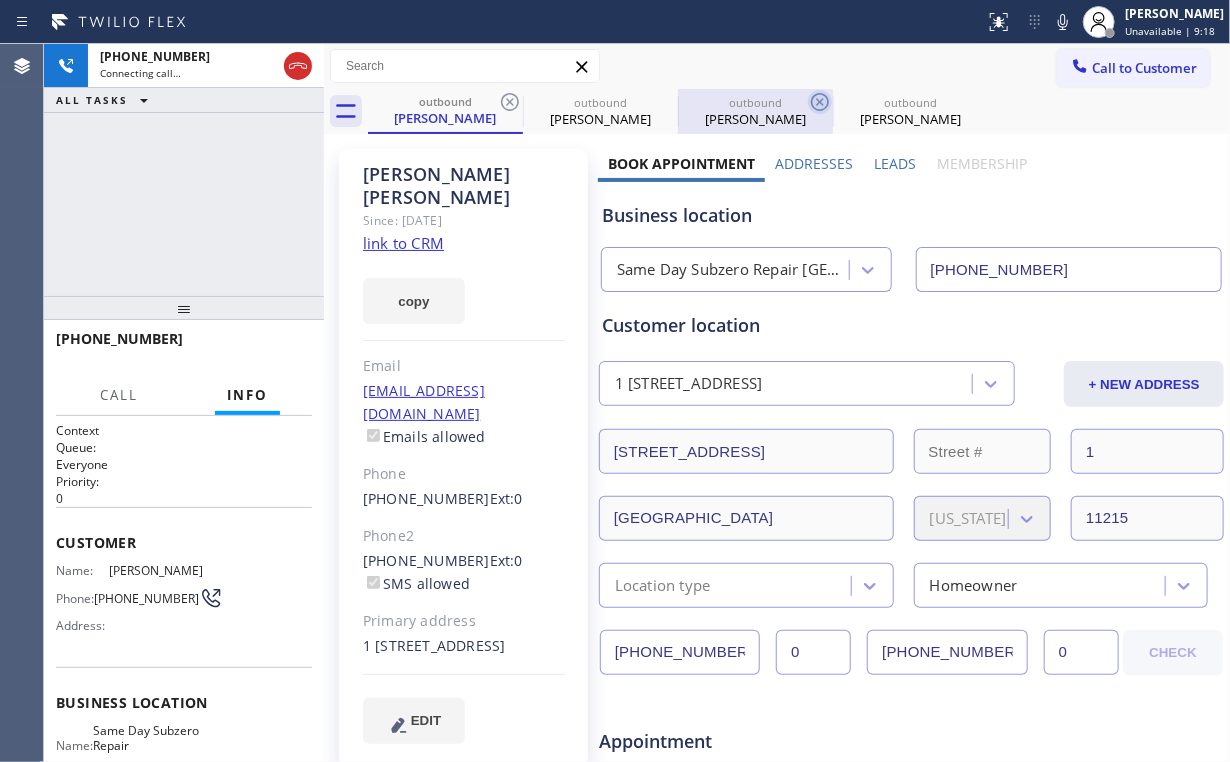 click 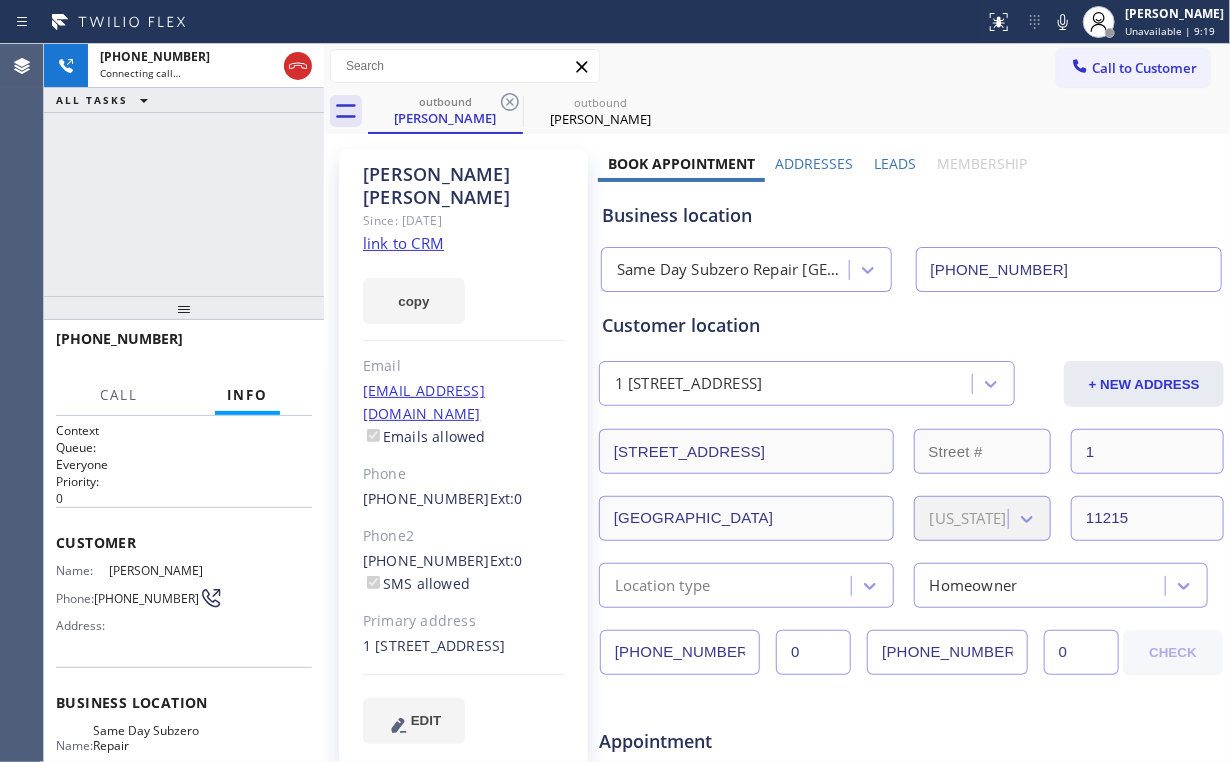 drag, startPoint x: 200, startPoint y: 207, endPoint x: 232, endPoint y: 196, distance: 33.83785 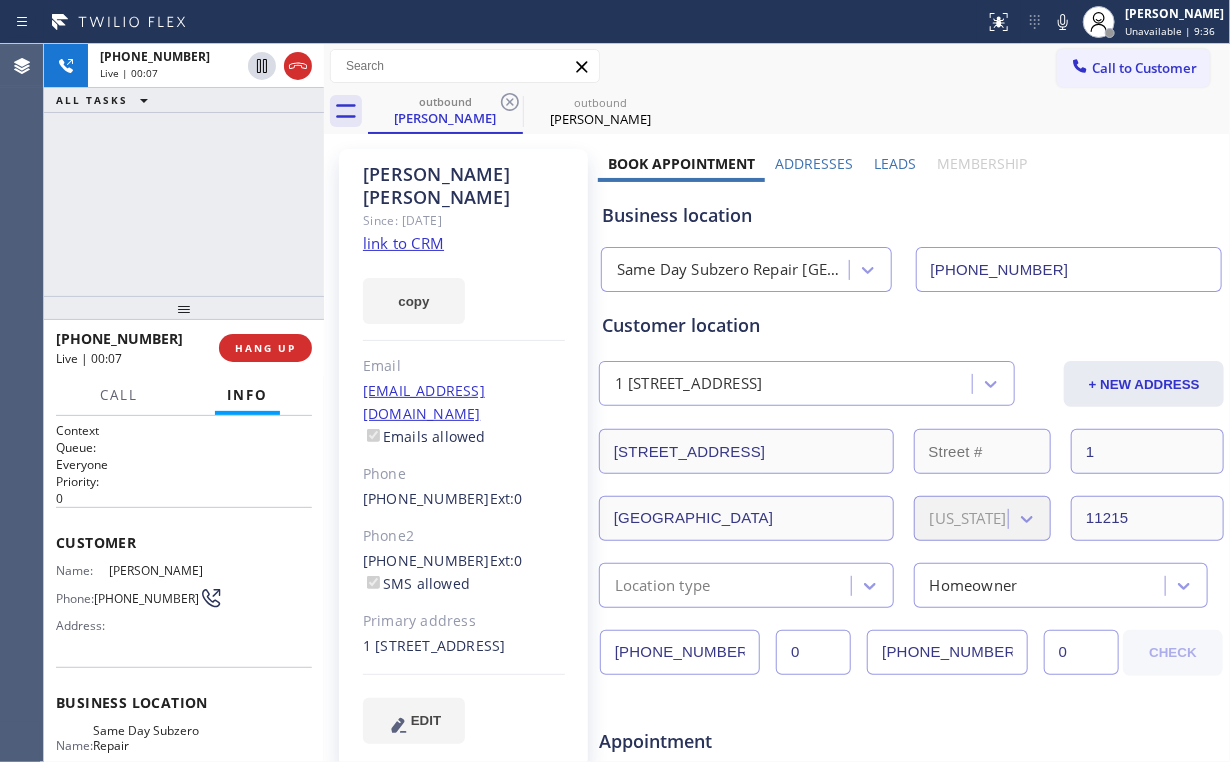 click on "[PHONE_NUMBER] Live | 00:07 ALL TASKS ALL TASKS ACTIVE TASKS TASKS IN WRAP UP" at bounding box center (184, 170) 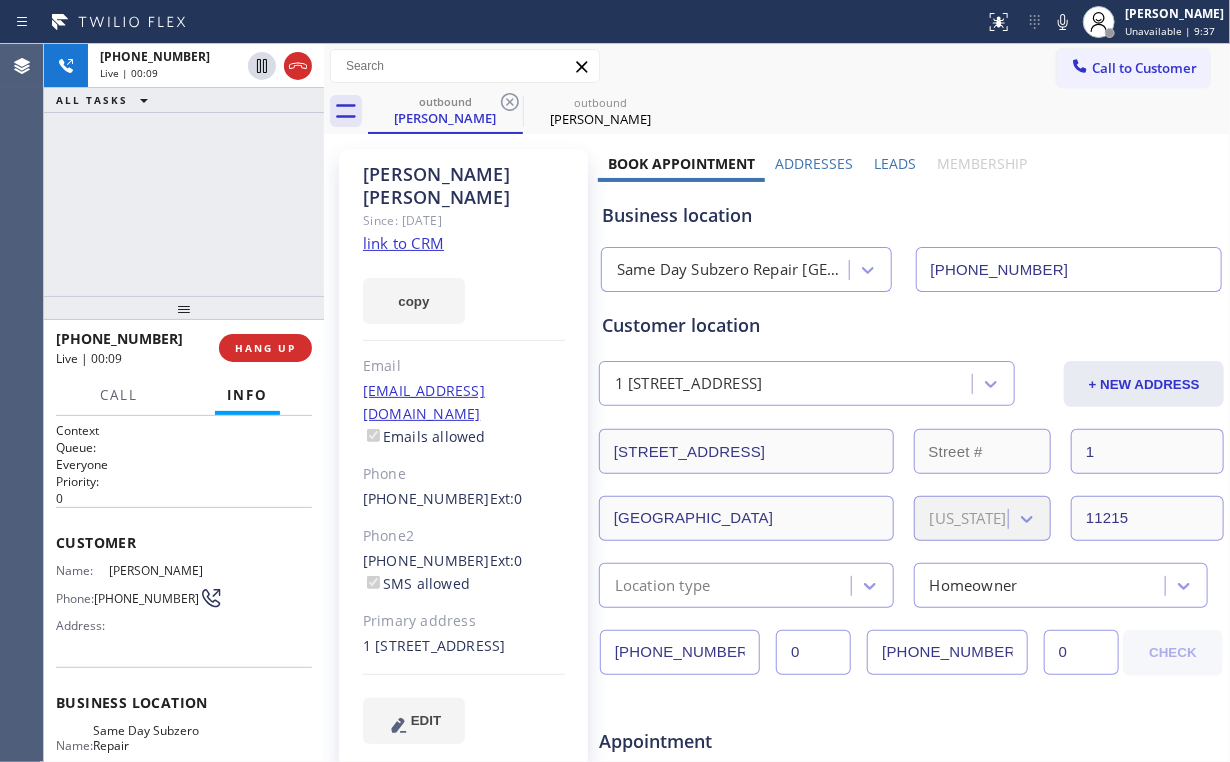 click on "[PHONE_NUMBER] Live | 00:09 ALL TASKS ALL TASKS ACTIVE TASKS TASKS IN WRAP UP" at bounding box center [184, 170] 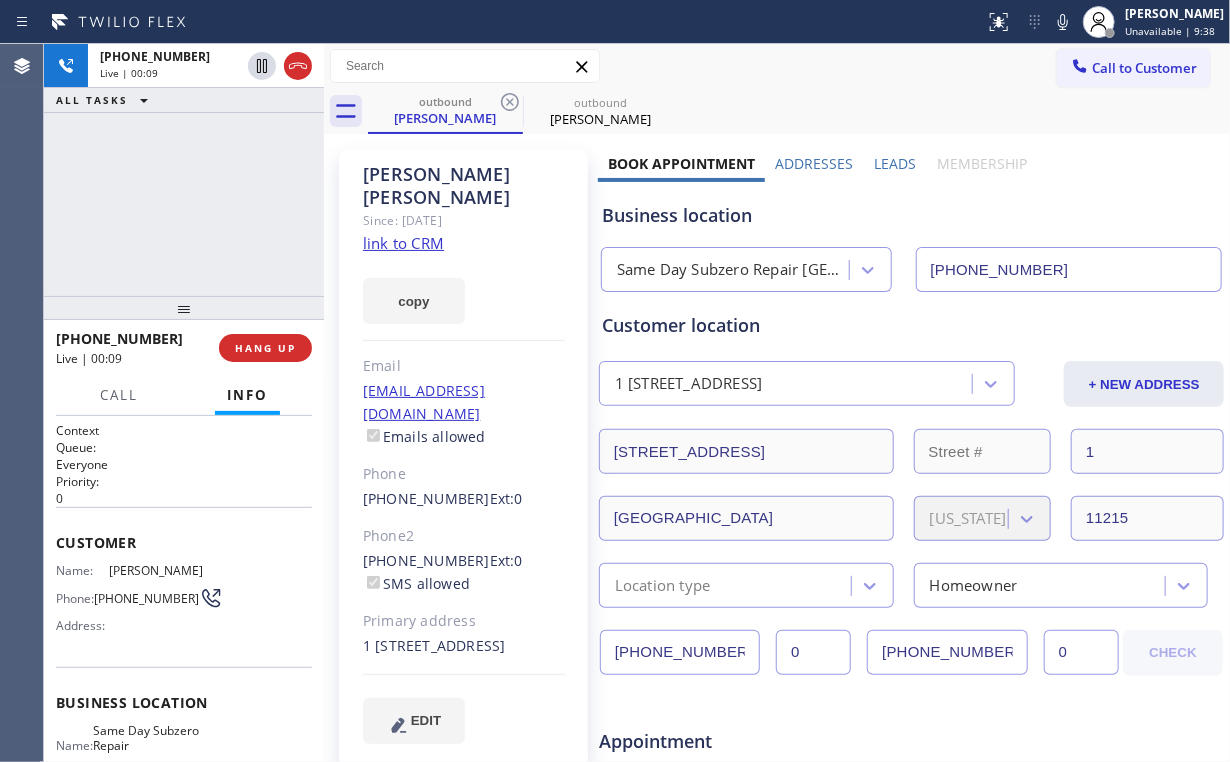 click on "[PHONE_NUMBER] Live | 00:09 ALL TASKS ALL TASKS ACTIVE TASKS TASKS IN WRAP UP" at bounding box center (184, 170) 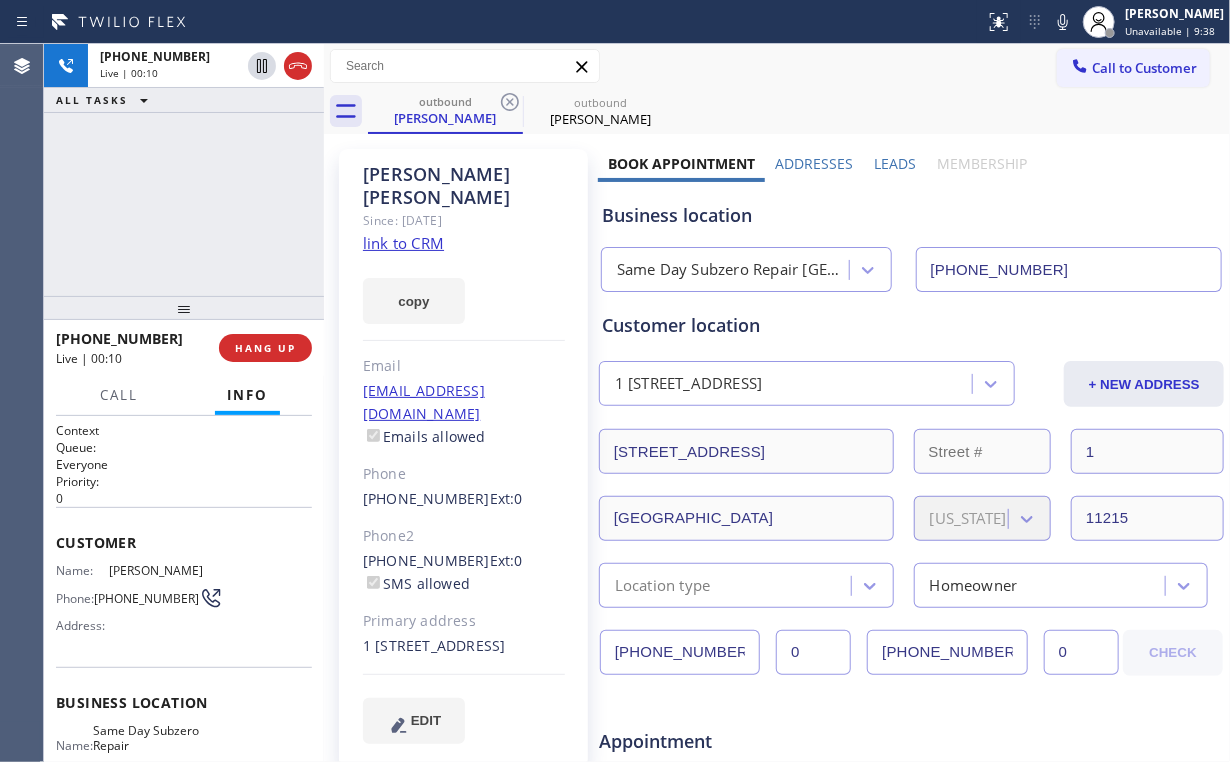 click on "[PHONE_NUMBER] Live | 00:10 ALL TASKS ALL TASKS ACTIVE TASKS TASKS IN WRAP UP" at bounding box center (184, 170) 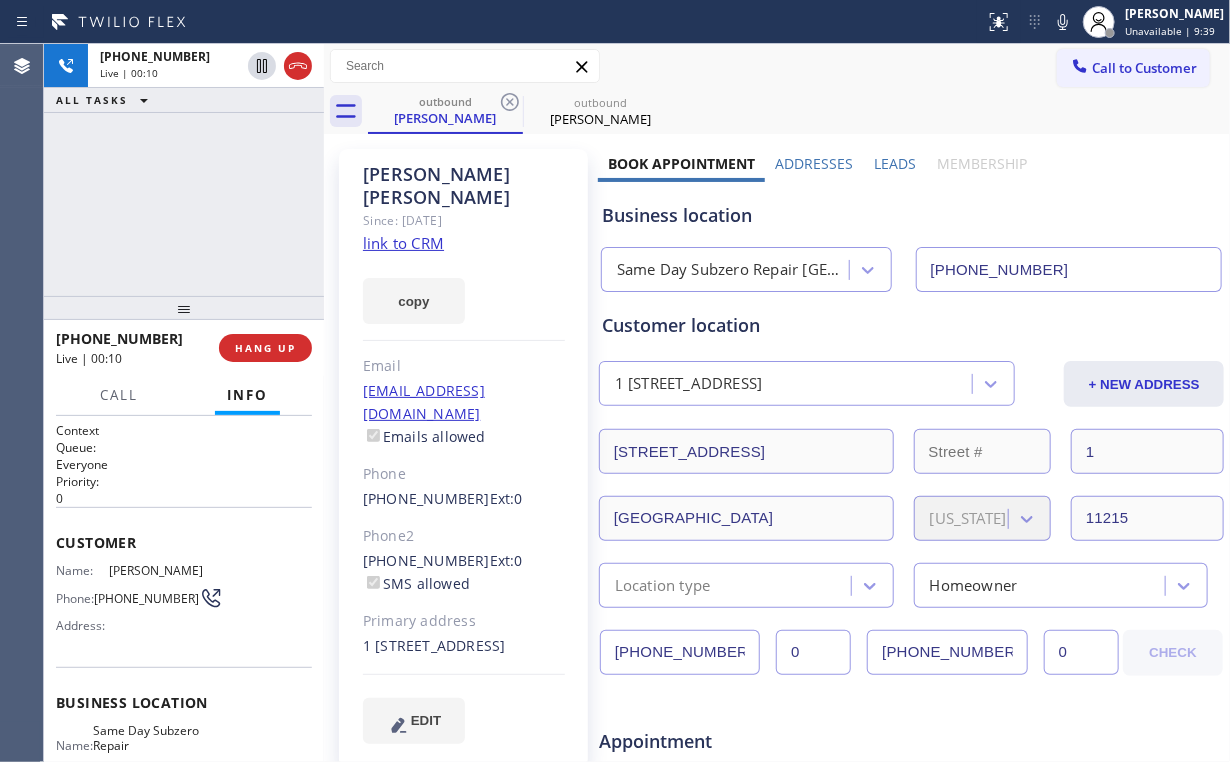click on "[PHONE_NUMBER] Live | 00:10 ALL TASKS ALL TASKS ACTIVE TASKS TASKS IN WRAP UP" at bounding box center [184, 170] 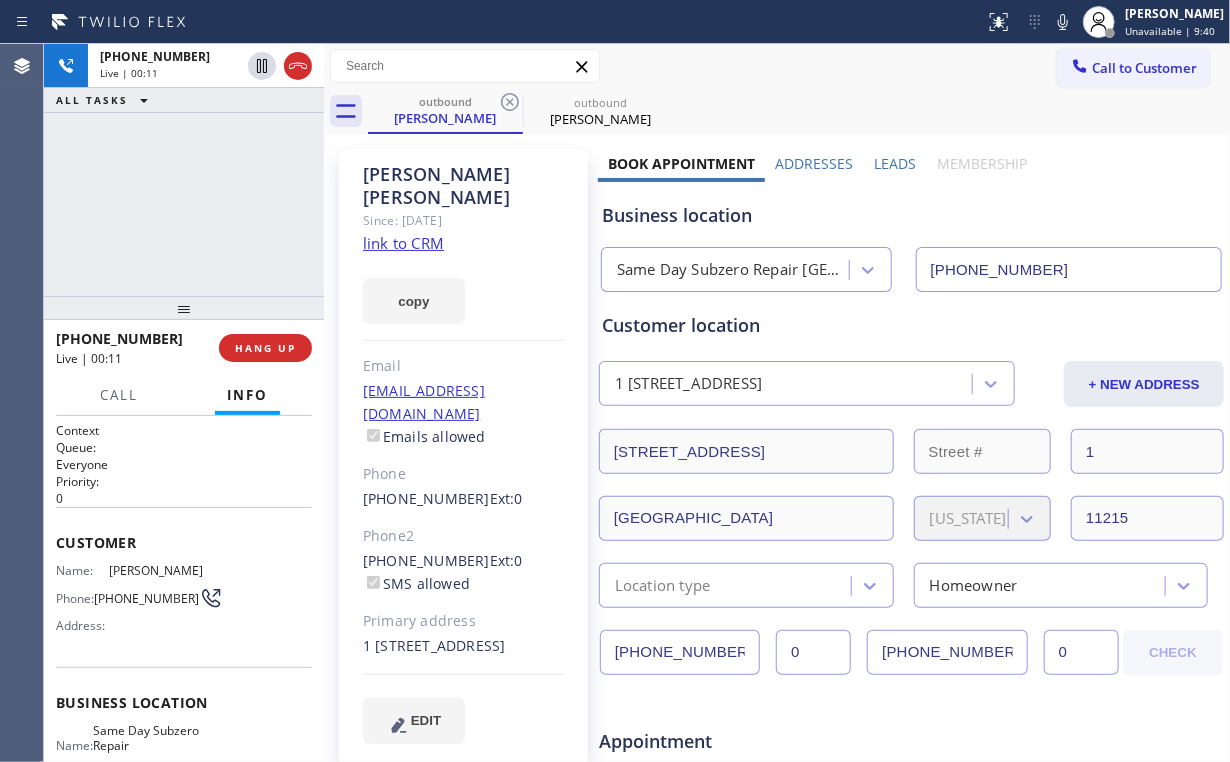 click on "[PHONE_NUMBER] Live | 00:11 ALL TASKS ALL TASKS ACTIVE TASKS TASKS IN WRAP UP" at bounding box center (184, 170) 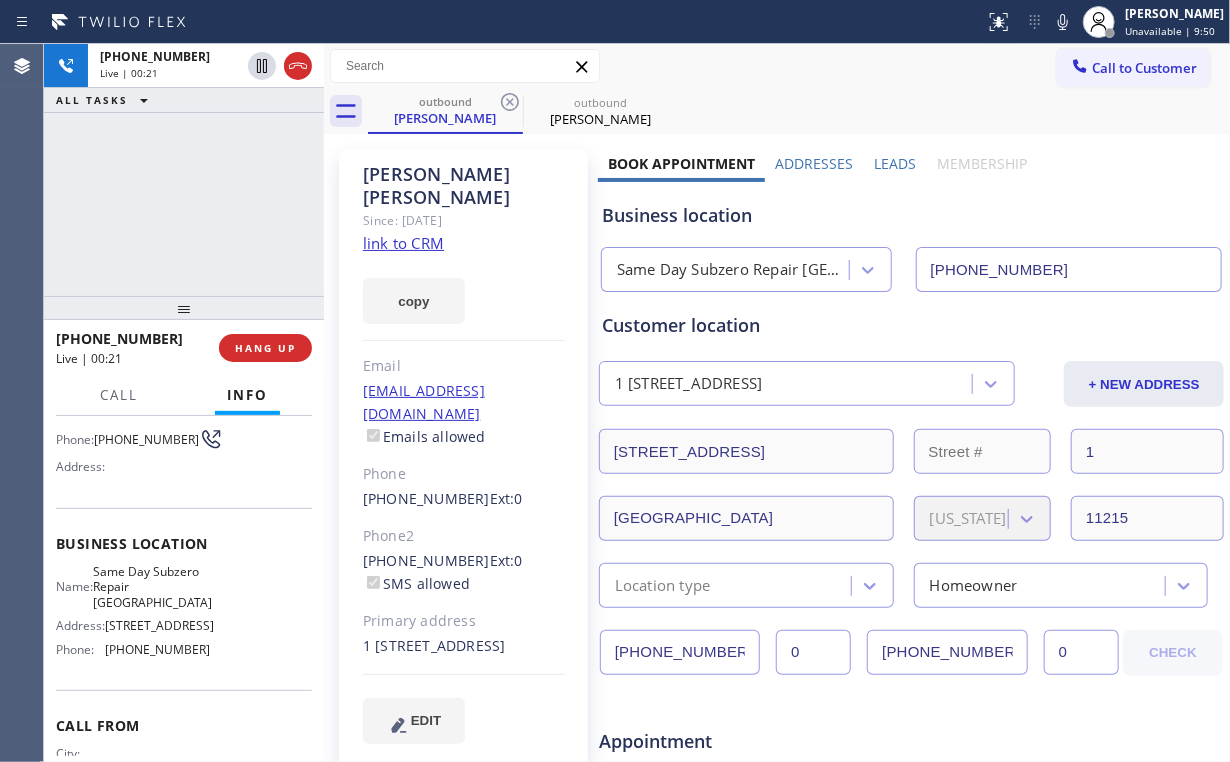 scroll, scrollTop: 160, scrollLeft: 0, axis: vertical 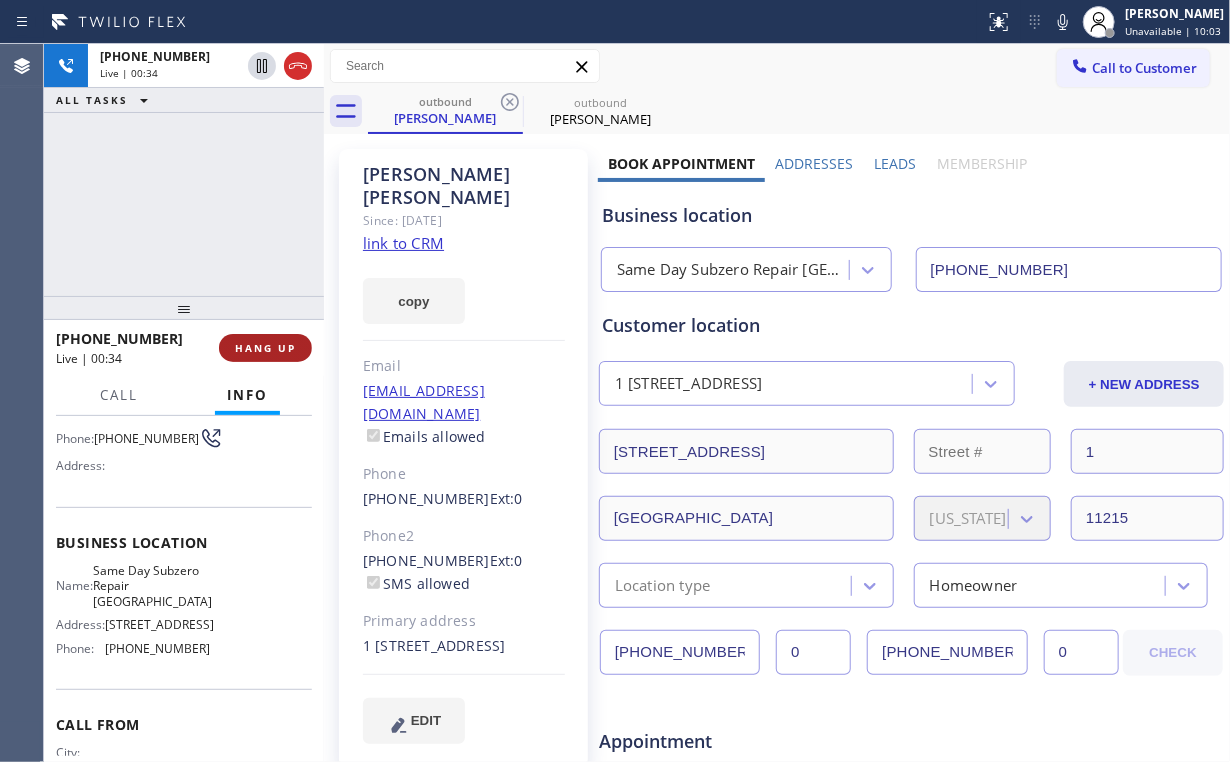 click on "HANG UP" at bounding box center (265, 348) 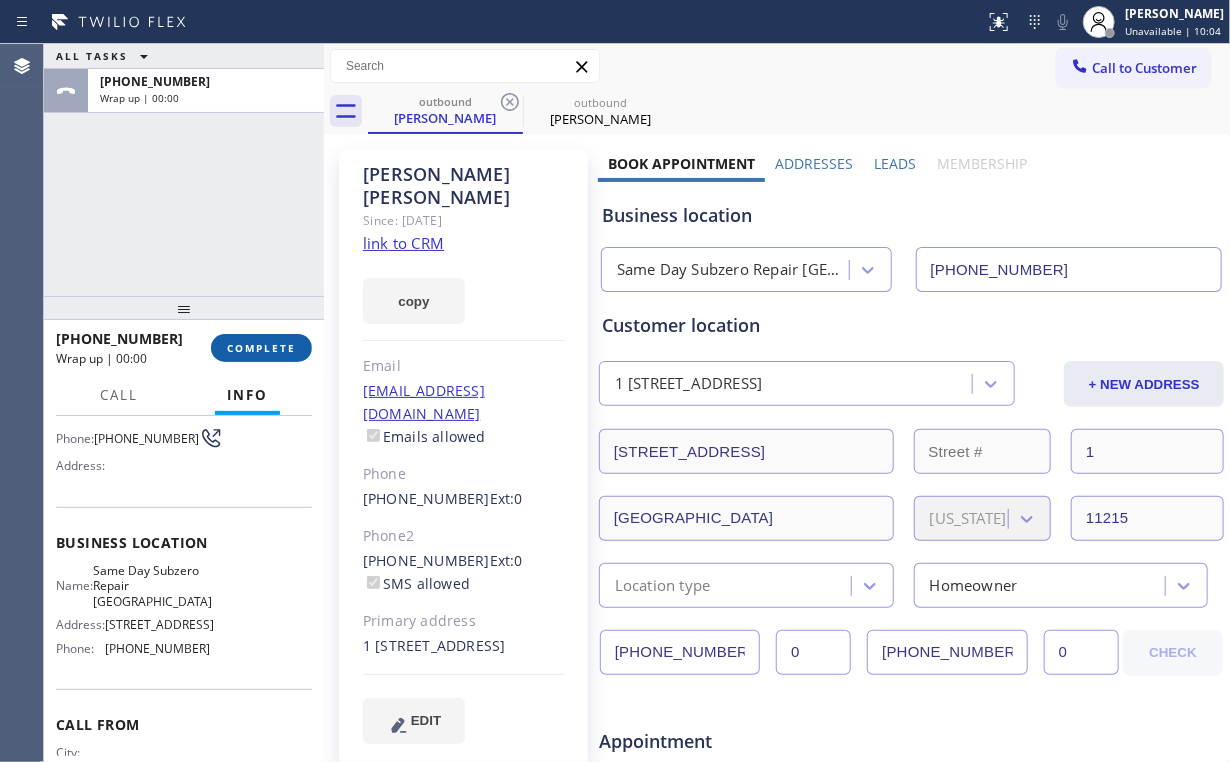 click on "COMPLETE" at bounding box center (261, 348) 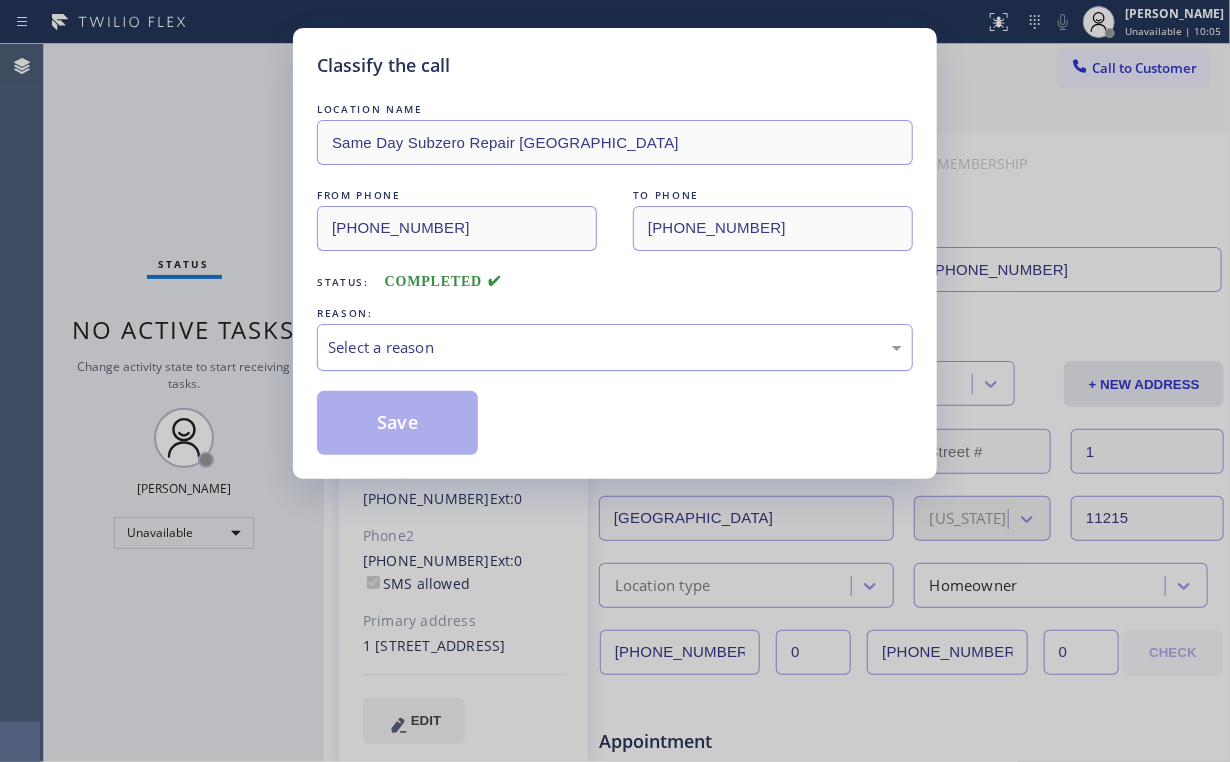click on "Select a reason" at bounding box center (615, 347) 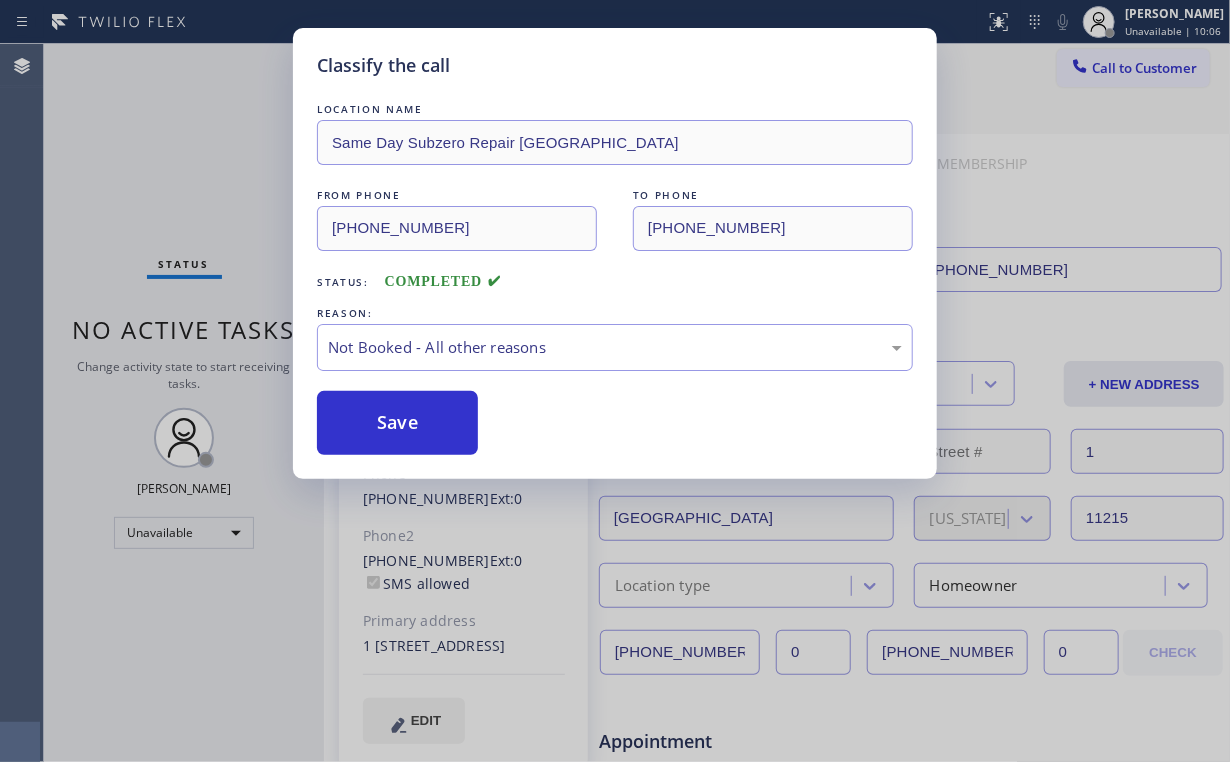click on "Save" at bounding box center (397, 423) 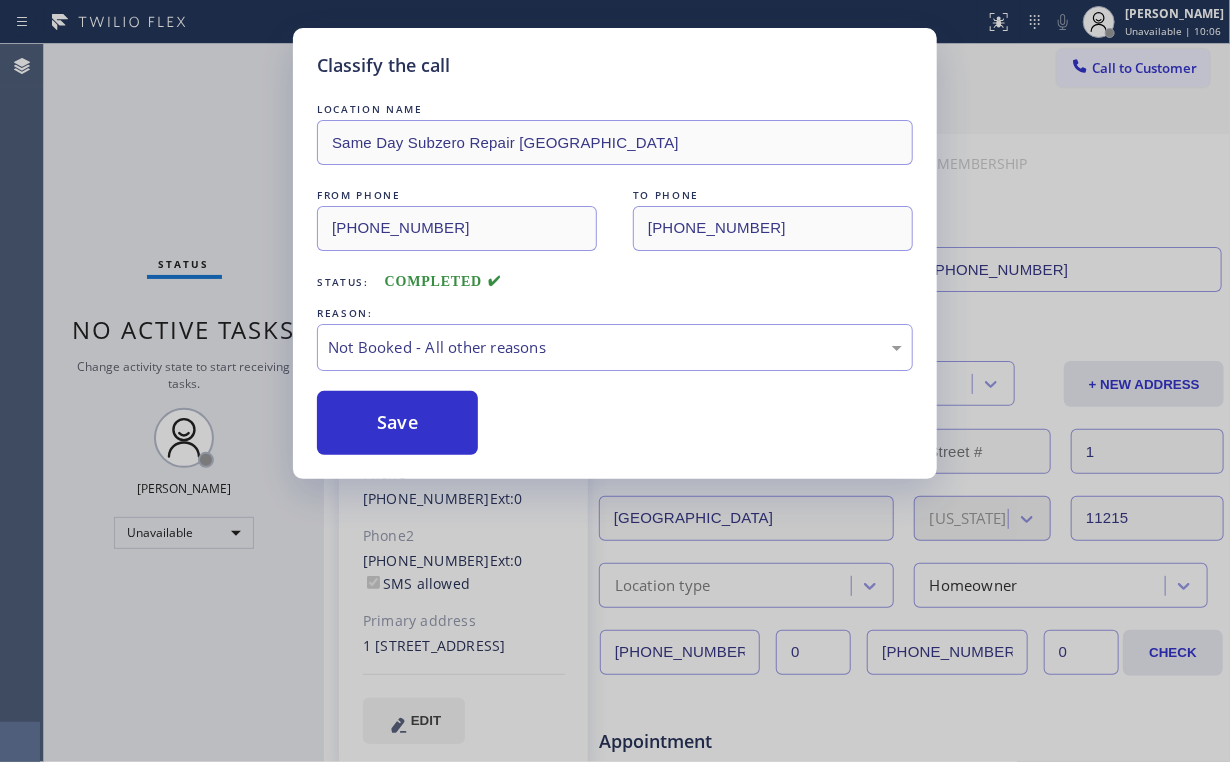 drag, startPoint x: 202, startPoint y: 219, endPoint x: 189, endPoint y: 139, distance: 81.04937 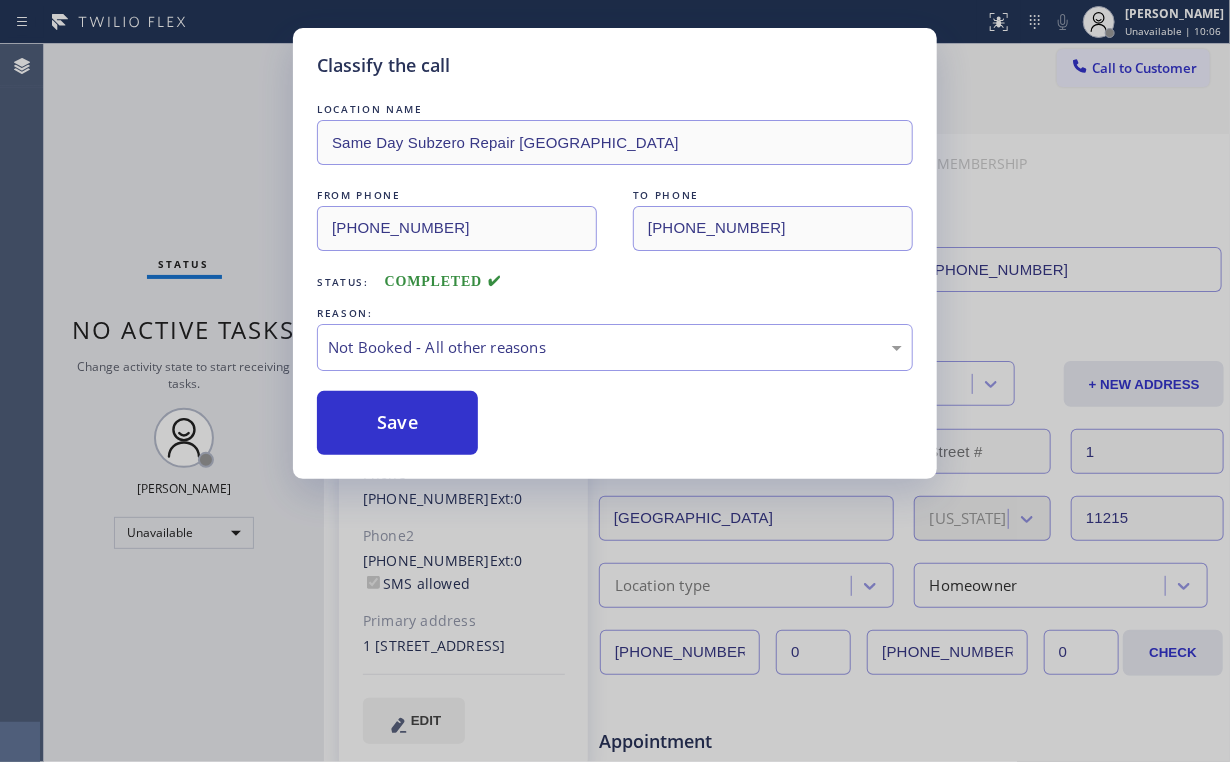 click on "Classify the call LOCATION NAME Same Day Subzero Repair [GEOGRAPHIC_DATA] FROM PHONE [PHONE_NUMBER] TO PHONE [PHONE_NUMBER] Status: COMPLETED REASON: Not Booked - All other reasons Save" at bounding box center [615, 381] 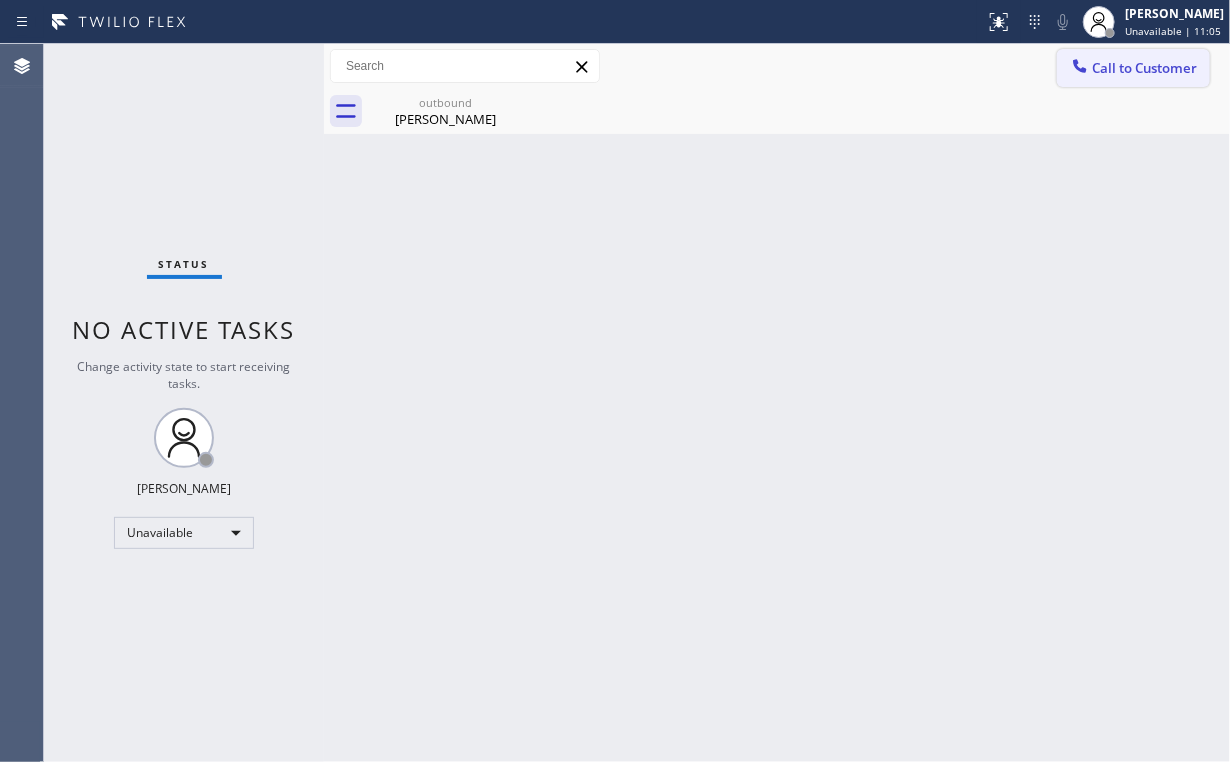 click on "Call to Customer" at bounding box center (1144, 68) 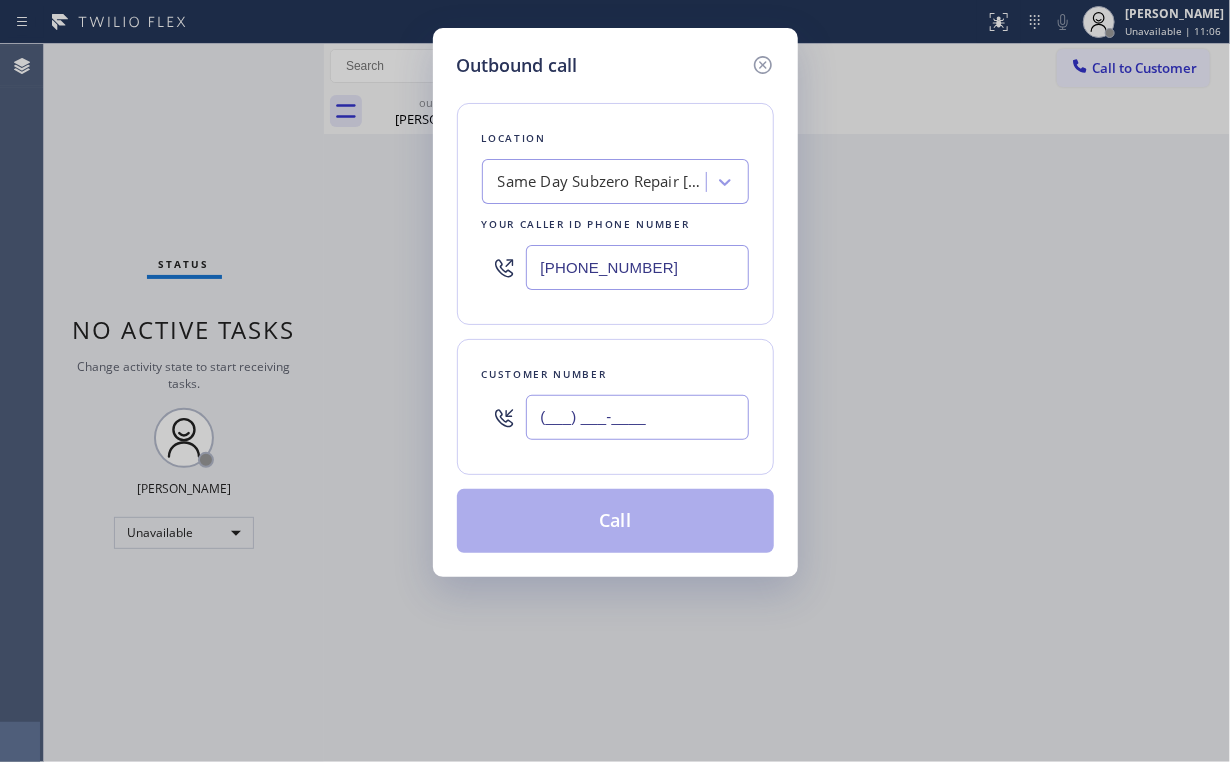 click on "(___) ___-____" at bounding box center [637, 417] 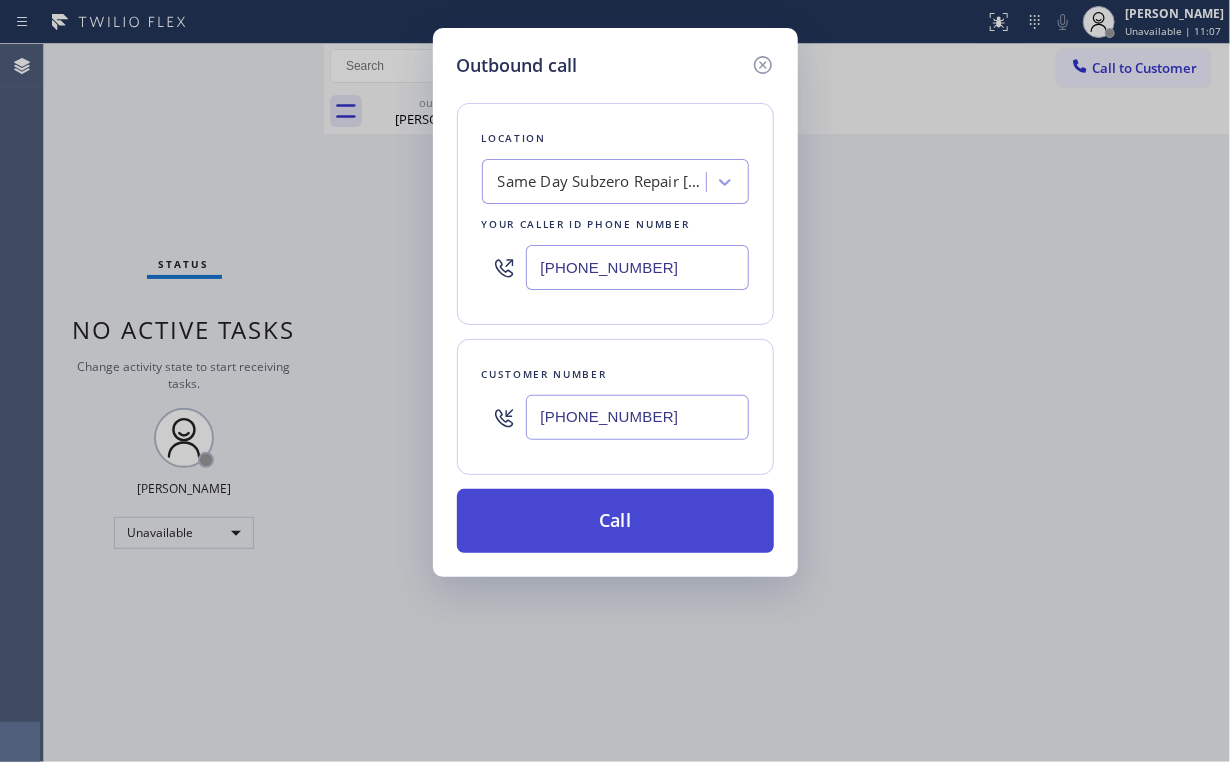 type on "[PHONE_NUMBER]" 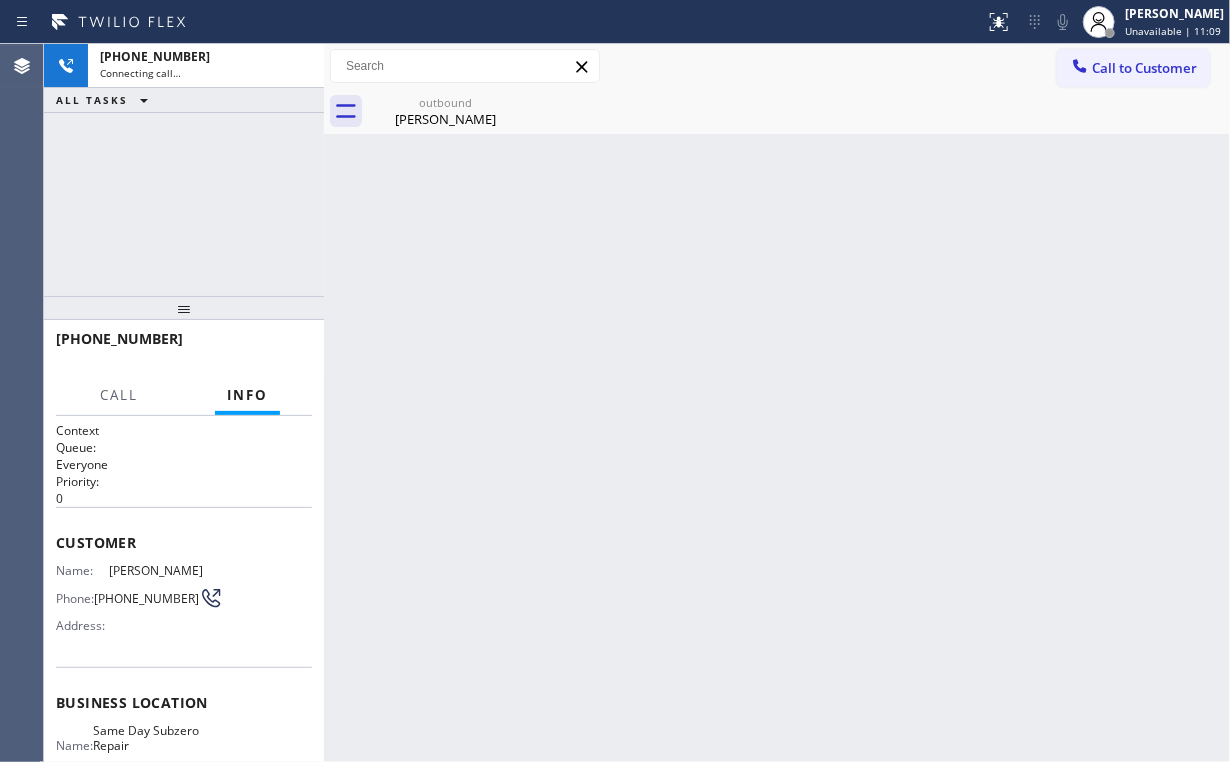 click on "[PHONE_NUMBER] Connecting call… ALL TASKS ALL TASKS ACTIVE TASKS TASKS IN WRAP UP" at bounding box center [184, 170] 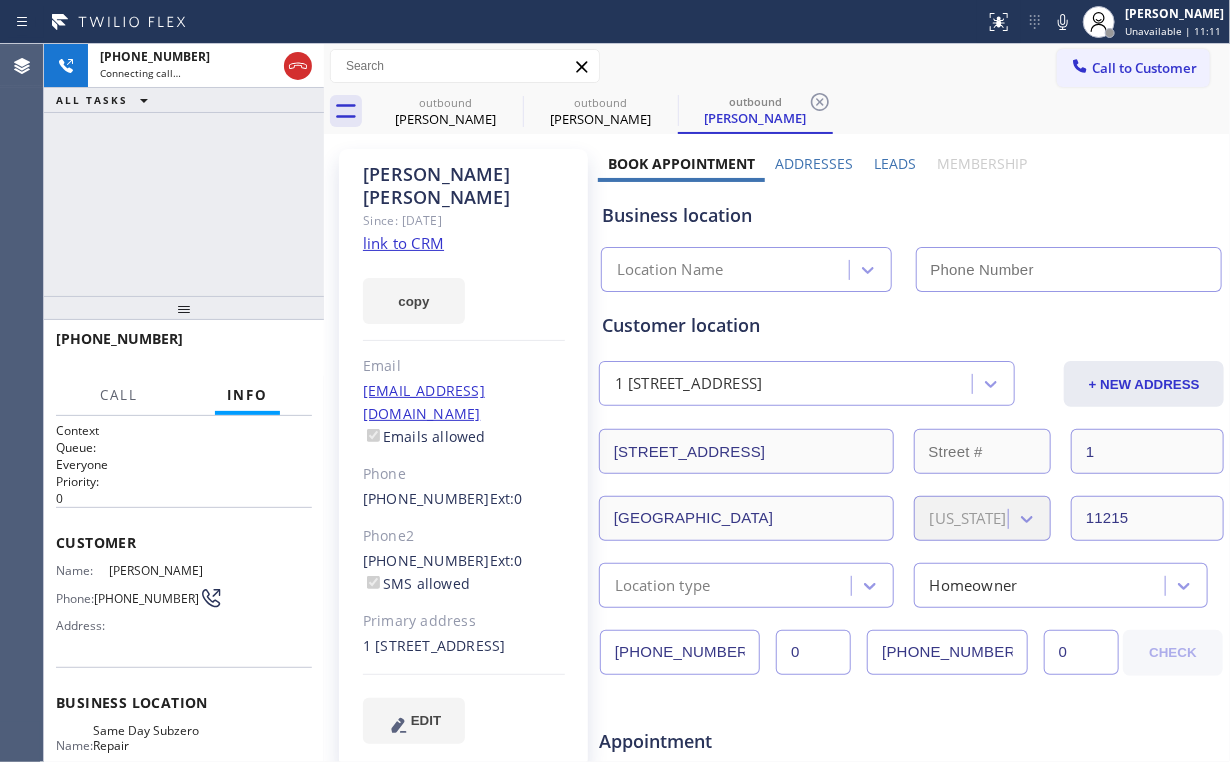 type on "[PHONE_NUMBER]" 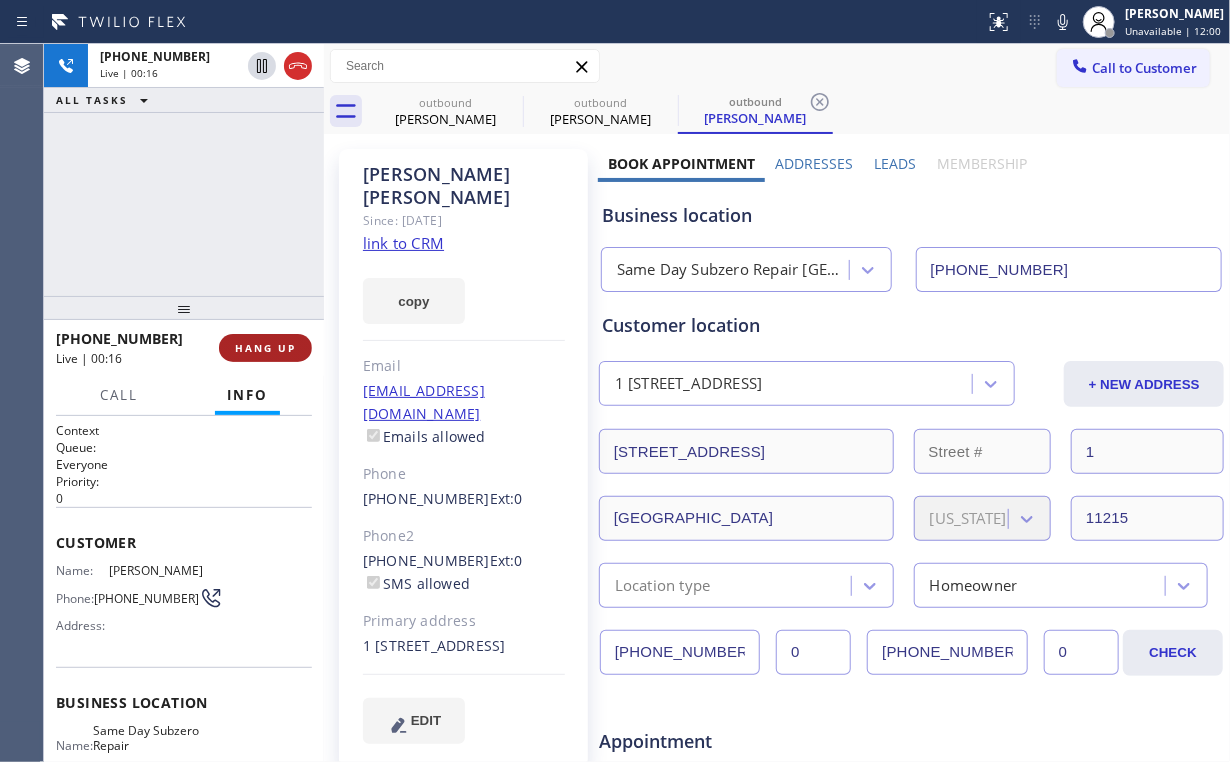 click on "HANG UP" at bounding box center (265, 348) 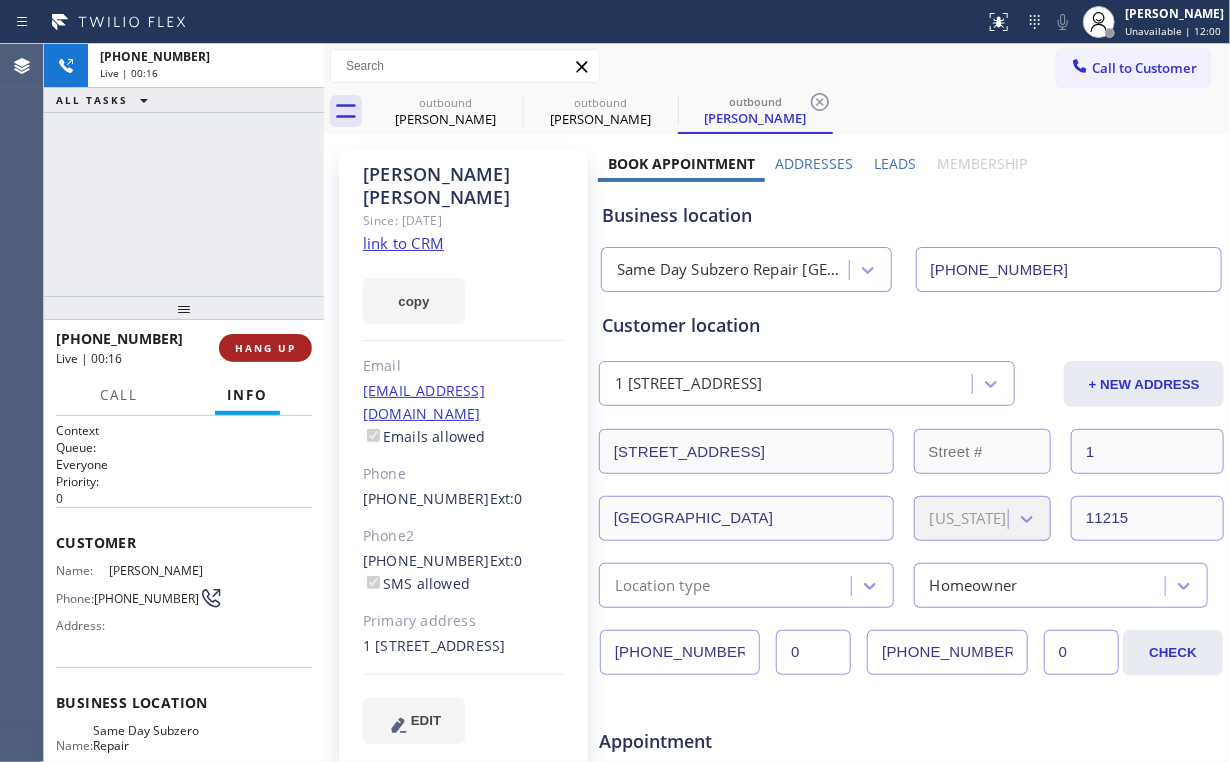 click on "HANG UP" at bounding box center (265, 348) 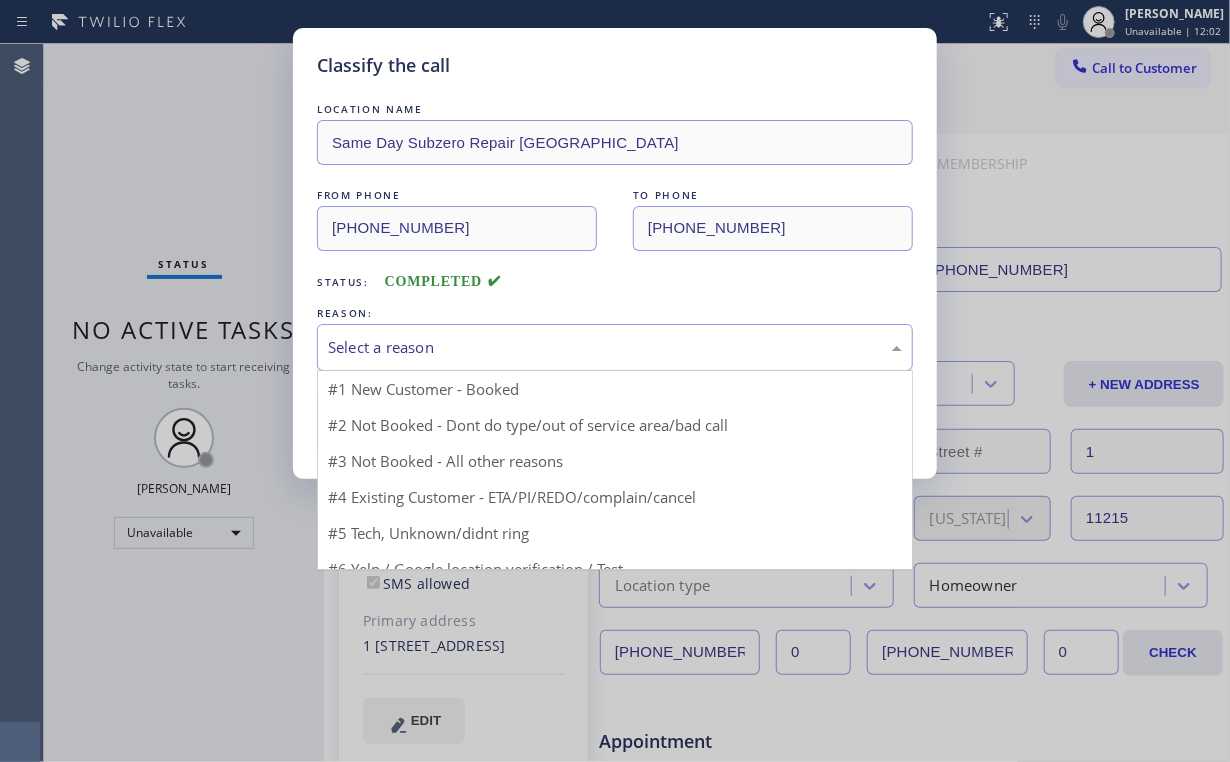 click on "Select a reason" at bounding box center (615, 347) 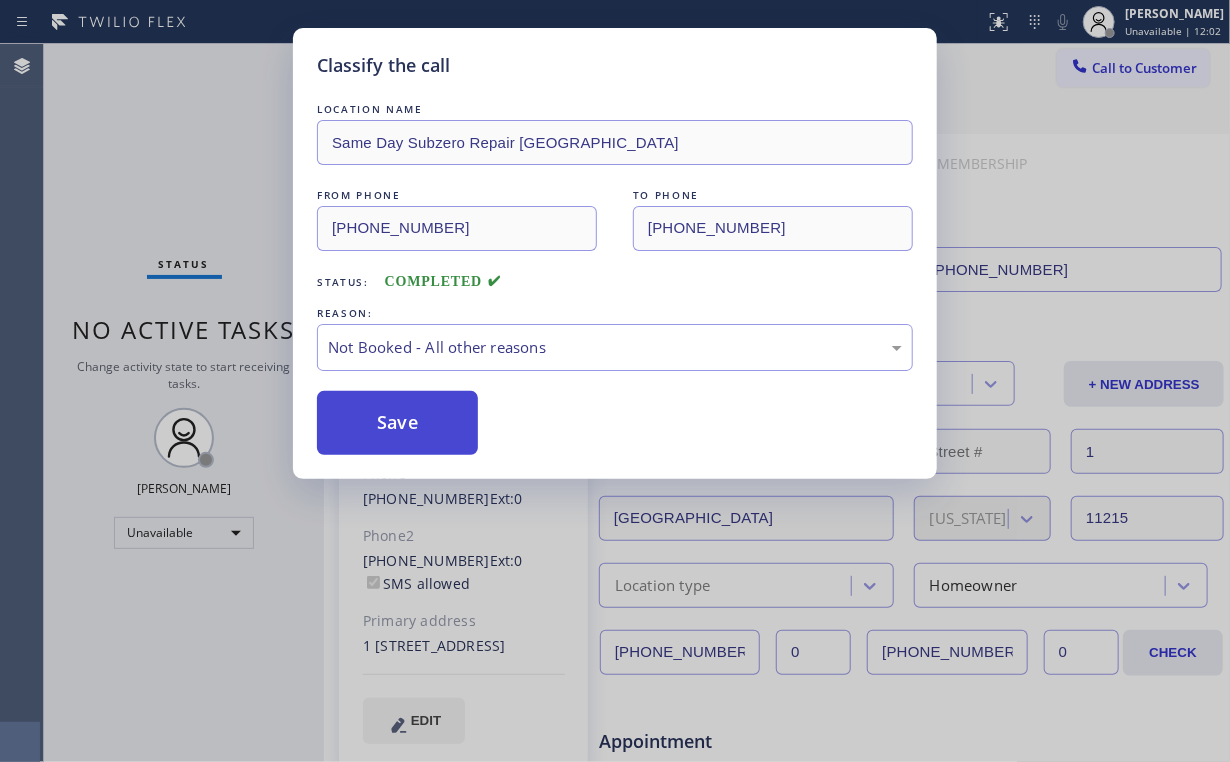 click on "Save" at bounding box center (397, 423) 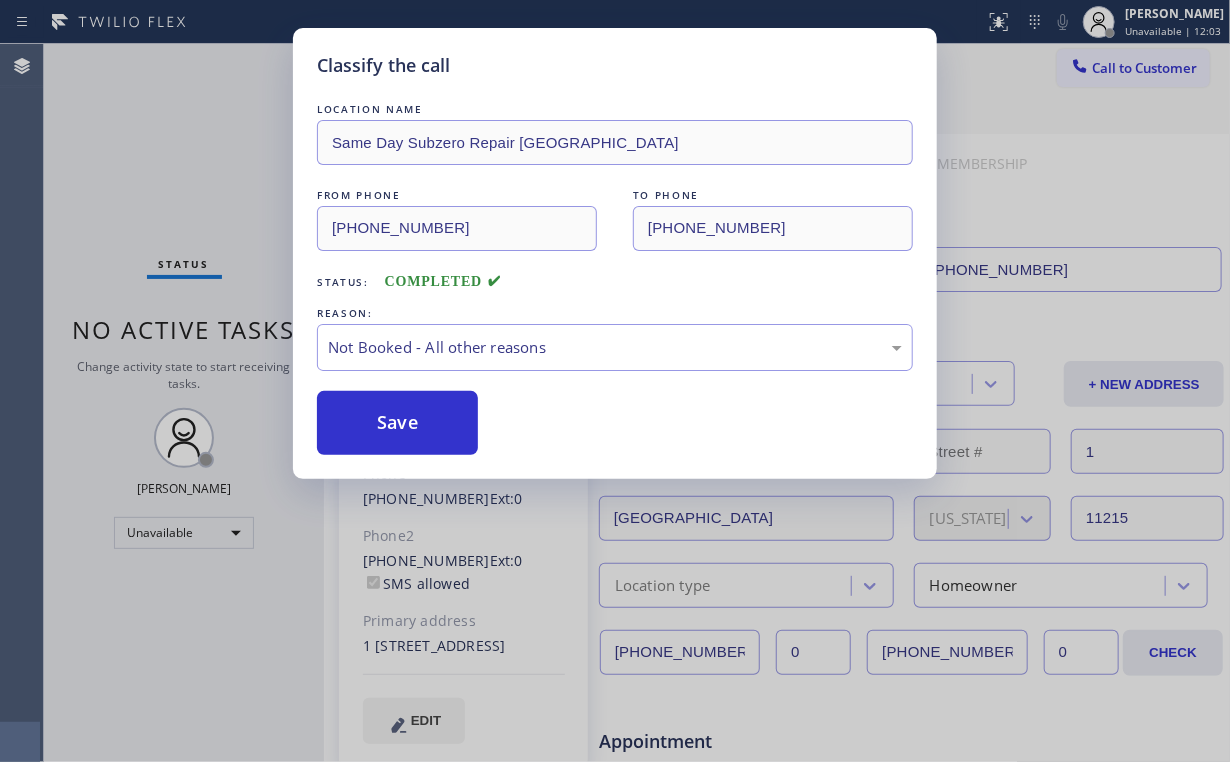 drag, startPoint x: 115, startPoint y: 75, endPoint x: 130, endPoint y: 81, distance: 16.155495 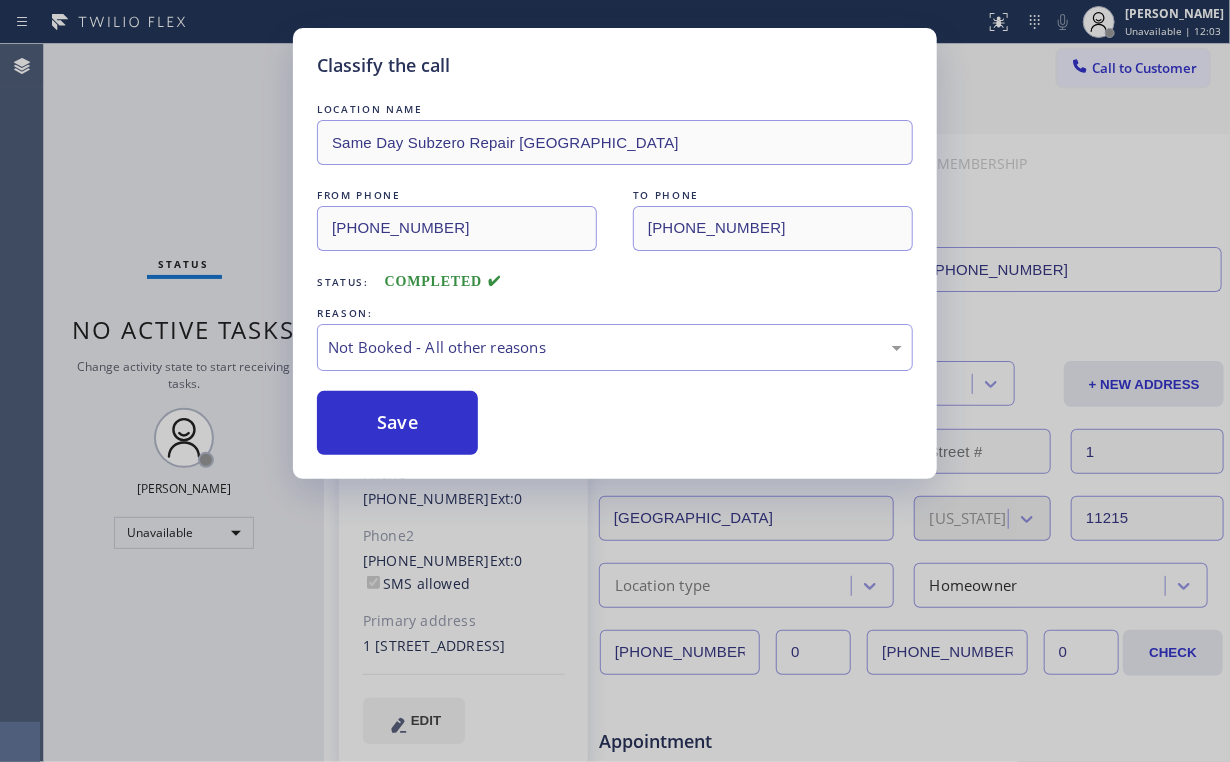 click on "Classify the call LOCATION NAME Same Day Subzero Repair [GEOGRAPHIC_DATA] FROM PHONE [PHONE_NUMBER] TO PHONE [PHONE_NUMBER] Status: COMPLETED REASON: Not Booked - All other reasons Save" at bounding box center (615, 381) 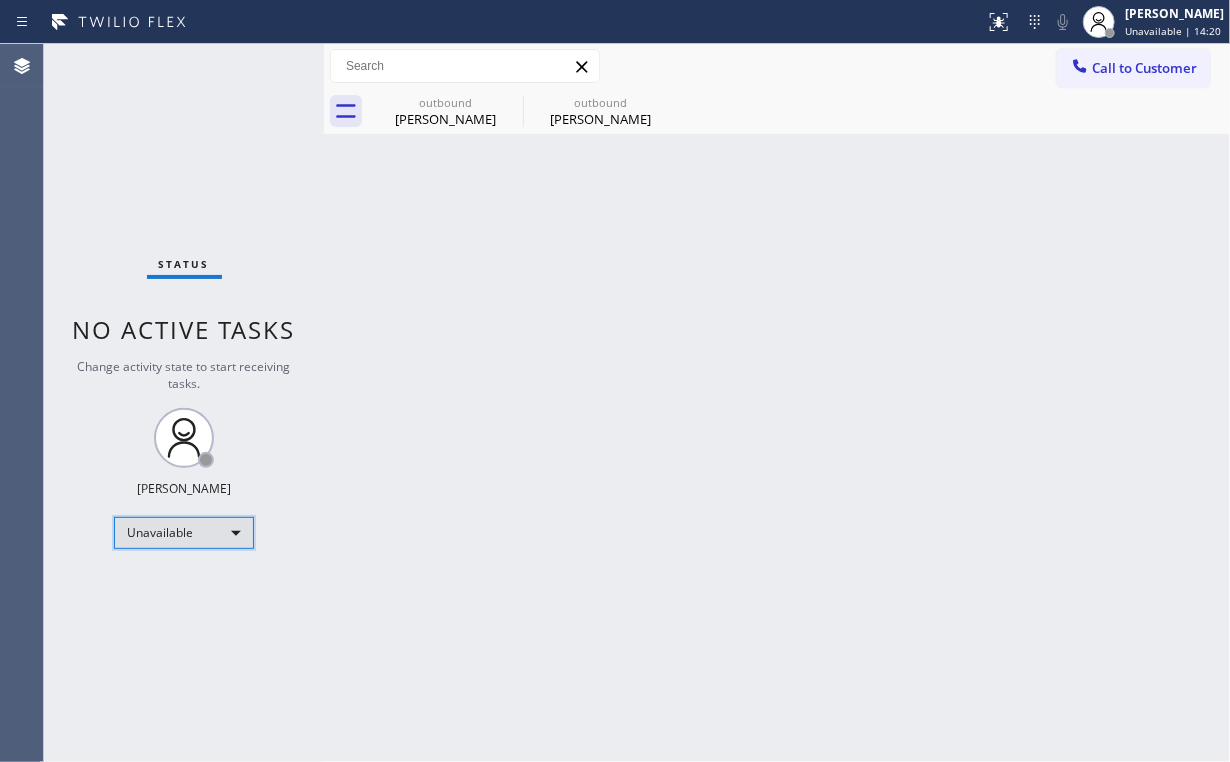 click on "Unavailable" at bounding box center (184, 533) 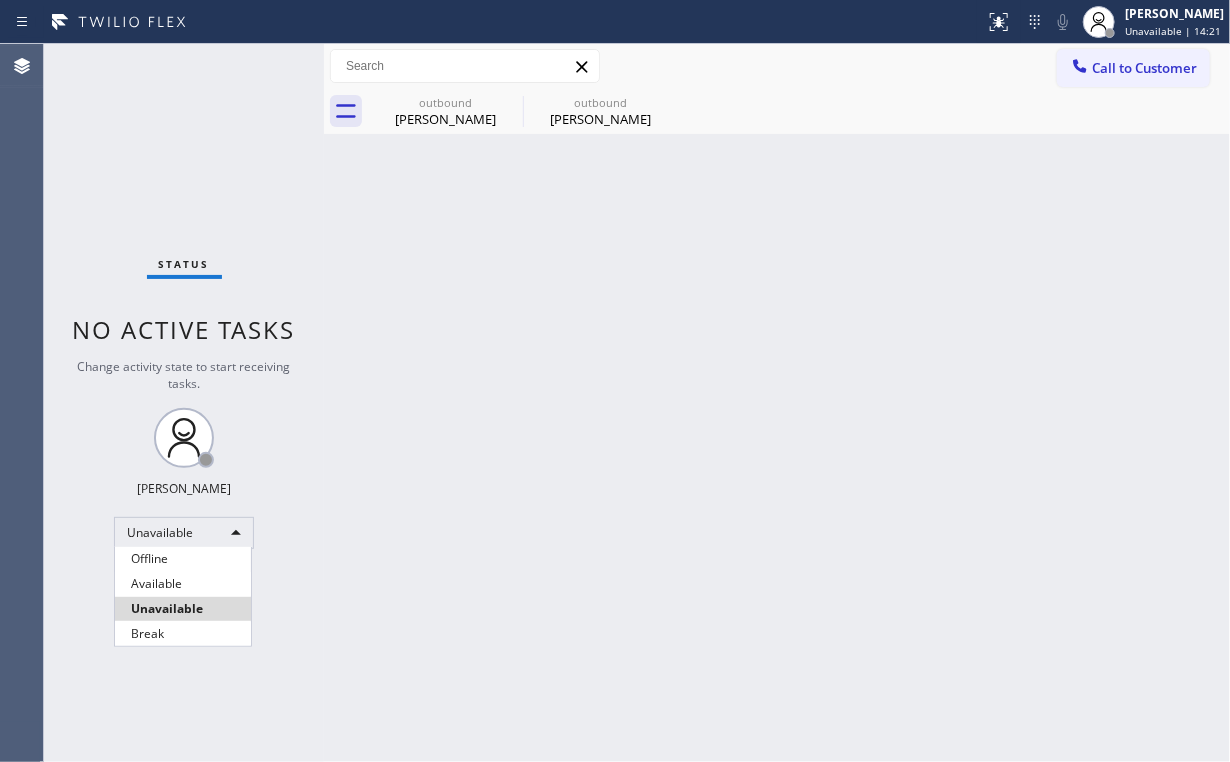 drag, startPoint x: 183, startPoint y: 560, endPoint x: 682, endPoint y: 475, distance: 506.1877 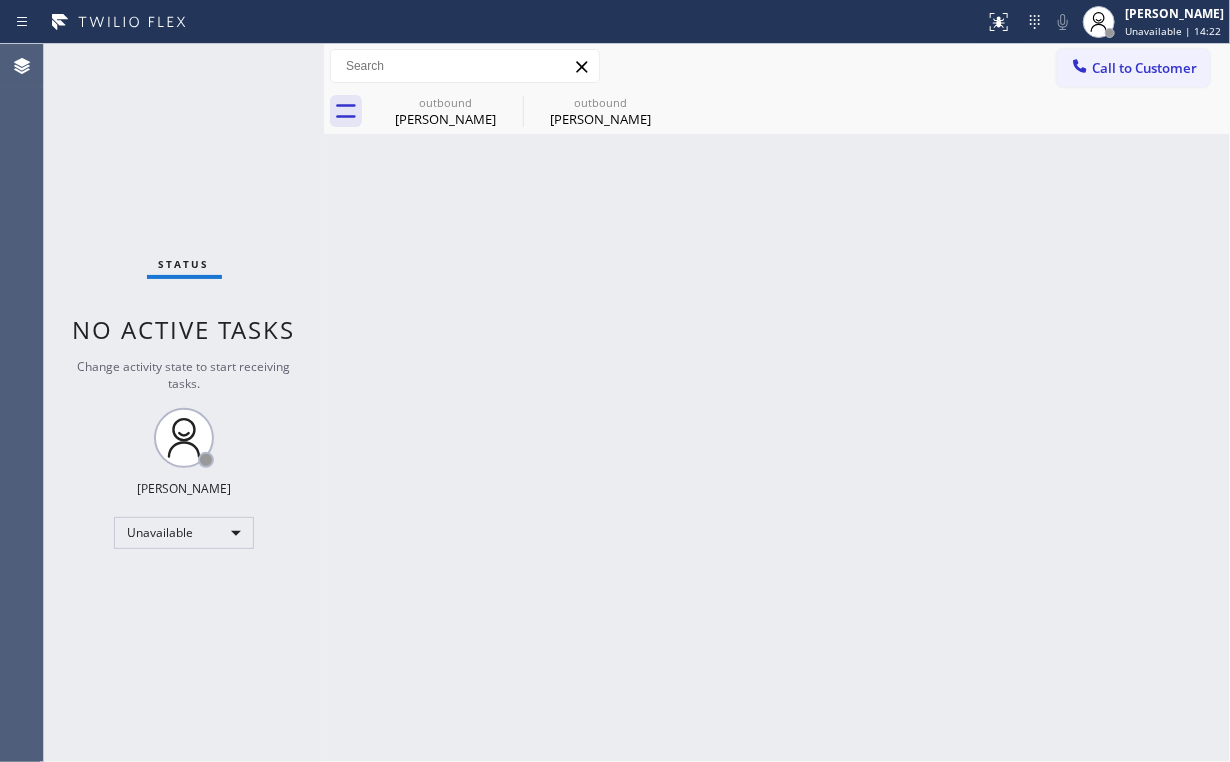 drag, startPoint x: 682, startPoint y: 475, endPoint x: 991, endPoint y: 232, distance: 393.10303 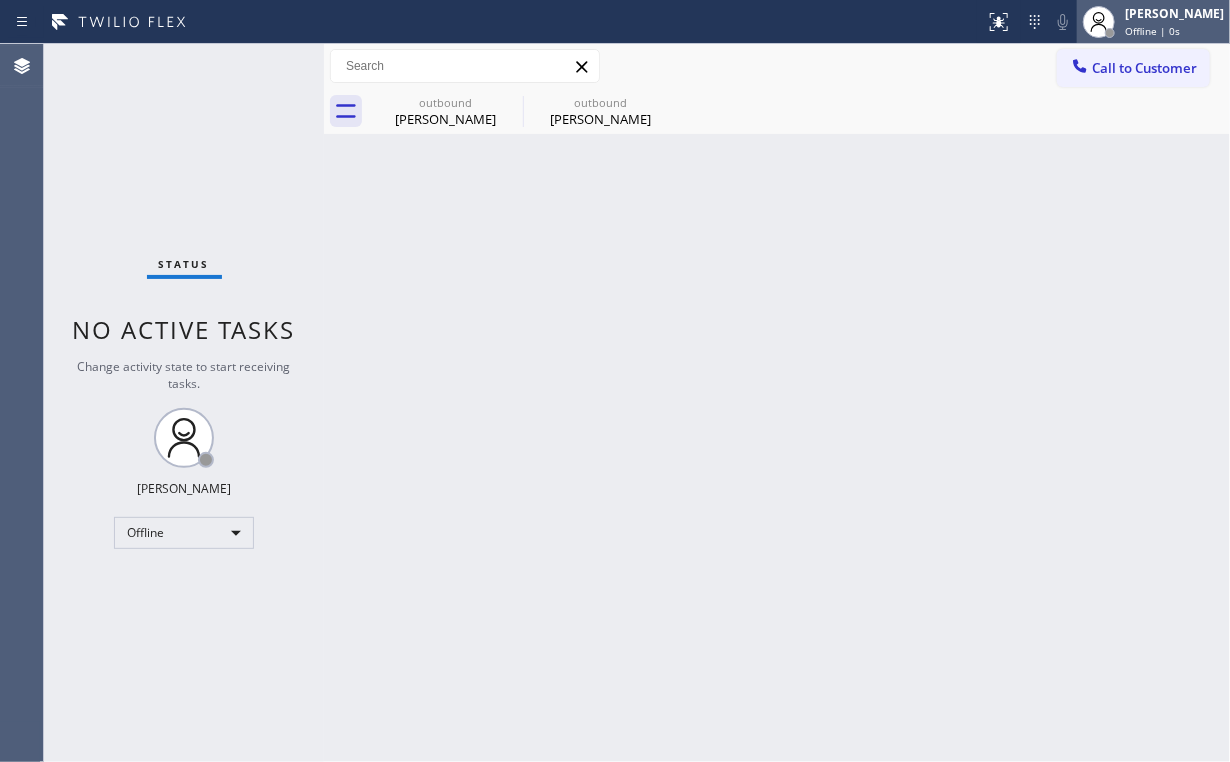 click on "[PERSON_NAME]" at bounding box center (1174, 13) 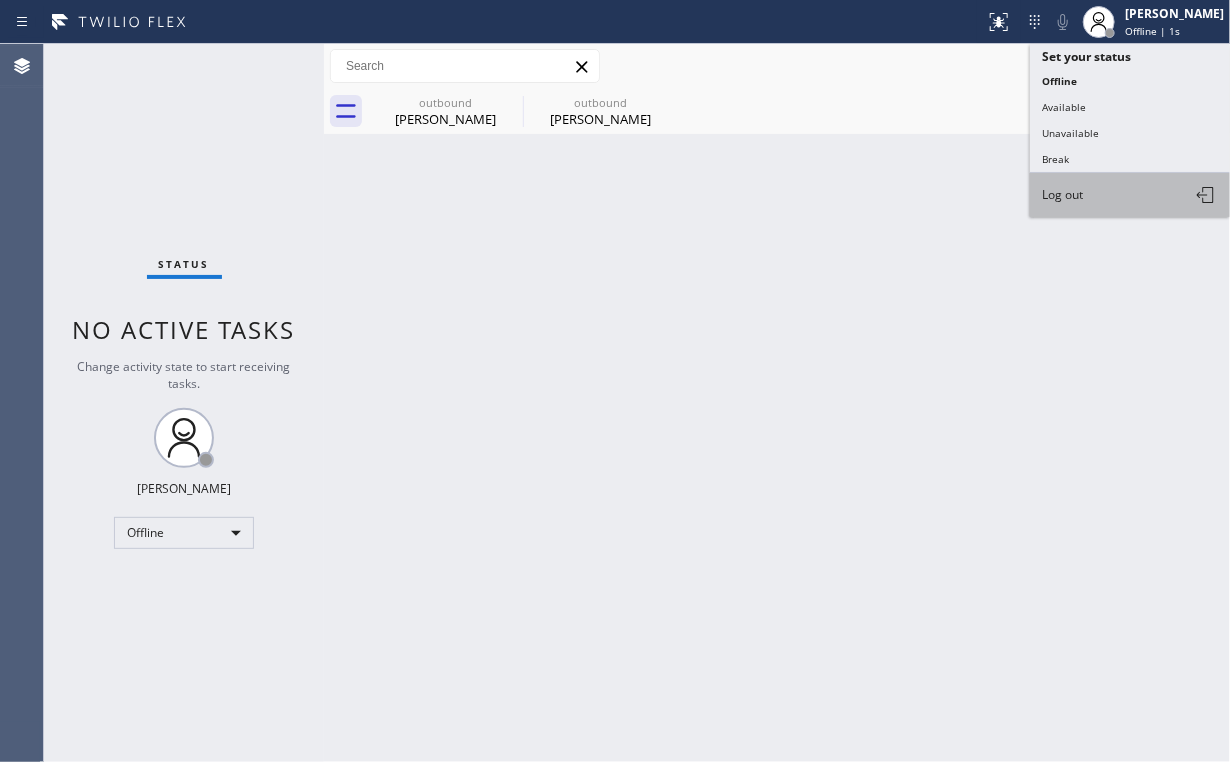 click on "Log out" at bounding box center (1062, 194) 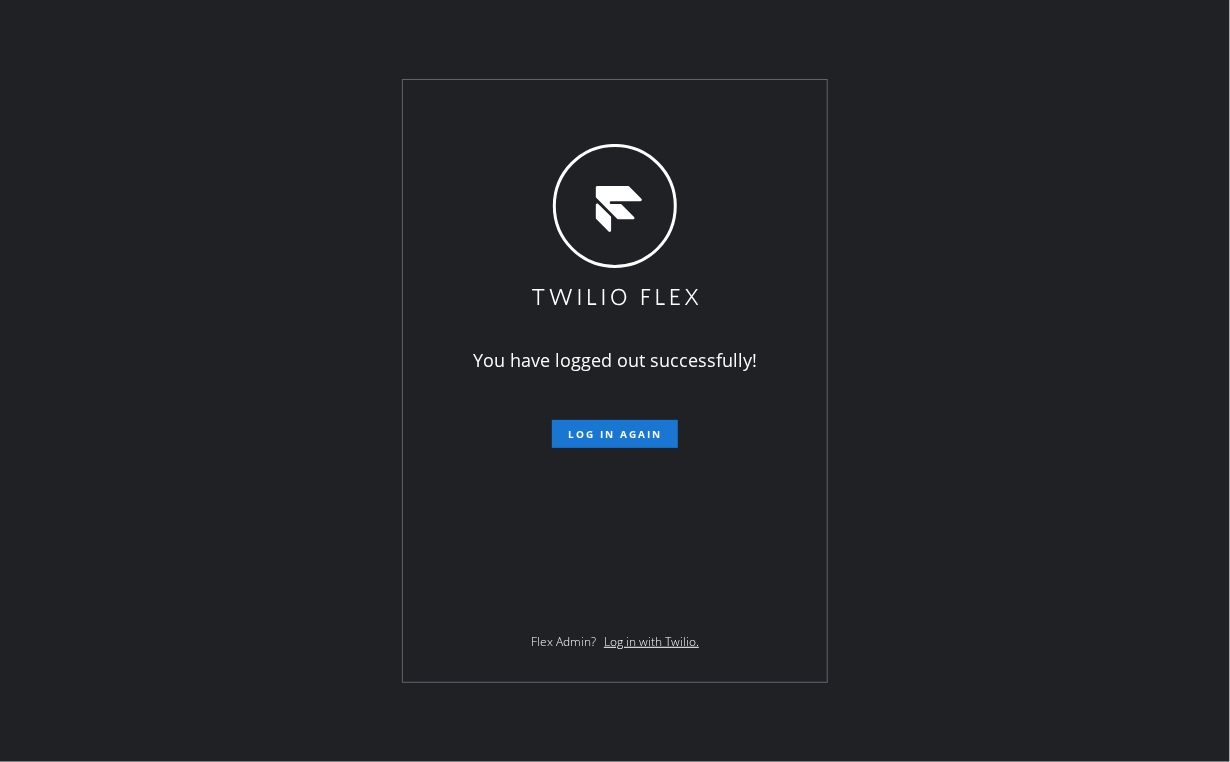 click on "You have logged out successfully! Log in again Flex Admin? Log in with Twilio." at bounding box center (615, 381) 